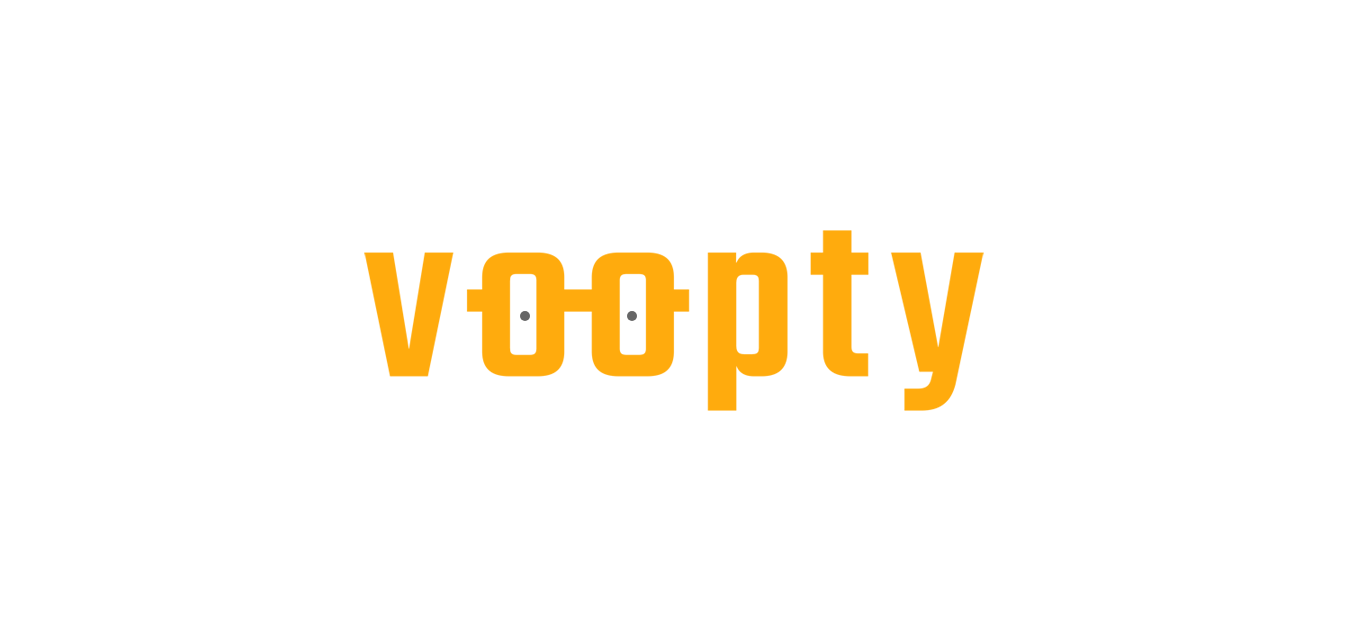 scroll, scrollTop: 0, scrollLeft: 0, axis: both 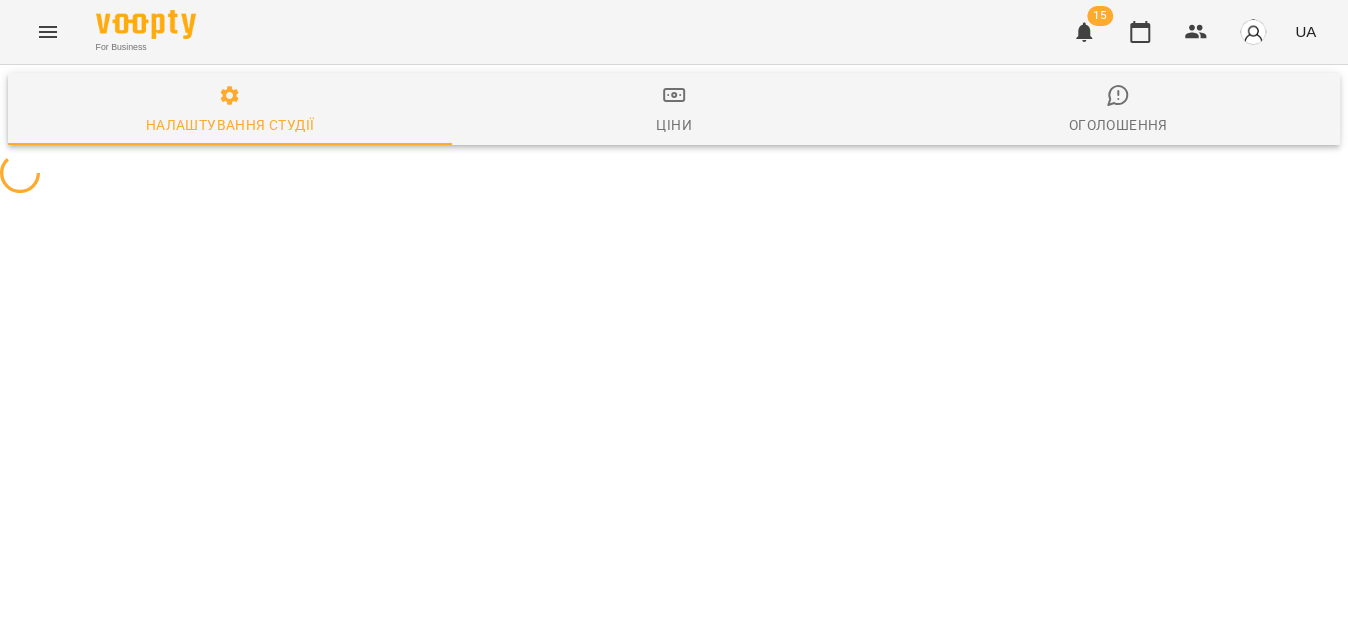 select on "**" 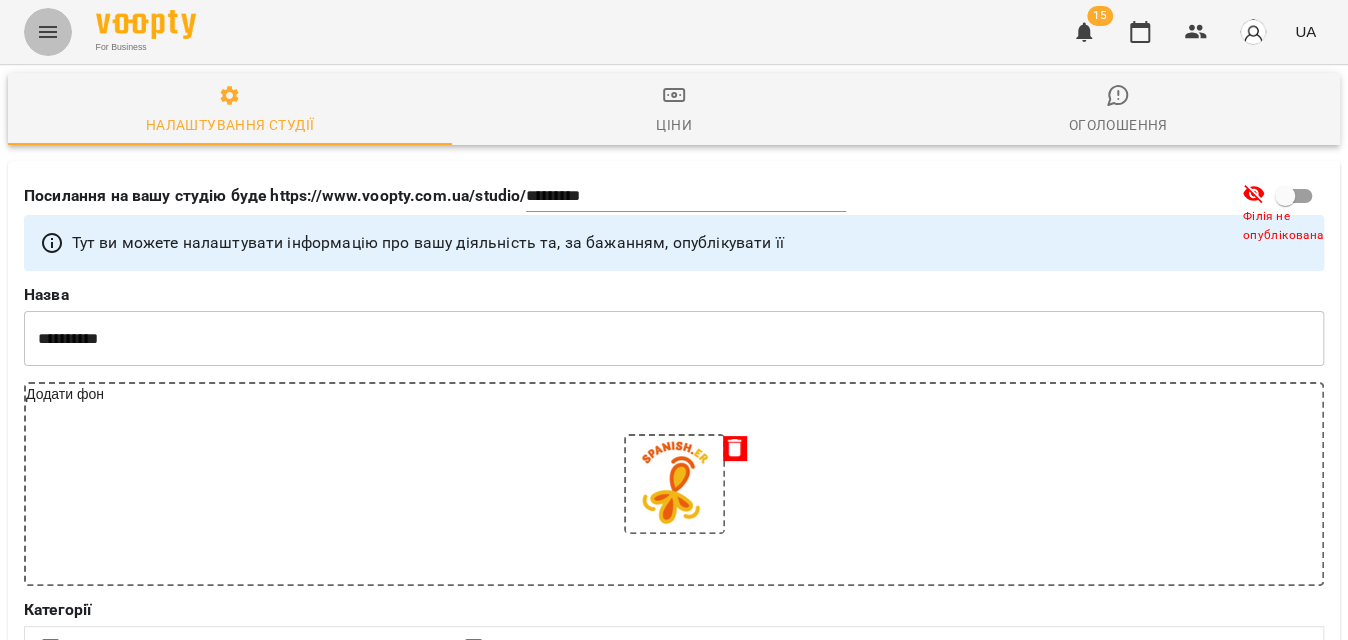 click 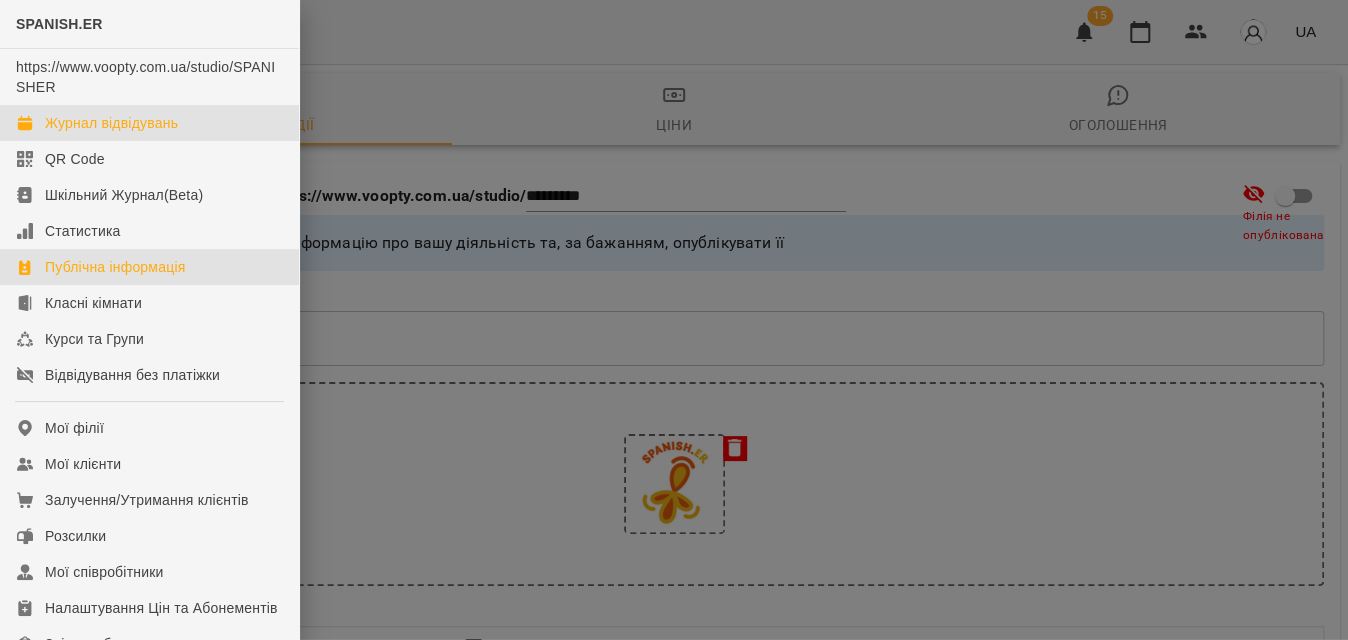 click on "Журнал відвідувань" at bounding box center (111, 123) 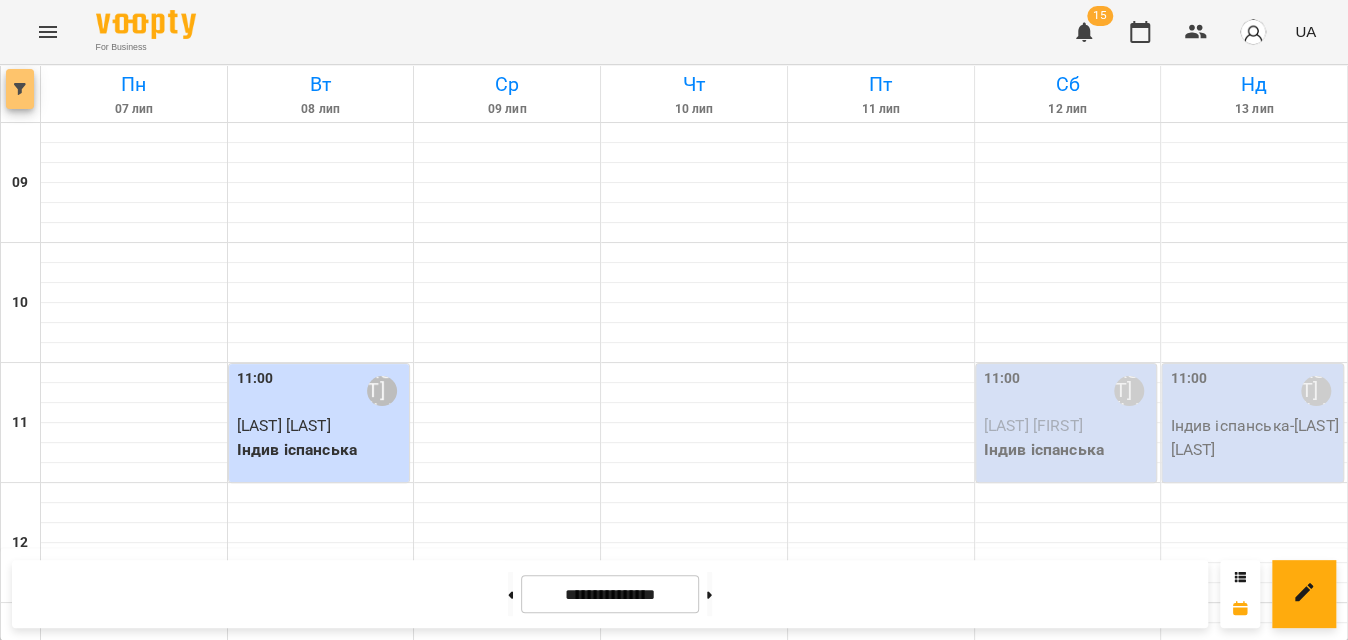 click at bounding box center [20, 89] 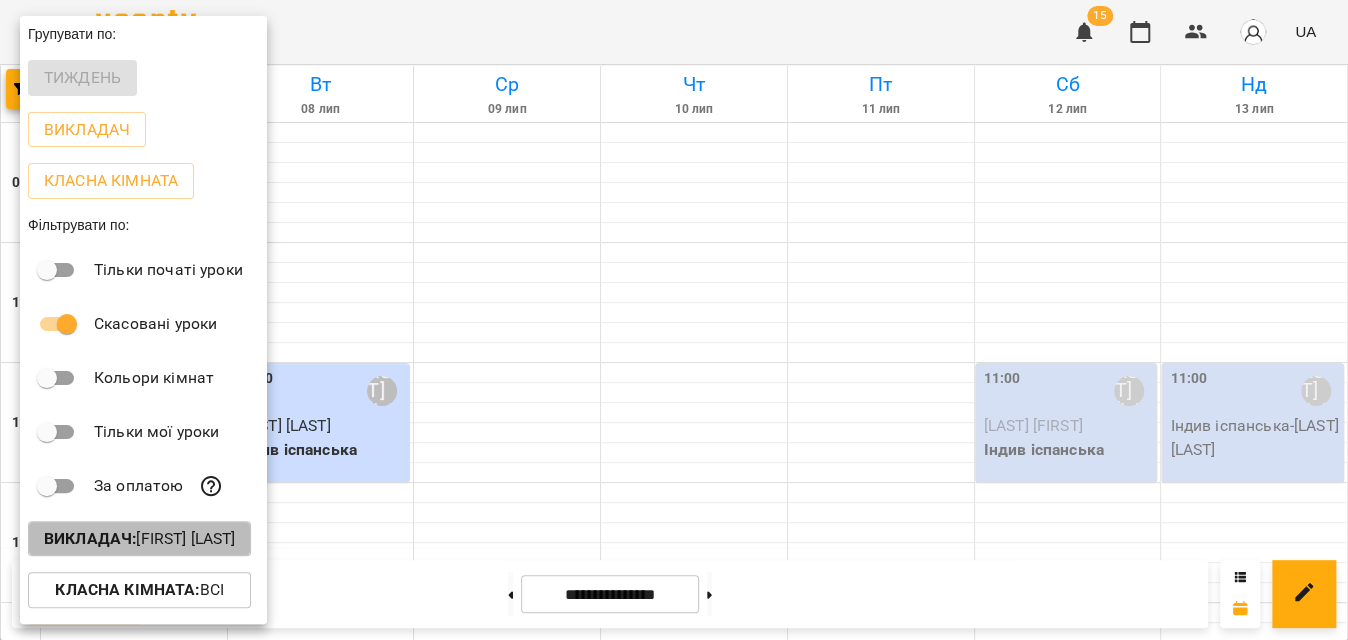 click on "Викладач :" at bounding box center (90, 538) 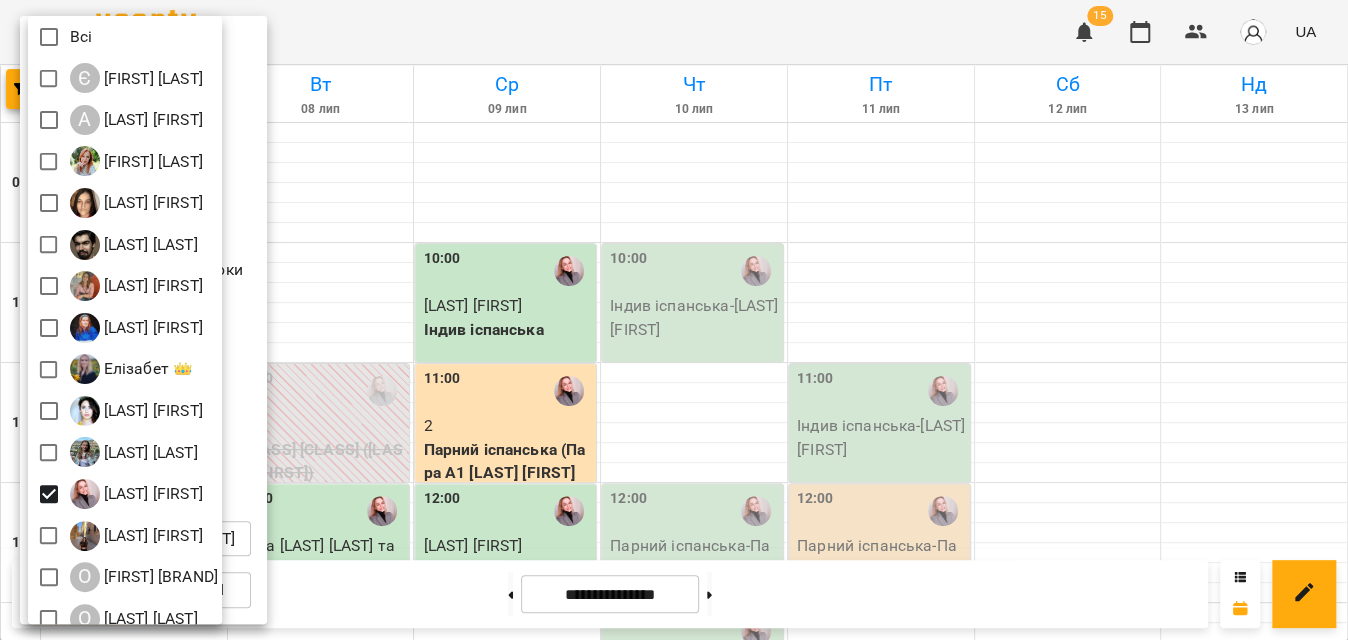click at bounding box center [674, 320] 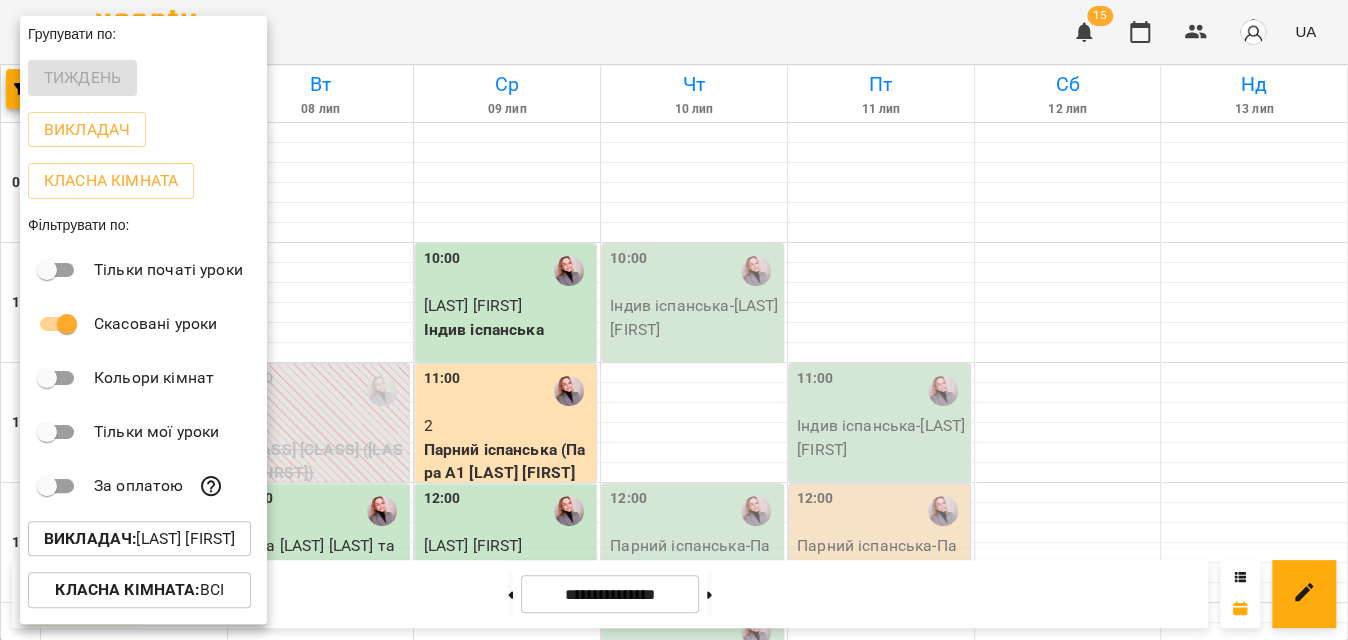 click at bounding box center [674, 320] 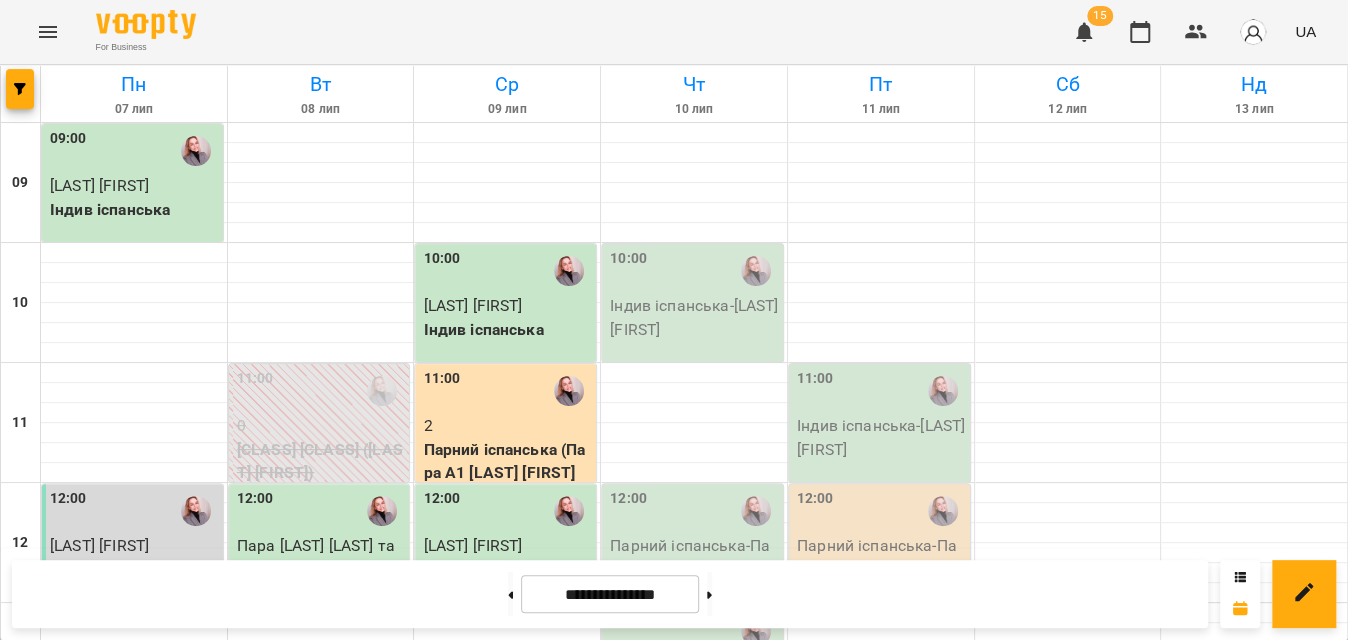 click on "**********" at bounding box center [674, 594] 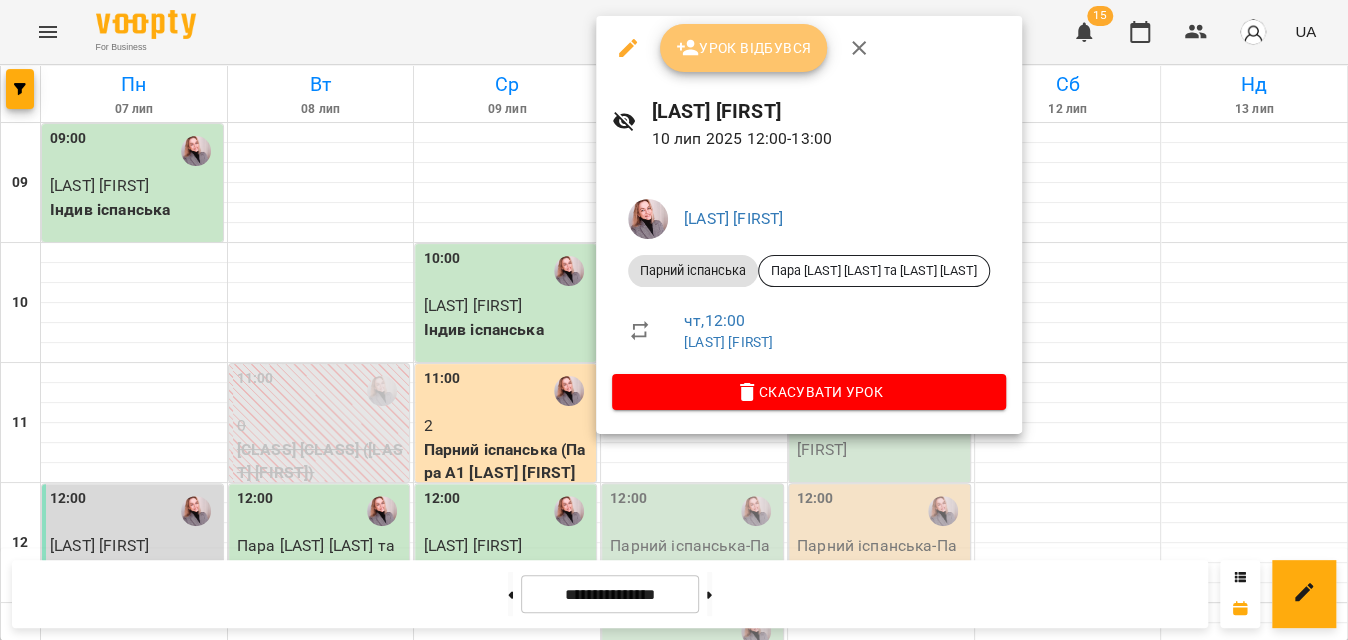 click on "Урок відбувся" at bounding box center (744, 48) 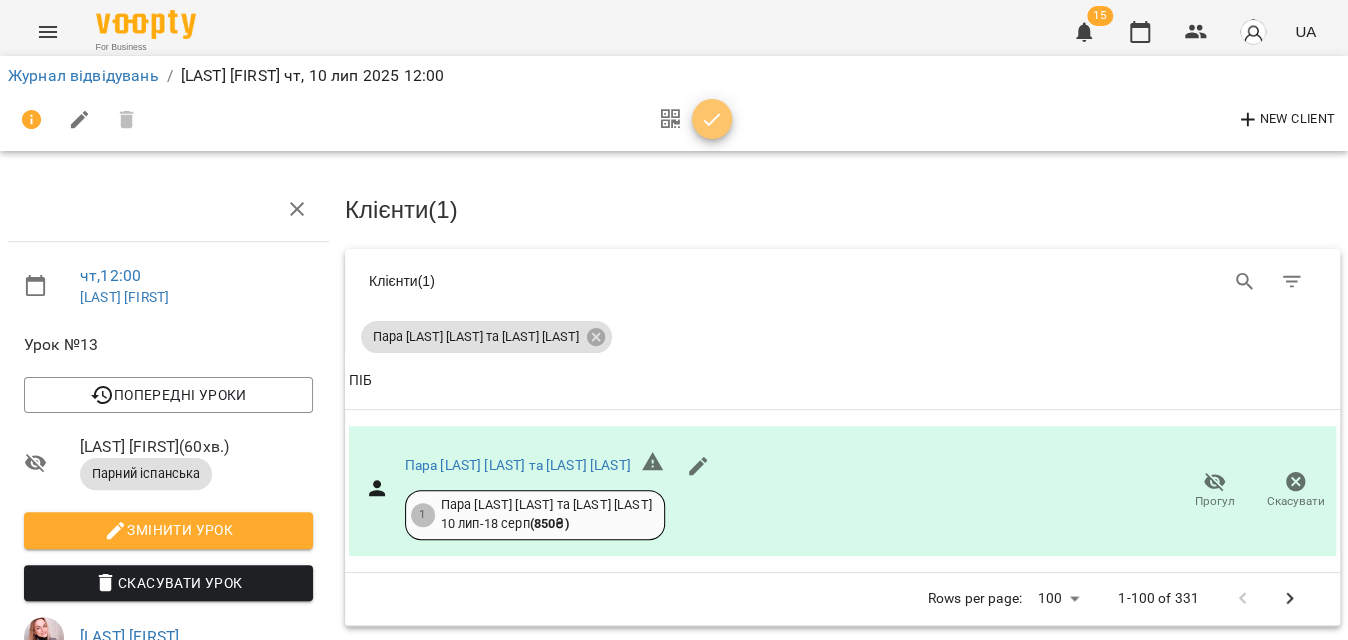 click 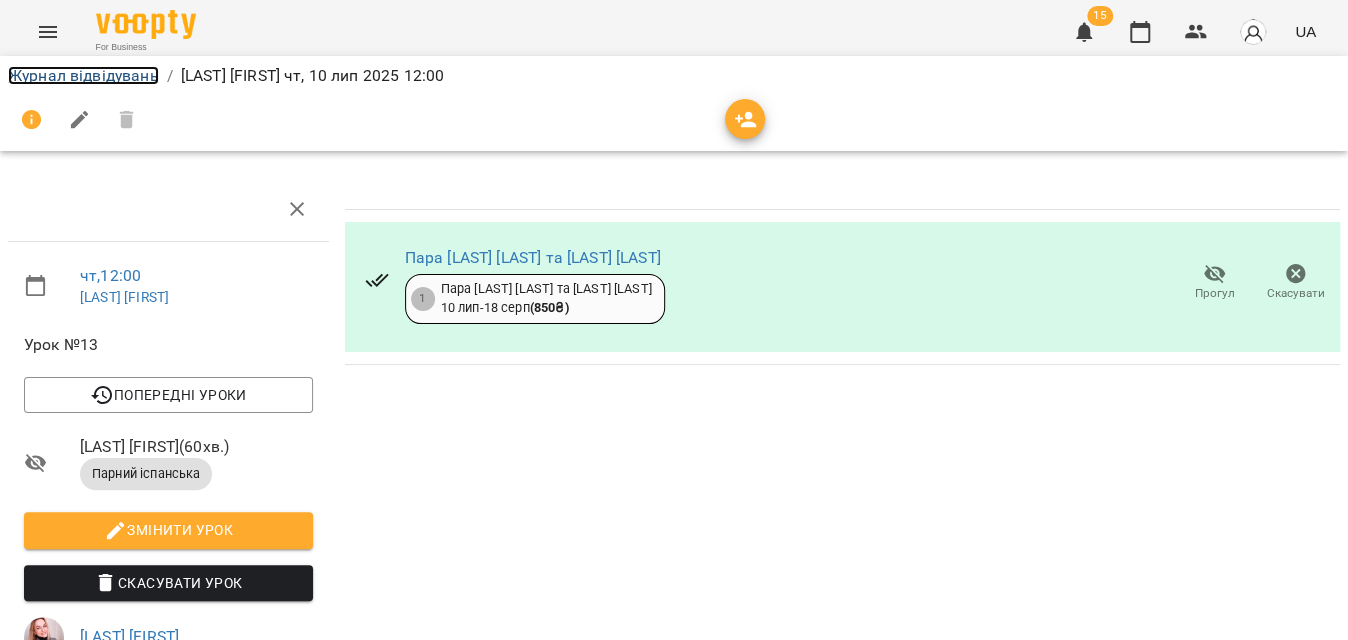 click on "Журнал відвідувань" at bounding box center [83, 75] 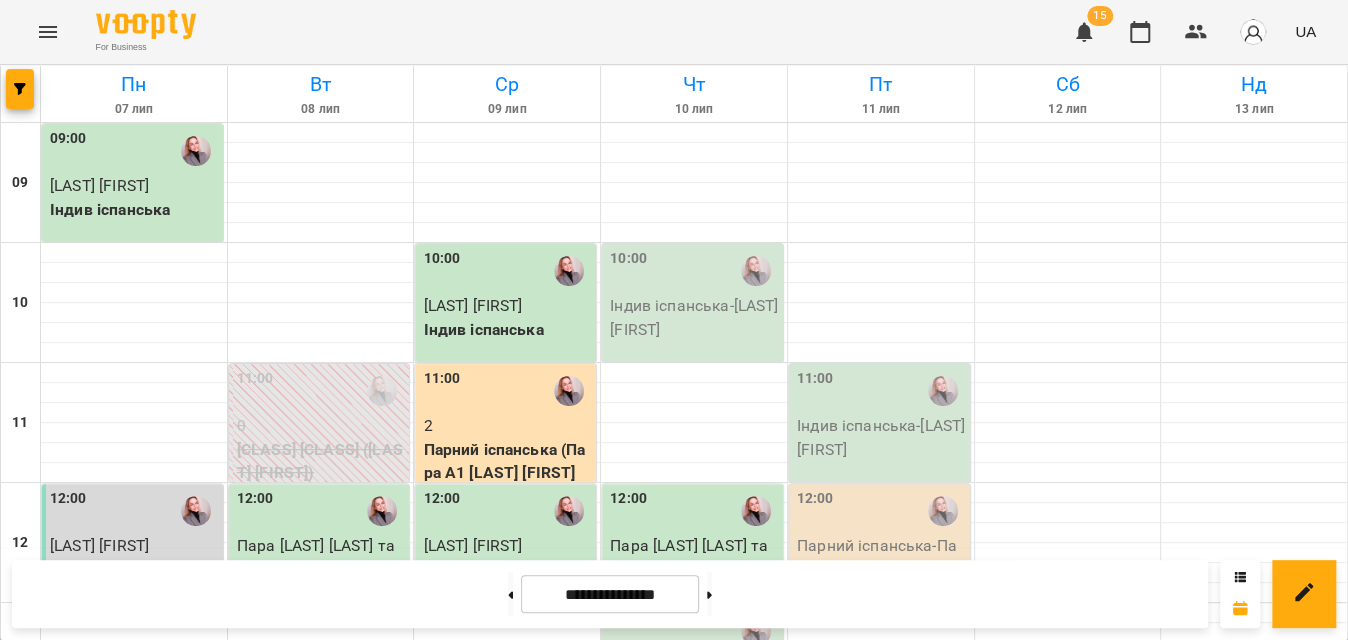 scroll, scrollTop: 328, scrollLeft: 0, axis: vertical 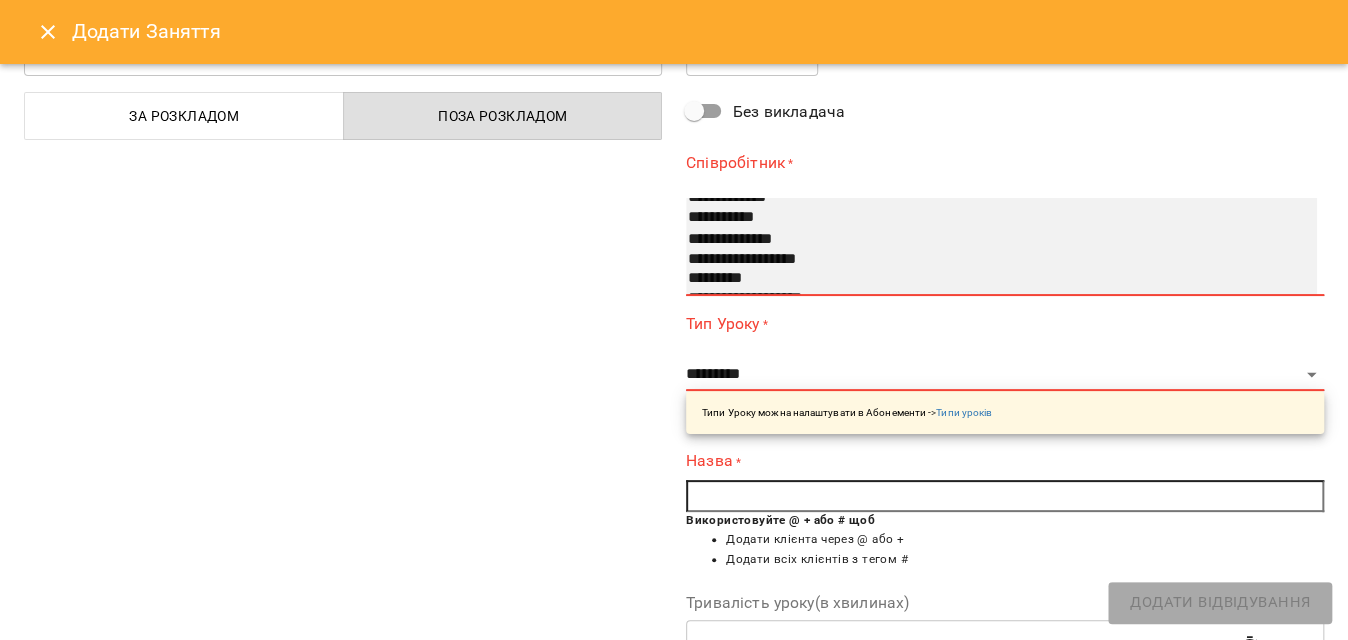select on "**********" 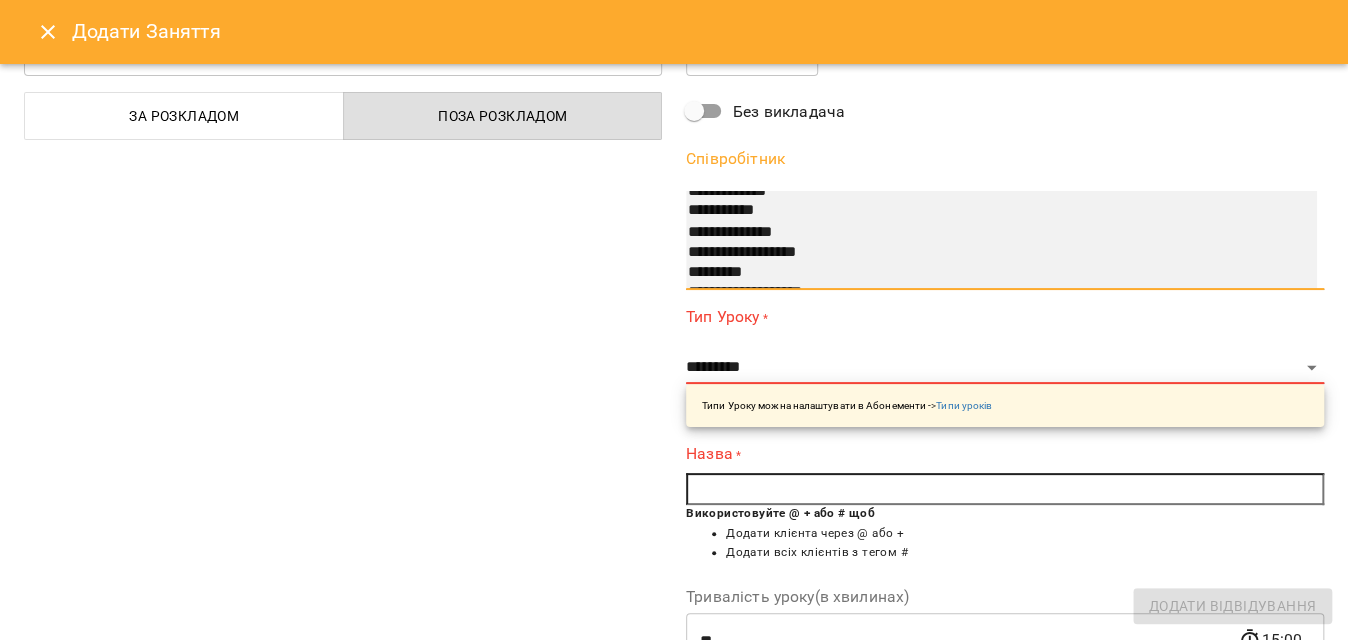 click on "*********" at bounding box center (983, 273) 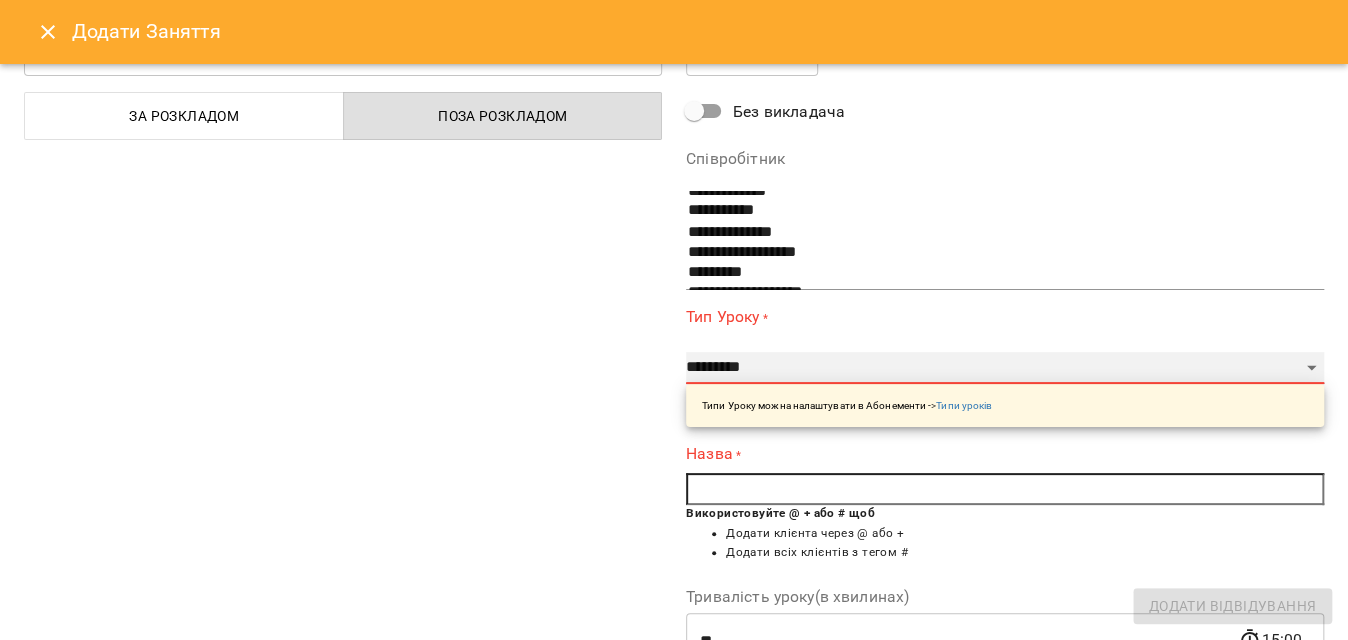 click on "**********" at bounding box center [1005, 368] 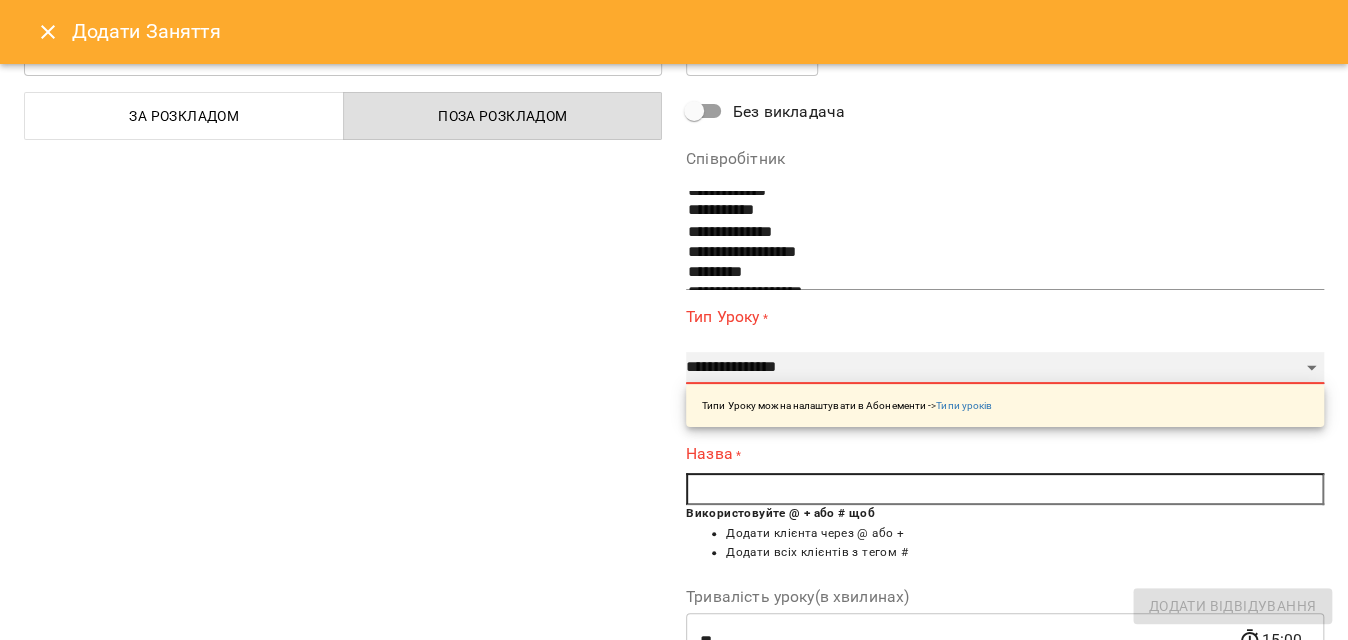 click on "**********" at bounding box center (1005, 368) 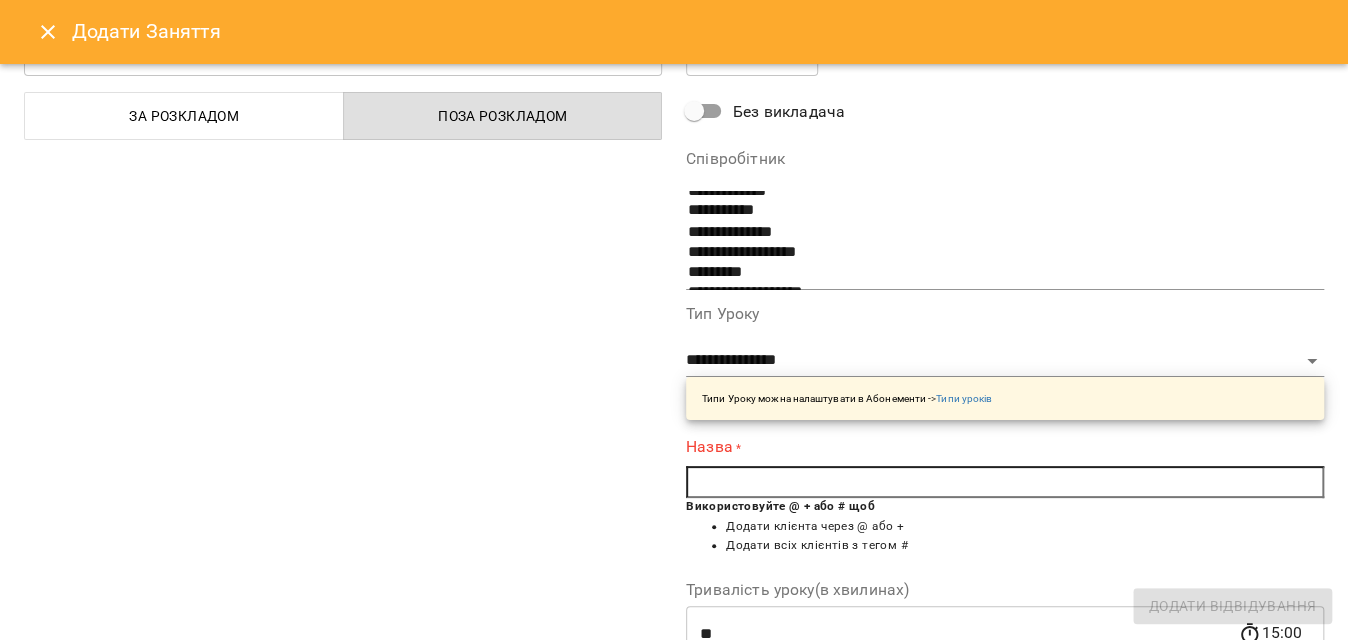 click on "Використовуйте @ + або # щоб" at bounding box center [780, 506] 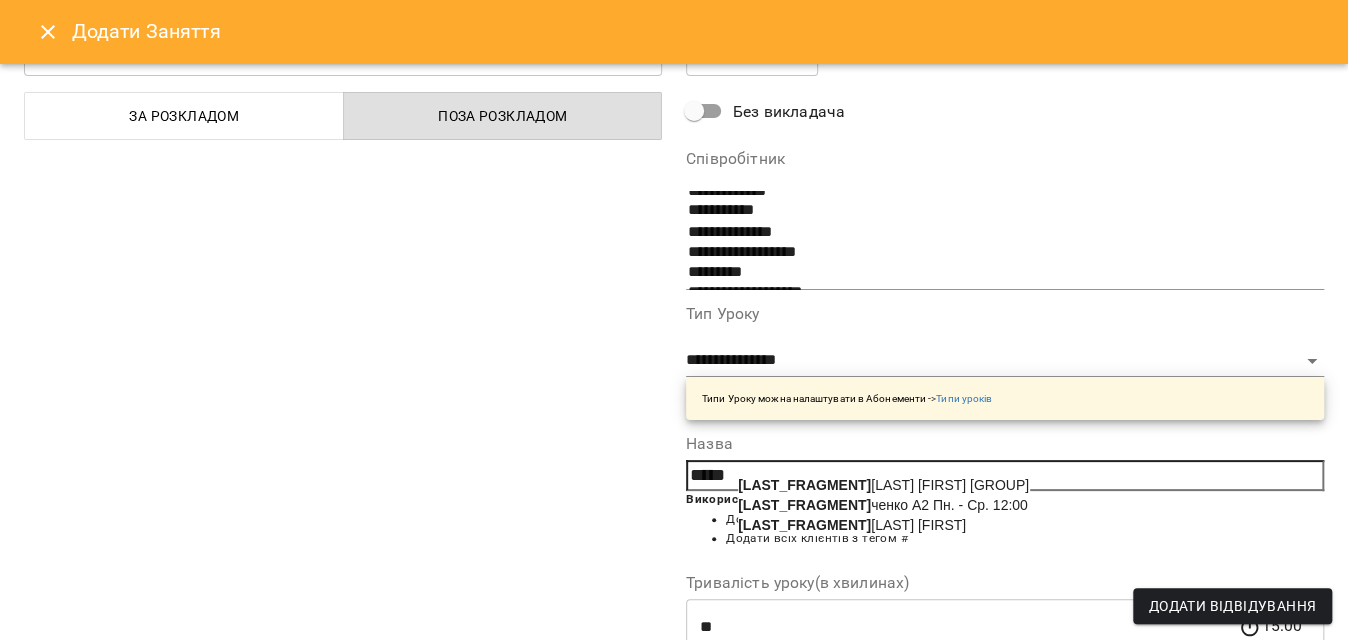 click on "[LAST] [LAST] [LAST]" at bounding box center [852, 525] 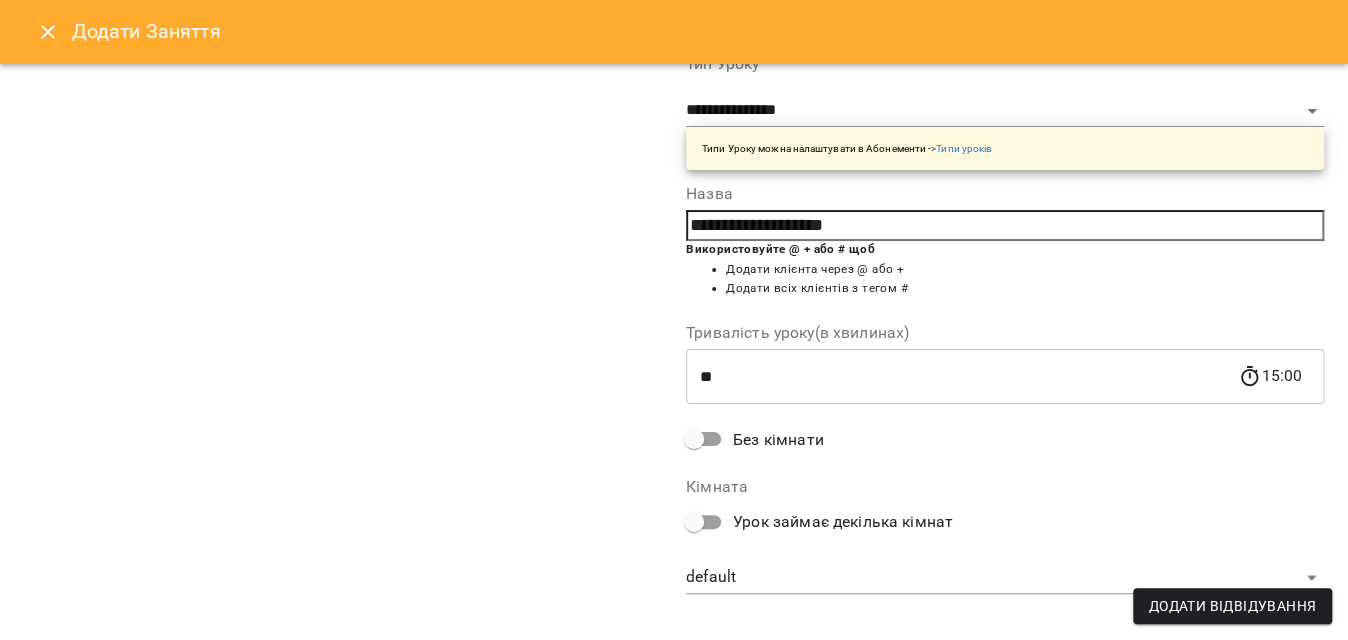 scroll, scrollTop: 362, scrollLeft: 0, axis: vertical 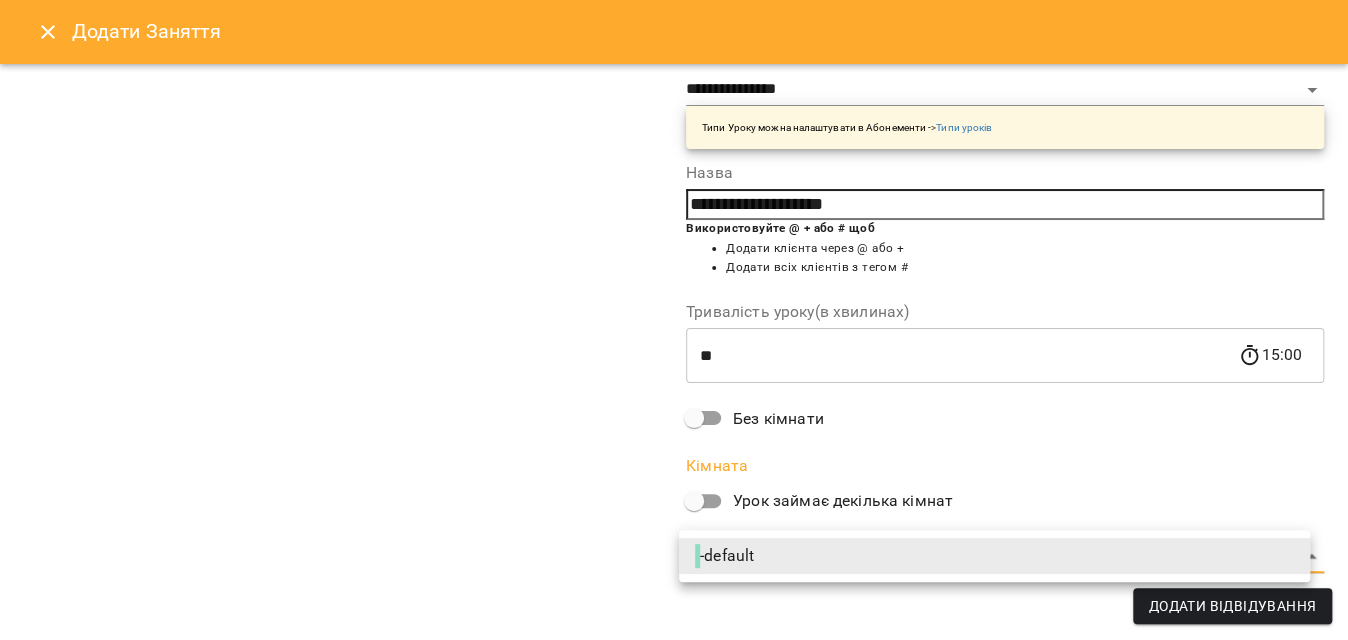 click on "[FOR] [BUSINESS] [DAYS] [NUMBERS] [TIMES] [TIME] [FIRST] [LAST] [LANG] [TIME] [LAST] [FIRST] [TRIAL] [LANG] [TIME] [LAST] [FIRST] [LANG] [TIME] [LAST] [FIRST] [LANG] [TIME] [LAST] [FIRST] [LANG] [TIME] [FIRST] [LAST] [LANG] [TIME] [NUMBER] [LANG] ([LAST] [FIRST]) [TIME] [LAST] [FIRST] [TRIAL] [LANG] [TIME] [LAST] [FIRST] [LANG] [TIME] [LAST] [FIRST] [LANG] [TIME] [FIRST] [LAST] [LANG] [TIME] [NUMBER]" at bounding box center (674, 886) 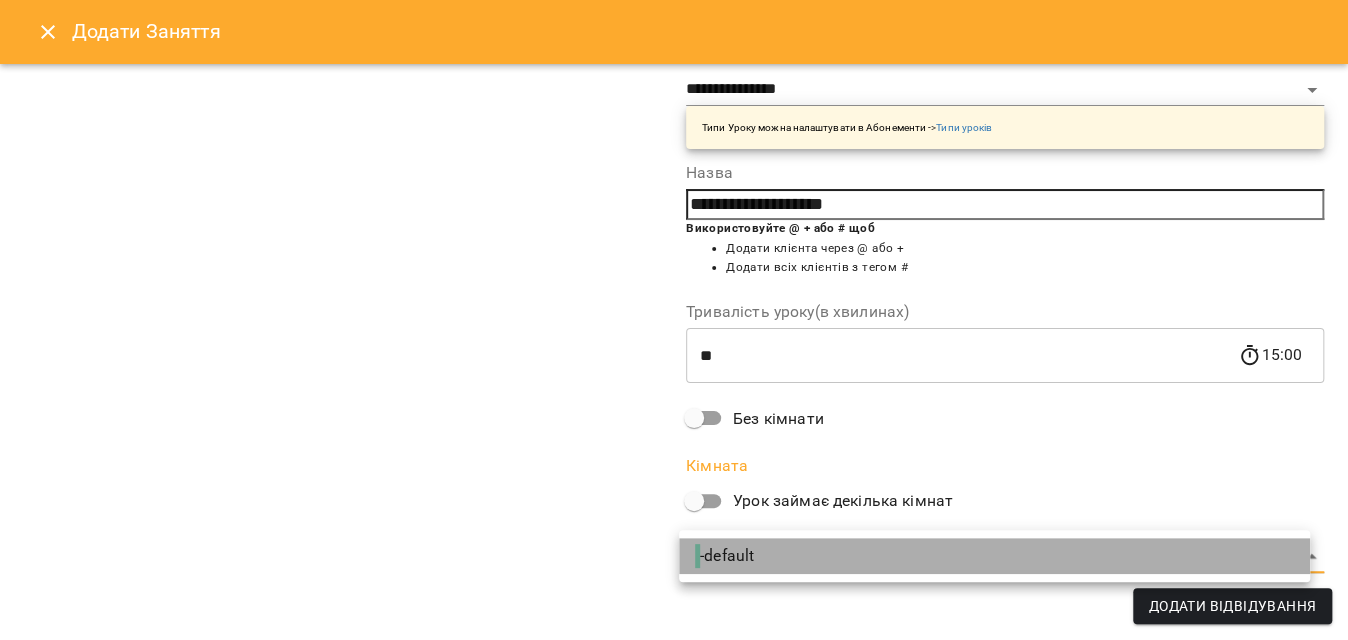 click on "-  default" at bounding box center (994, 556) 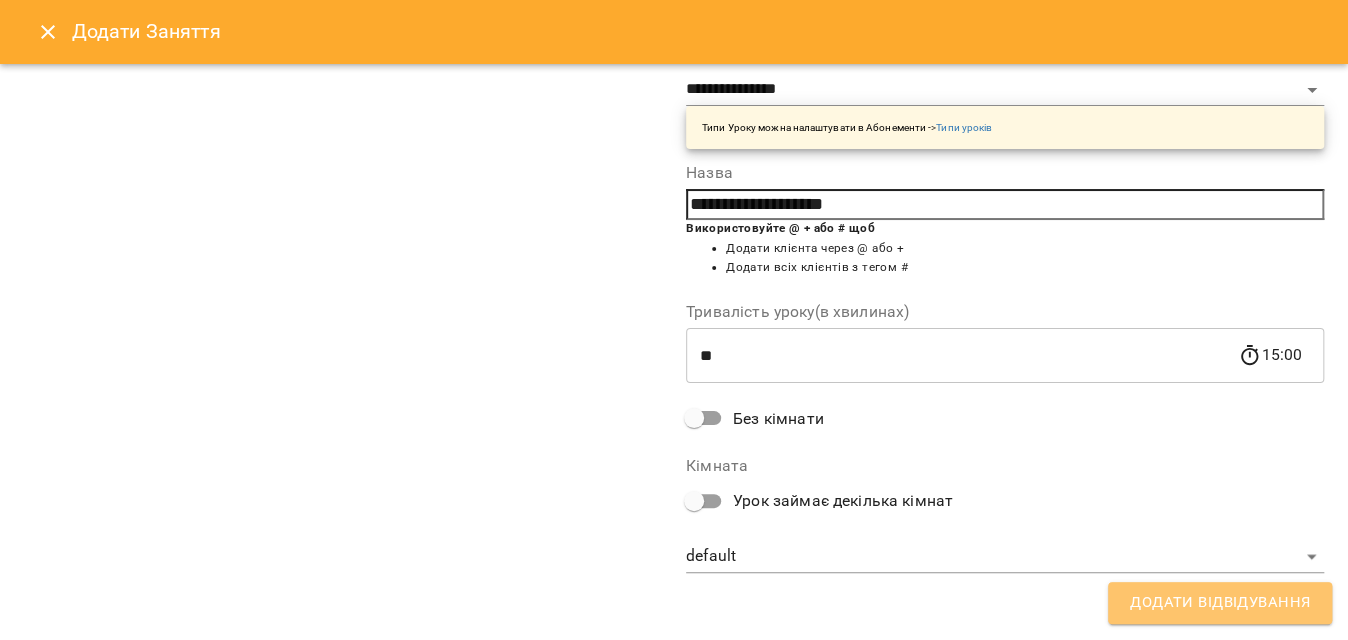 click on "Додати Відвідування" at bounding box center [1220, 603] 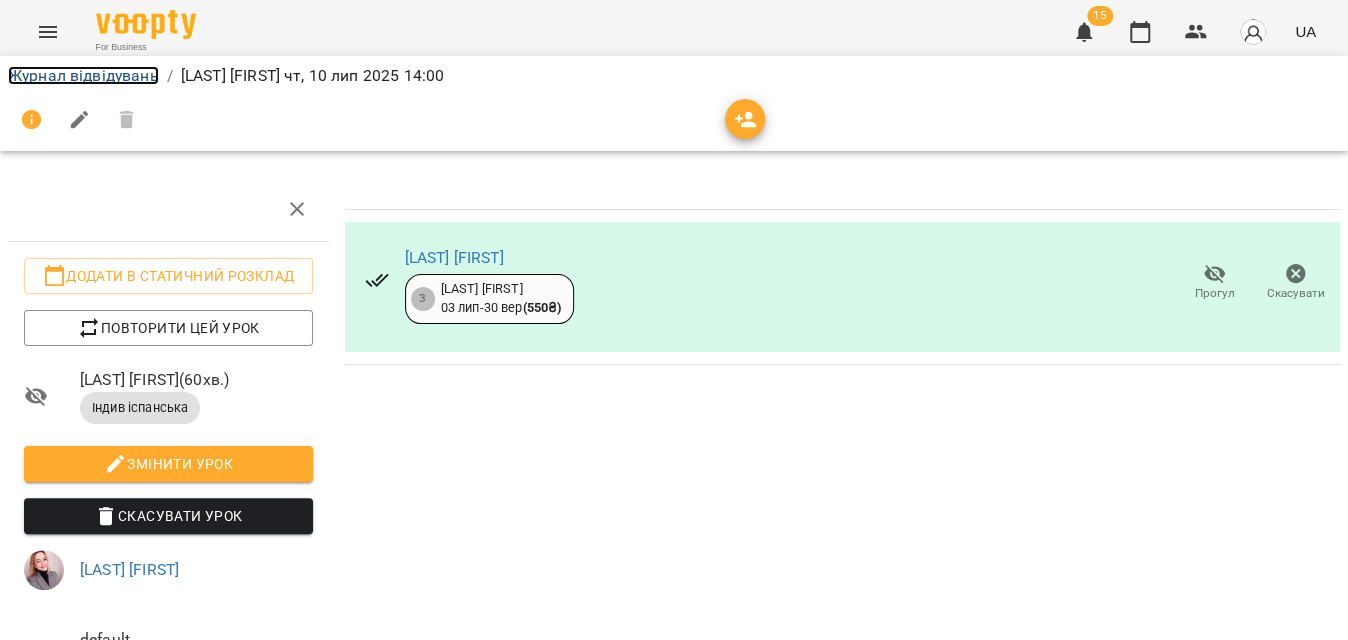 click on "Журнал відвідувань" at bounding box center [83, 75] 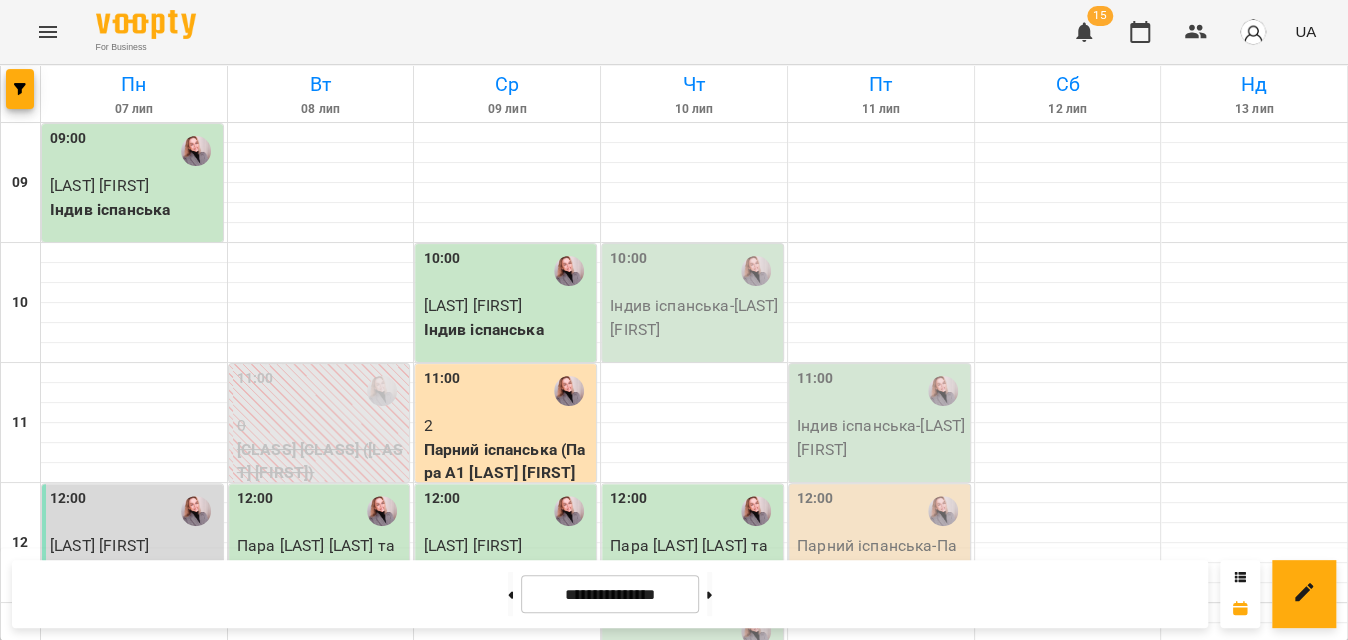 scroll, scrollTop: 783, scrollLeft: 0, axis: vertical 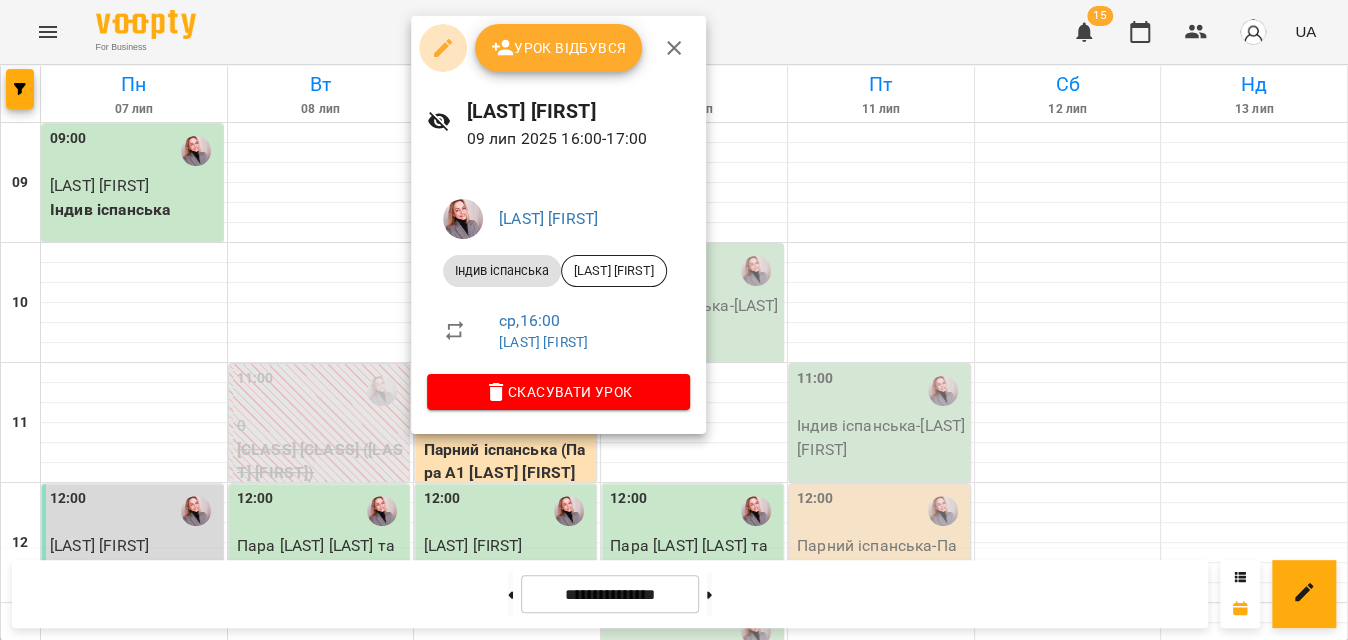 click 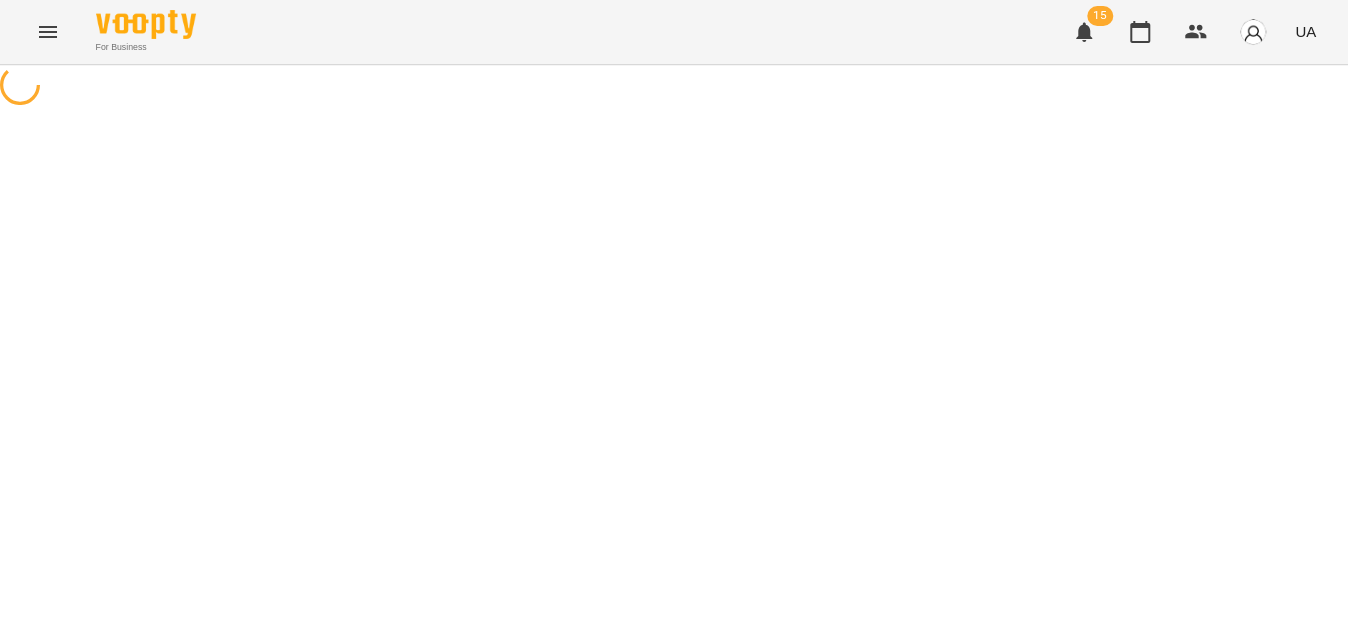 select on "**********" 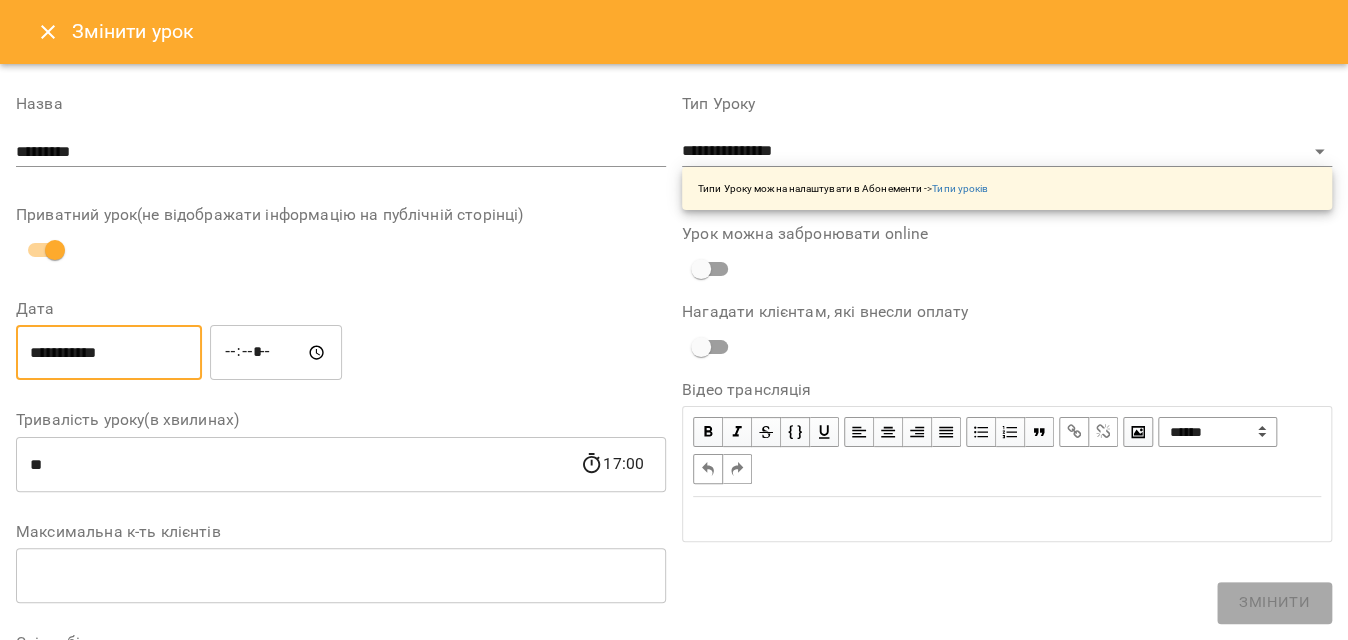 click on "**********" at bounding box center (109, 353) 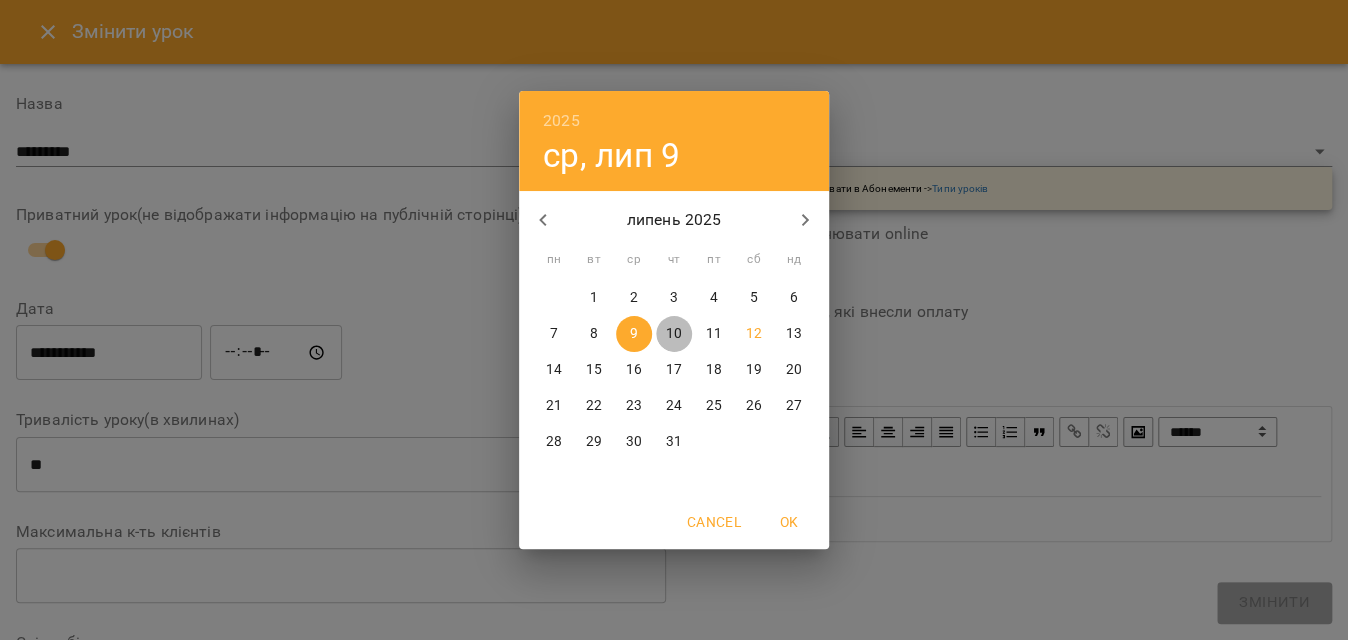 click on "10" at bounding box center (674, 334) 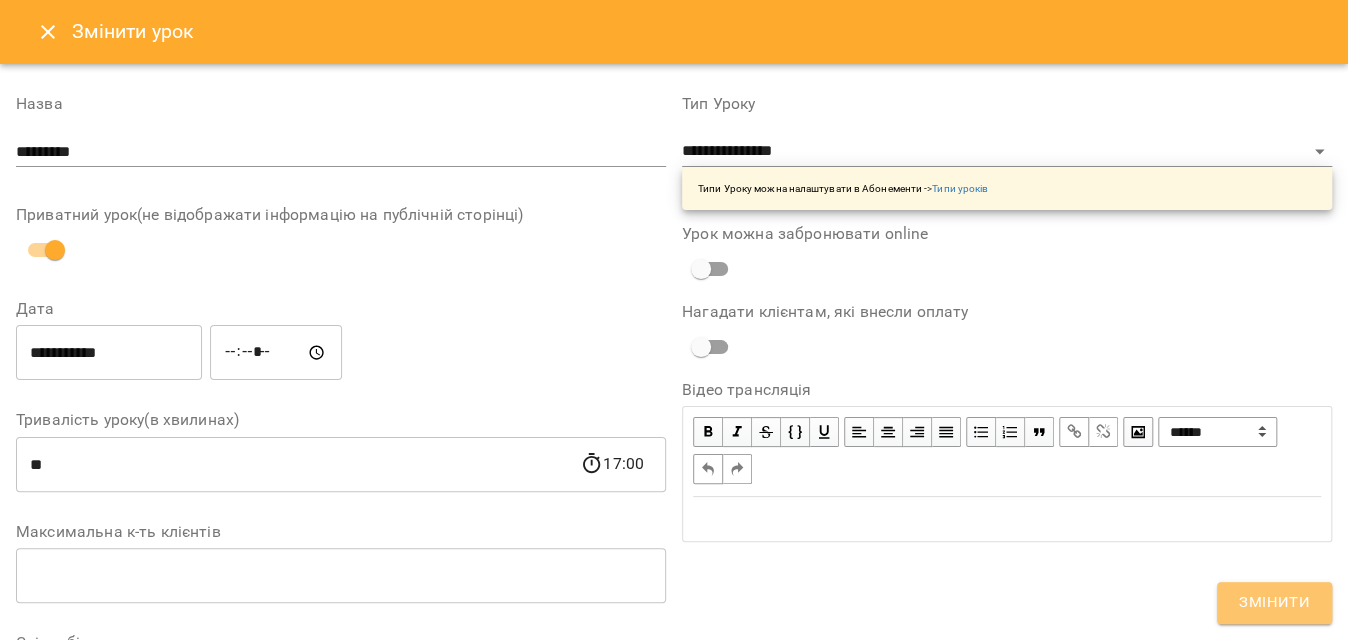 click on "Змінити" at bounding box center (1274, 603) 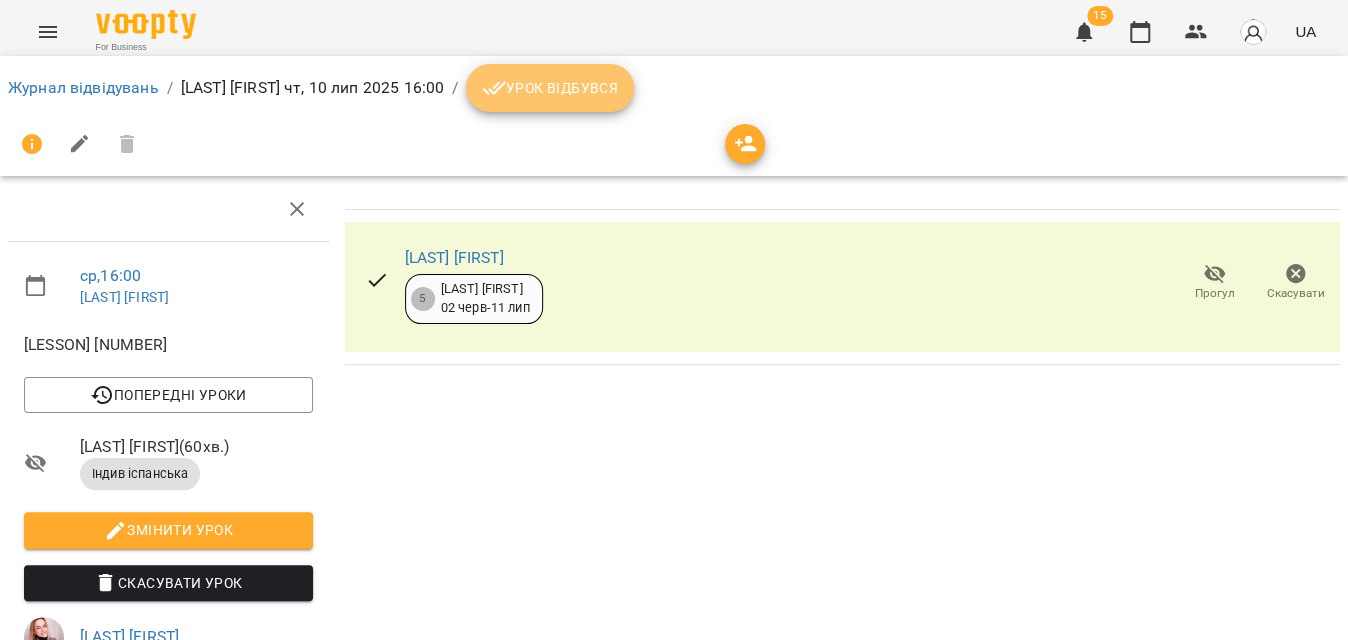 click on "Урок відбувся" at bounding box center [550, 88] 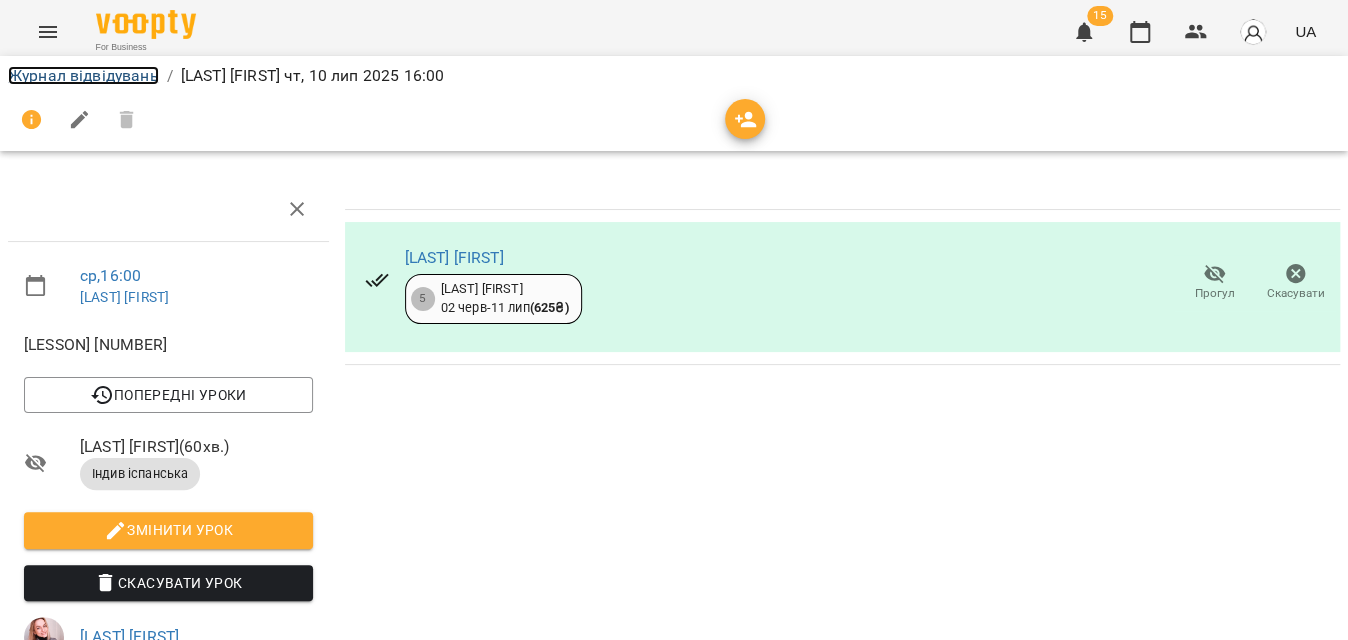 click on "Журнал відвідувань" at bounding box center [83, 75] 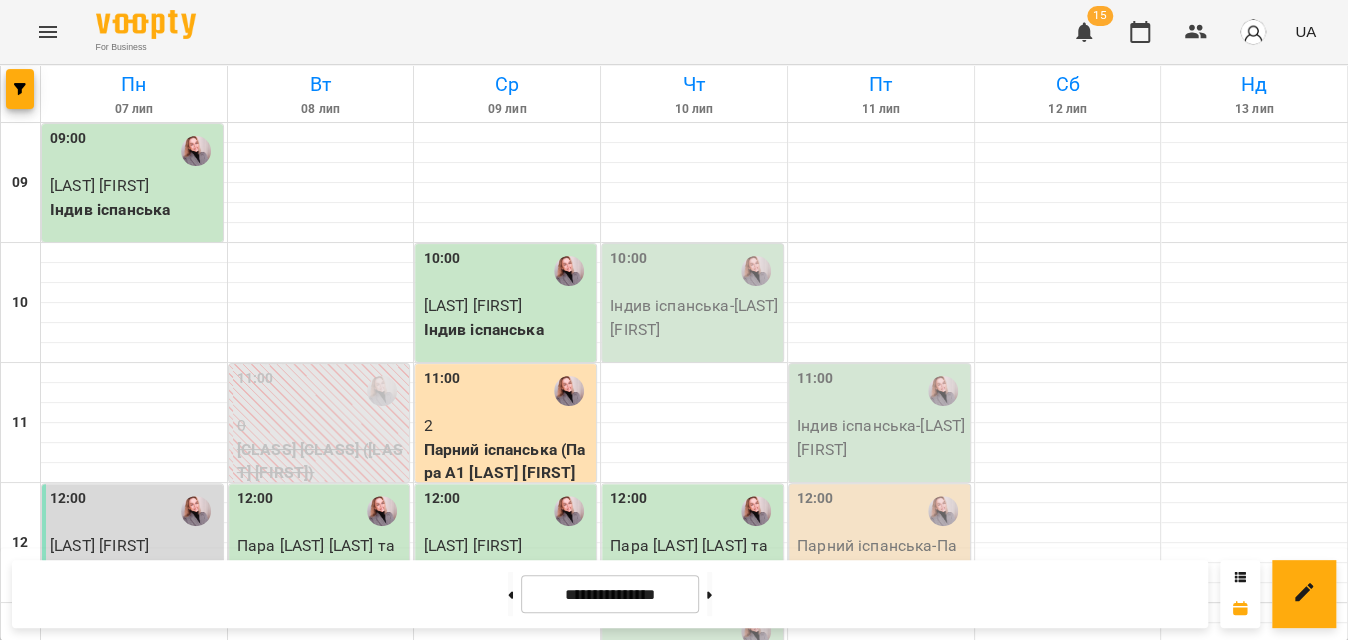 scroll, scrollTop: 253, scrollLeft: 0, axis: vertical 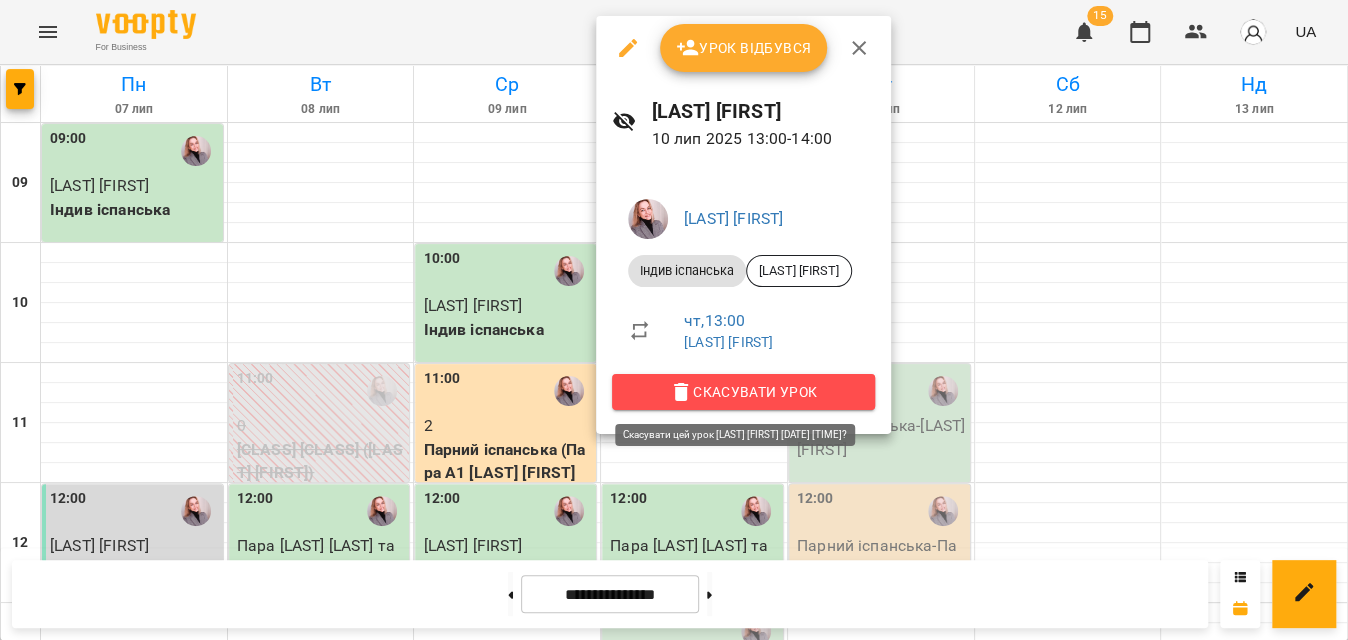 click on "Скасувати Урок" at bounding box center (743, 392) 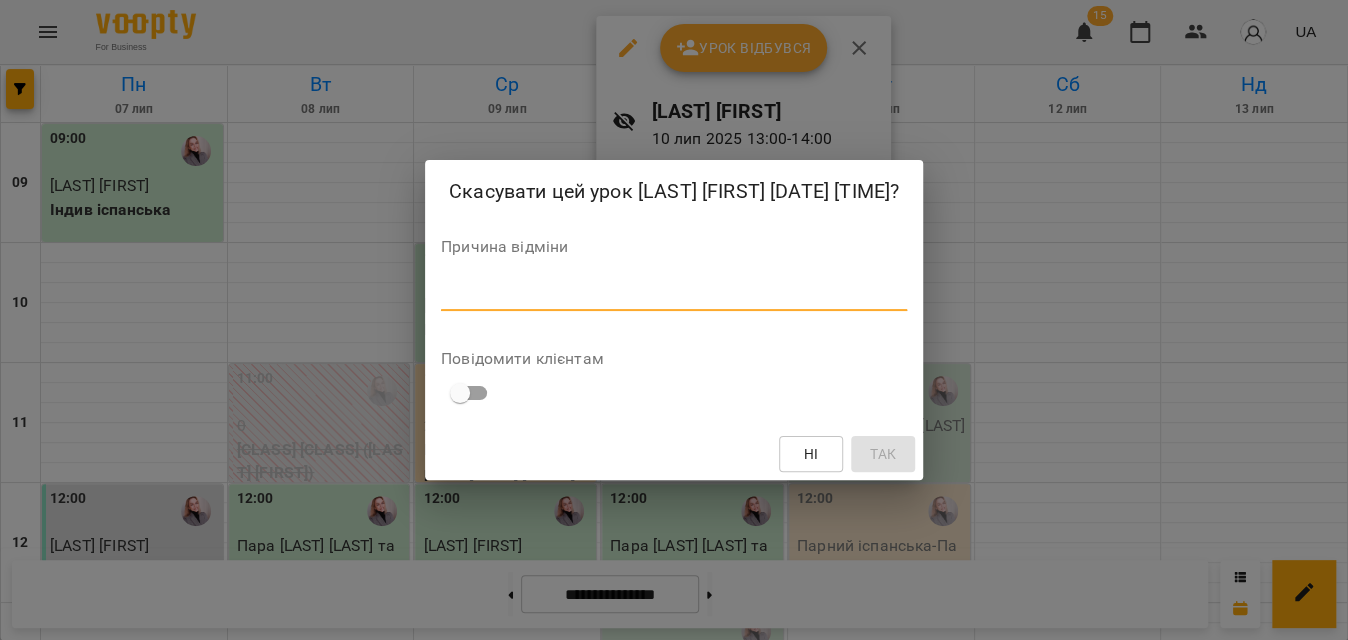 click at bounding box center (674, 294) 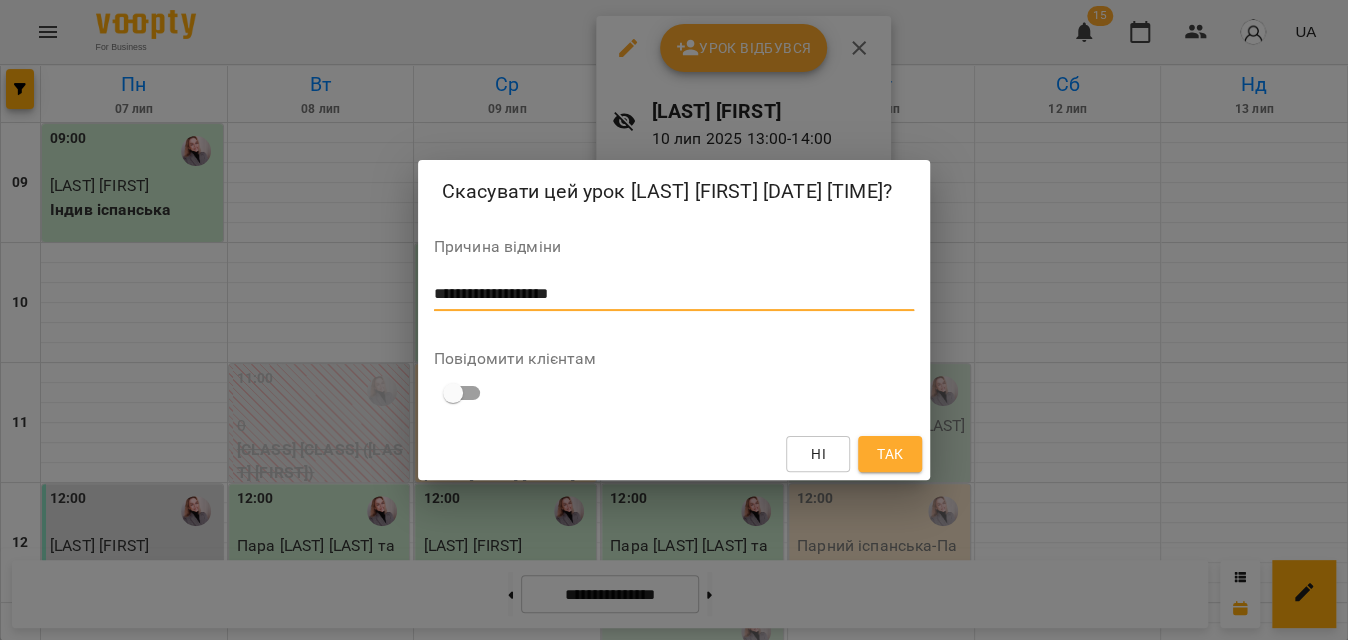 drag, startPoint x: 436, startPoint y: 291, endPoint x: 627, endPoint y: 301, distance: 191.2616 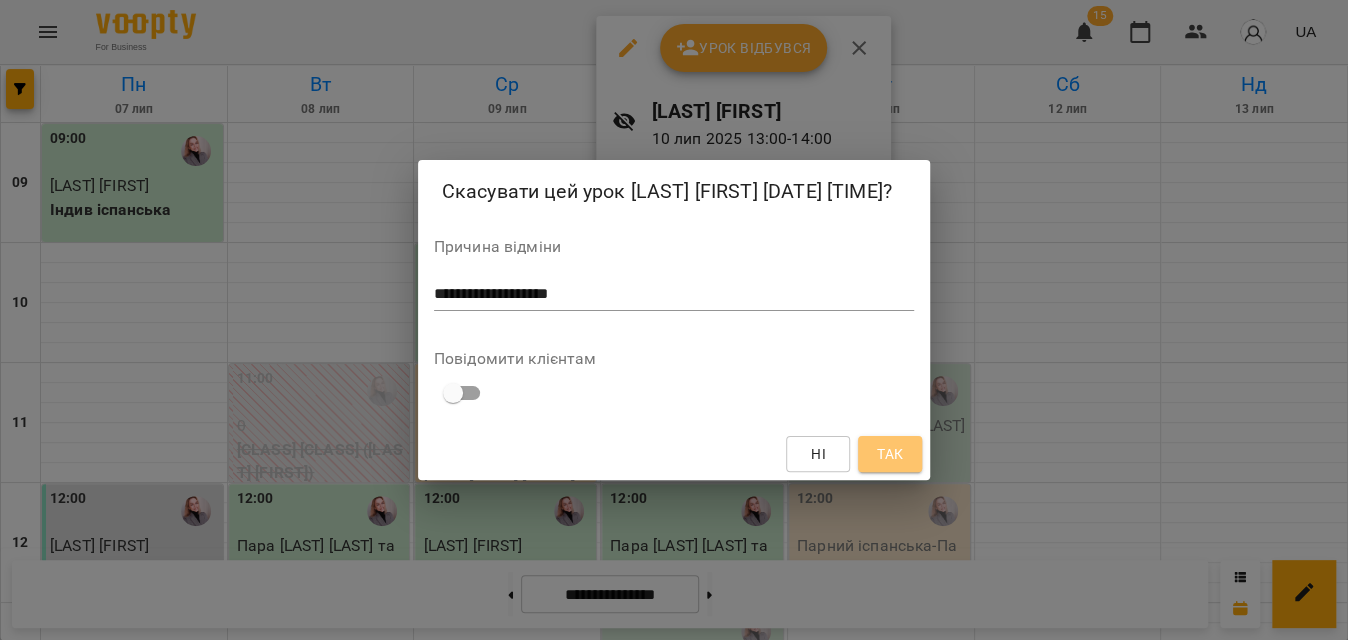 click on "Так" at bounding box center [890, 454] 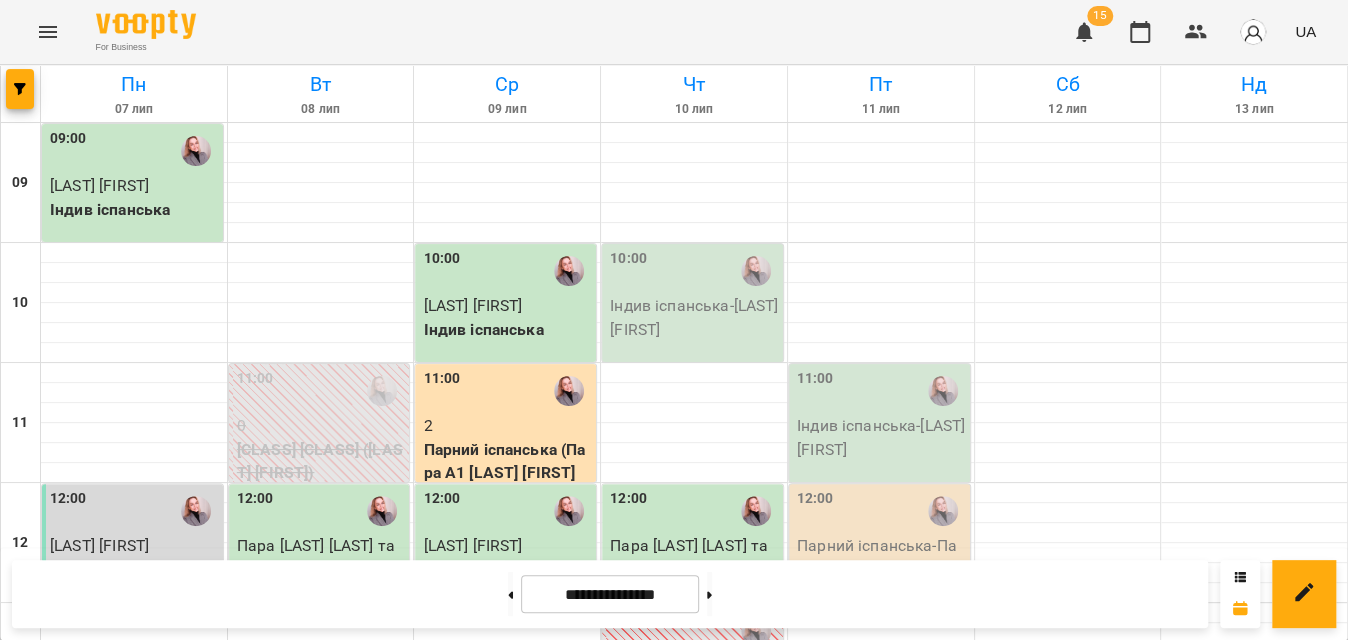 scroll, scrollTop: 890, scrollLeft: 0, axis: vertical 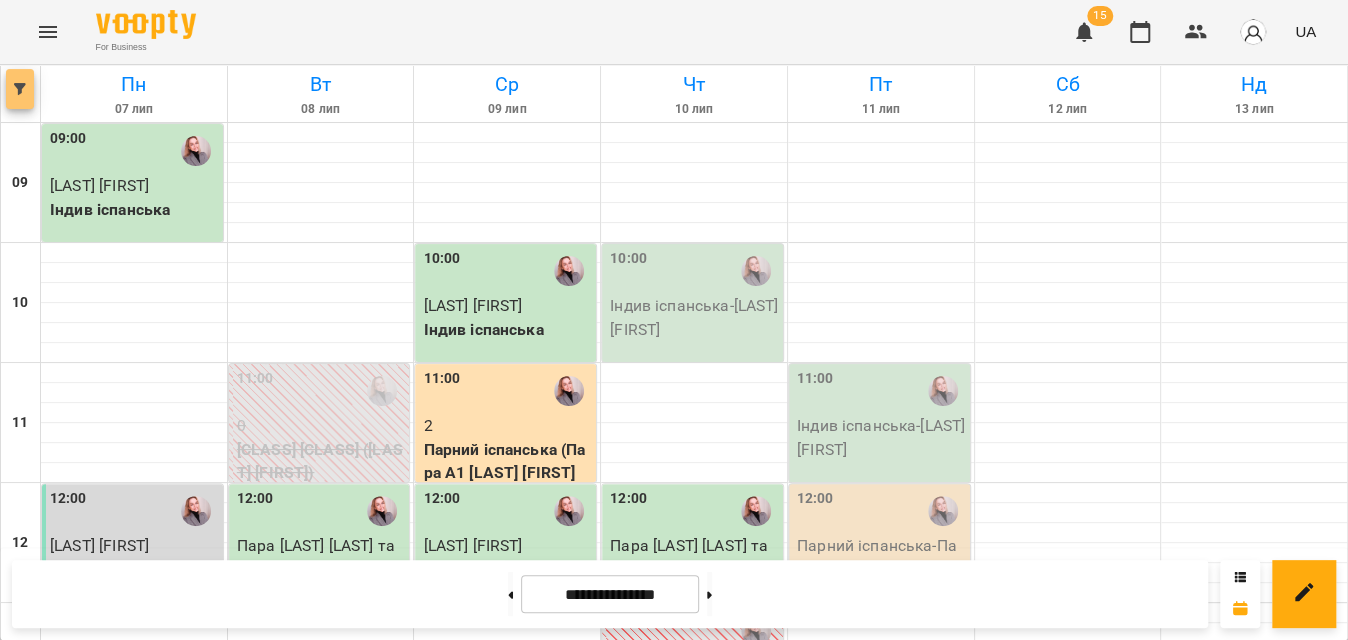 click at bounding box center (20, 89) 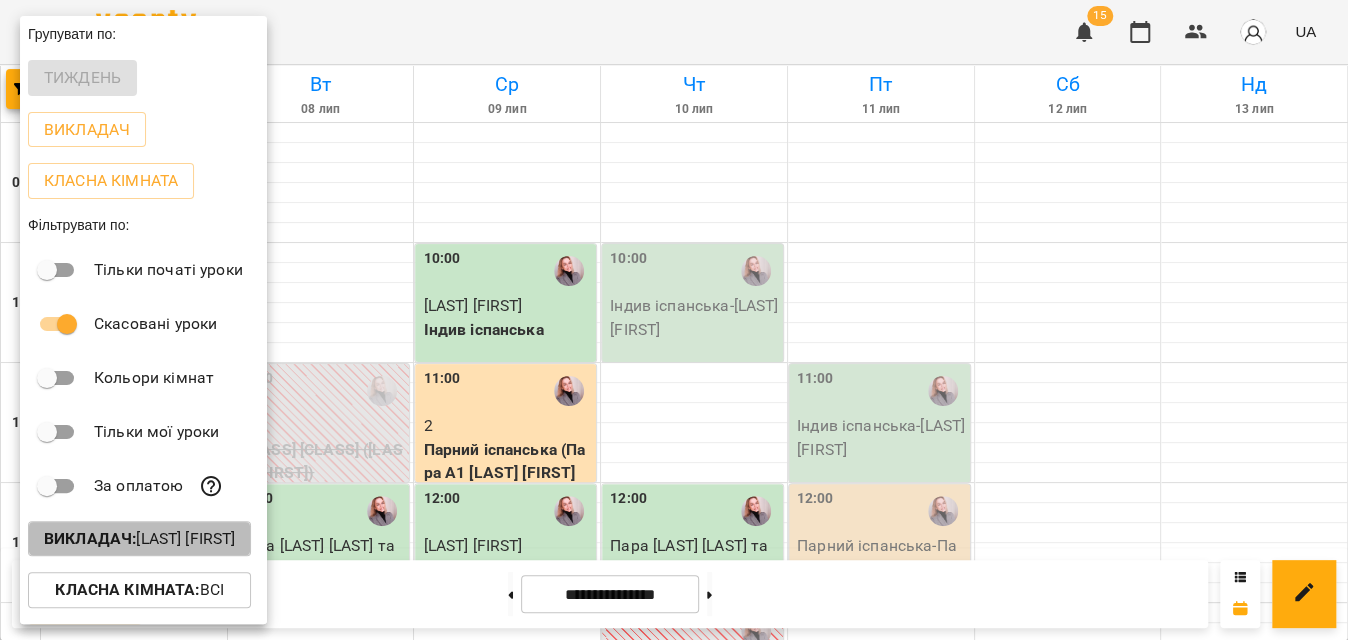 click on "Викладач :  [LAST] [LAST]" at bounding box center [139, 539] 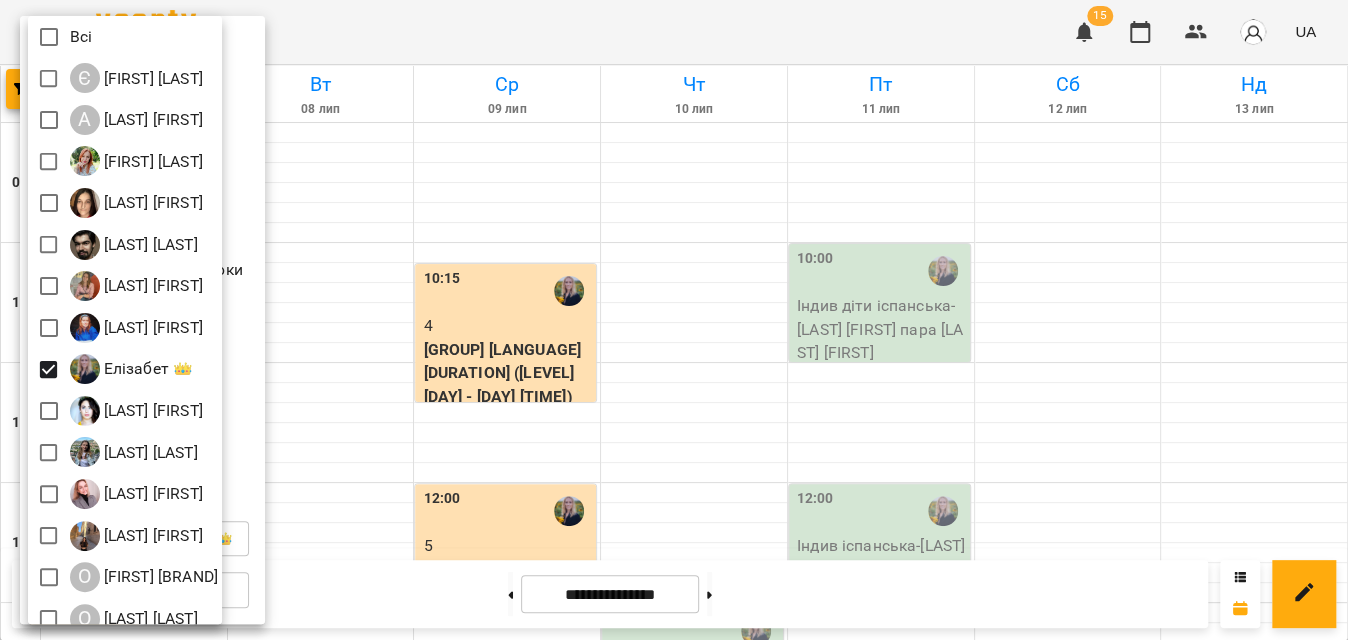 click at bounding box center [674, 320] 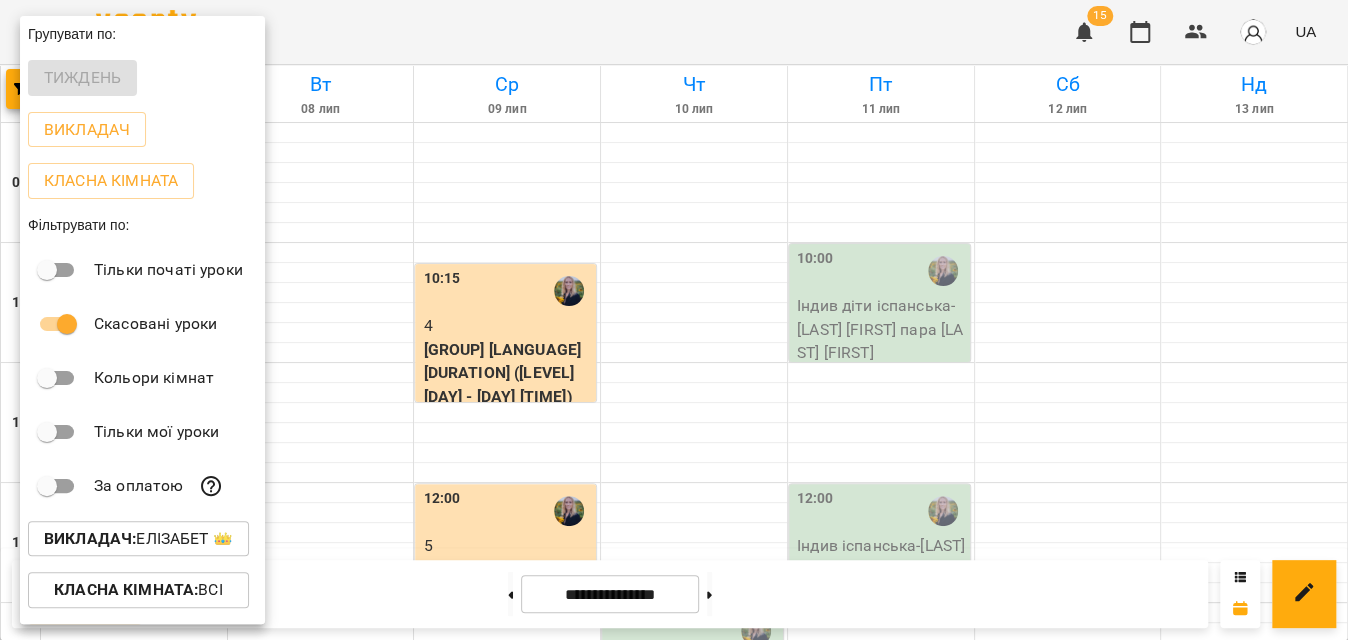 click at bounding box center [674, 320] 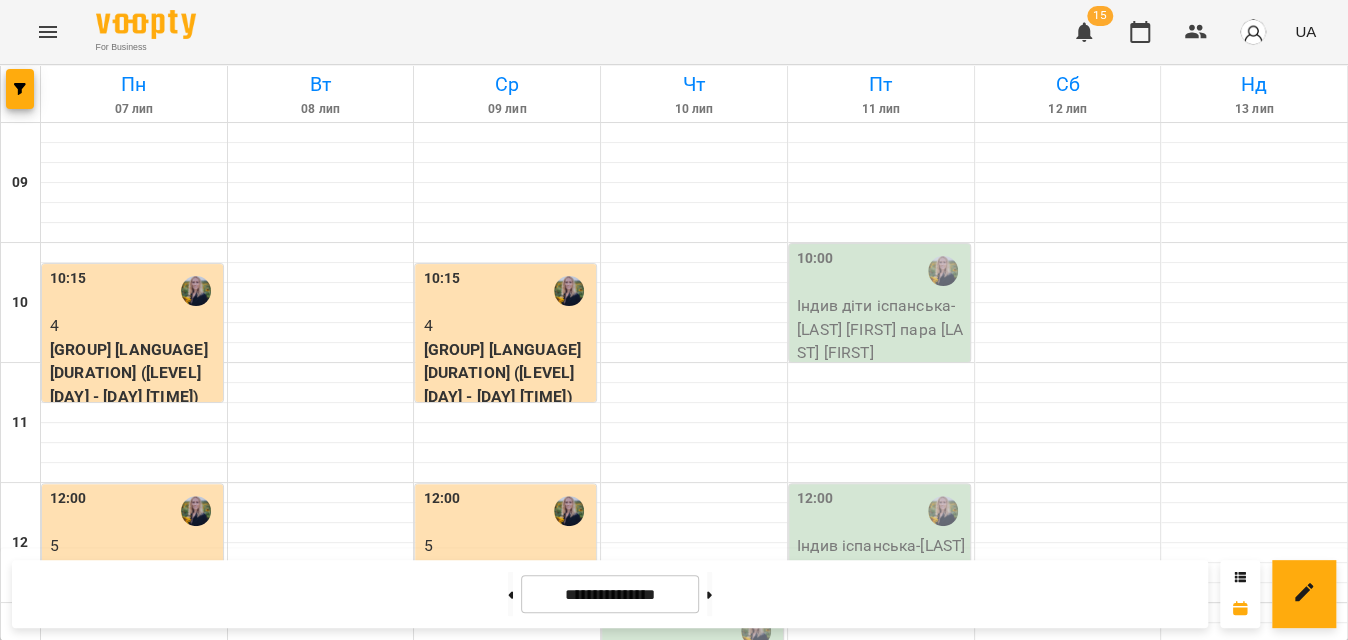 click on "Група іспанська 70 хв - В1 Вт-Чт 1800" at bounding box center [694, 1277] 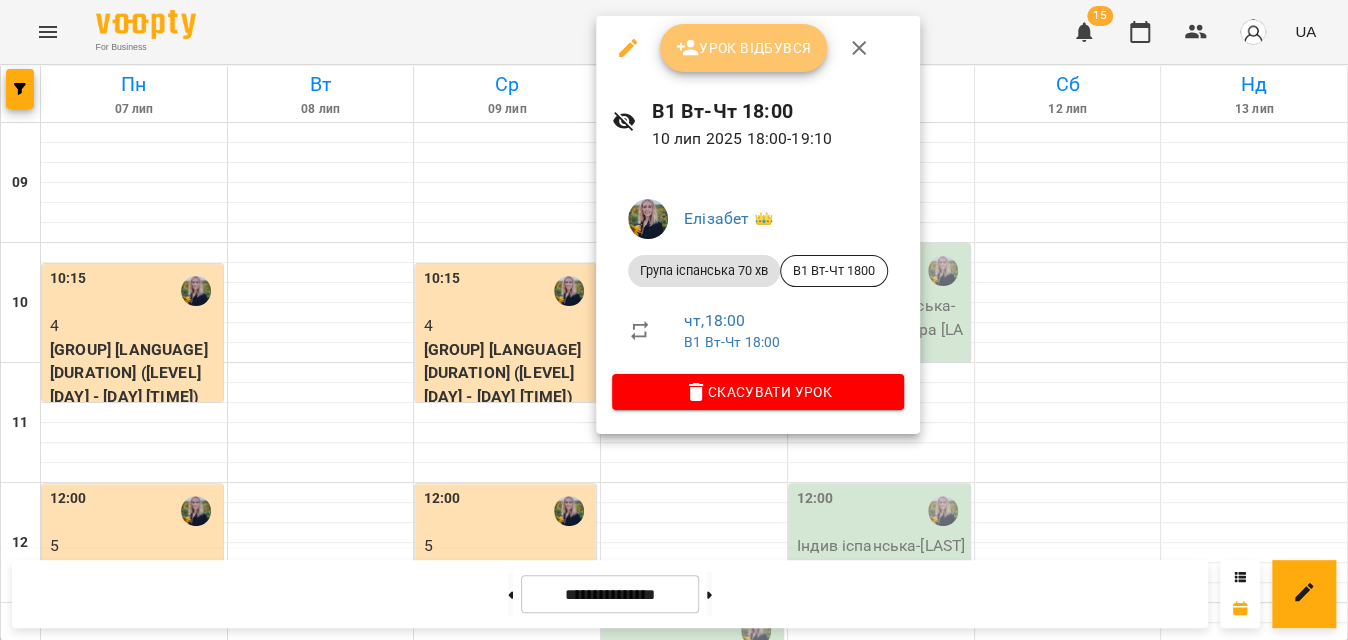 click on "Урок відбувся" at bounding box center [744, 48] 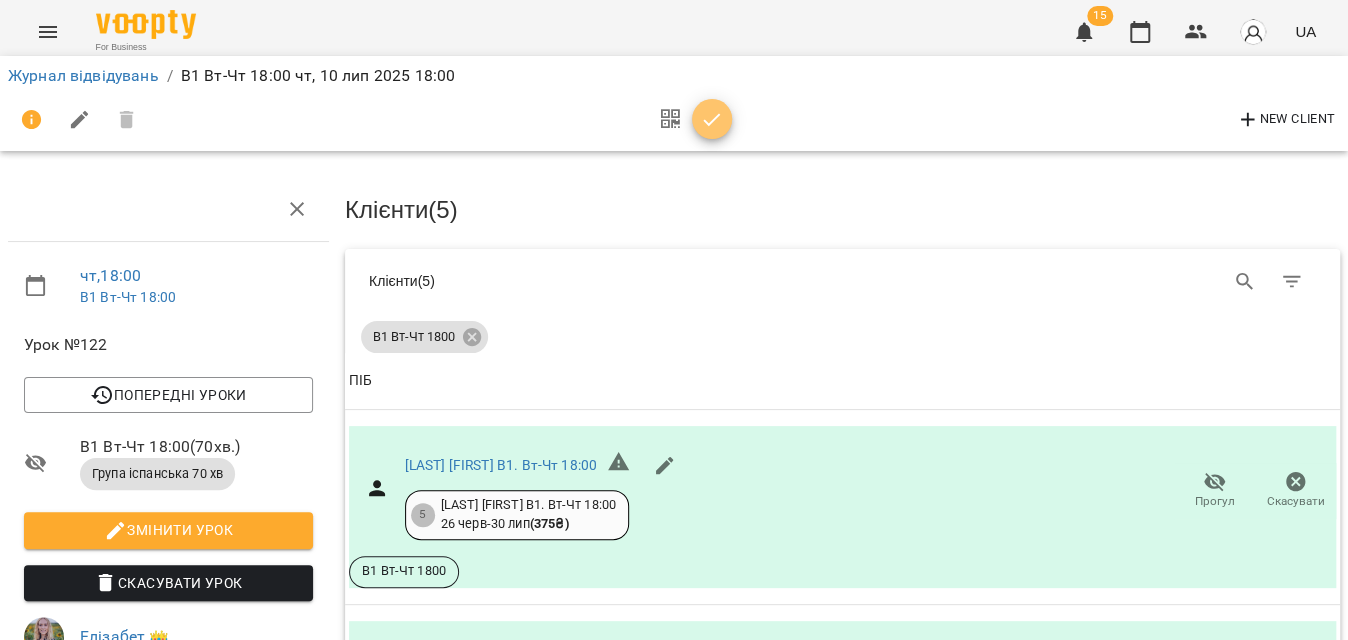 click 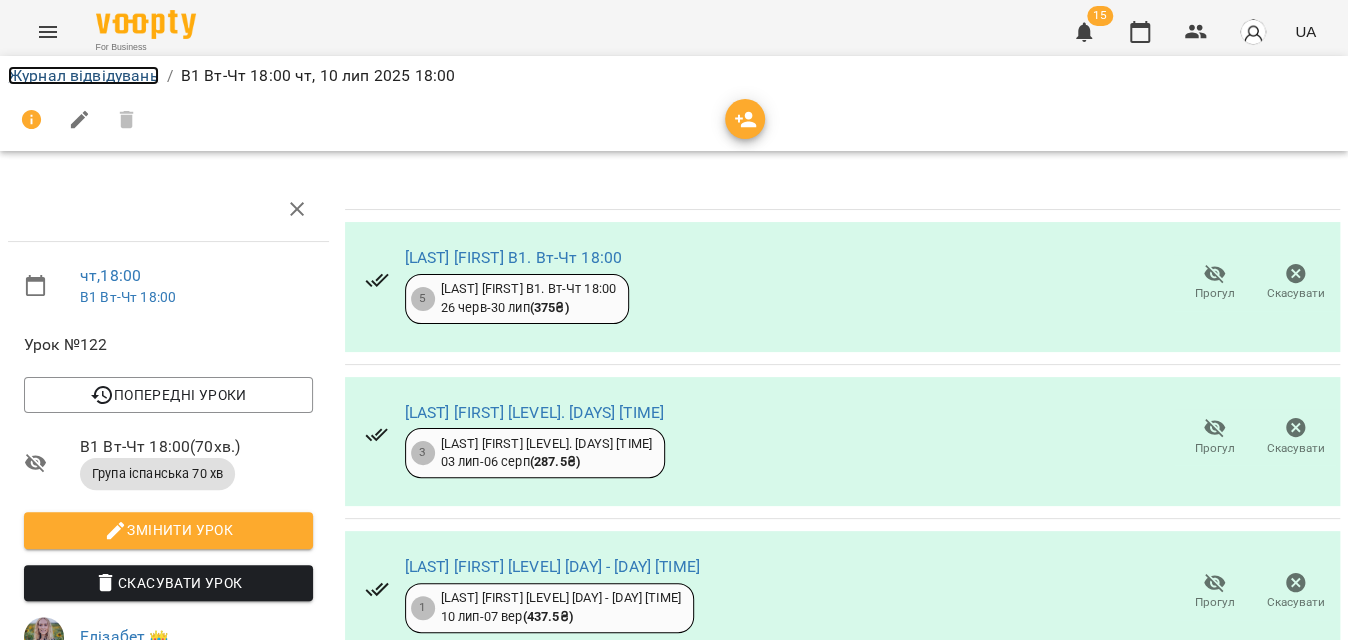click on "Журнал відвідувань" at bounding box center [83, 75] 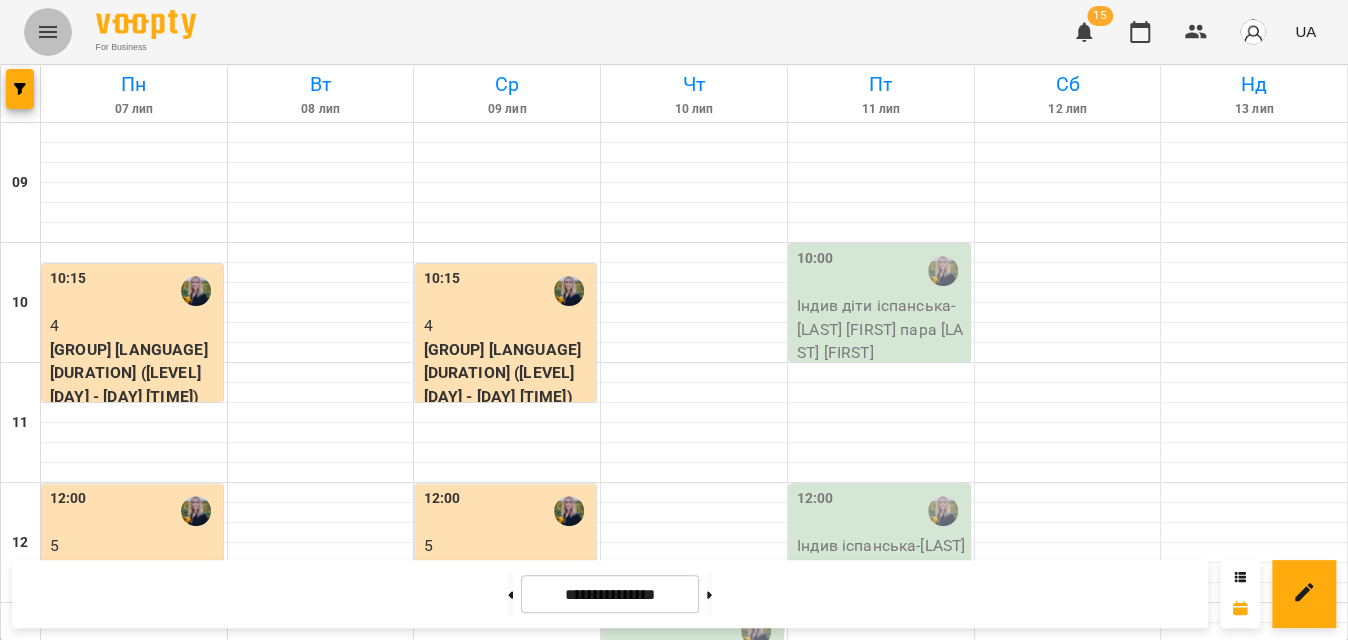 click 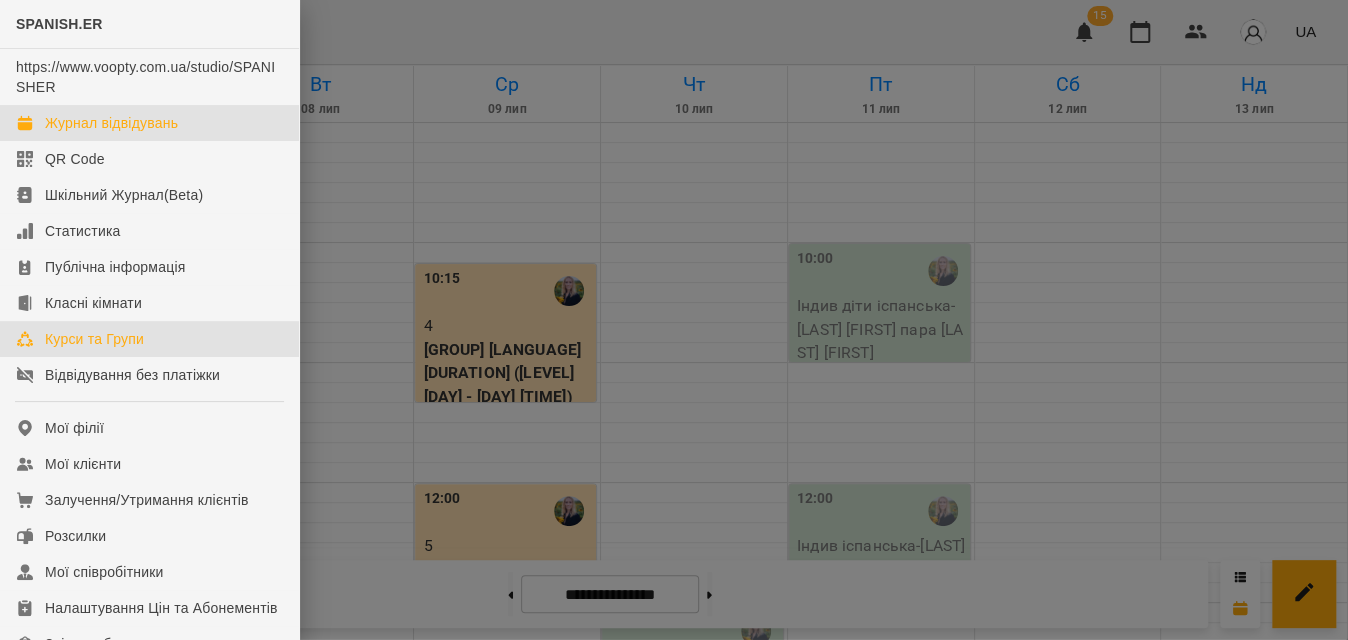 click on "Курси та Групи" at bounding box center (94, 339) 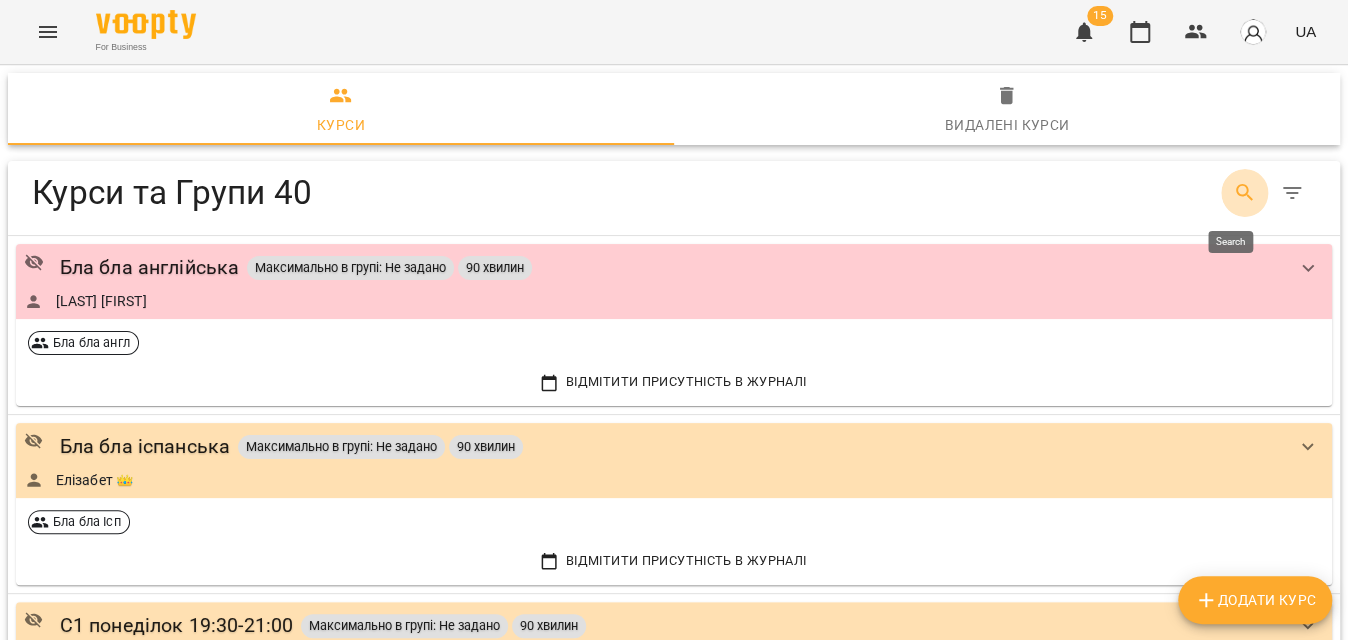click 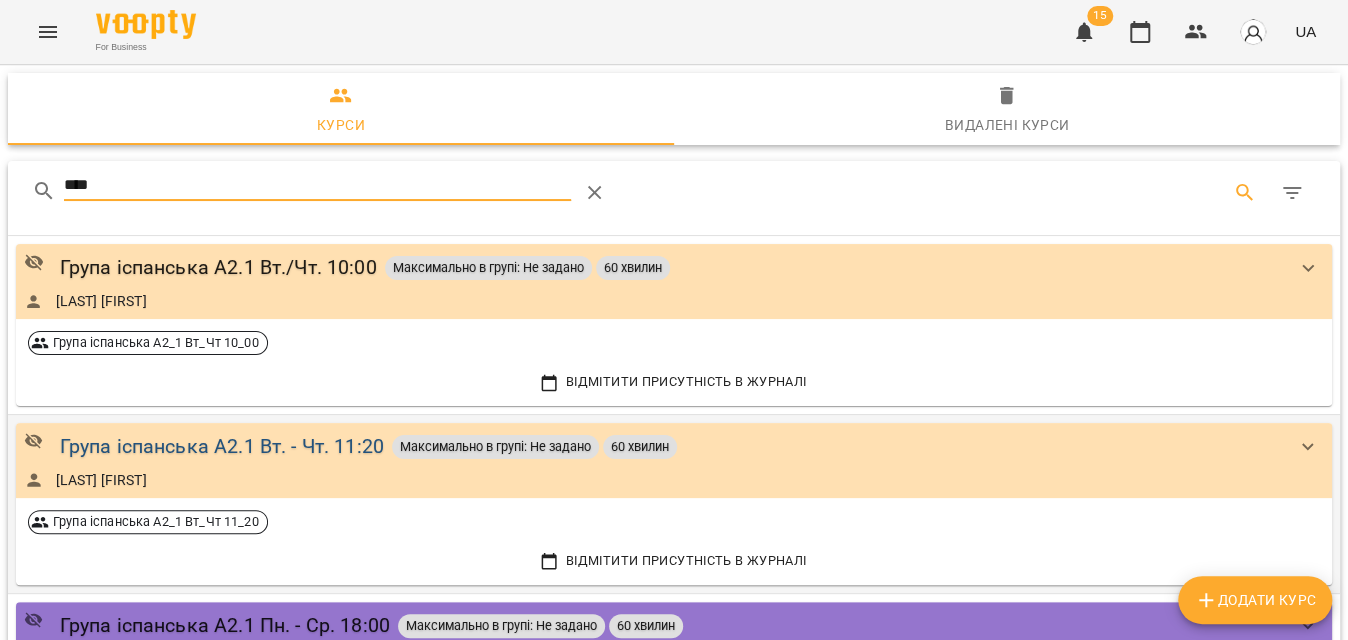 type on "****" 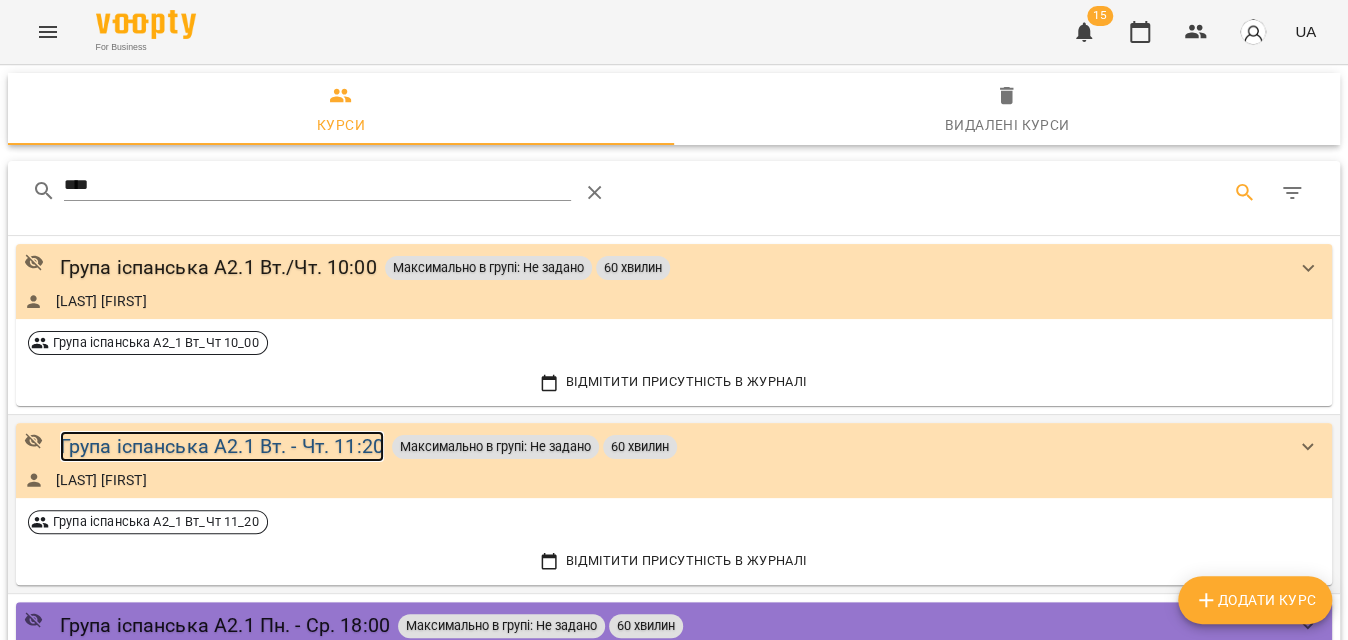 click on "Група іспанська А2.1 Вт. - Чт. 11:20" at bounding box center (222, 446) 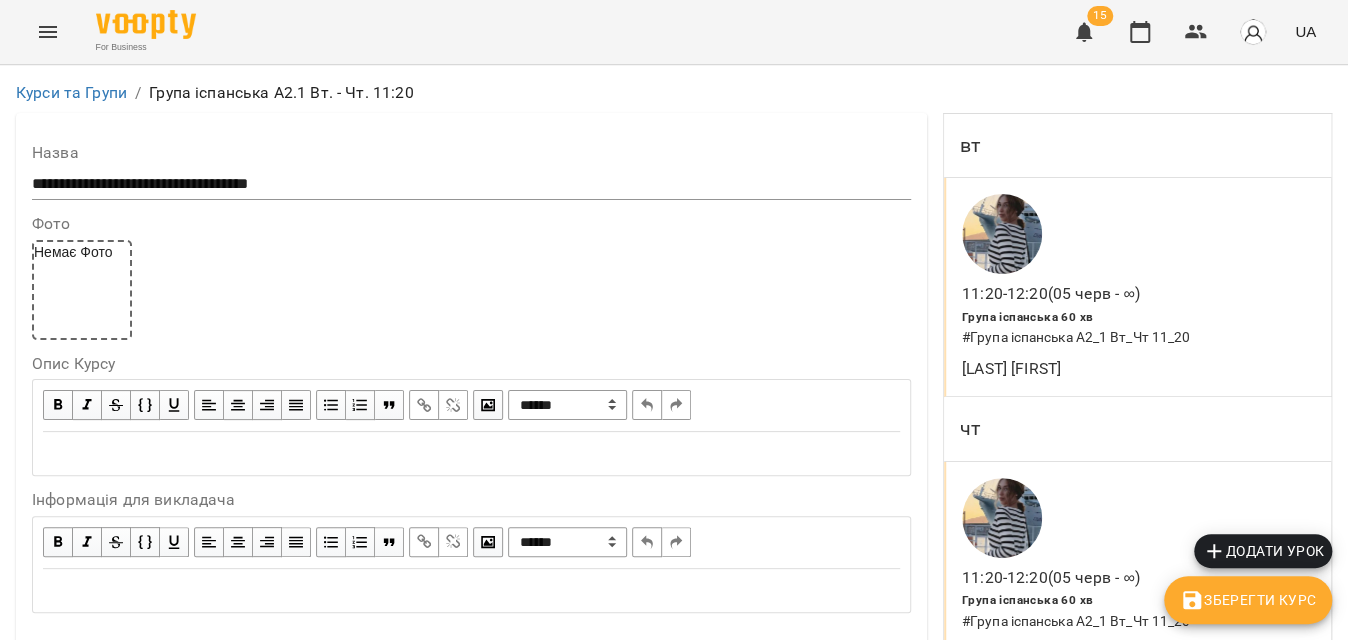 scroll, scrollTop: 327, scrollLeft: 0, axis: vertical 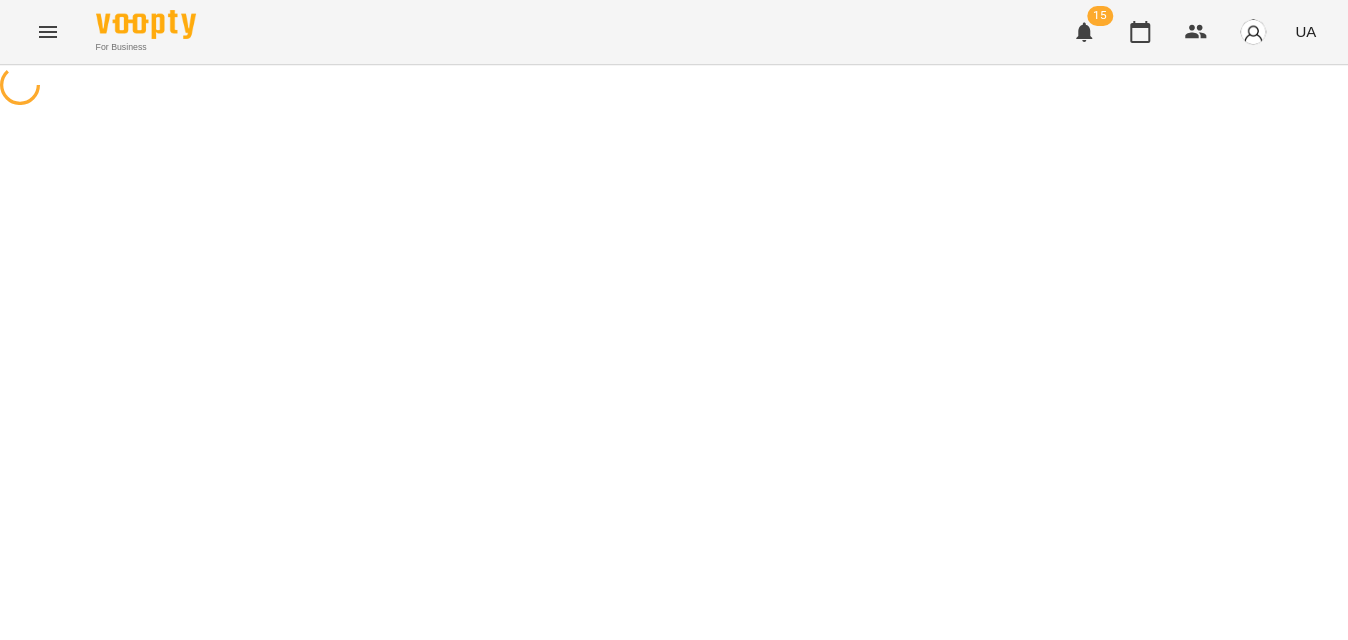select on "*" 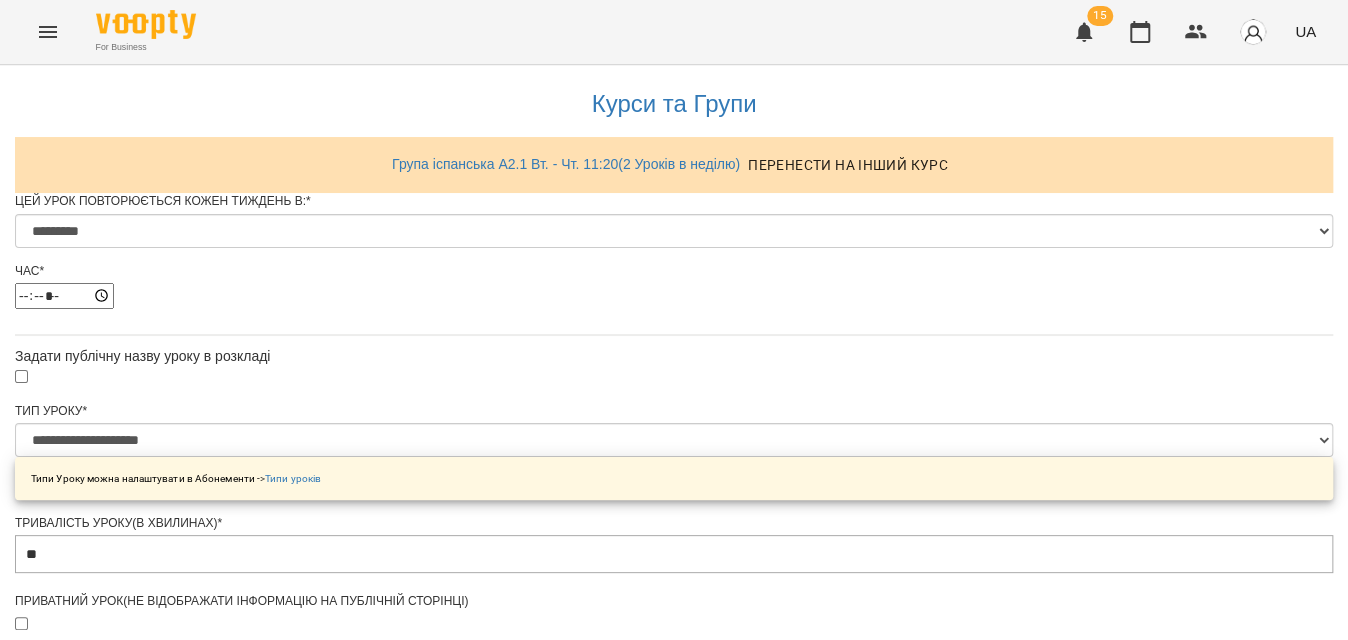 scroll, scrollTop: 1006, scrollLeft: 0, axis: vertical 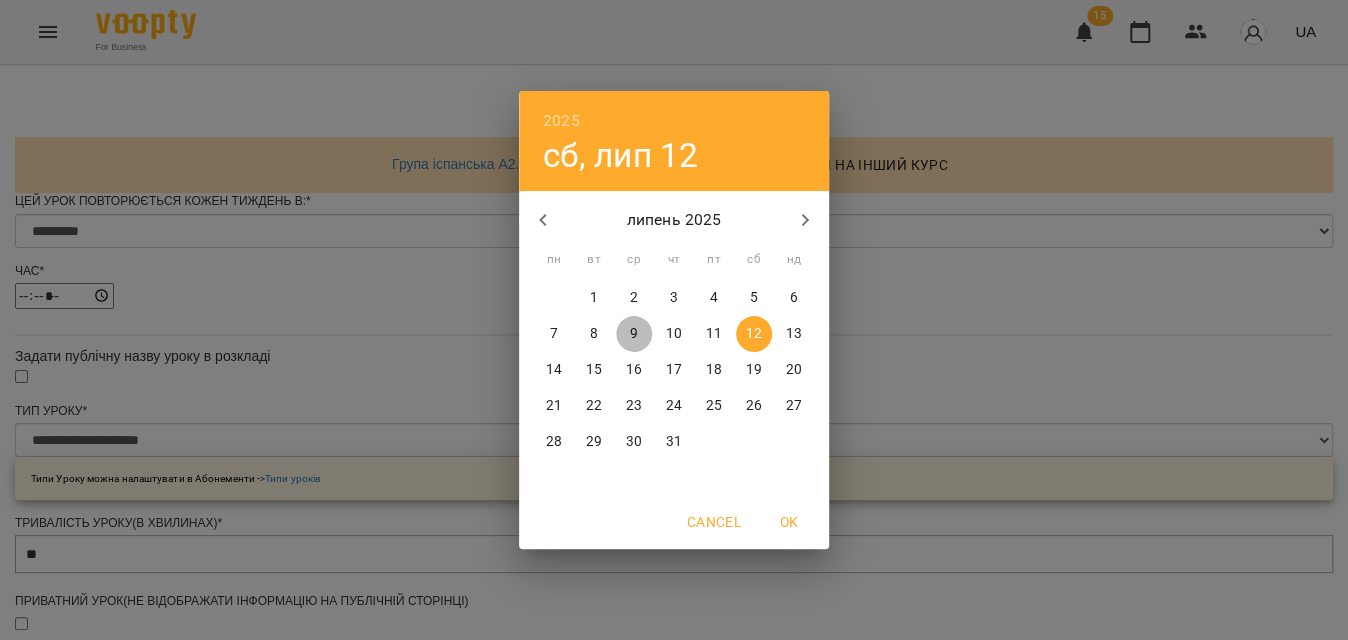 click on "9" at bounding box center (634, 334) 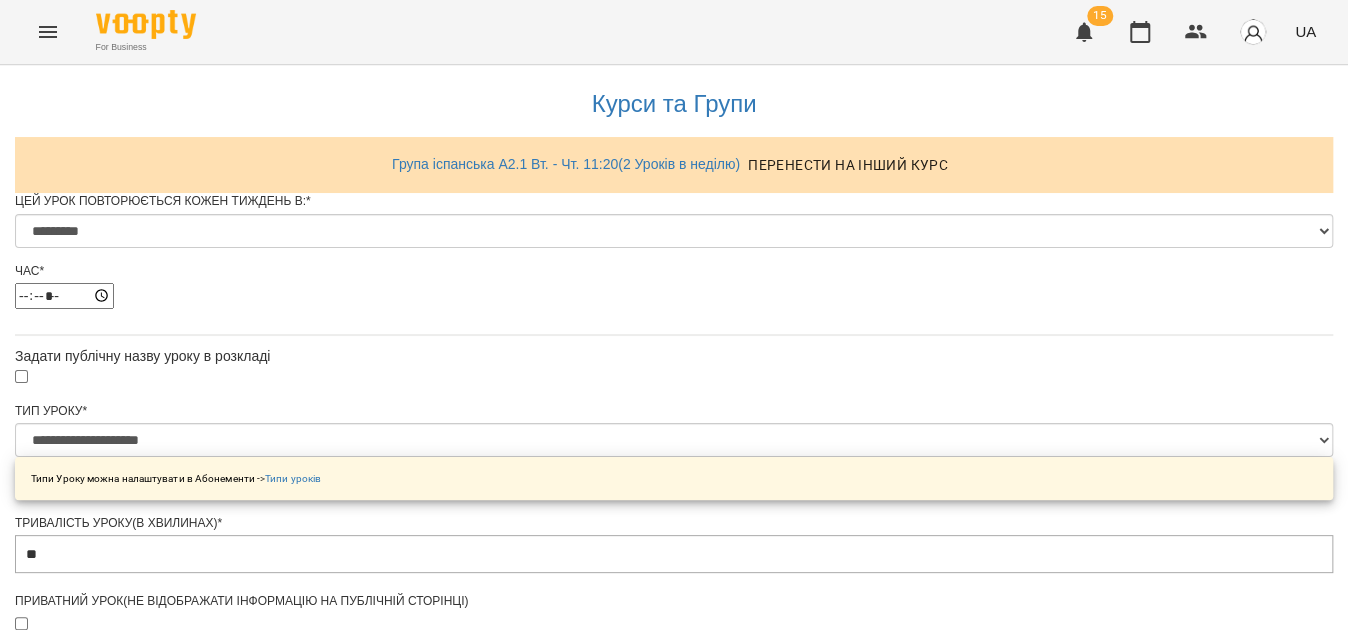click on "Зберегти" at bounding box center [674, 1535] 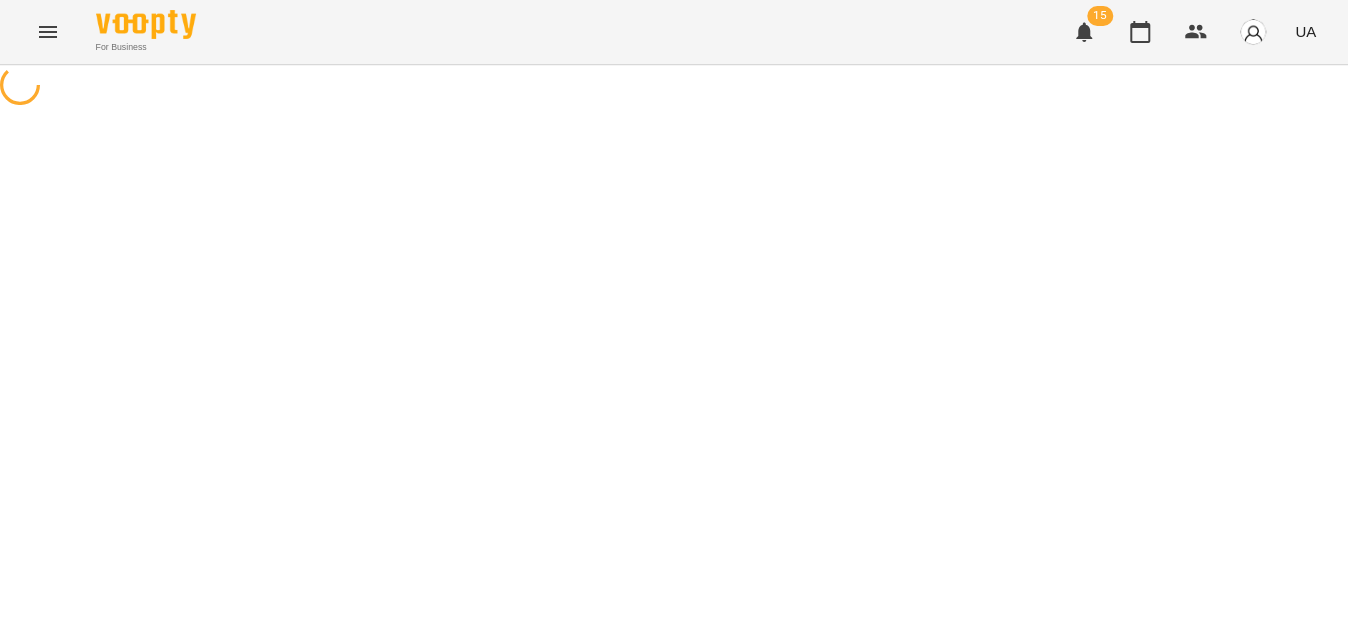 scroll, scrollTop: 0, scrollLeft: 0, axis: both 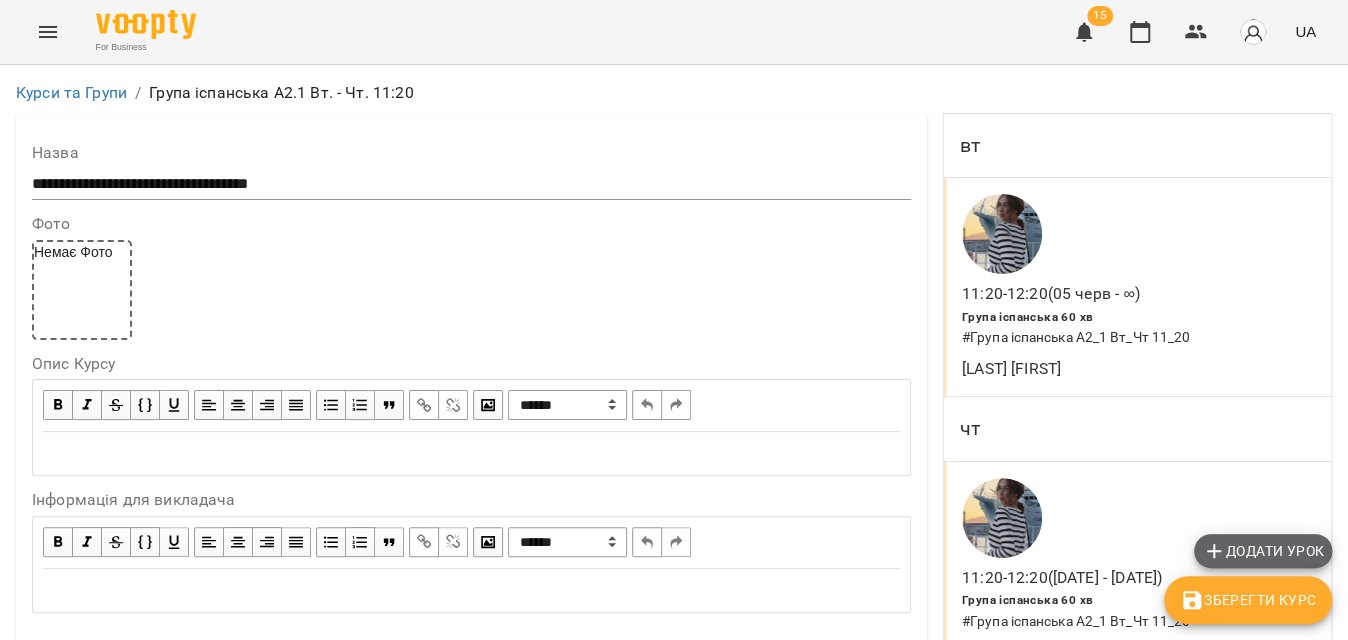 click on "Додати урок" at bounding box center [1263, 551] 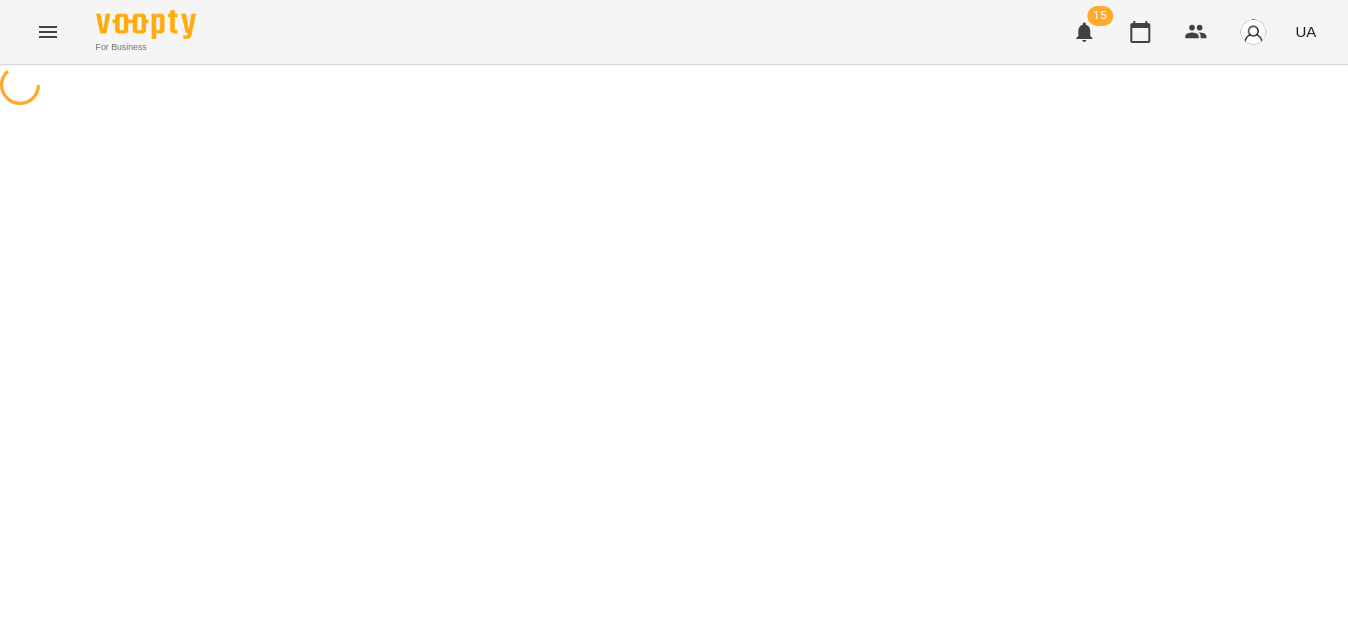 select on "**********" 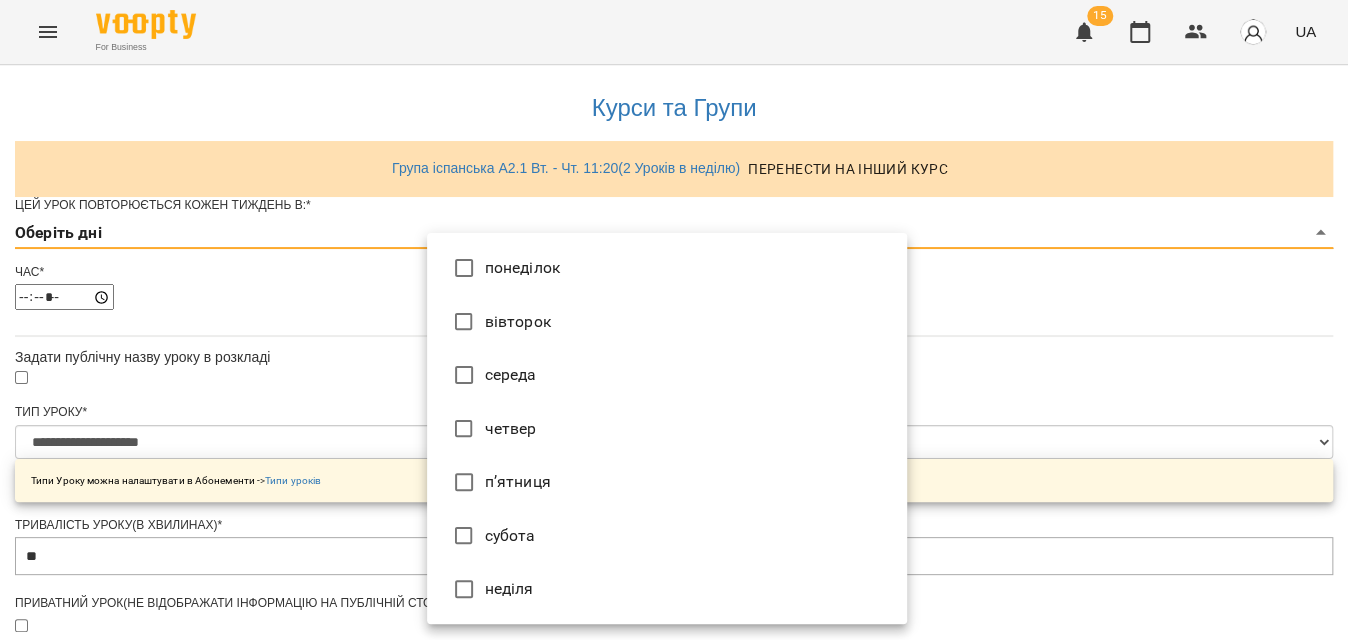 click on "**********" at bounding box center [674, 691] 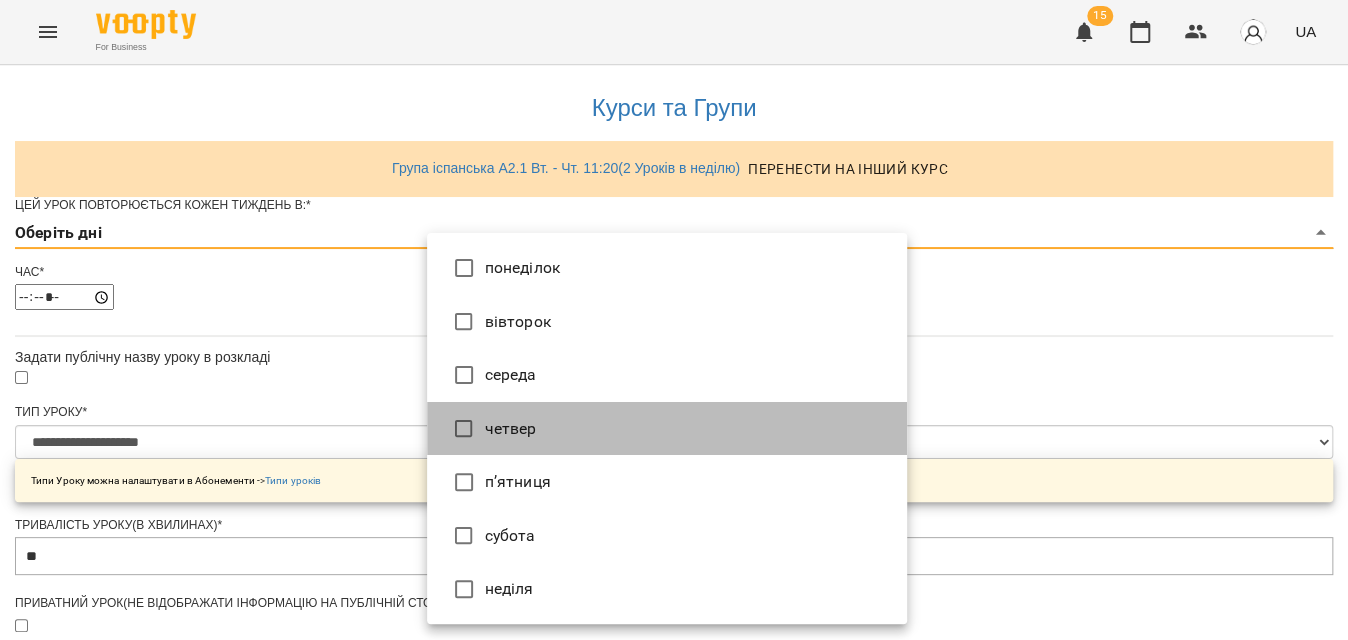 click on "четвер" at bounding box center [667, 429] 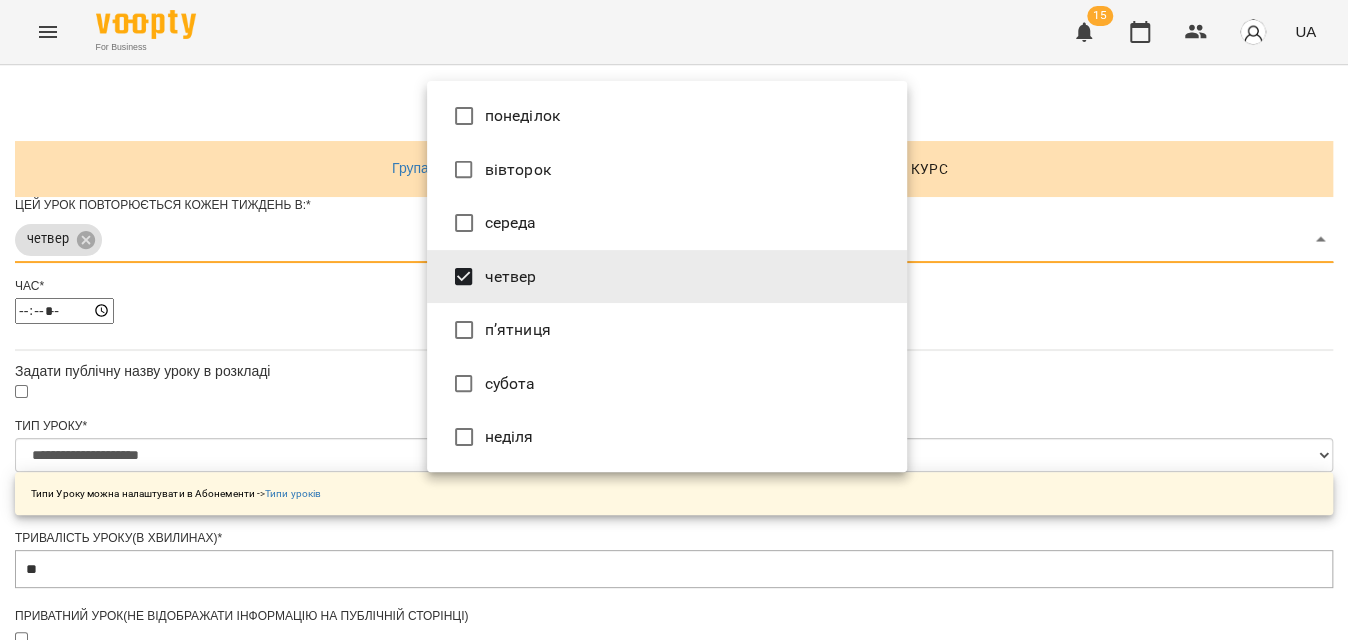 click at bounding box center (674, 320) 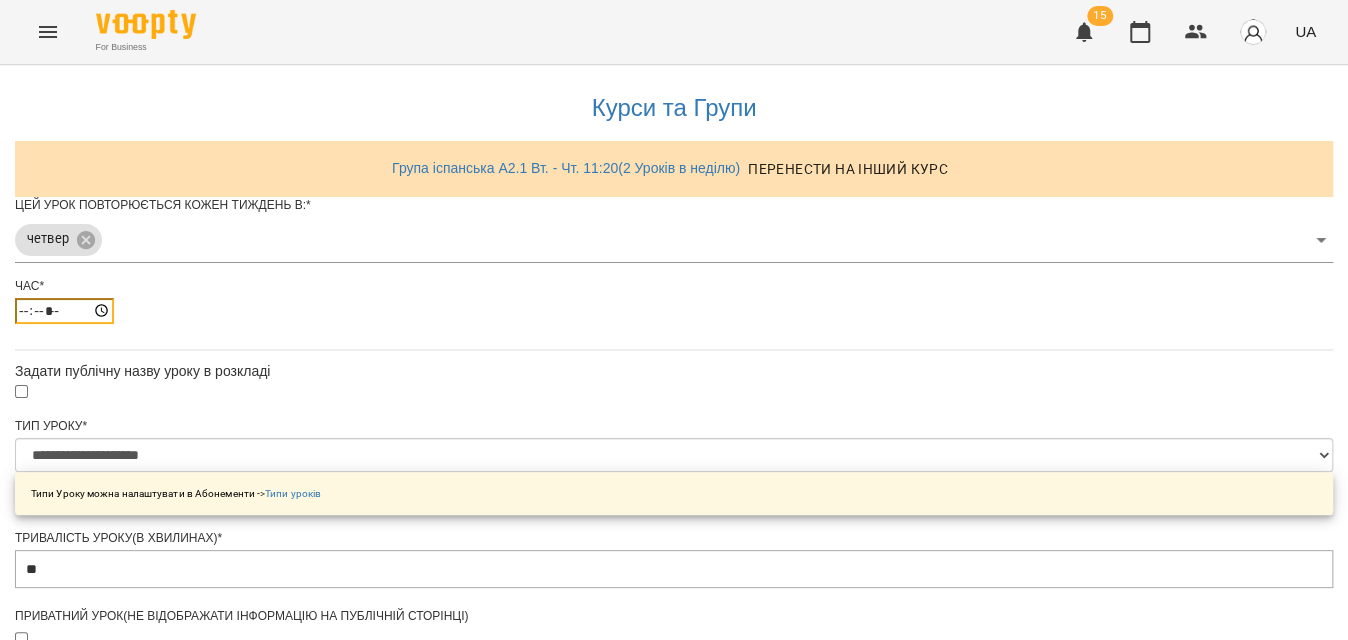 click on "*****" at bounding box center (64, 311) 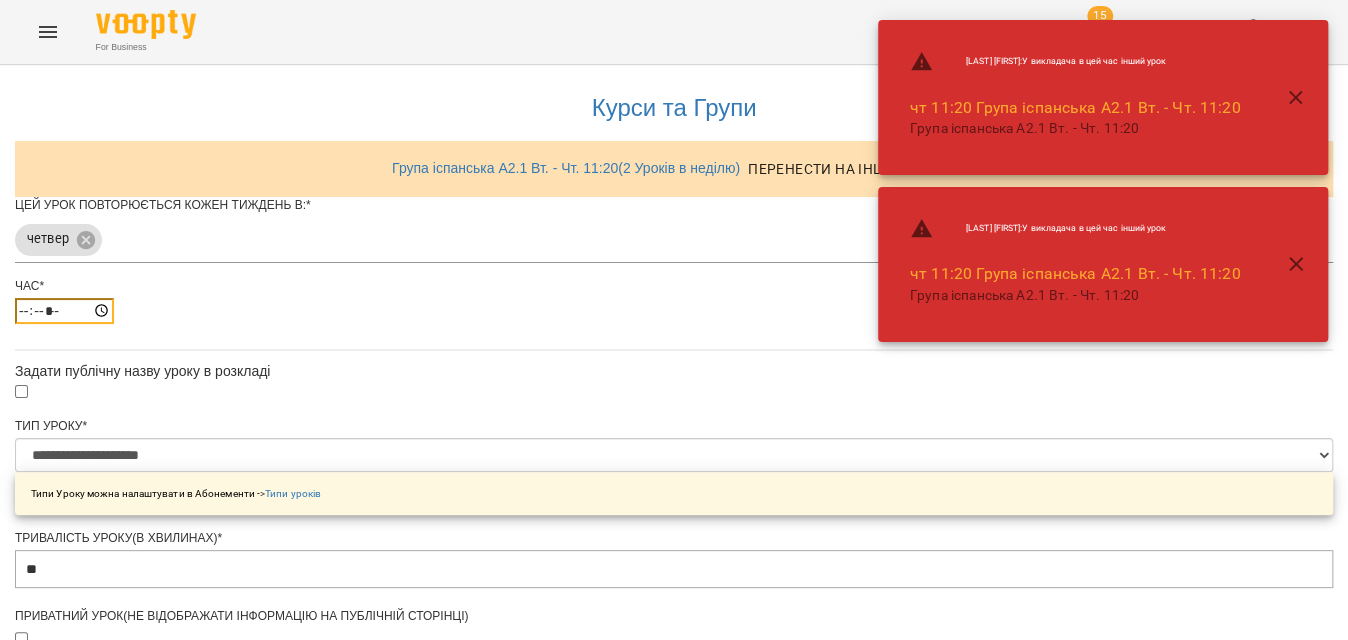 type on "*****" 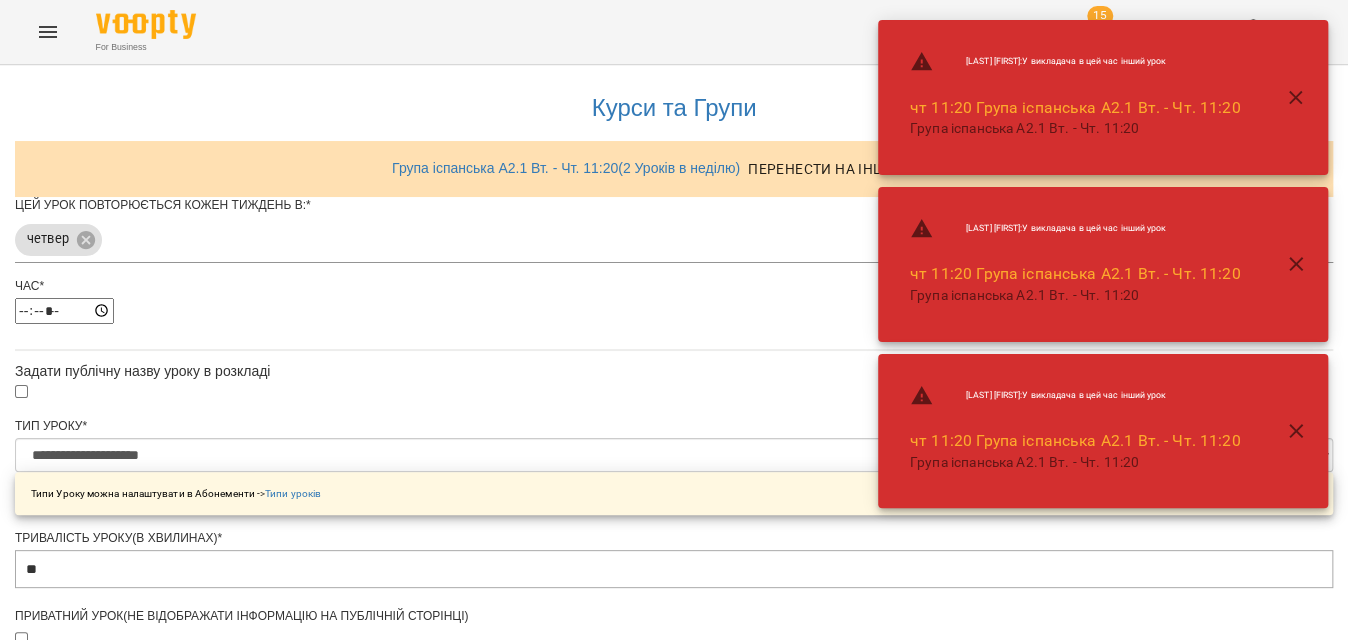 click on "**********" at bounding box center (674, 732) 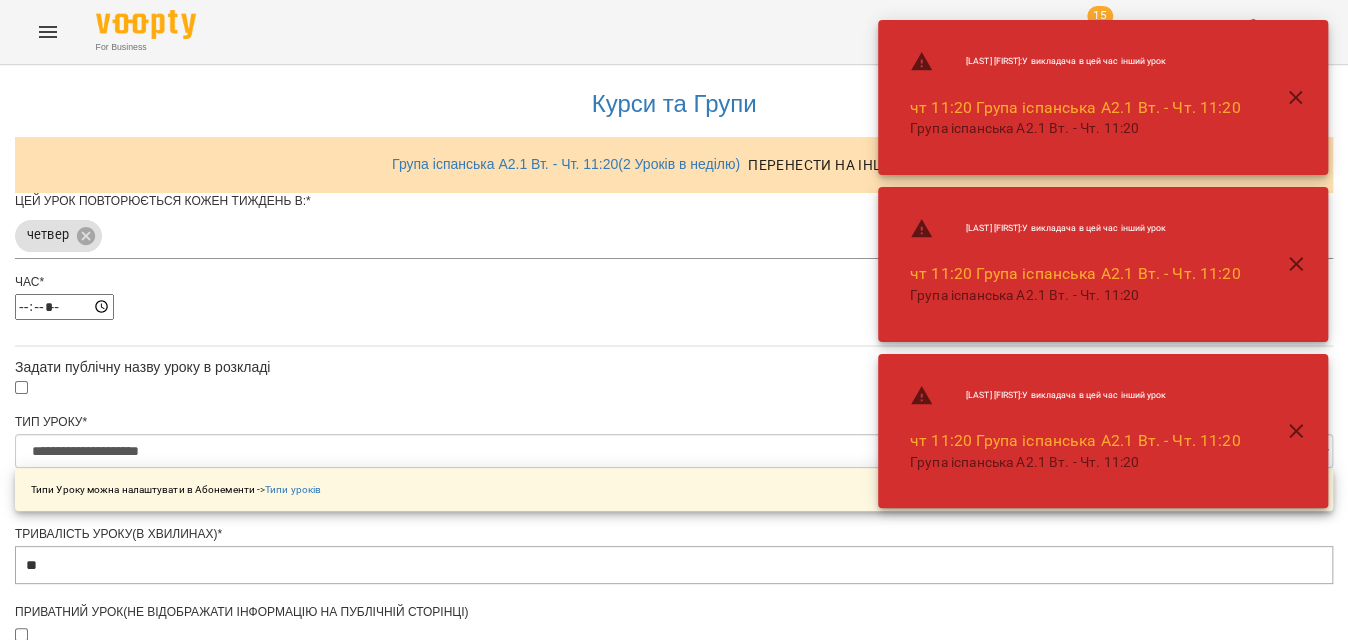 scroll, scrollTop: 618, scrollLeft: 0, axis: vertical 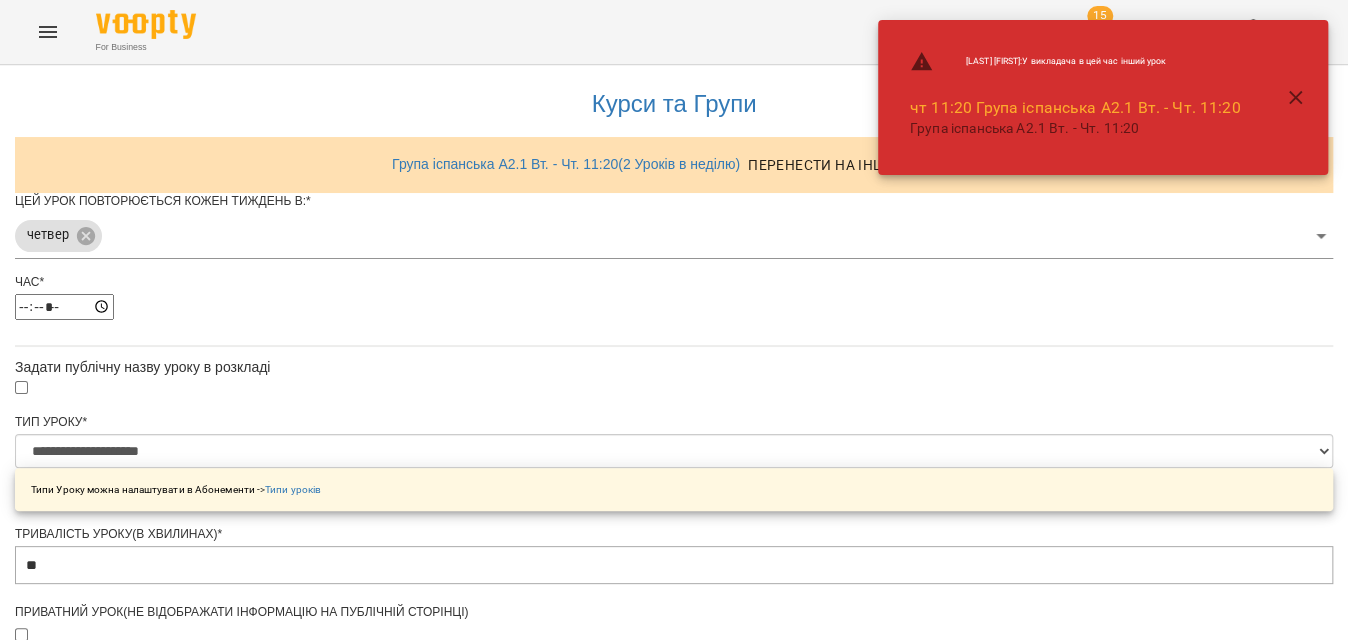 click 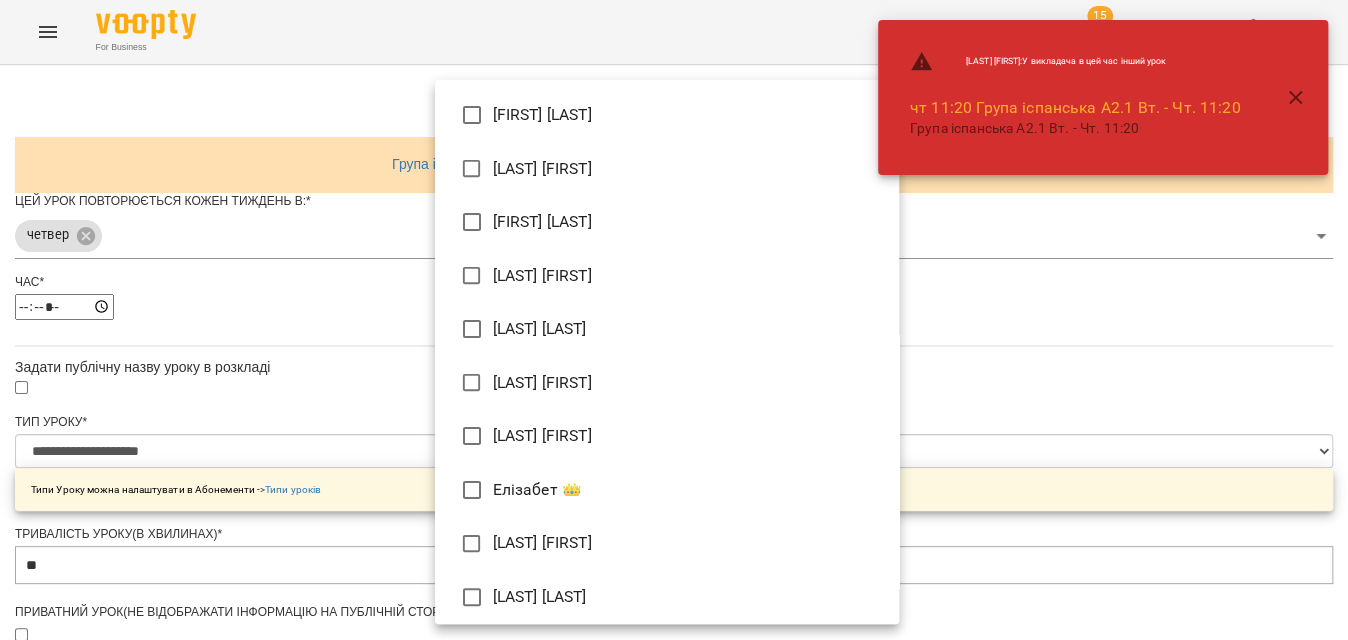 click on "**********" at bounding box center [674, 691] 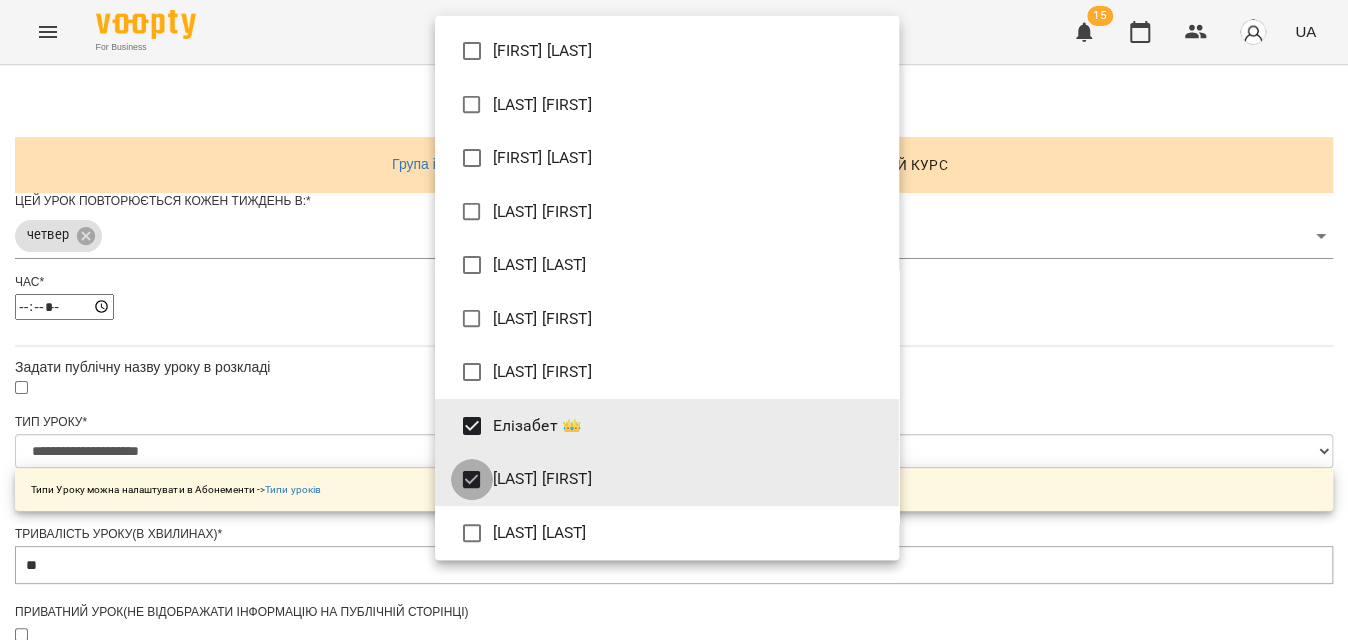 type on "**********" 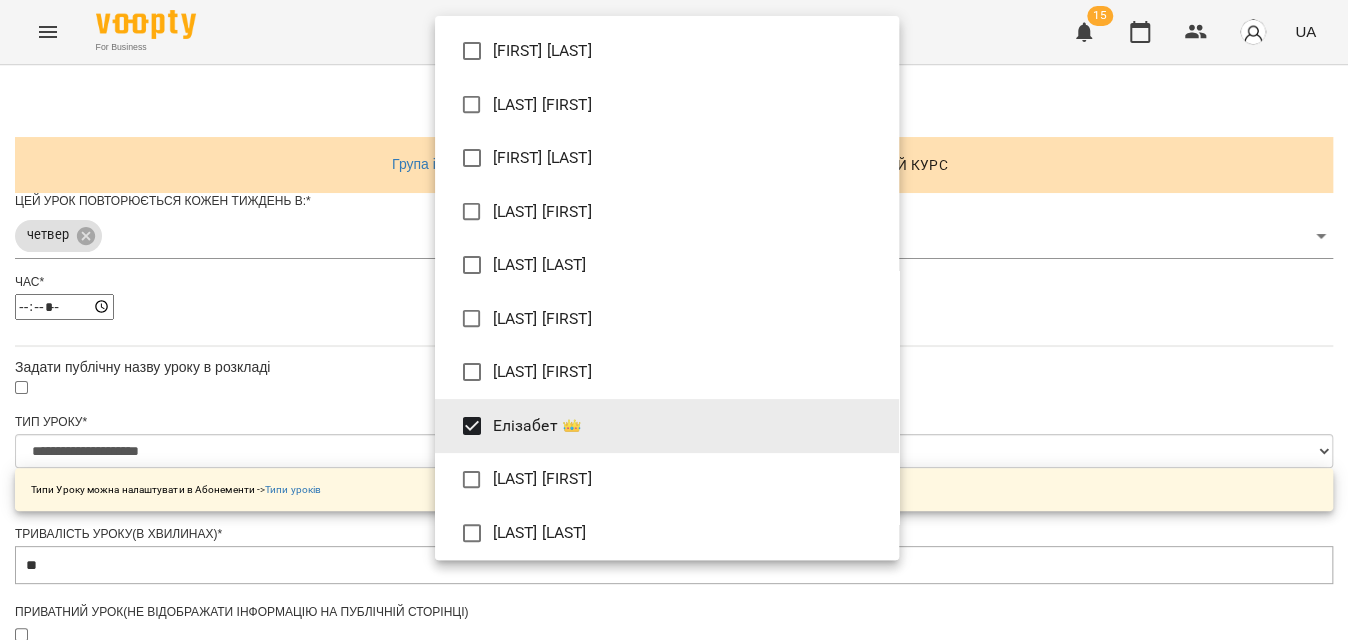 click at bounding box center (674, 320) 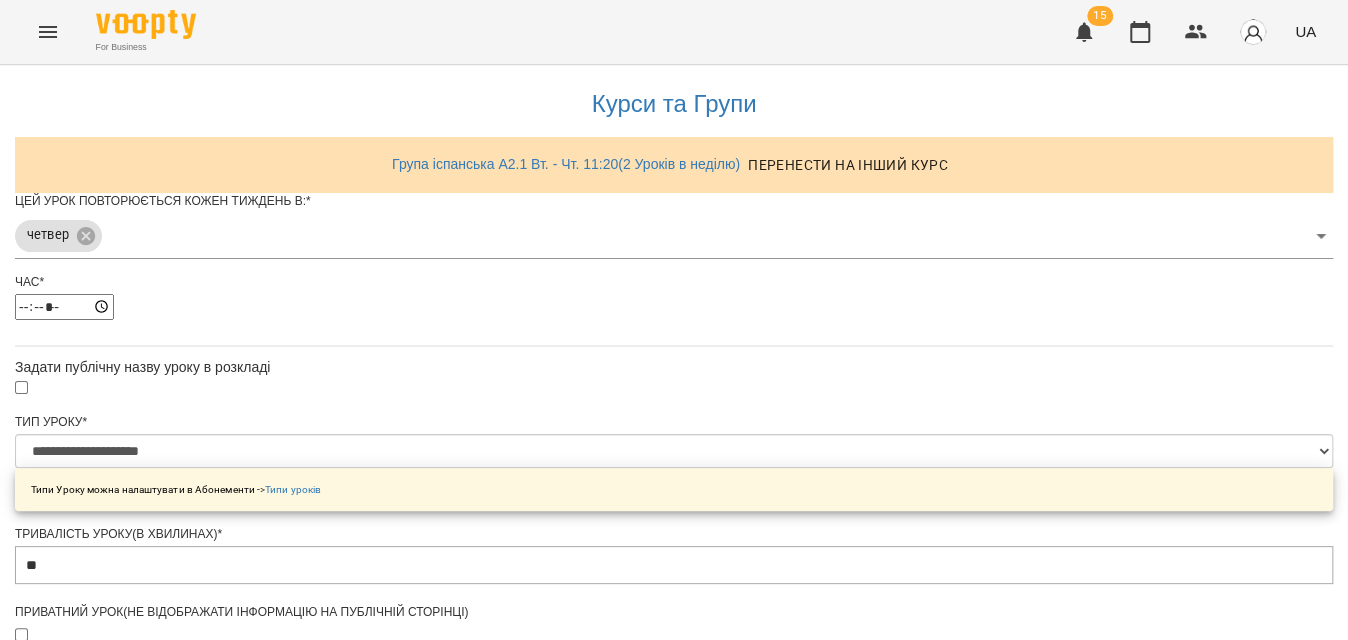 scroll, scrollTop: 856, scrollLeft: 0, axis: vertical 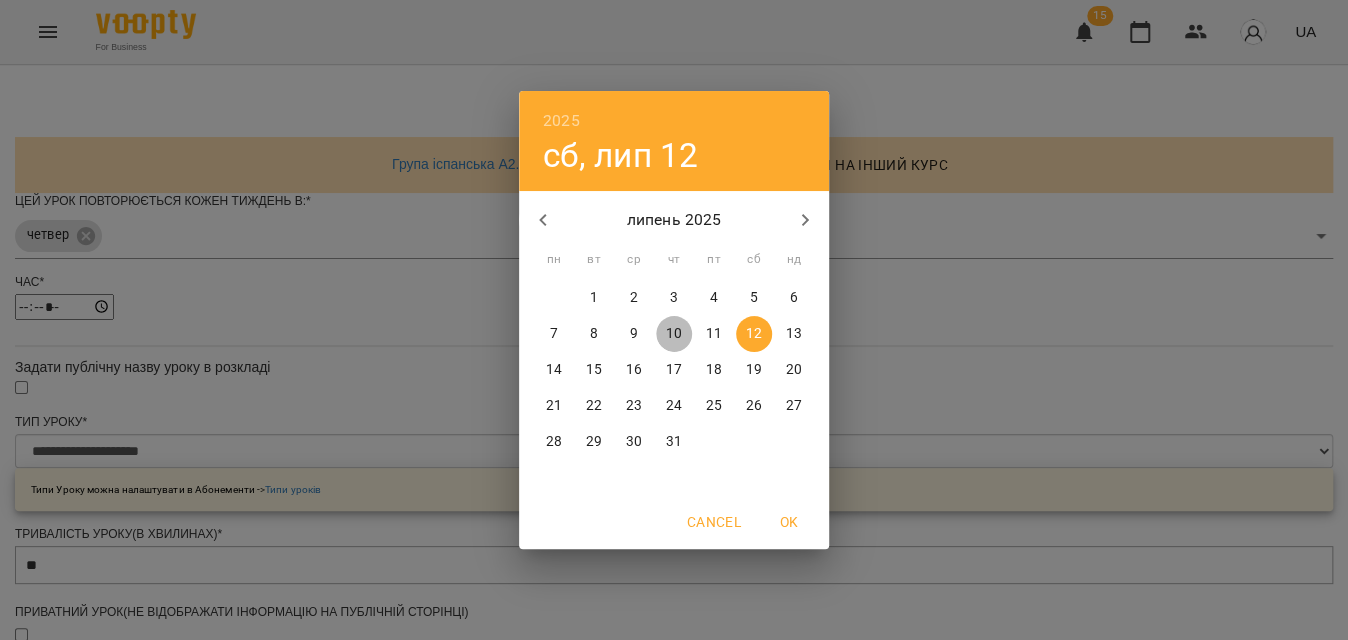 click on "10" at bounding box center [674, 334] 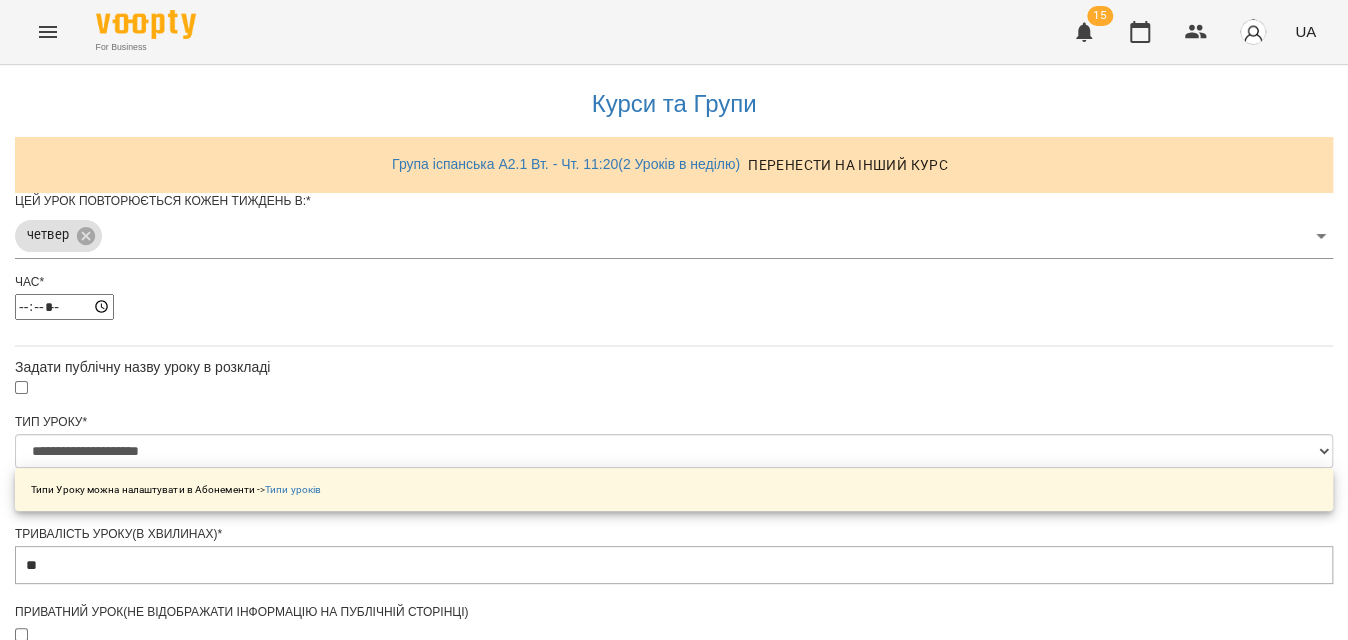 click on "Зберегти" at bounding box center (674, 1420) 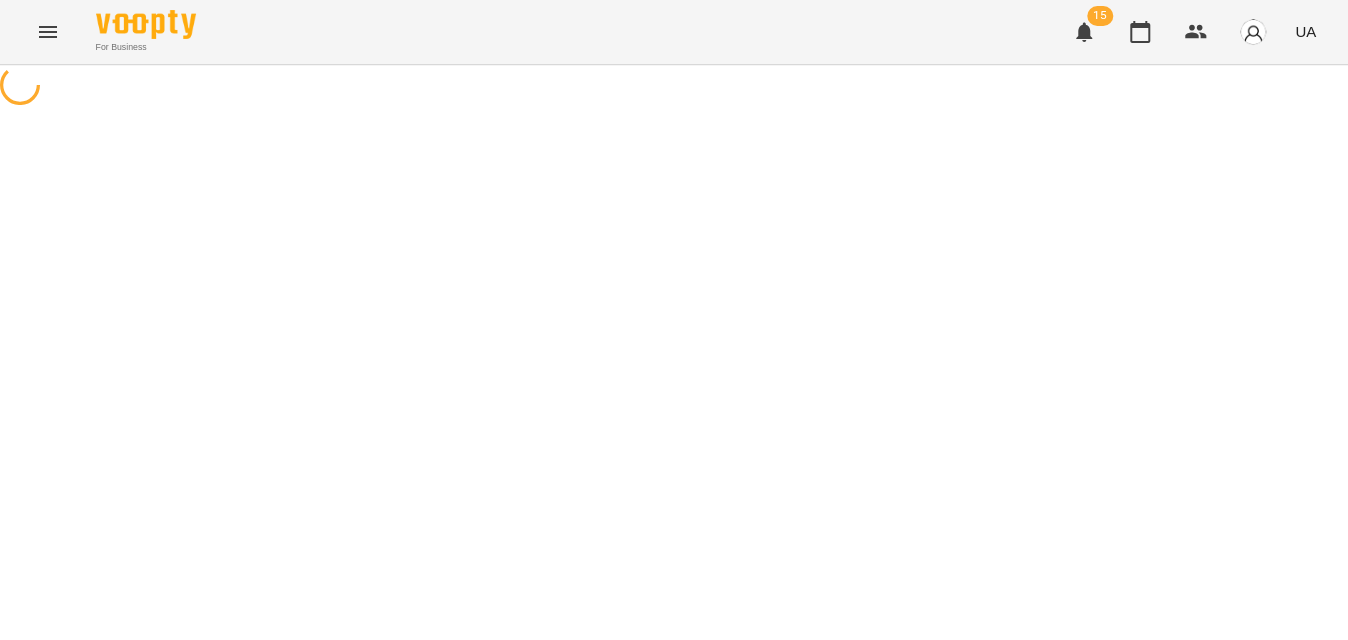 scroll, scrollTop: 0, scrollLeft: 0, axis: both 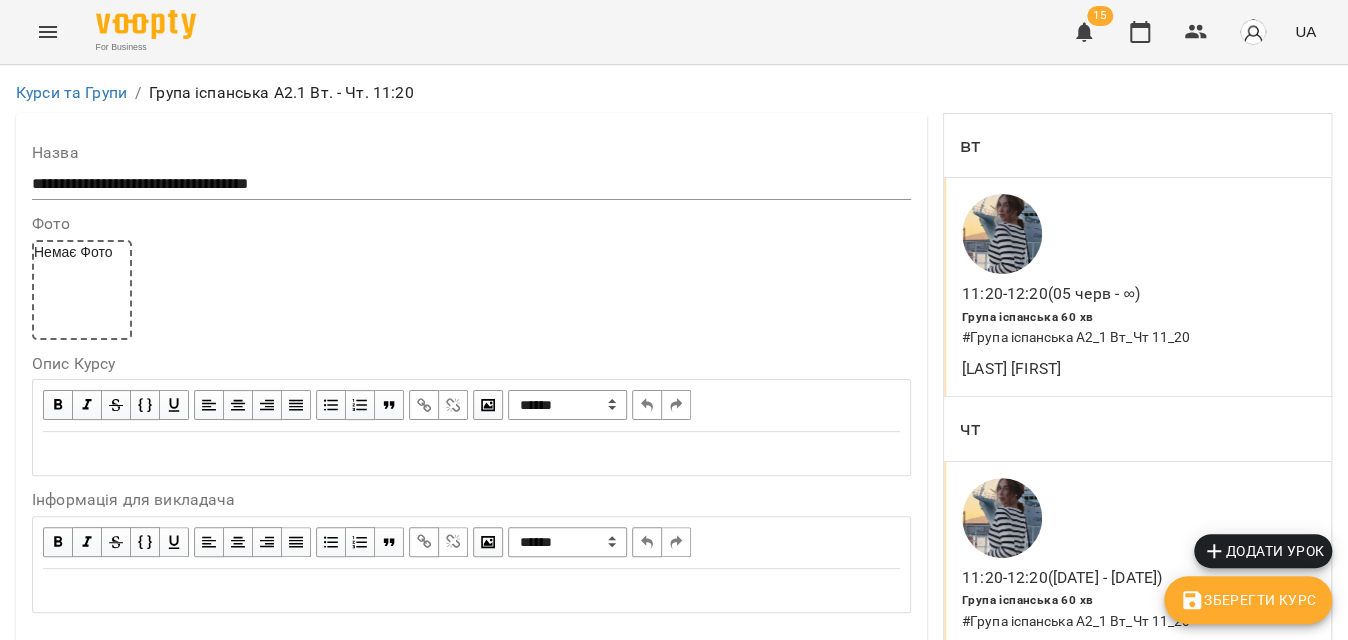 click on "#Група іспанська А2_1 Вт_Чт 11_20" at bounding box center [1129, 622] 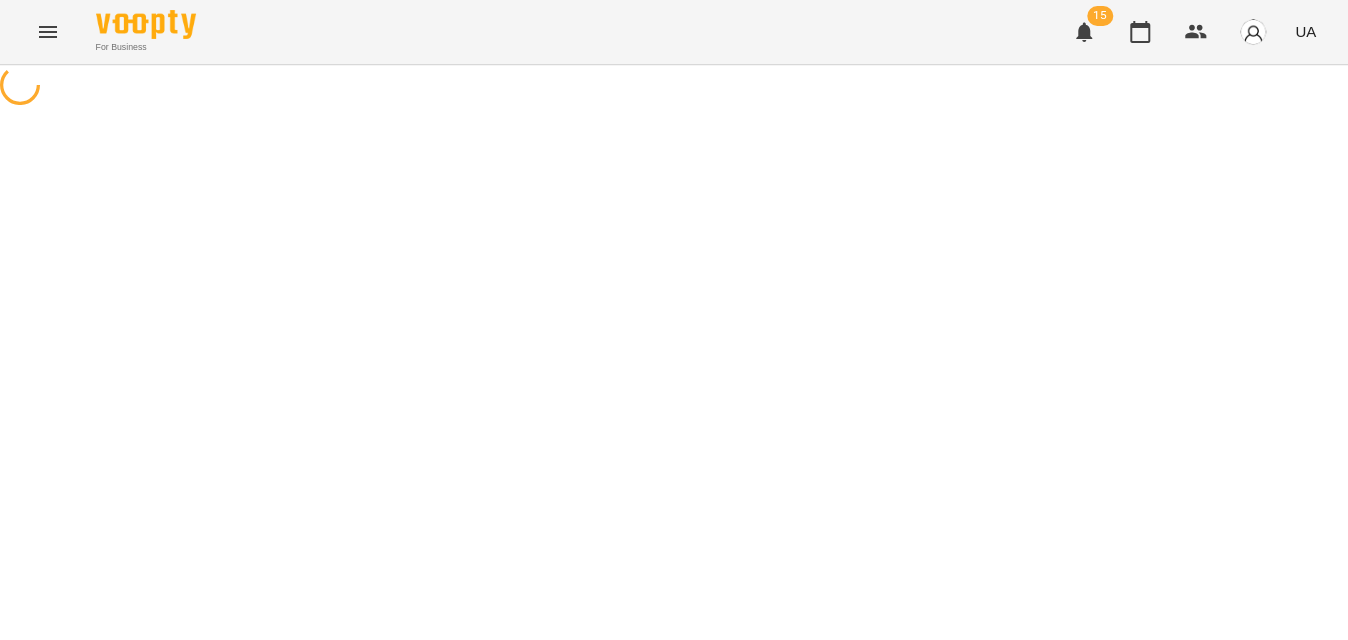 select on "*" 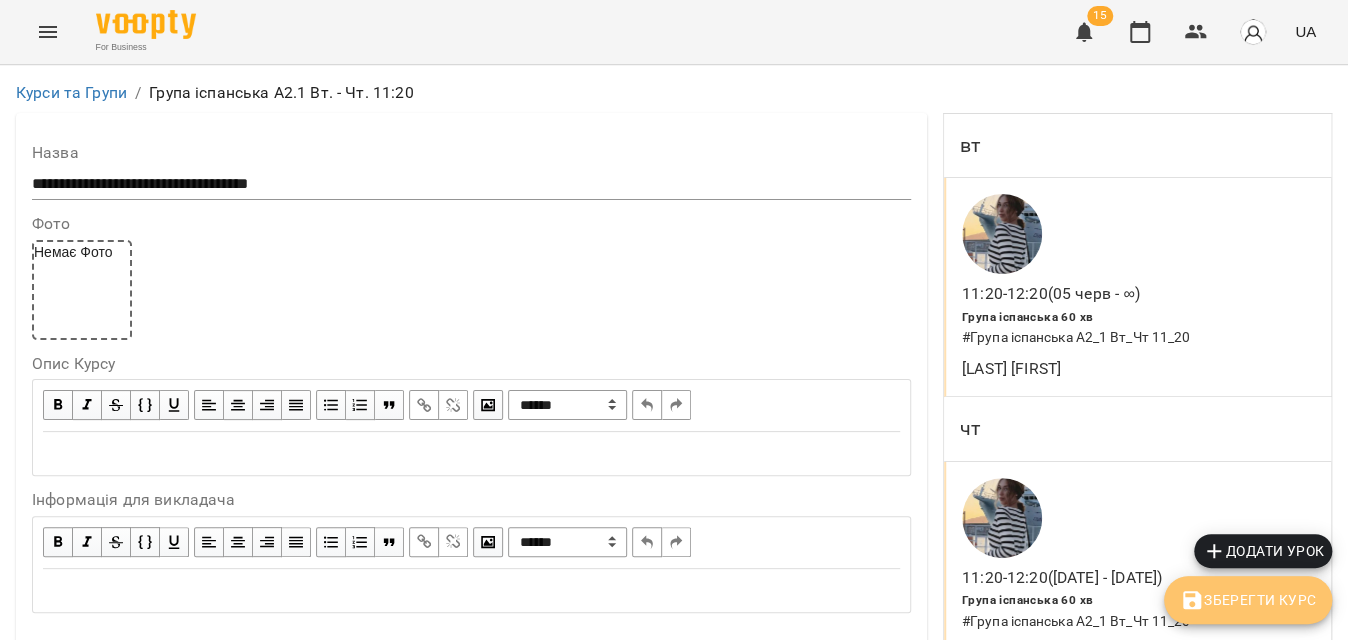 click on "Зберегти Курс" at bounding box center (1248, 600) 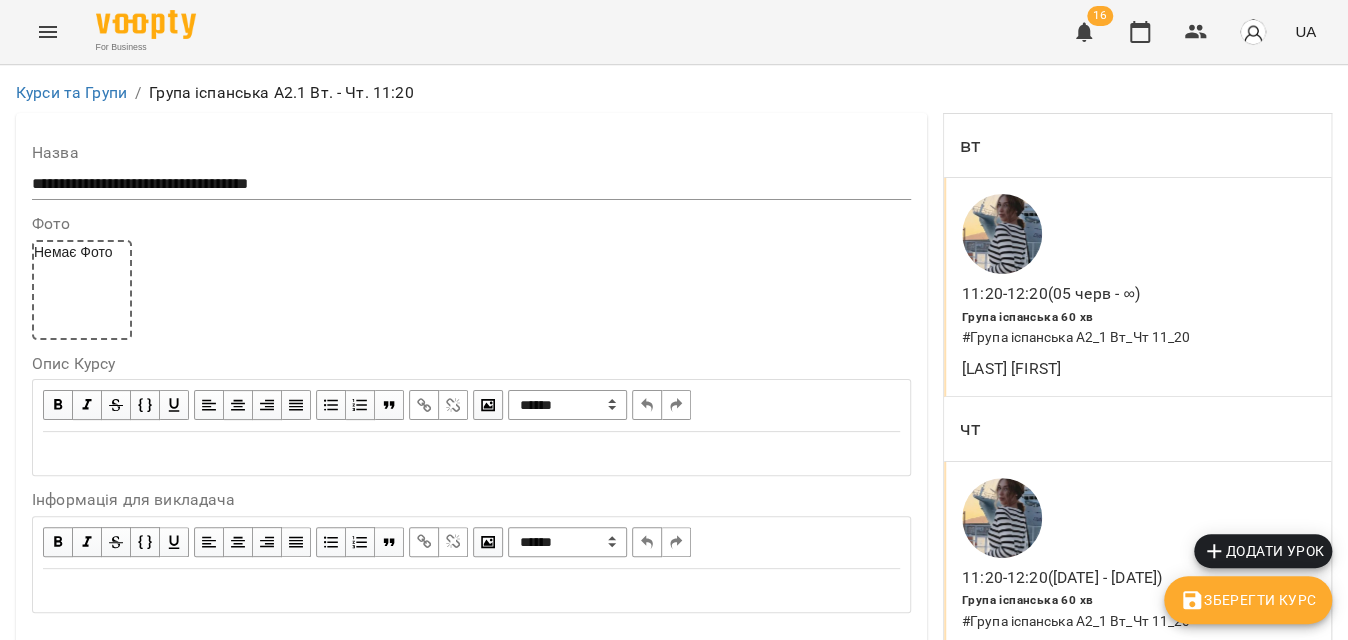 scroll, scrollTop: 528, scrollLeft: 0, axis: vertical 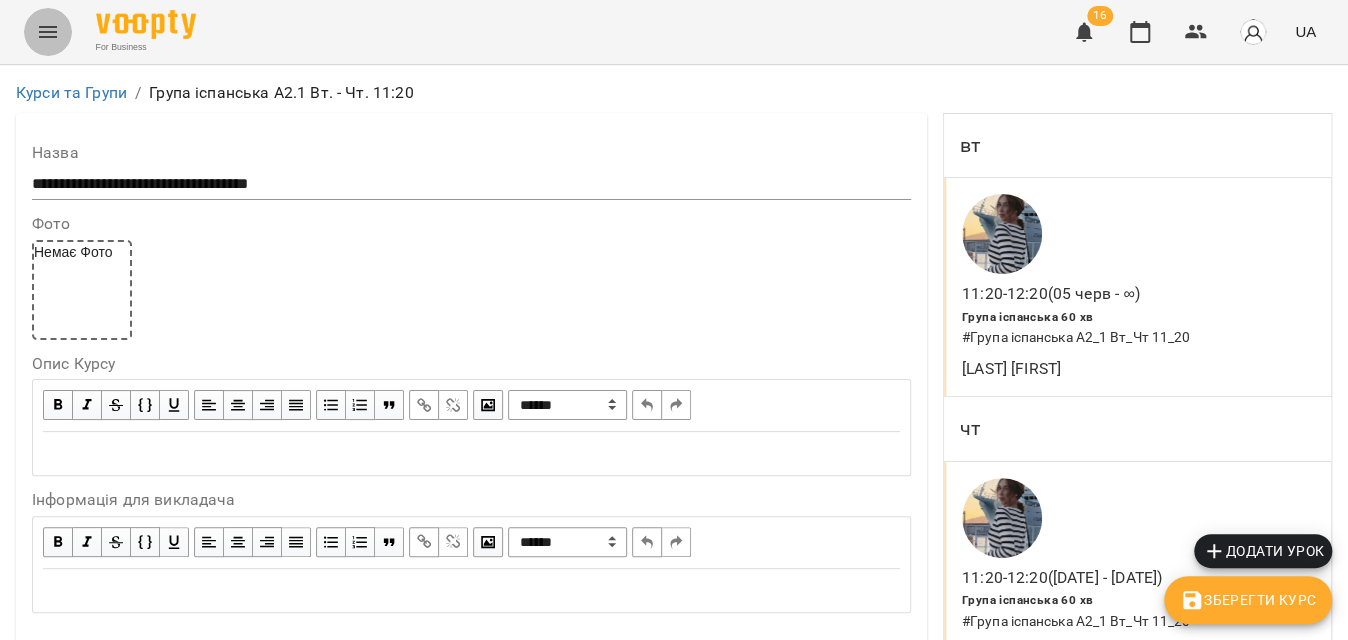 click 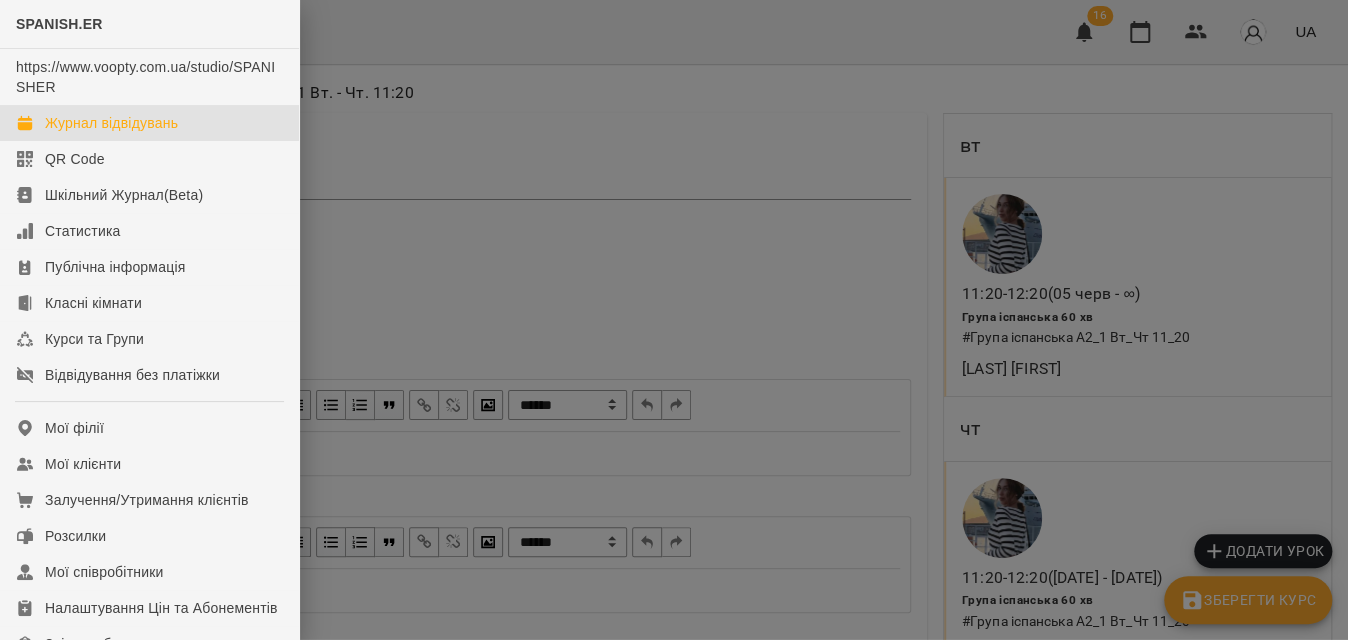 click on "Журнал відвідувань" at bounding box center (111, 123) 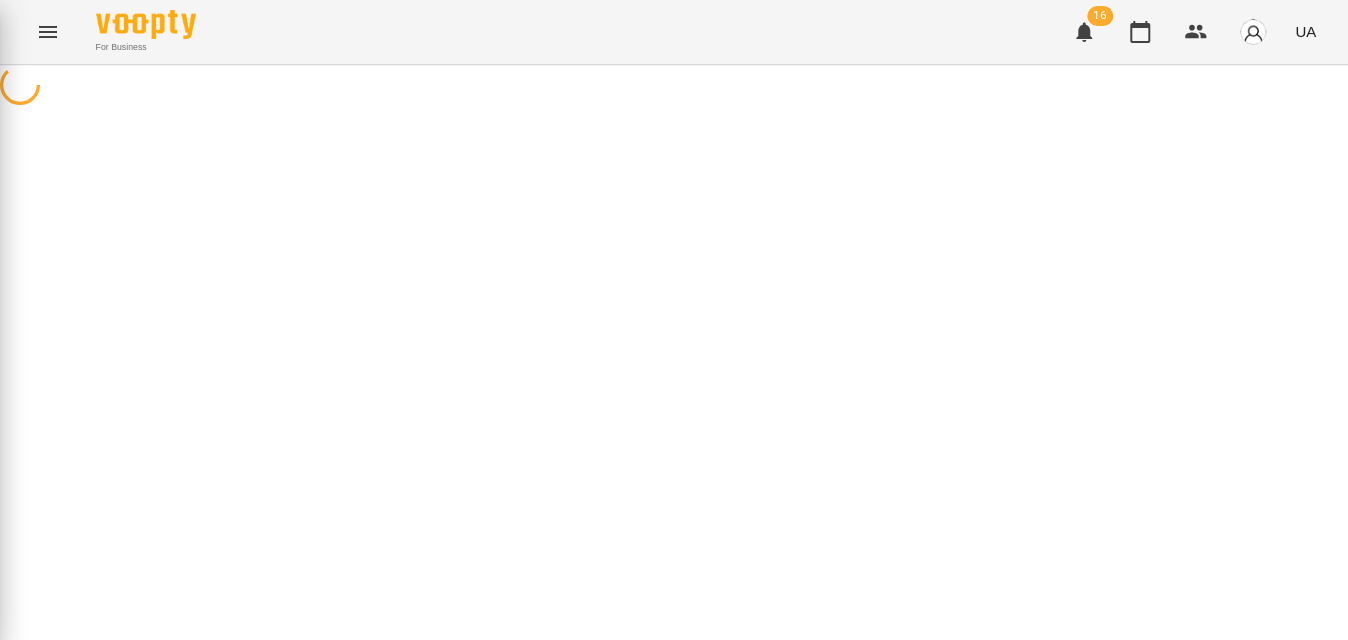 scroll, scrollTop: 0, scrollLeft: 0, axis: both 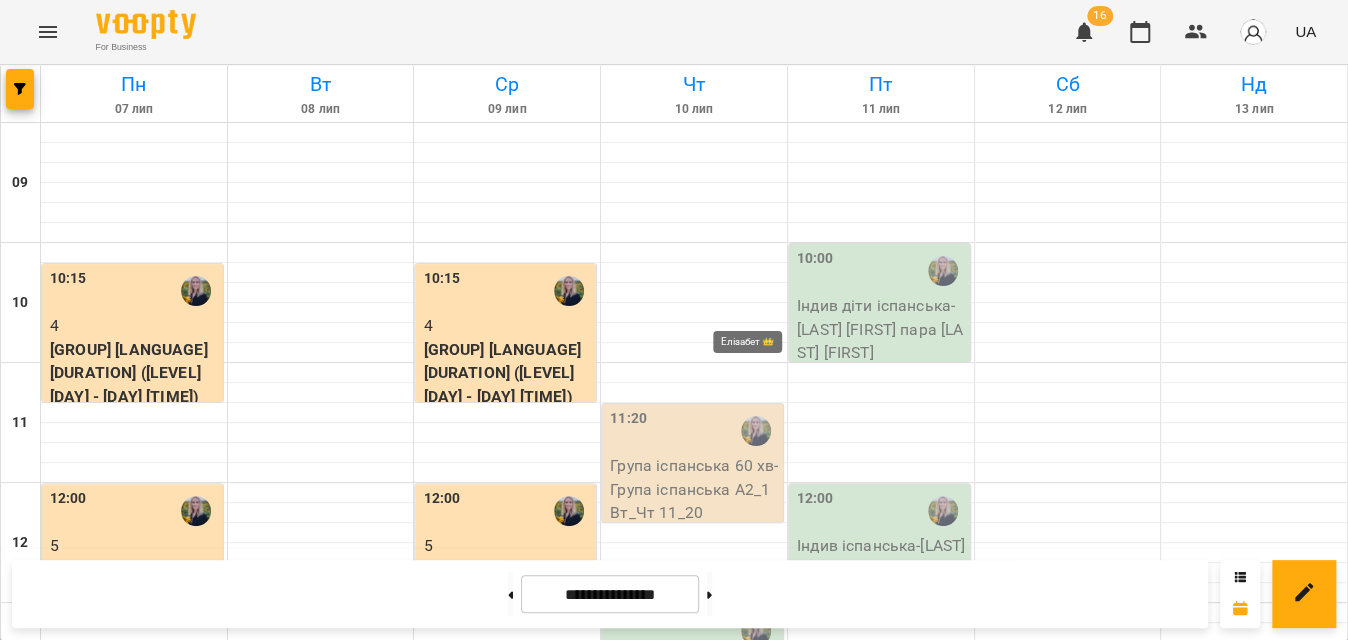click at bounding box center (756, 431) 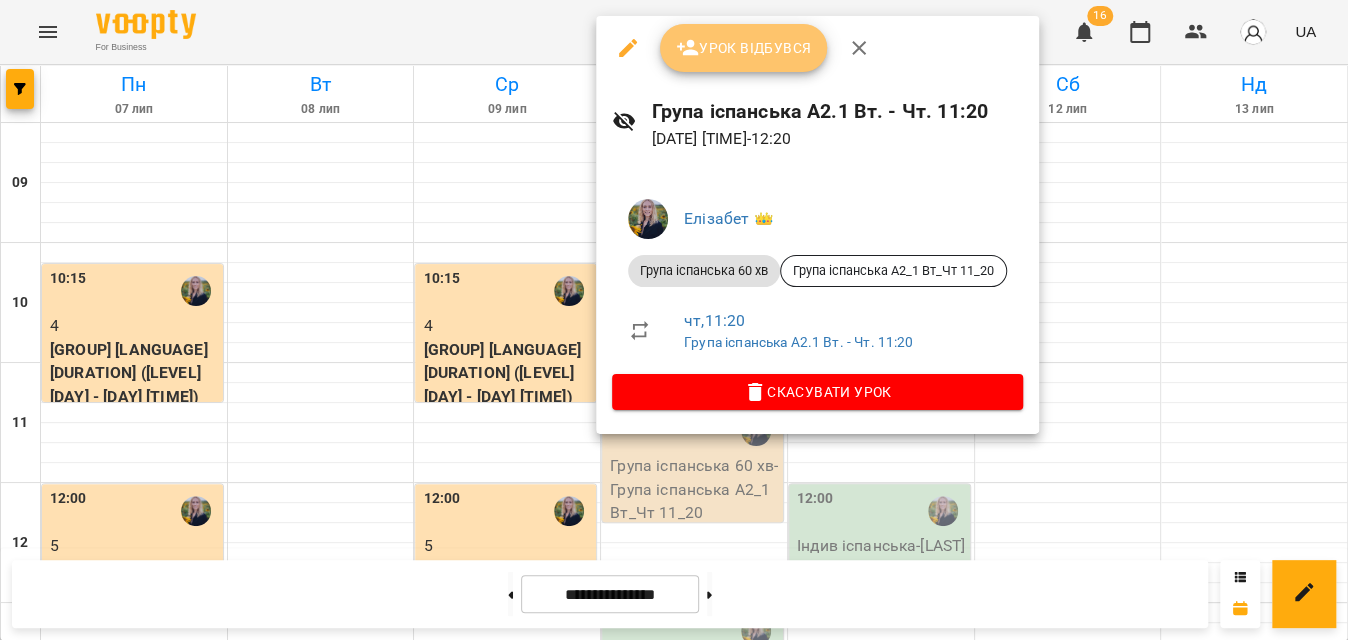 click on "Урок відбувся" at bounding box center (744, 48) 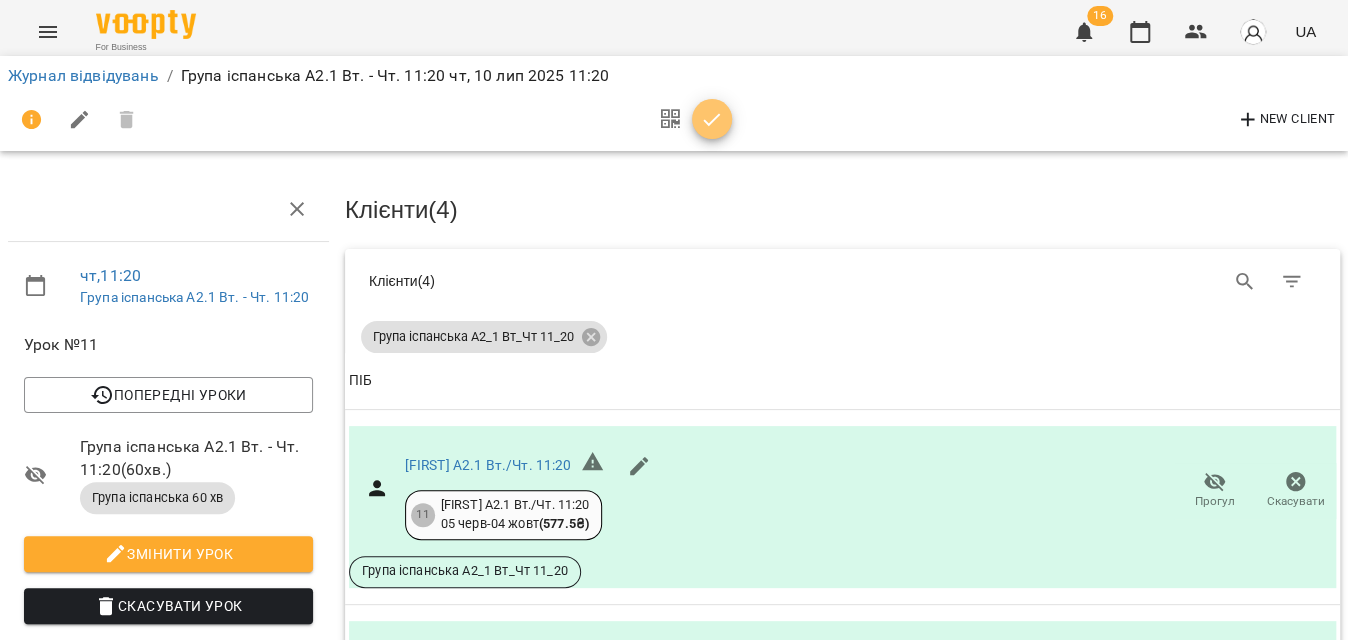 click 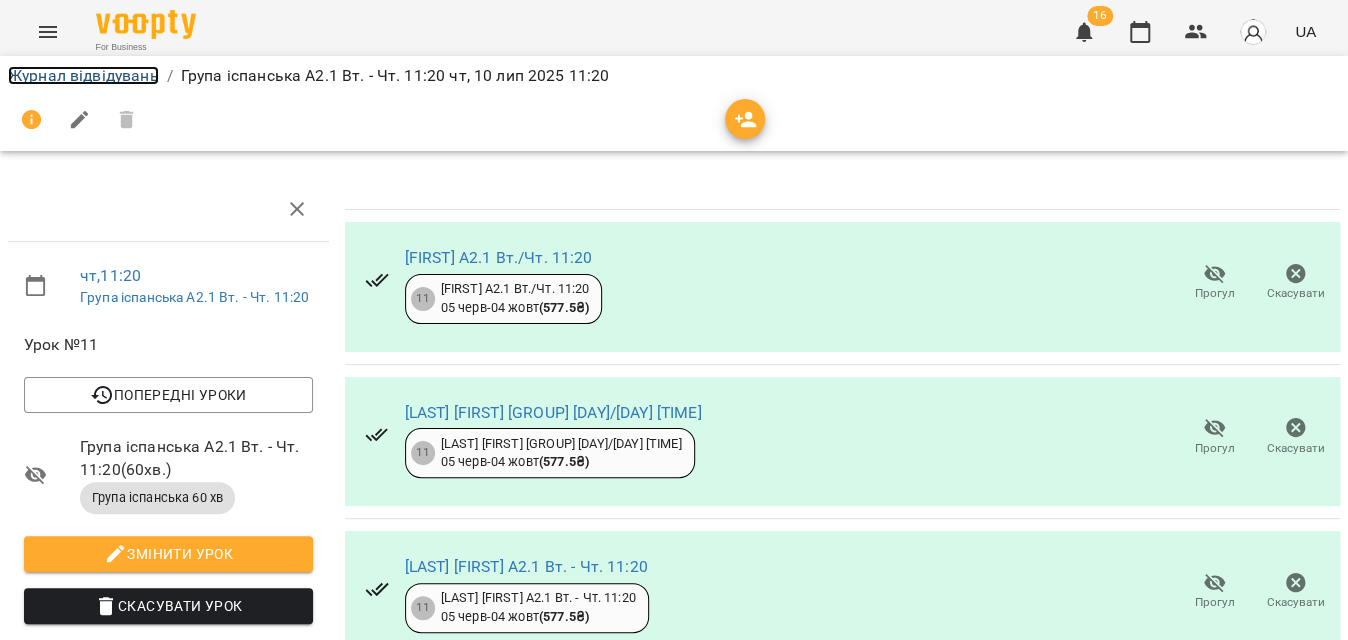 click on "Журнал відвідувань" at bounding box center [83, 75] 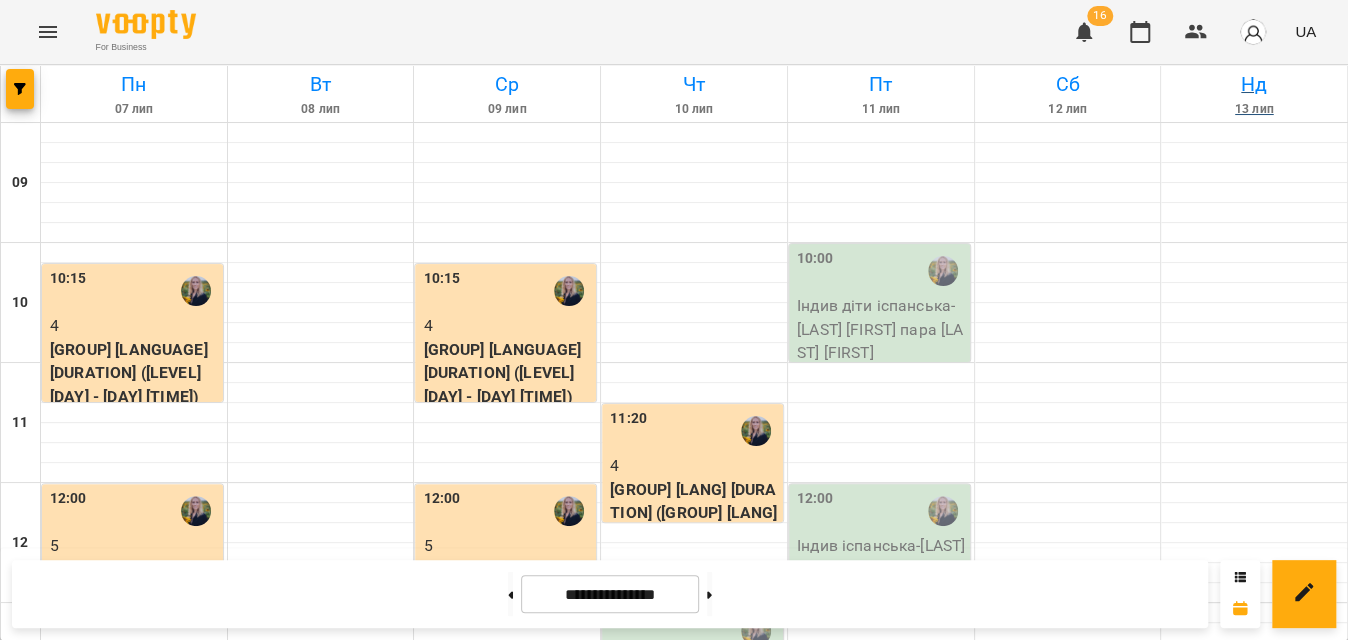 click on "Нд" at bounding box center [1254, 84] 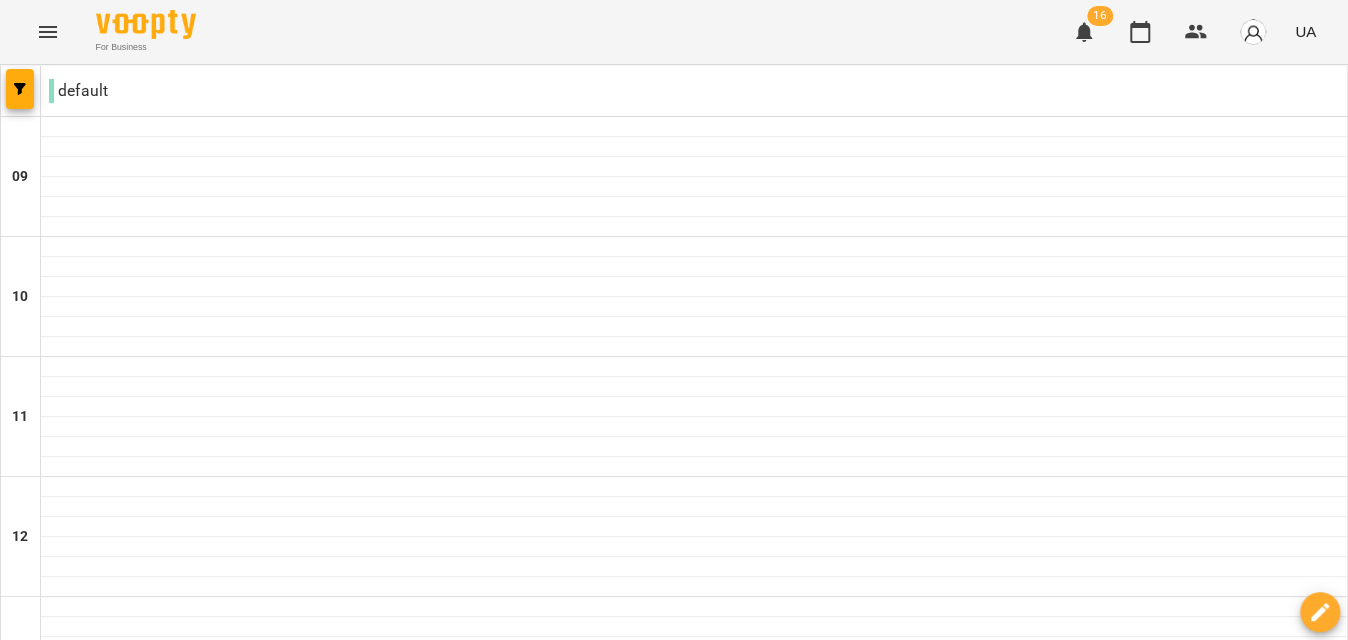 click on "For Business 16 UA" at bounding box center [674, 32] 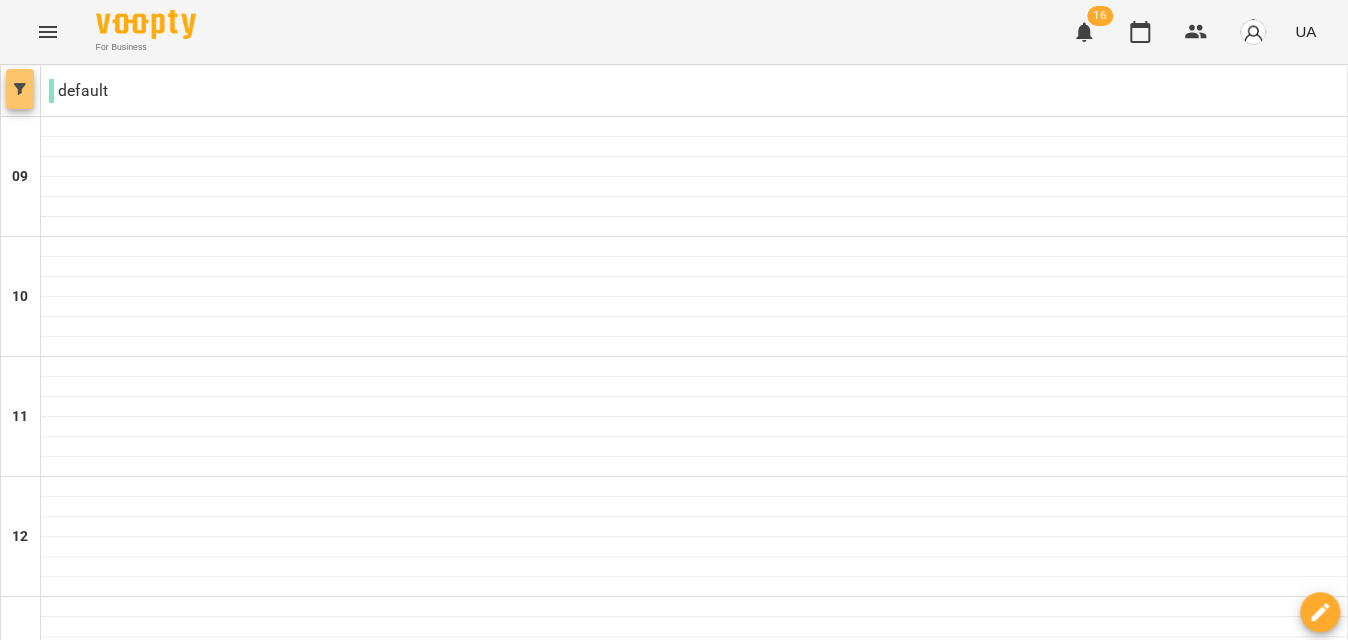 click at bounding box center [20, 89] 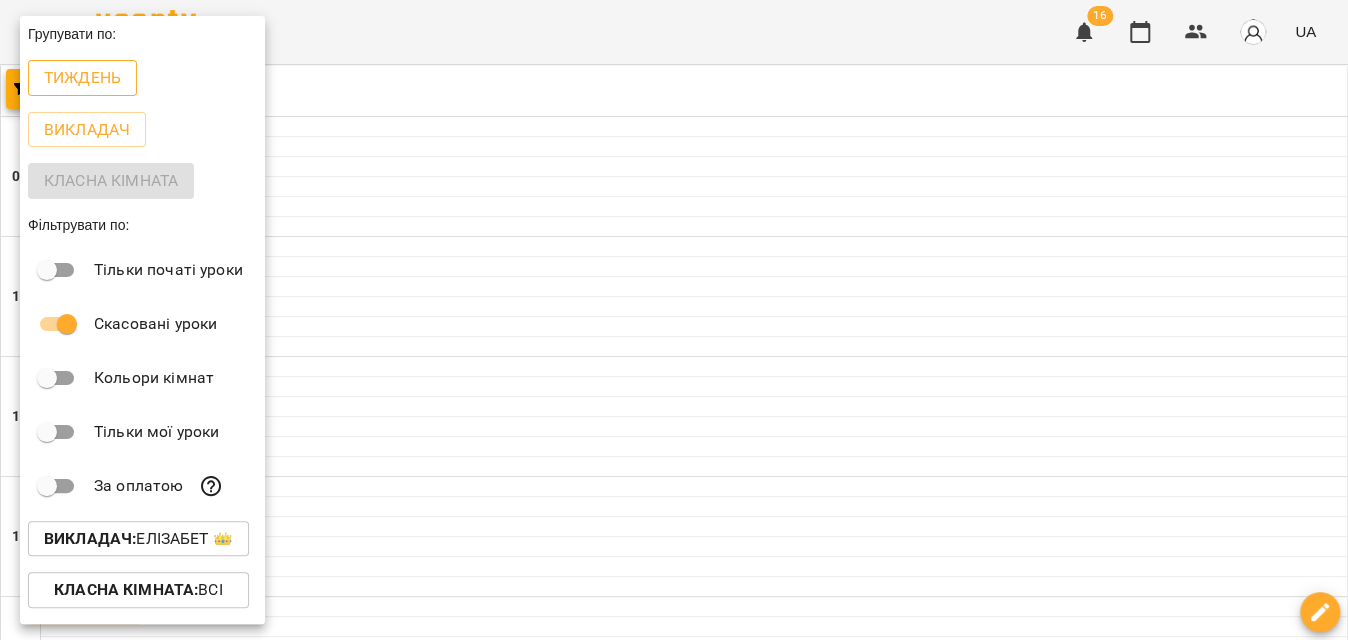 click on "Тиждень" at bounding box center (82, 78) 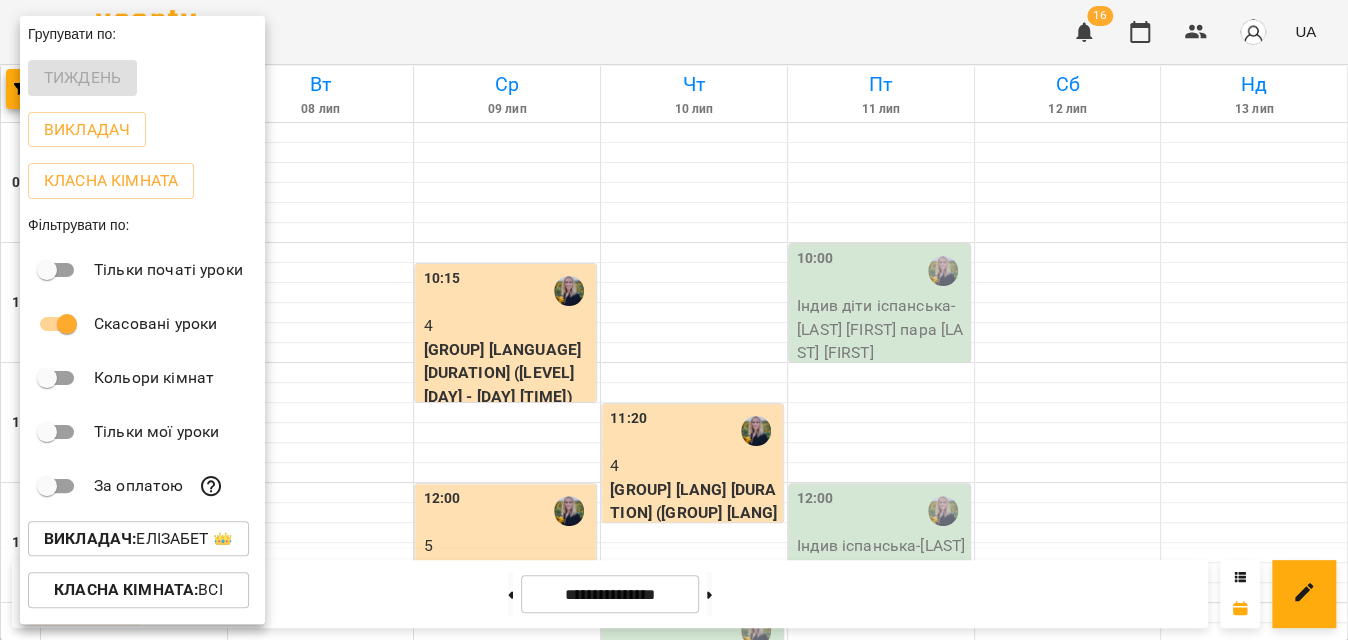 click at bounding box center [674, 320] 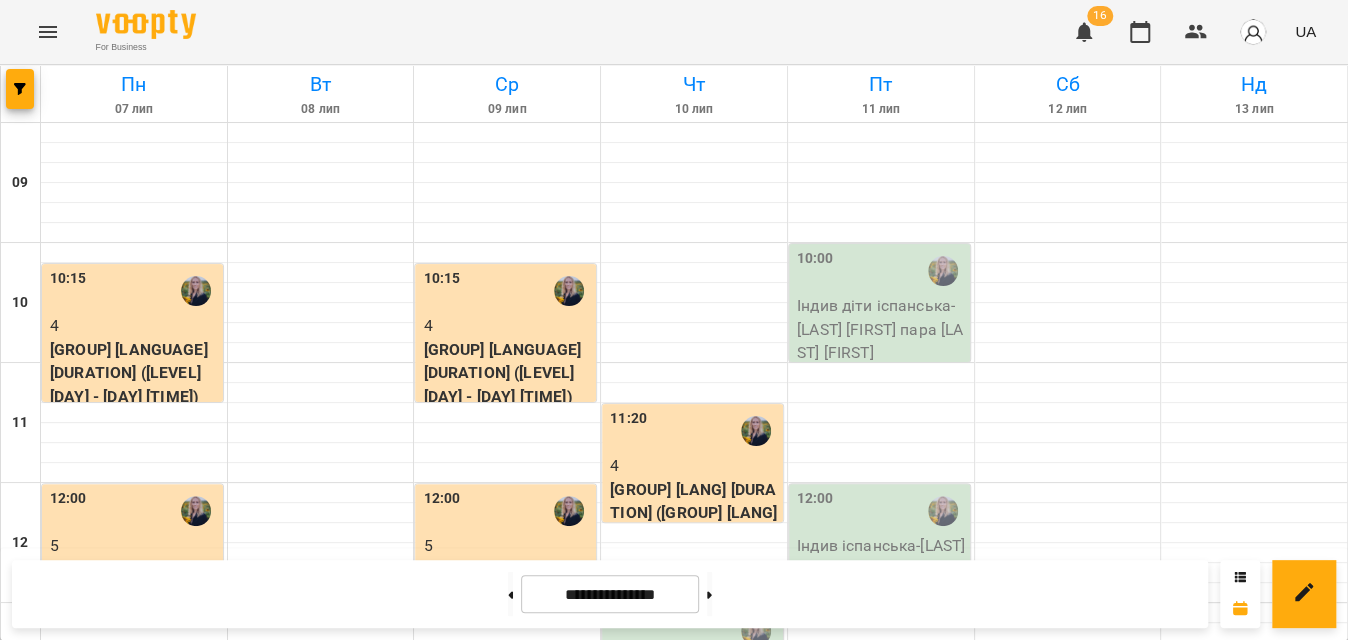 click on "For Business 16 UA" at bounding box center [674, 32] 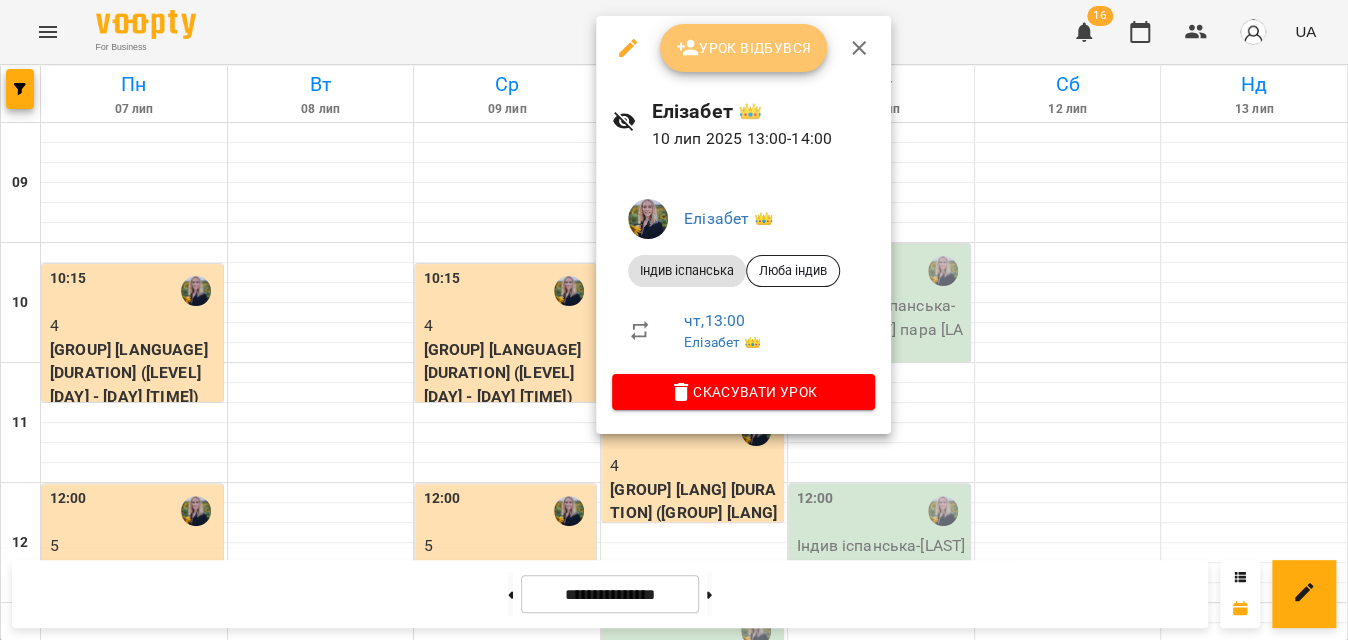 click on "Урок відбувся" at bounding box center (744, 48) 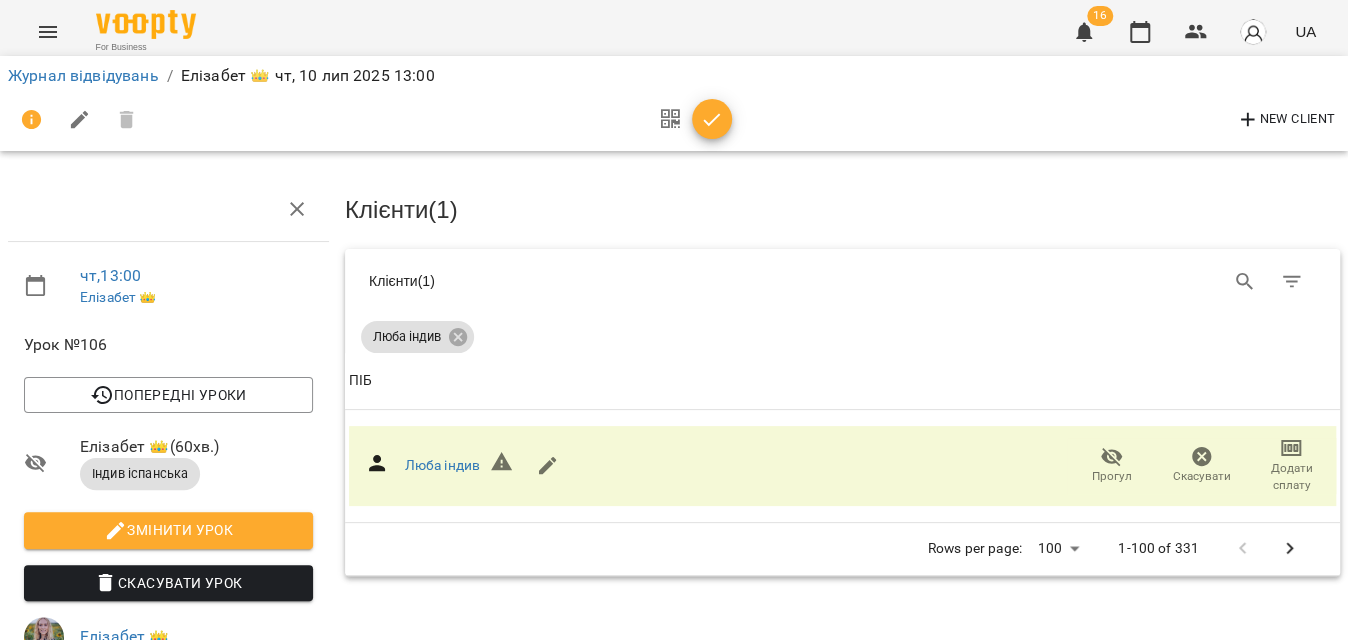 click 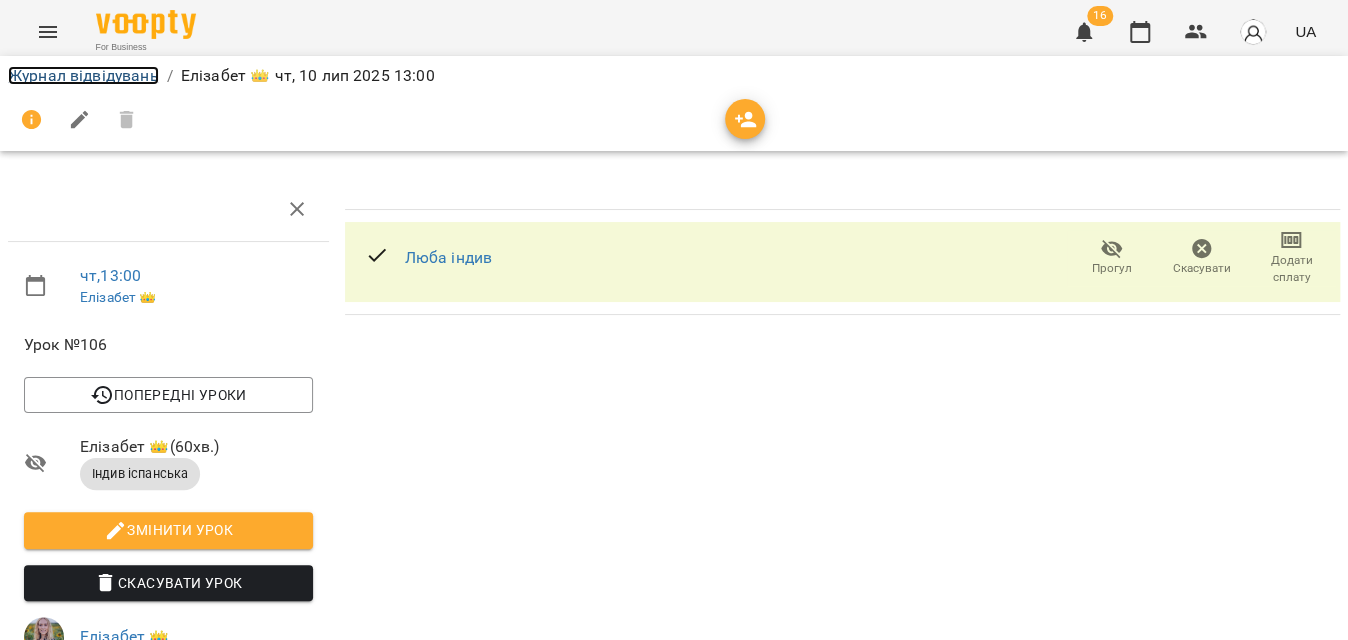 click on "Журнал відвідувань" at bounding box center [83, 75] 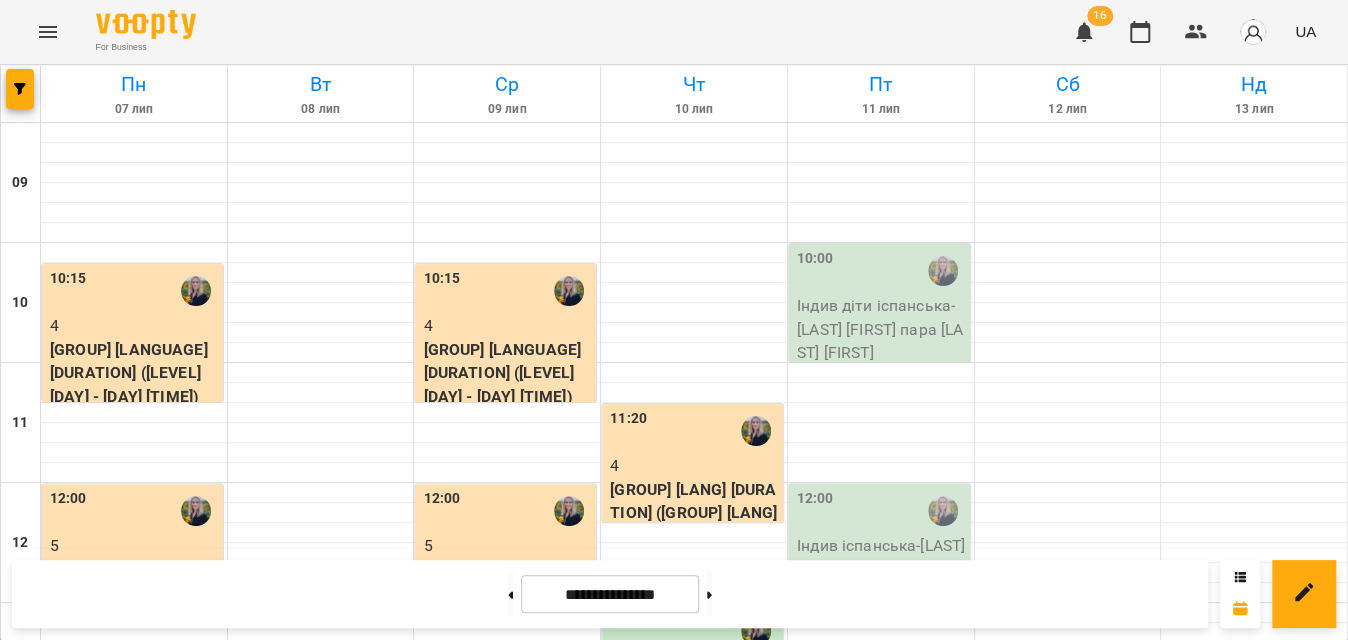 scroll, scrollTop: 719, scrollLeft: 0, axis: vertical 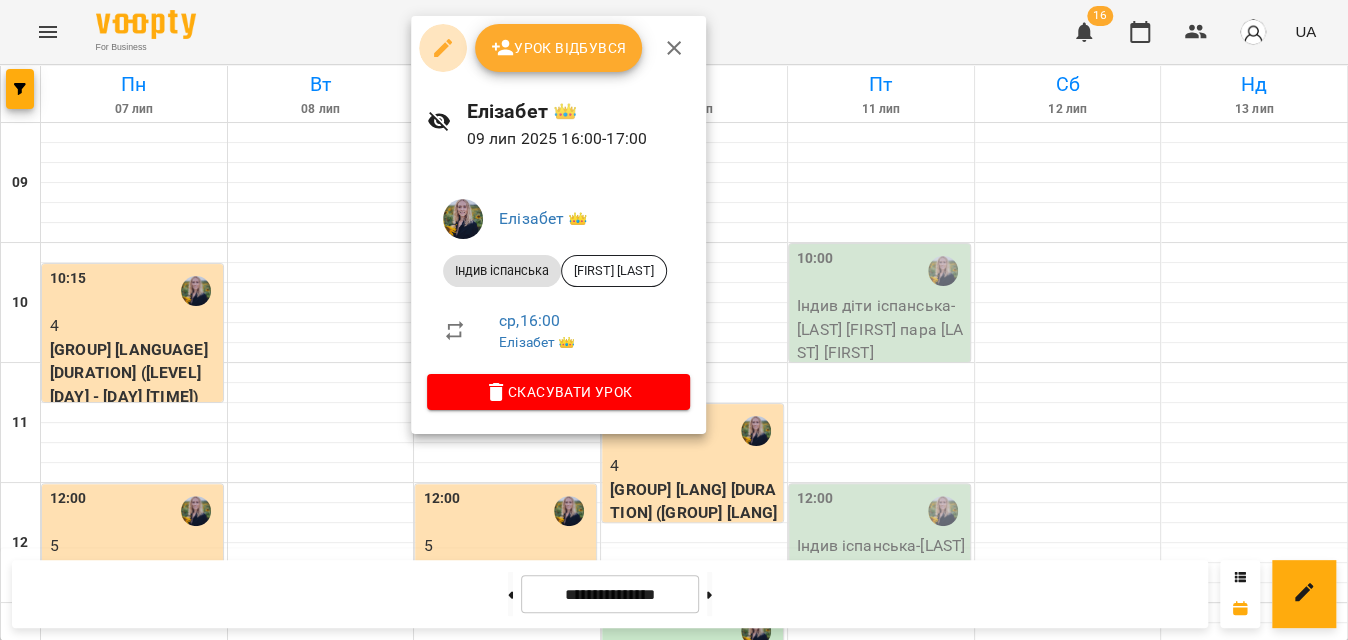 click 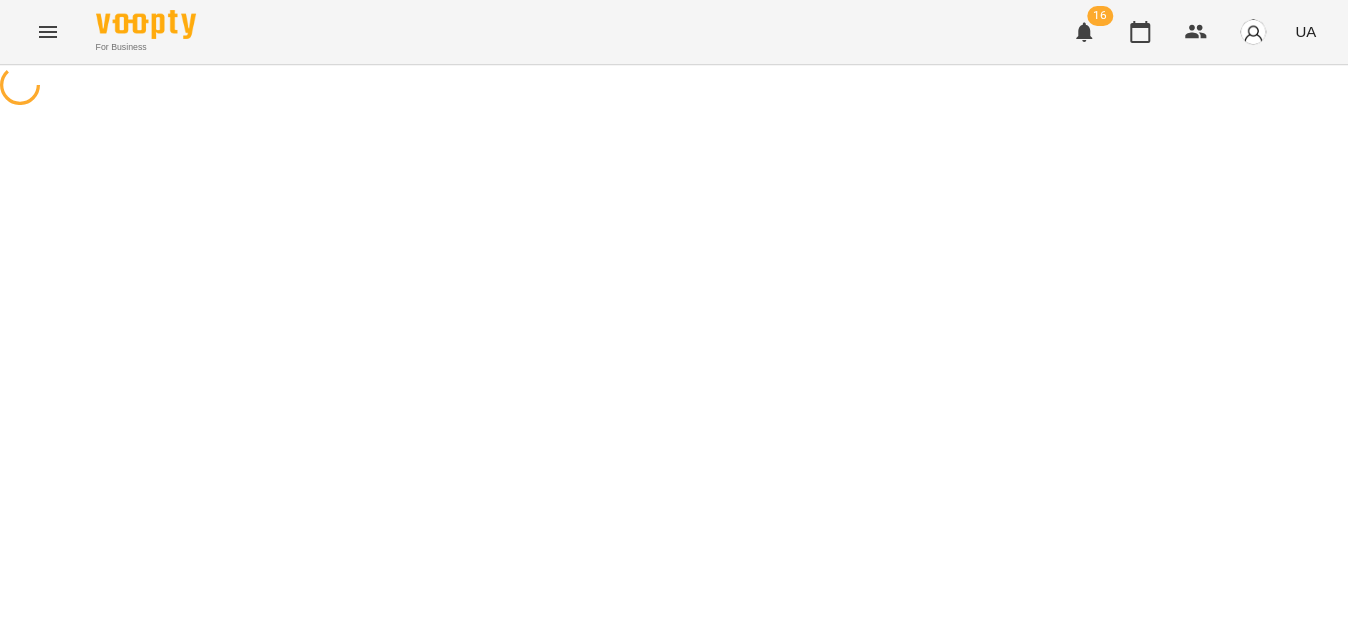 select on "**********" 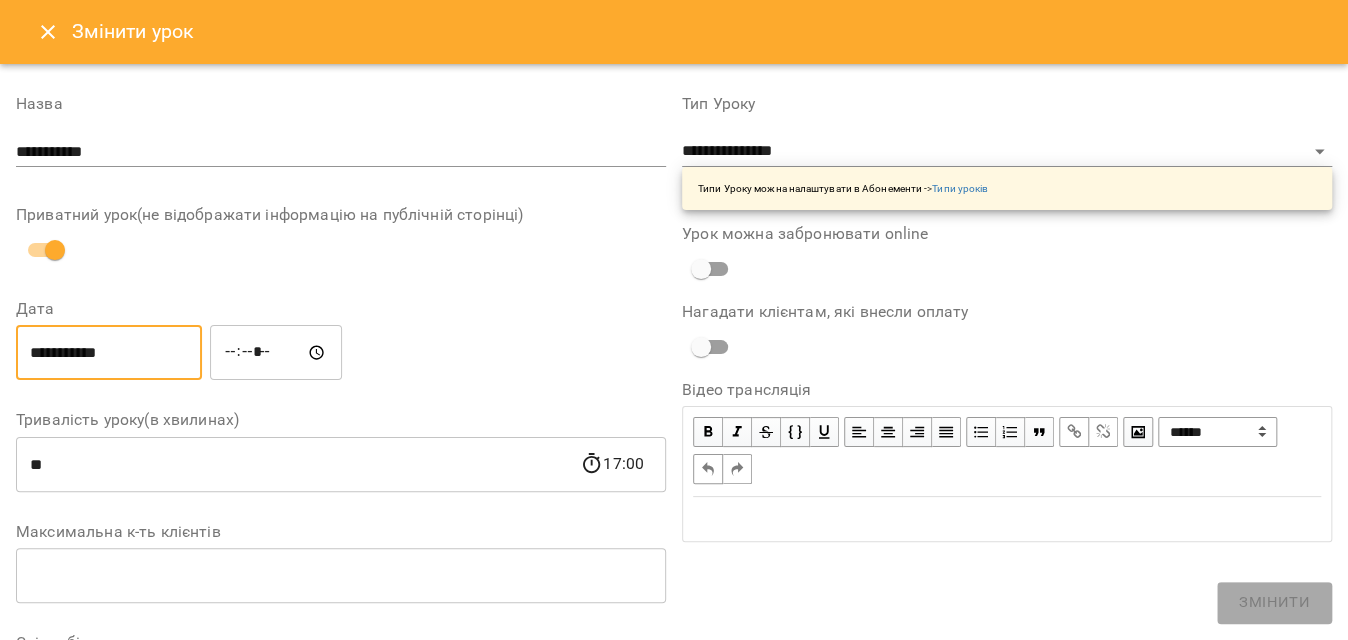 click on "**********" at bounding box center [109, 353] 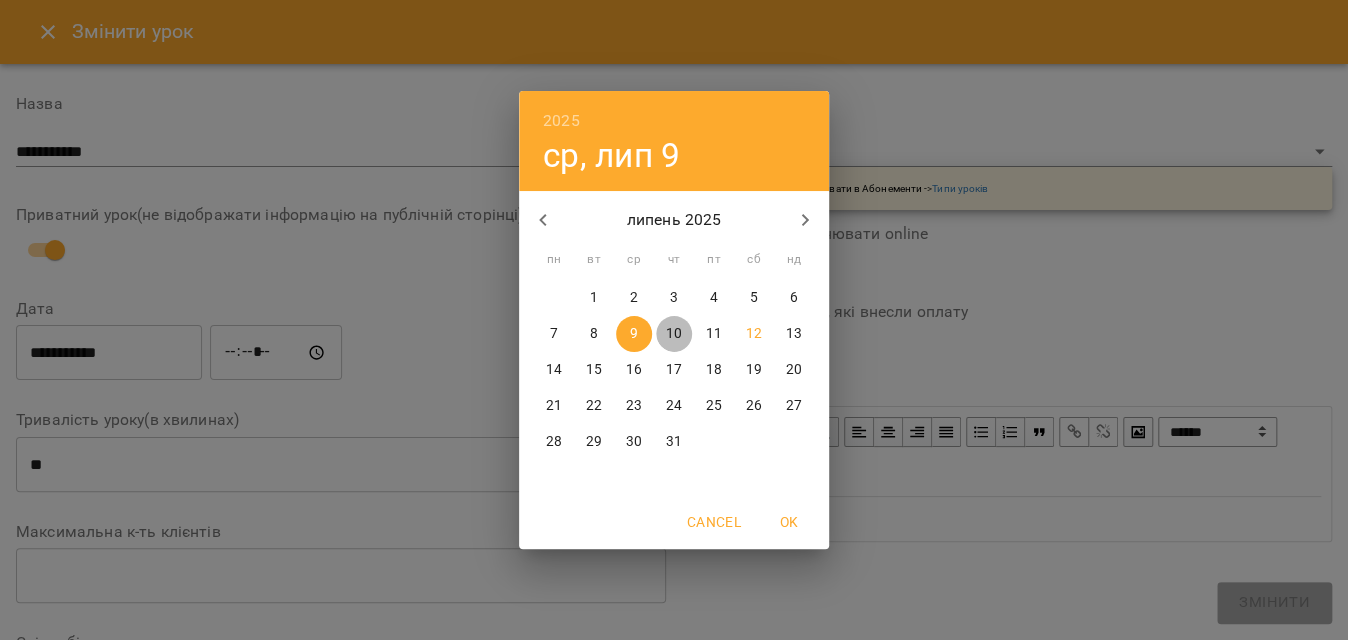 click on "10" at bounding box center (674, 334) 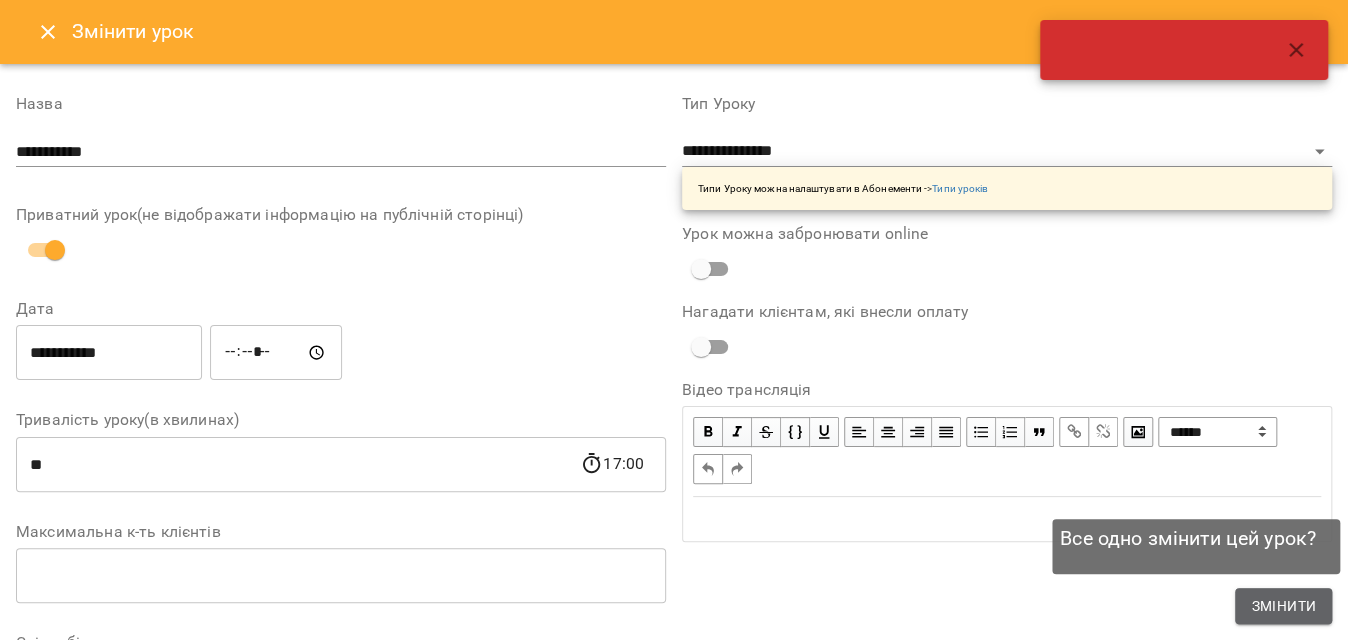click on "Змінити" at bounding box center [1283, 606] 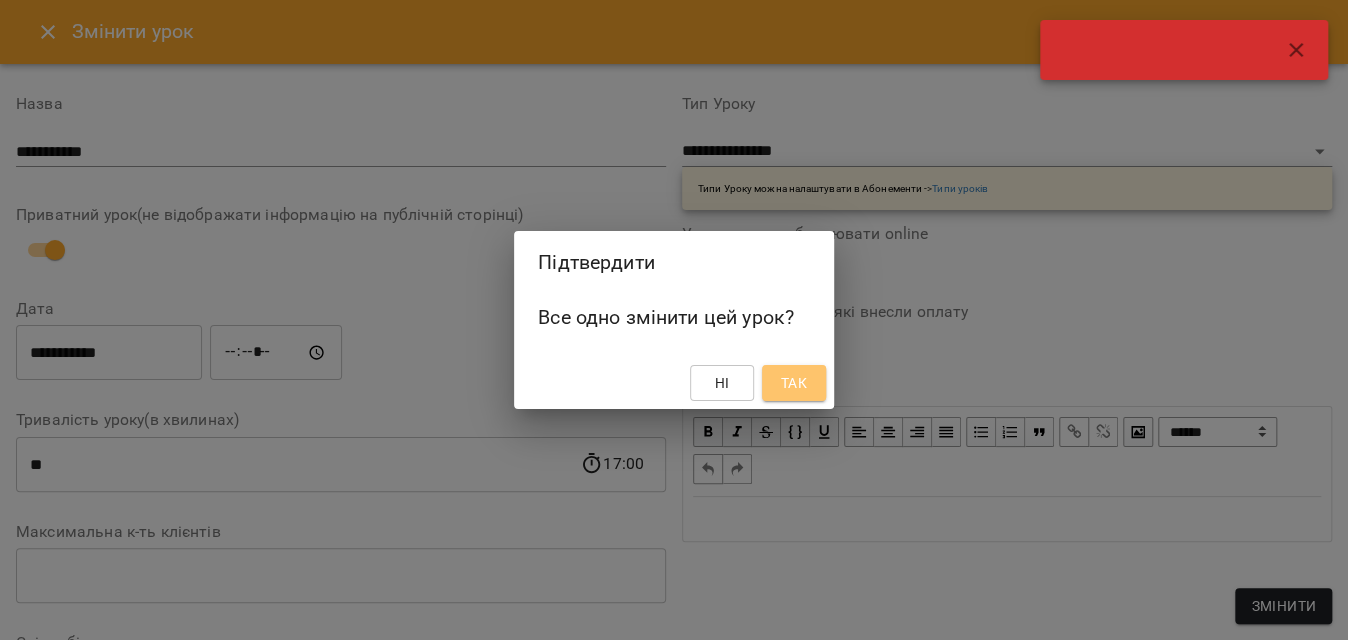 click on "Так" at bounding box center [794, 383] 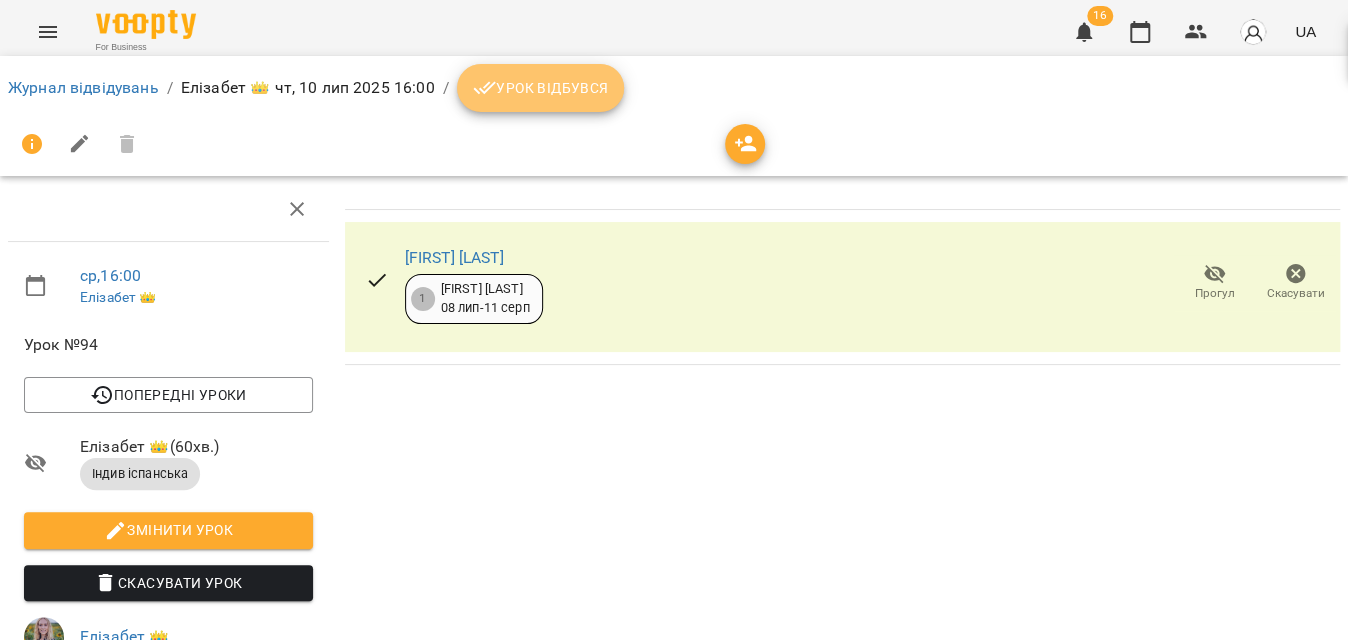 click on "Урок відбувся" at bounding box center [541, 88] 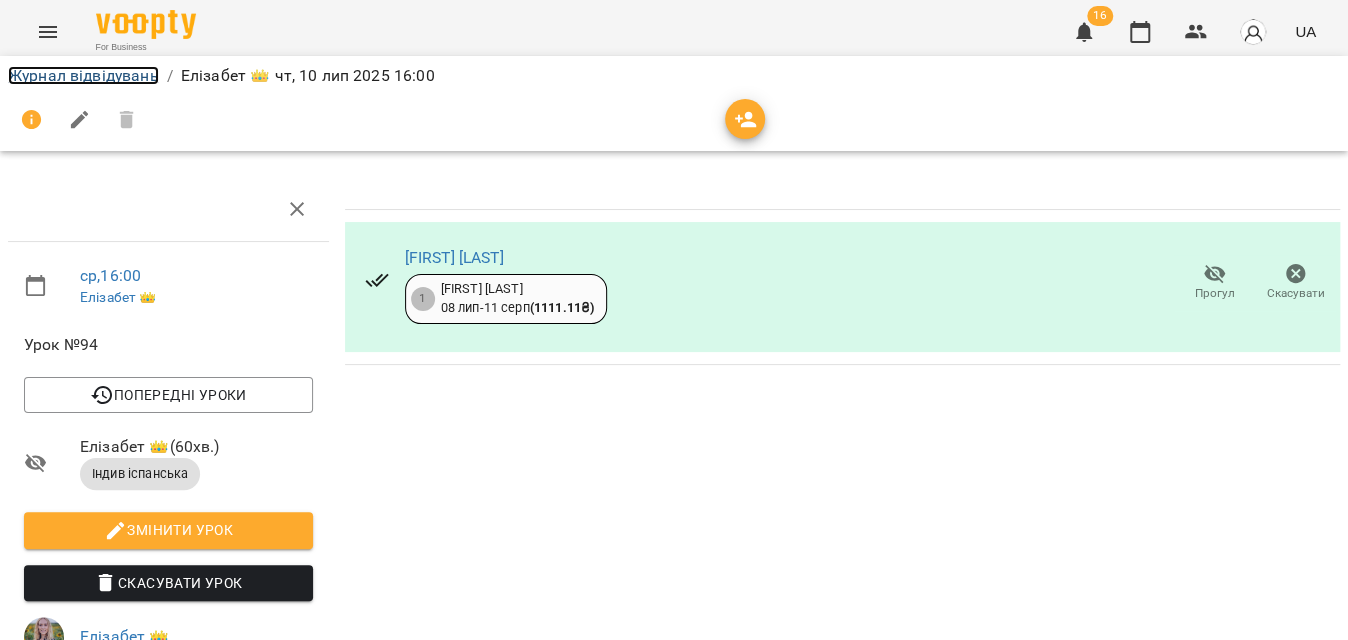 click on "Журнал відвідувань" at bounding box center [83, 75] 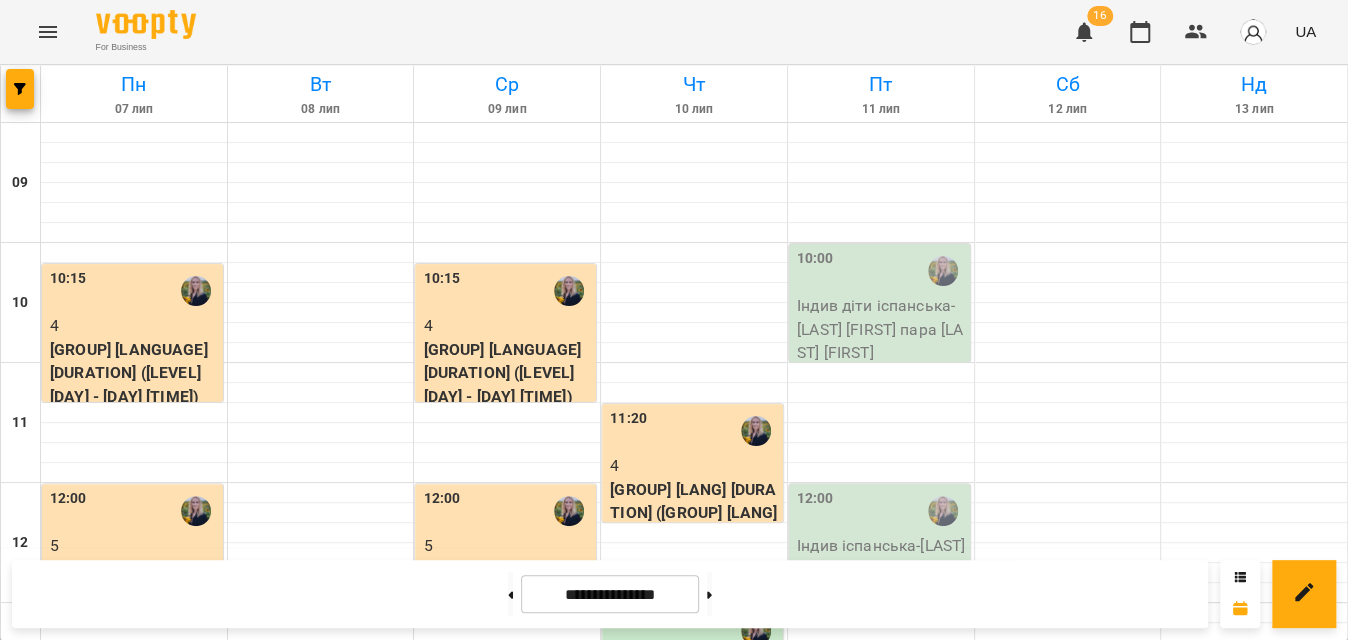 scroll, scrollTop: 520, scrollLeft: 0, axis: vertical 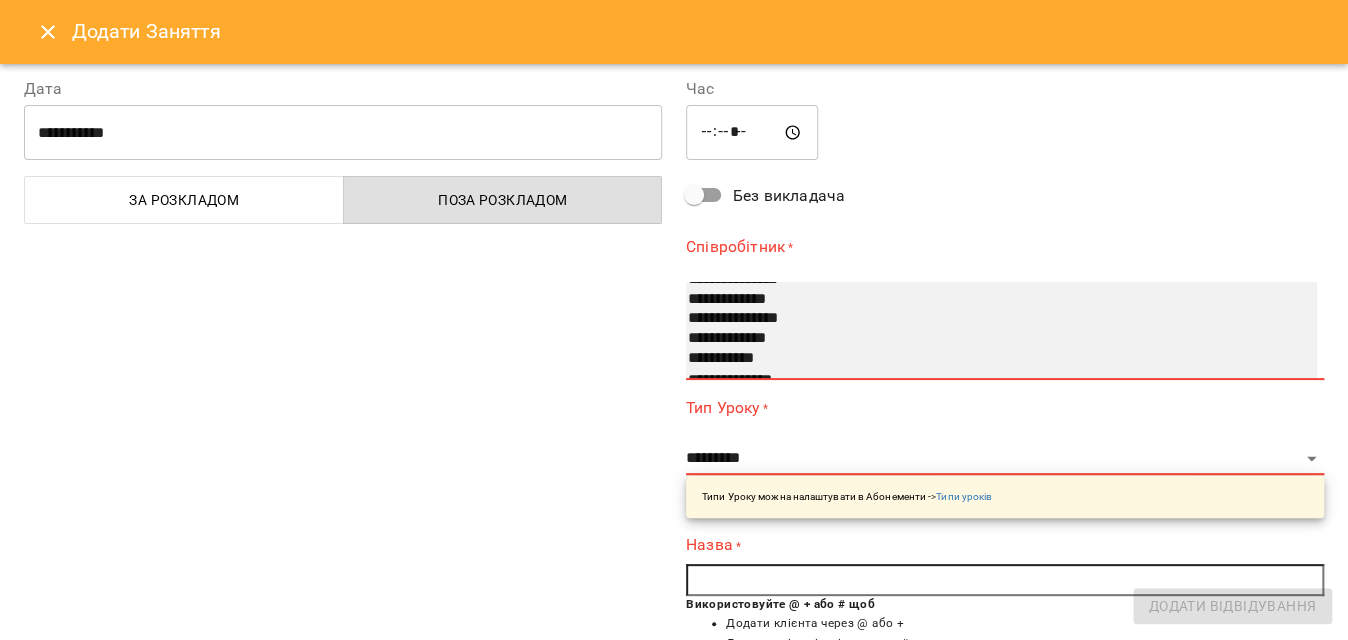 select on "**********" 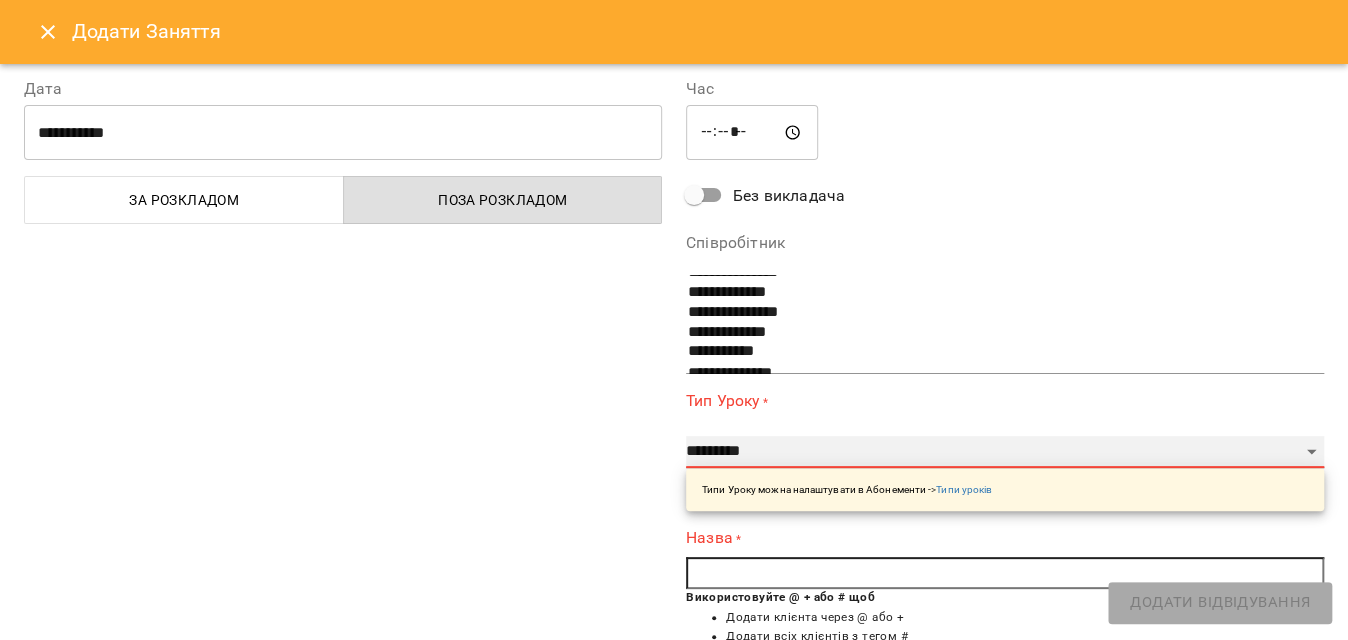 click on "**********" at bounding box center (1005, 452) 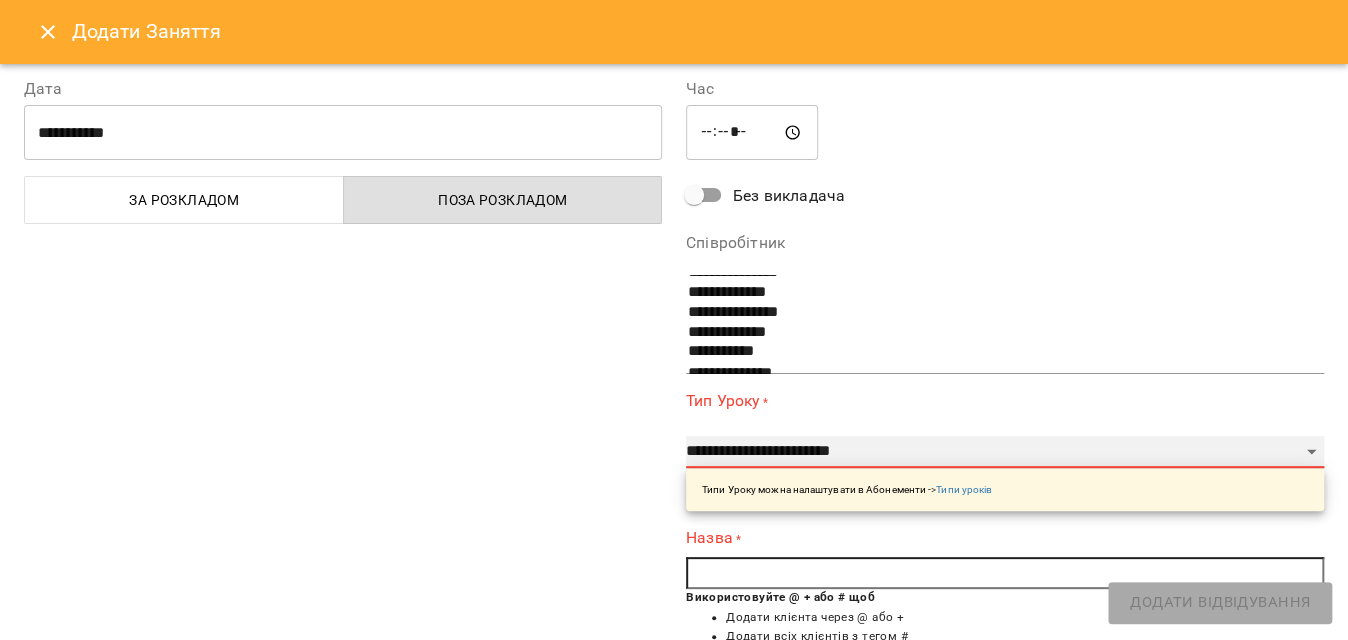 click on "**********" at bounding box center [1005, 452] 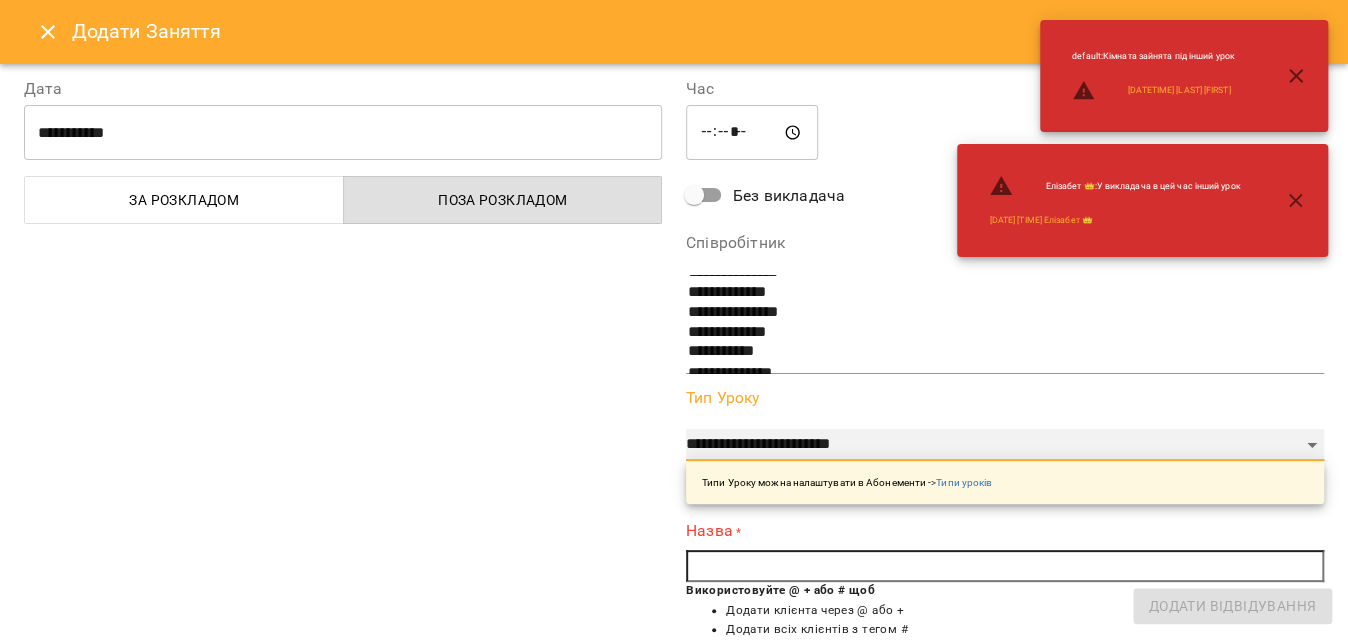 click on "**********" at bounding box center [1005, 445] 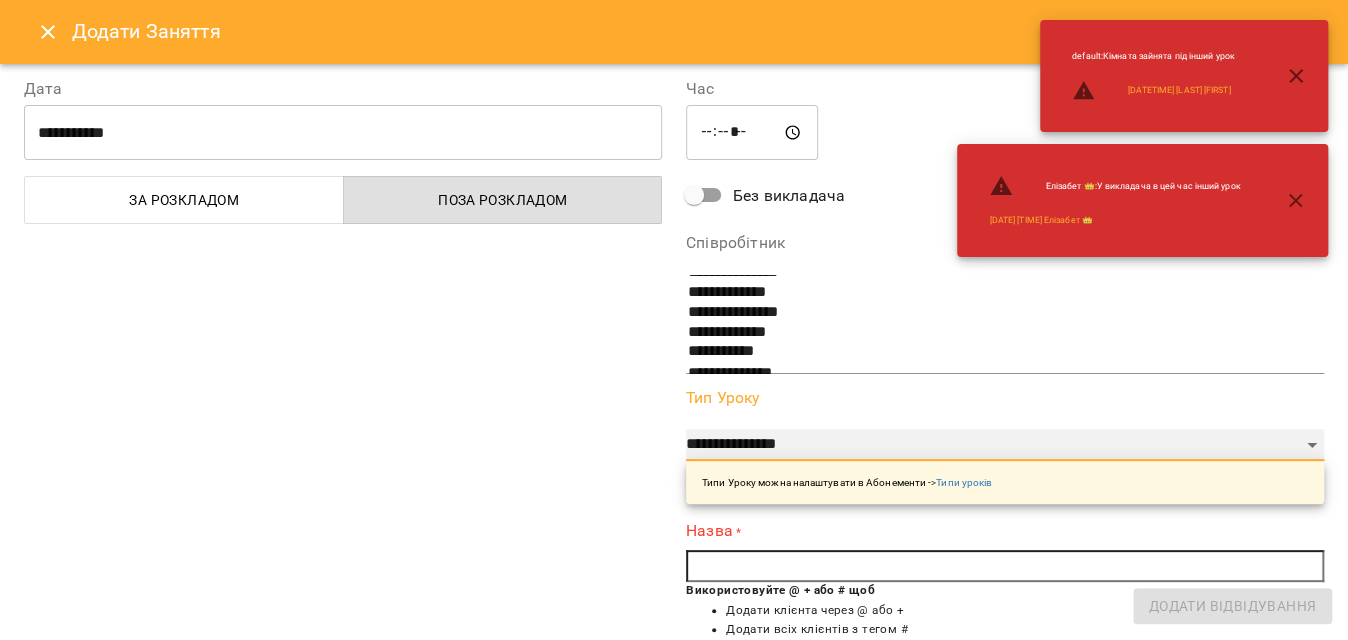 click on "**********" at bounding box center [1005, 445] 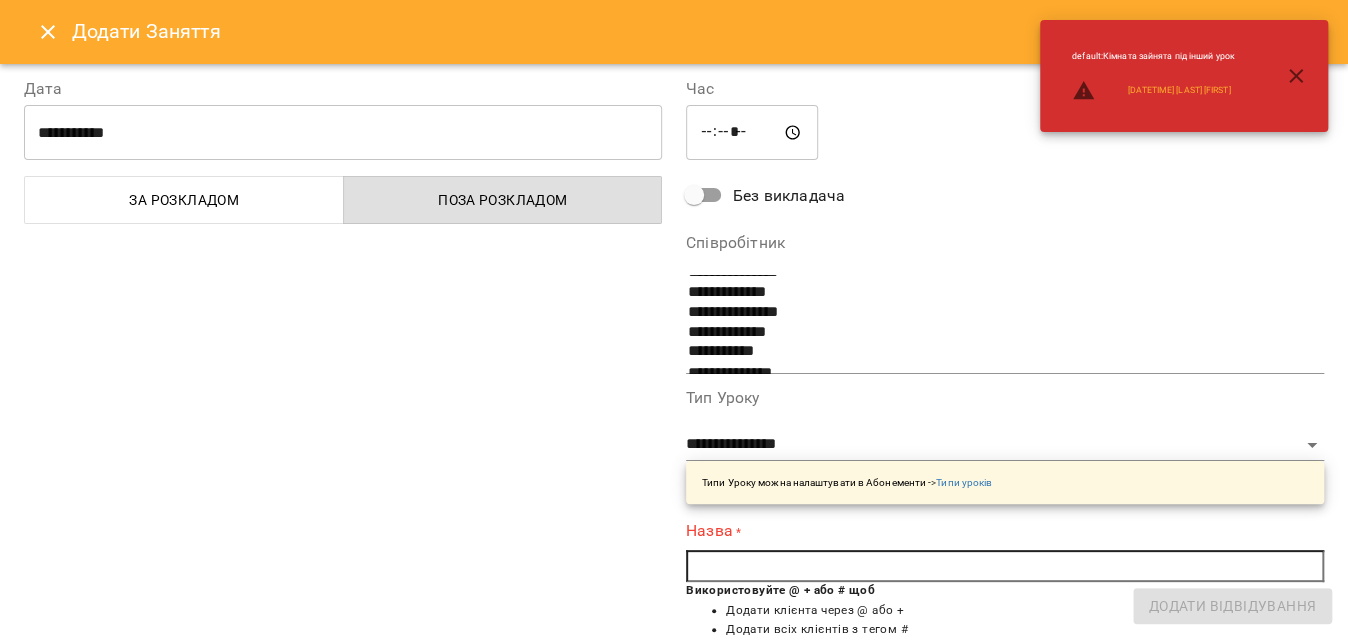 click at bounding box center (1005, 566) 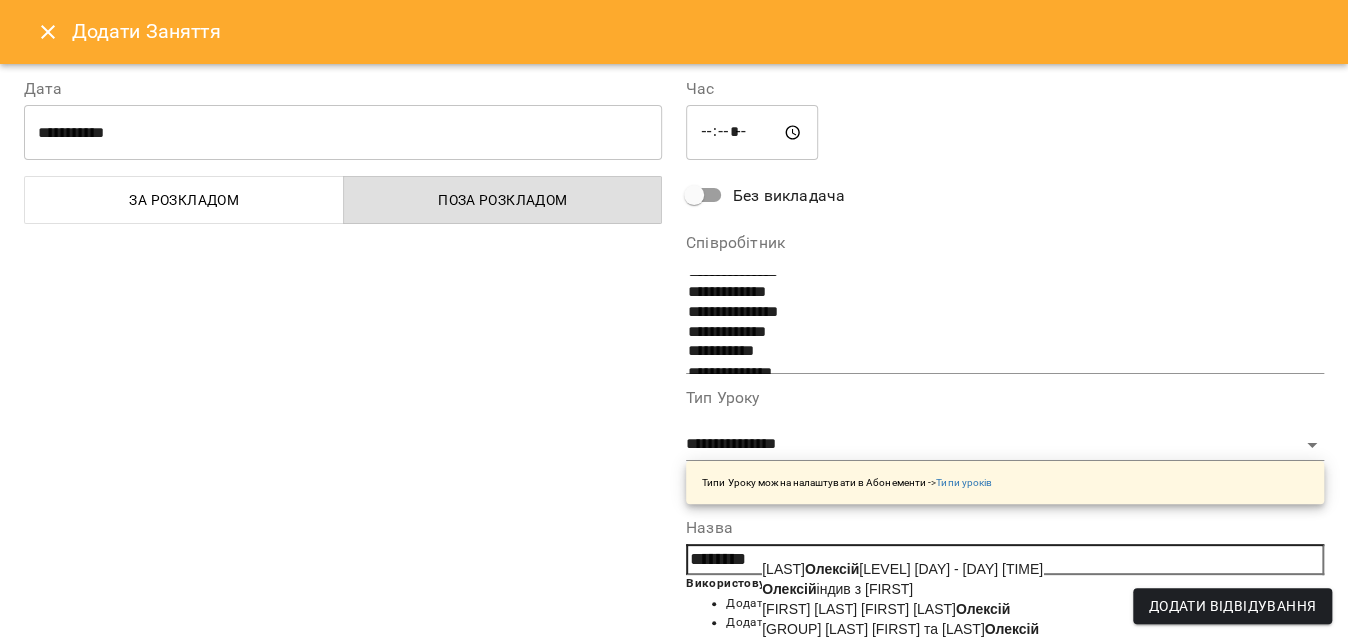 click on "Олексій" 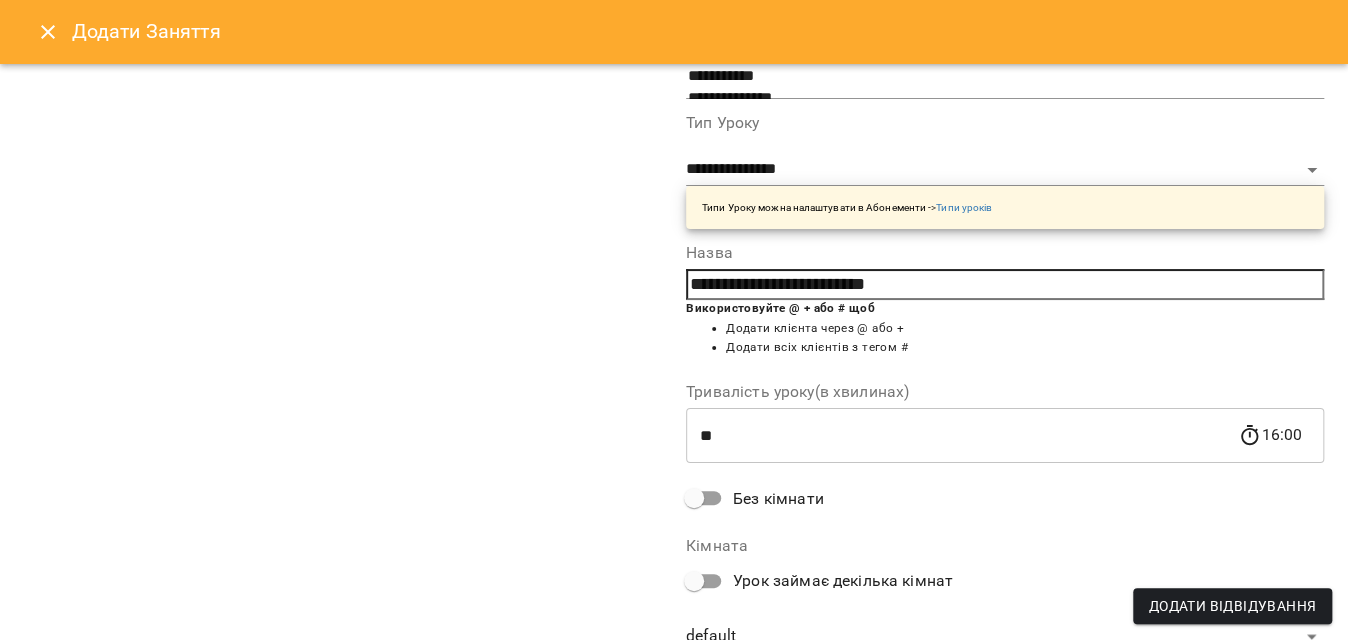 scroll, scrollTop: 362, scrollLeft: 0, axis: vertical 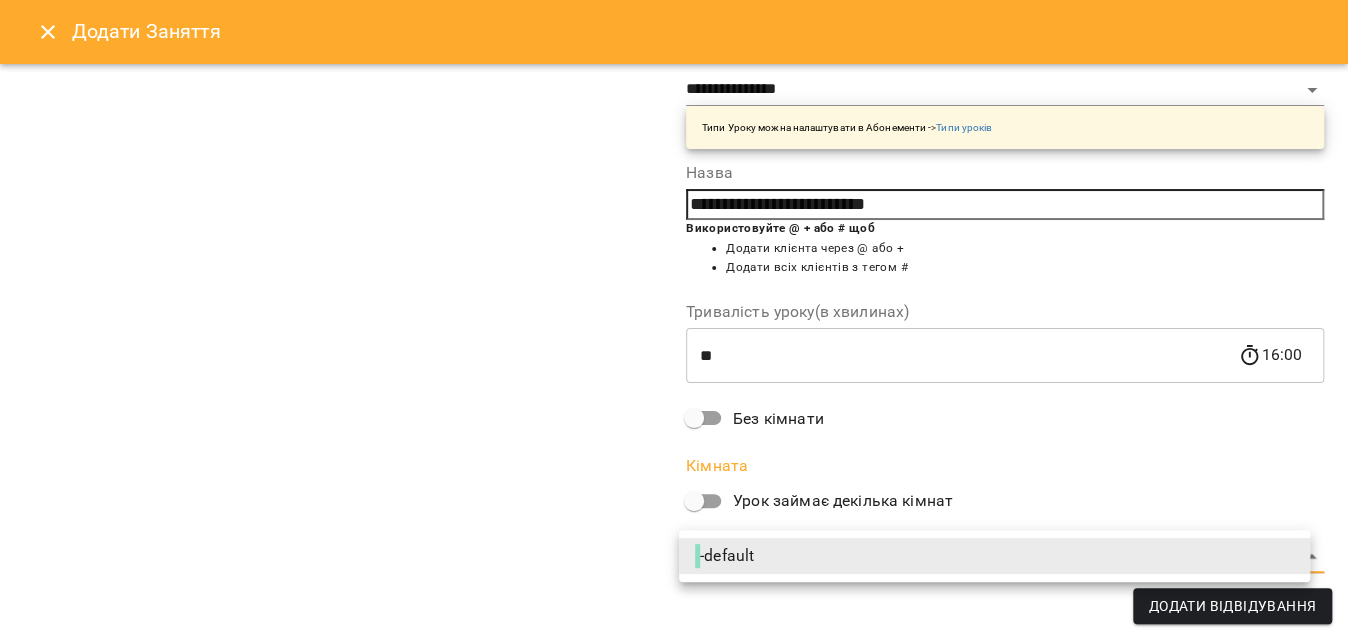 click on "For Business 16 UA Пн 07 лип Вт 08 лип Ср 09 лип Чт 10 лип Пт 11 лип Сб 12 лип Нд 13 лип 09 10 11 12 13 14 15 16 17 18 19 20 21 10:15 4 Група іспанська 70 хв (В21 Пн - Ср 1000) 12:00 5 Група іспанська 70 хв (Група іспанська В11 Пн_Ср 12_00) 14:00 [LAST] [FIRST] пара [LAST] [FIRST] діти іспанська Індив діти іспанська 15:00 [LAST] [FIRST] діти індив Індив діти іспанська 16:00 Індив іспанська - [FIRST] [LAST] 17:00 [FIRST] індив з [FIRST] Індив іспанська 18:00 [FIRST] індив з [FIRST] Індив іспанська 19:30 Група іспанська 90 хв - В2 Пн 1930 13:30 [FIRST] індив Індив іспанська 18:00 5 22:00 Індив іспанська - 4" at bounding box center [674, 886] 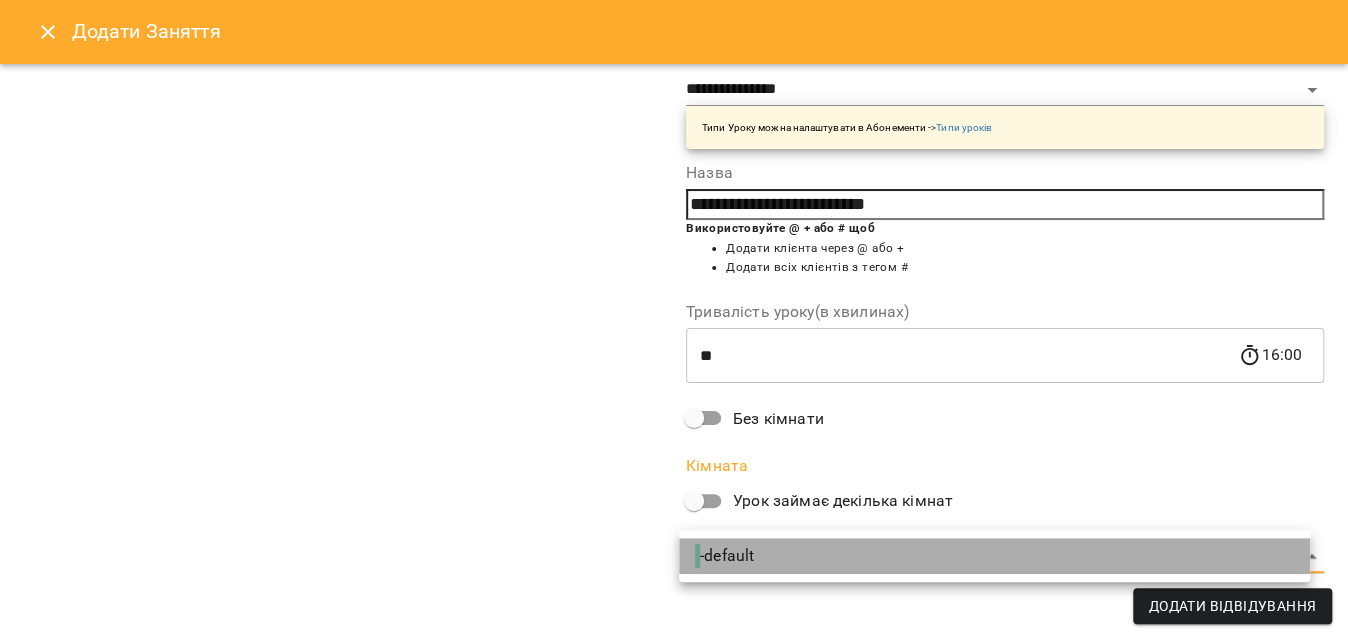 click on "-  default" at bounding box center [994, 556] 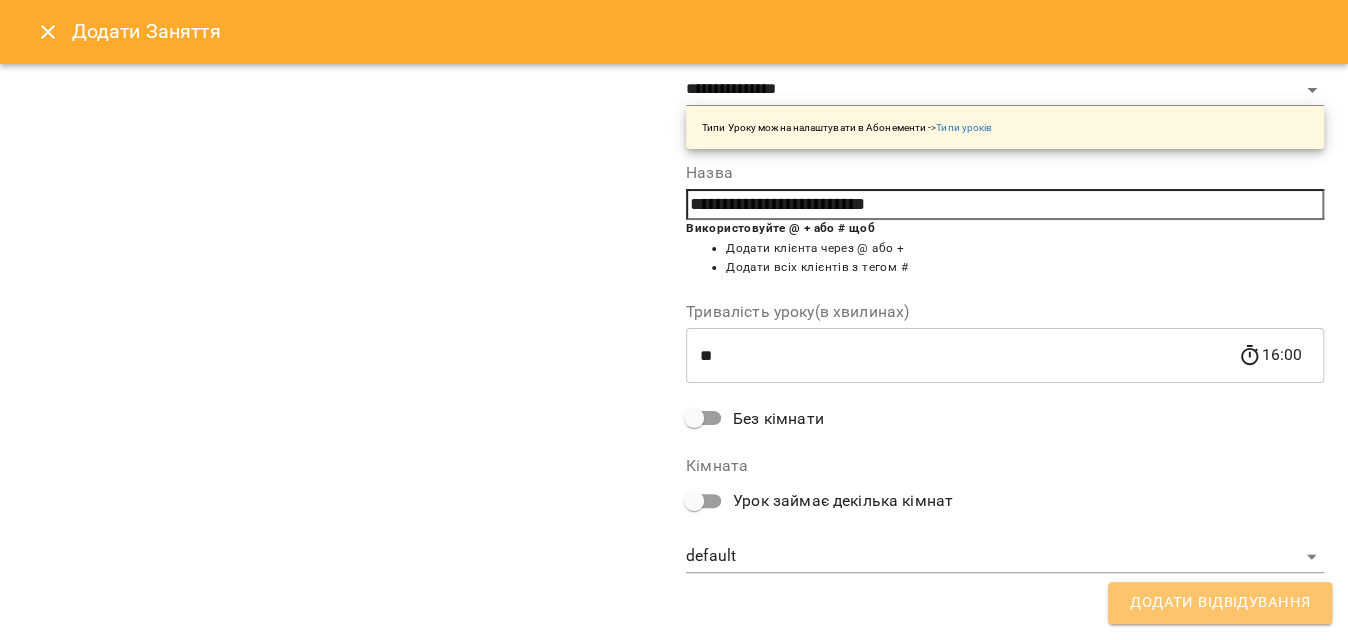 click on "Додати Відвідування" at bounding box center (1220, 603) 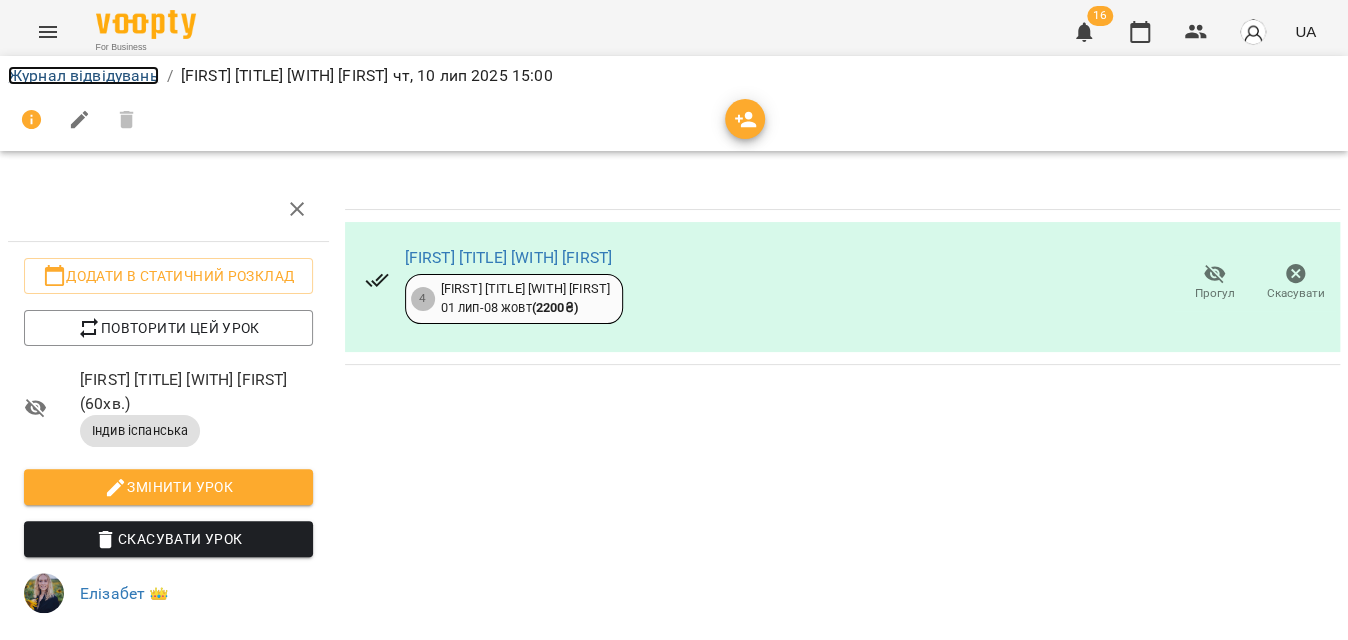 click on "Журнал відвідувань" at bounding box center (83, 75) 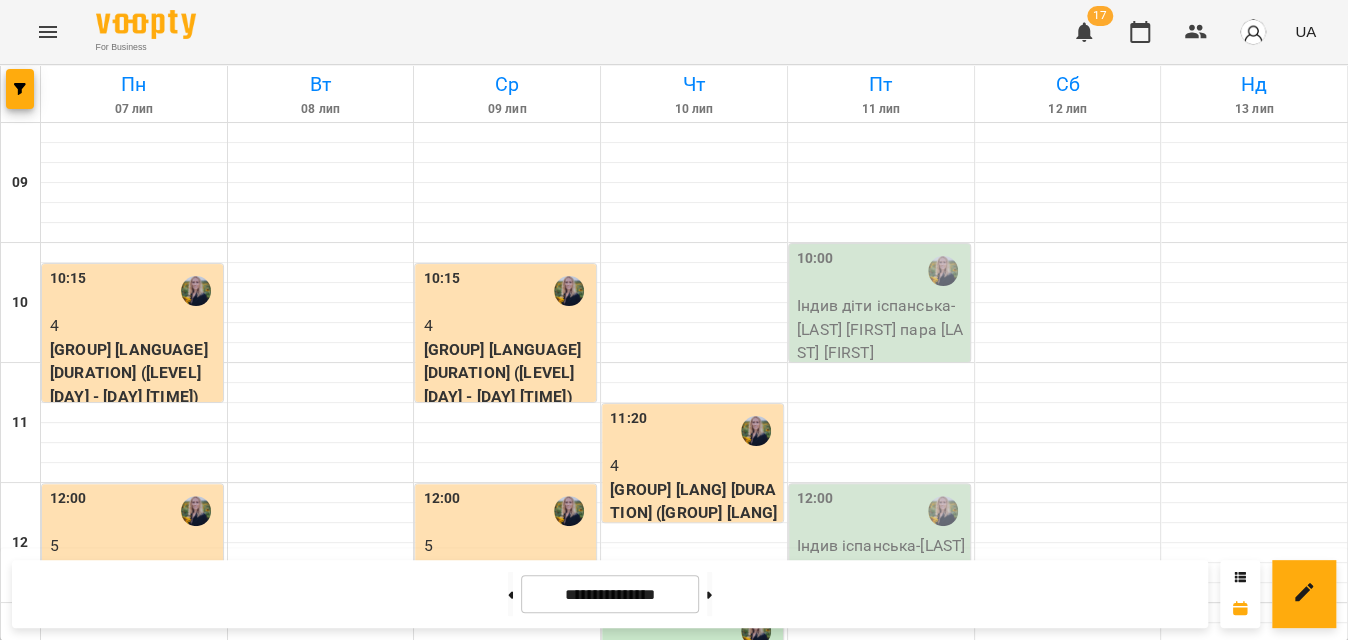 click on "Індивідуальні діти іспанська - [LAST] [LAST] пара [LAST] [LAST]" at bounding box center (881, 329) 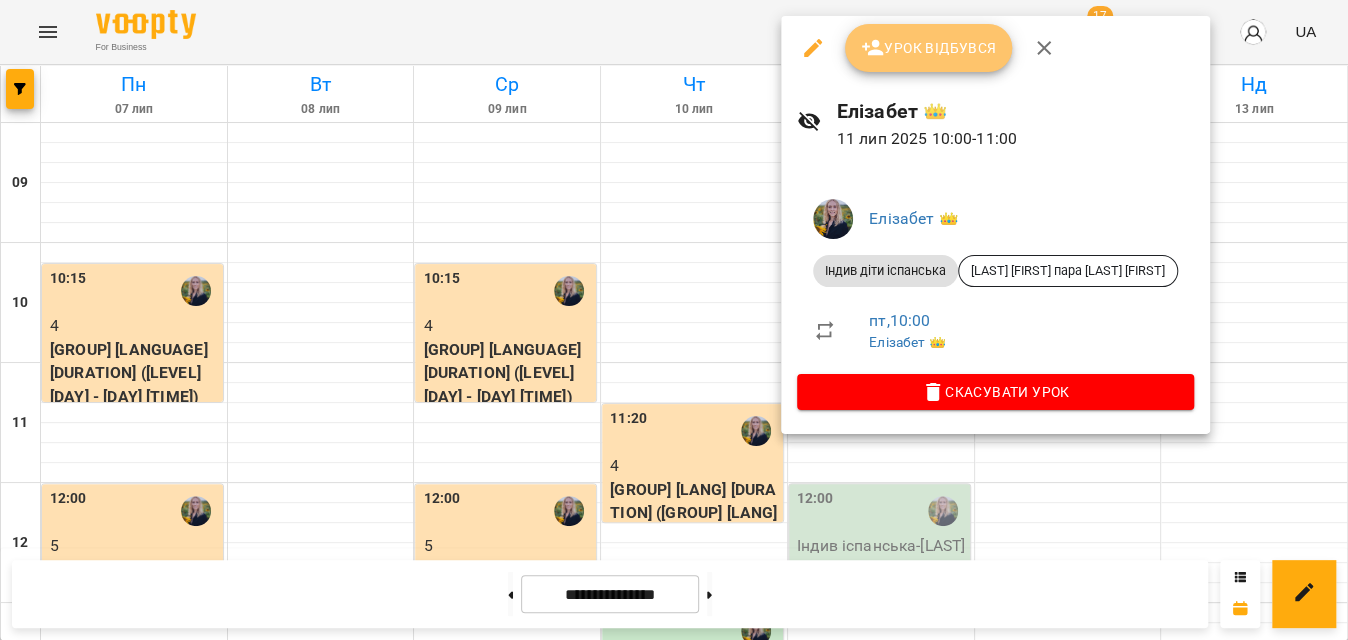 click on "Урок відбувся" at bounding box center (929, 48) 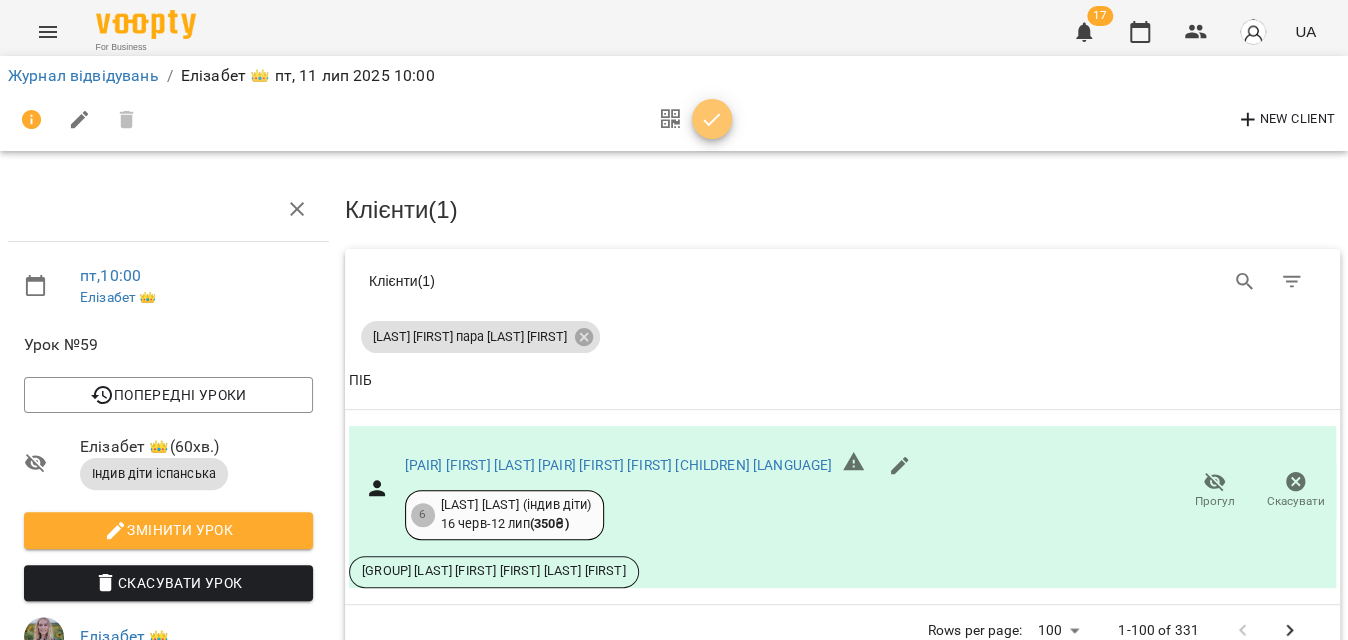 click 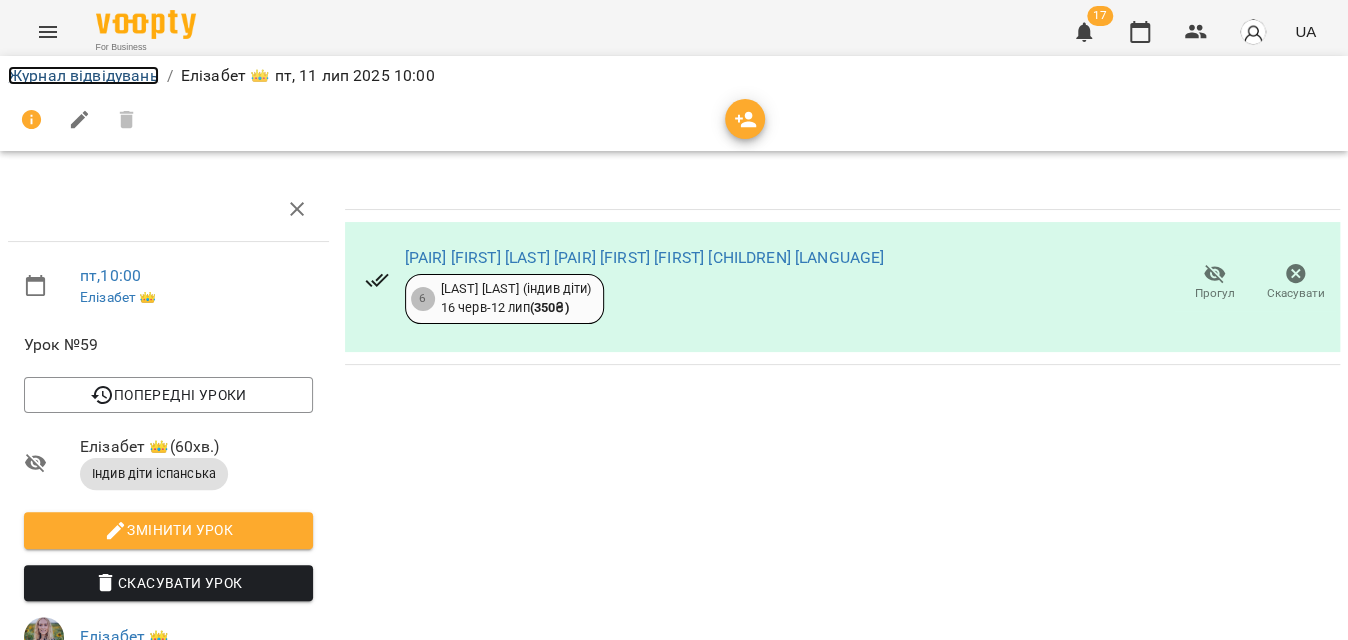click on "Журнал відвідувань" at bounding box center (83, 75) 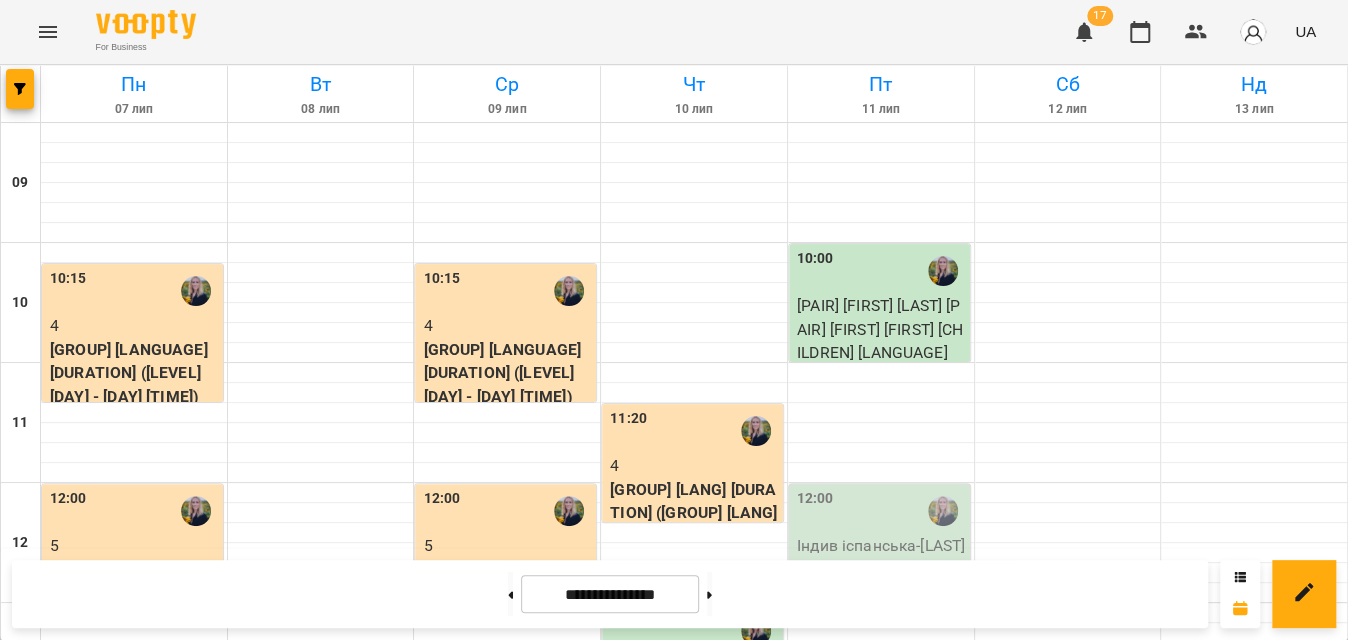scroll, scrollTop: 610, scrollLeft: 0, axis: vertical 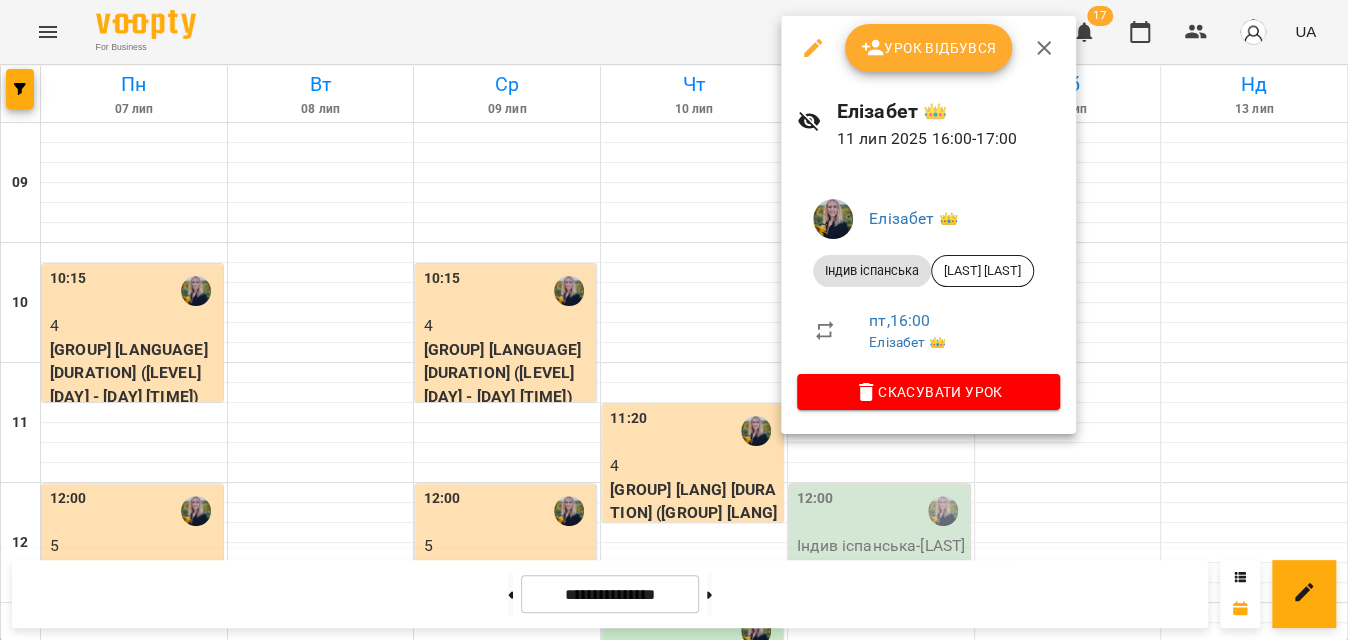 click on "Урок відбувся" at bounding box center [929, 48] 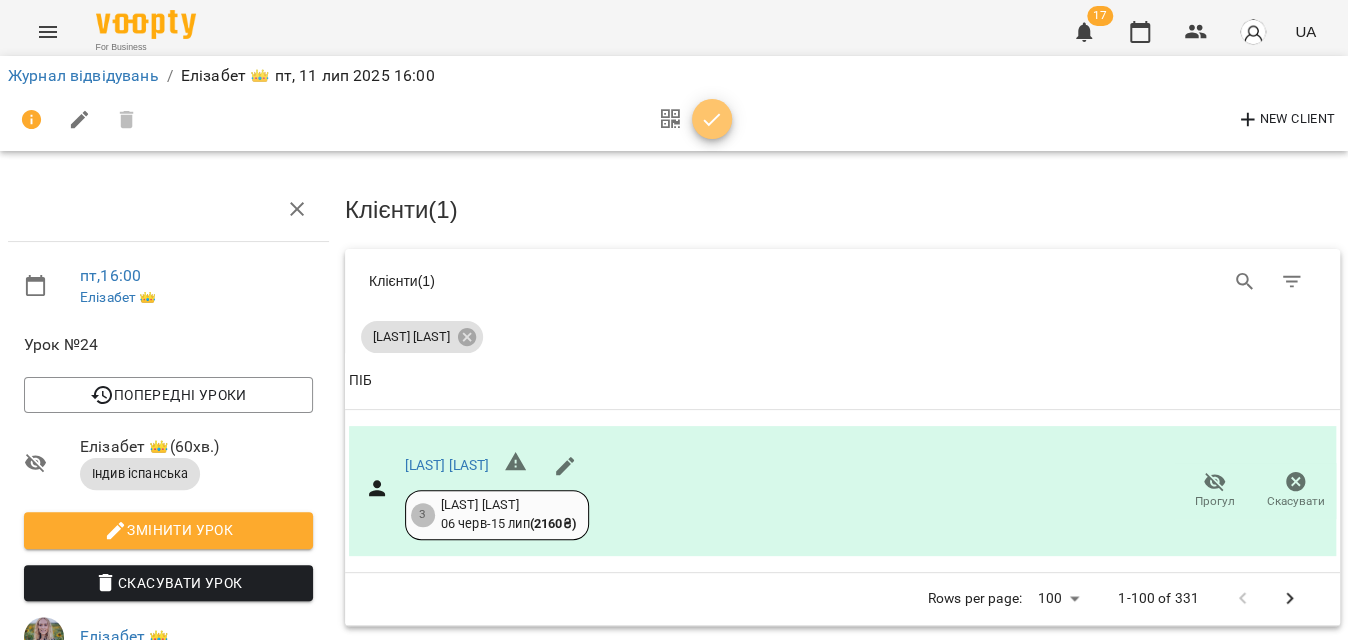 click at bounding box center (712, 120) 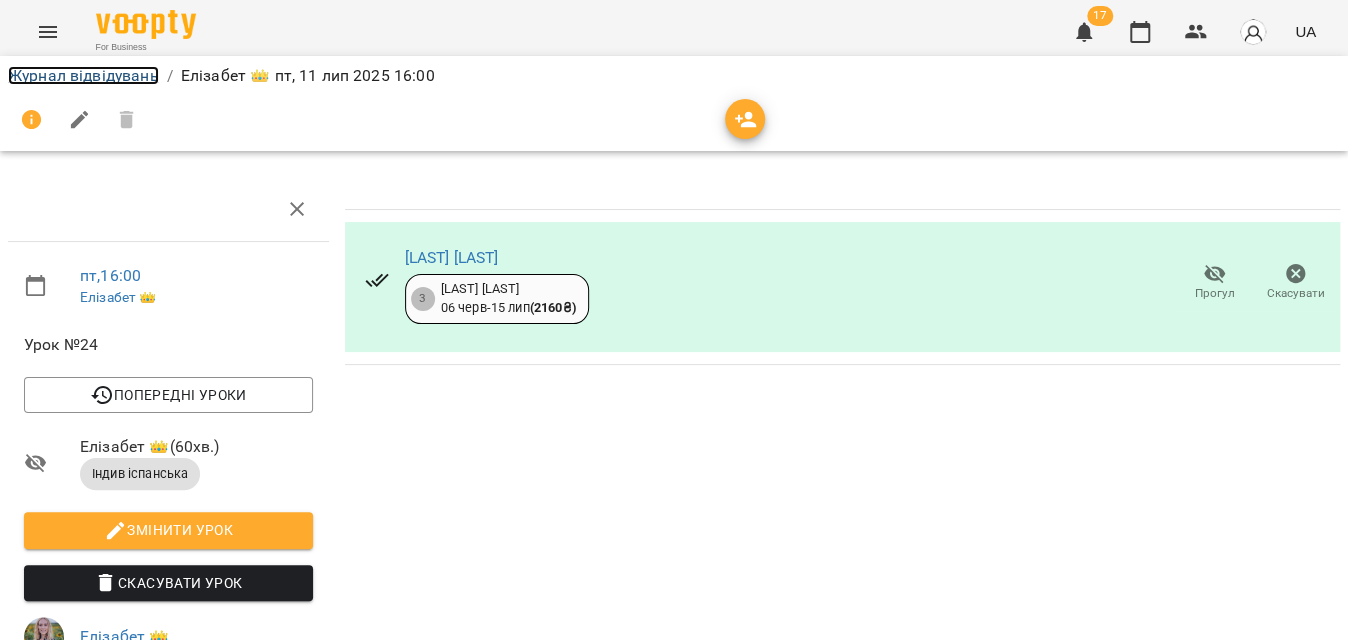 click on "Журнал відвідувань" at bounding box center [83, 75] 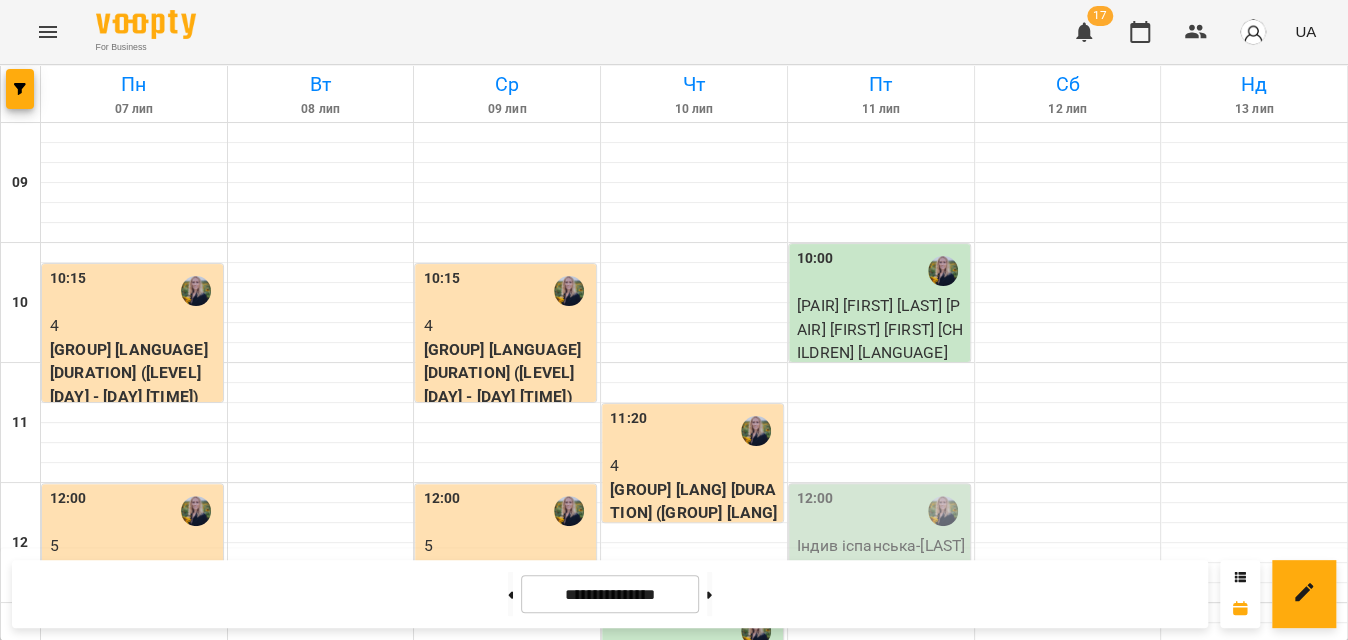 scroll, scrollTop: 506, scrollLeft: 0, axis: vertical 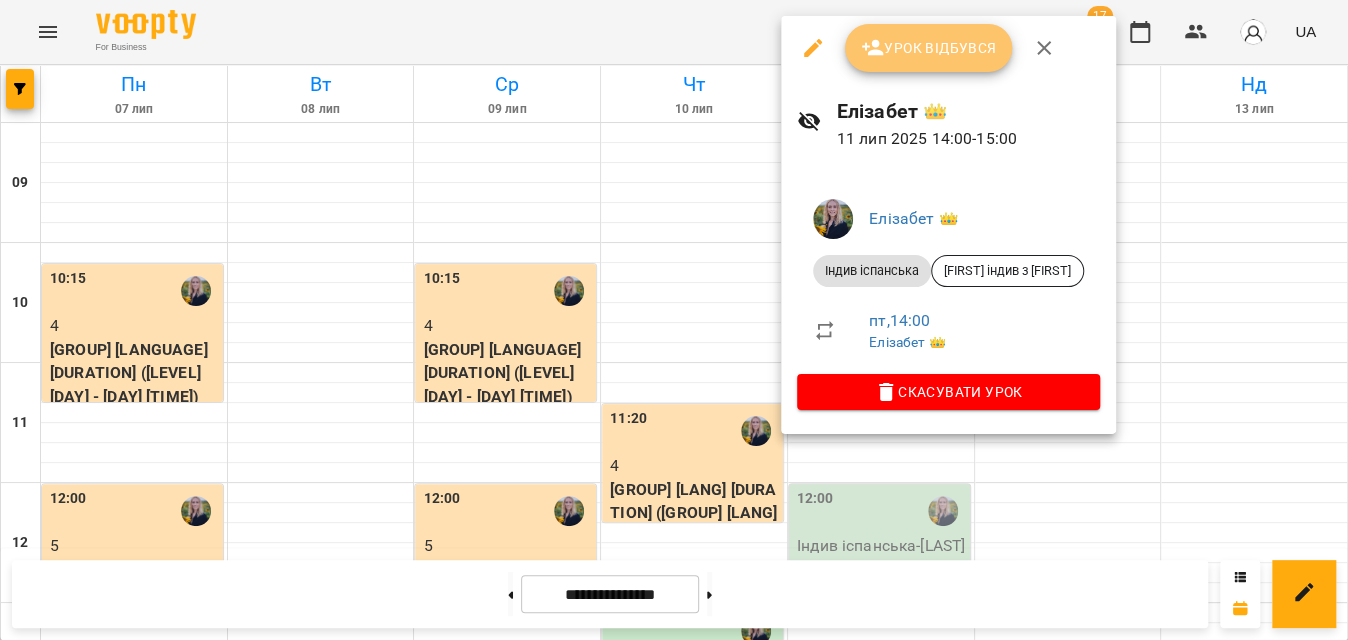 click on "Урок відбувся" at bounding box center [929, 48] 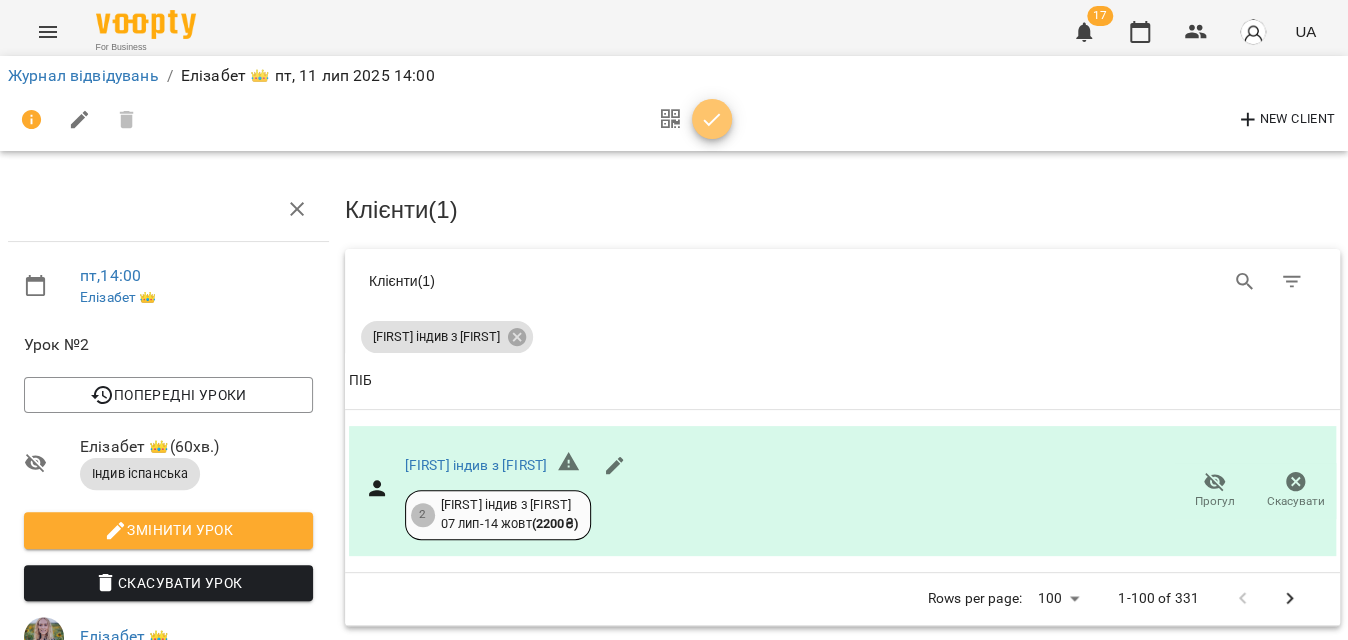 click at bounding box center [712, 120] 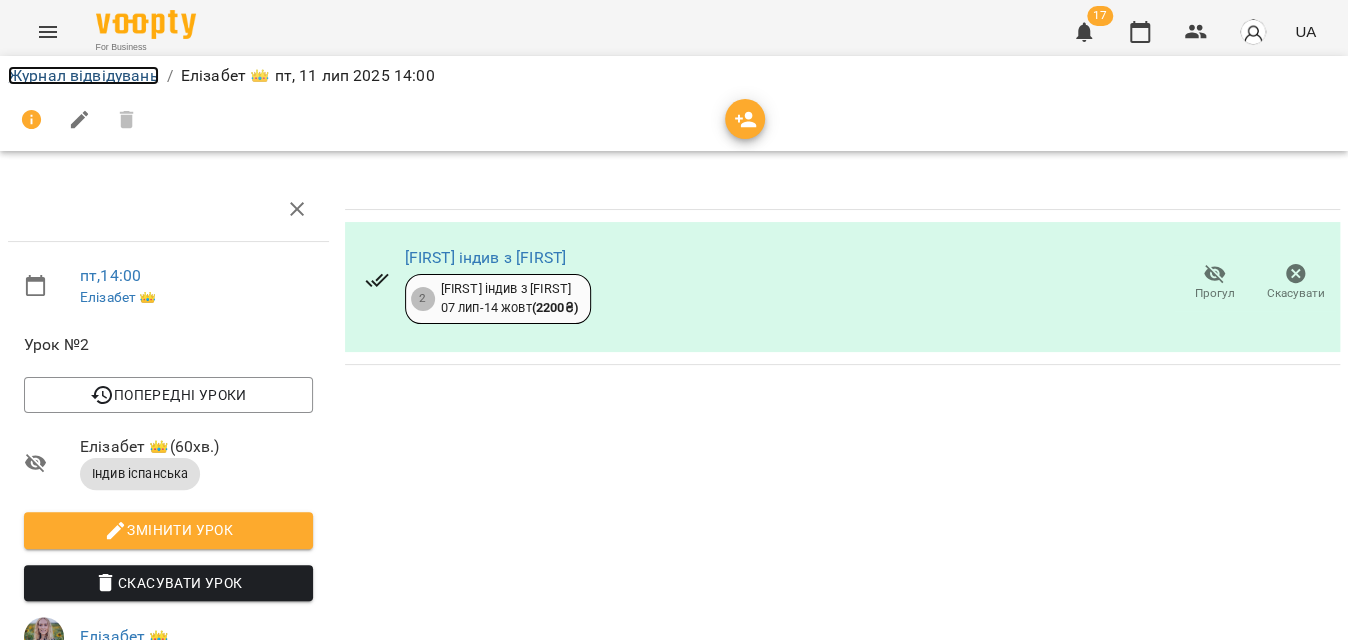 click on "Журнал відвідувань" at bounding box center (83, 75) 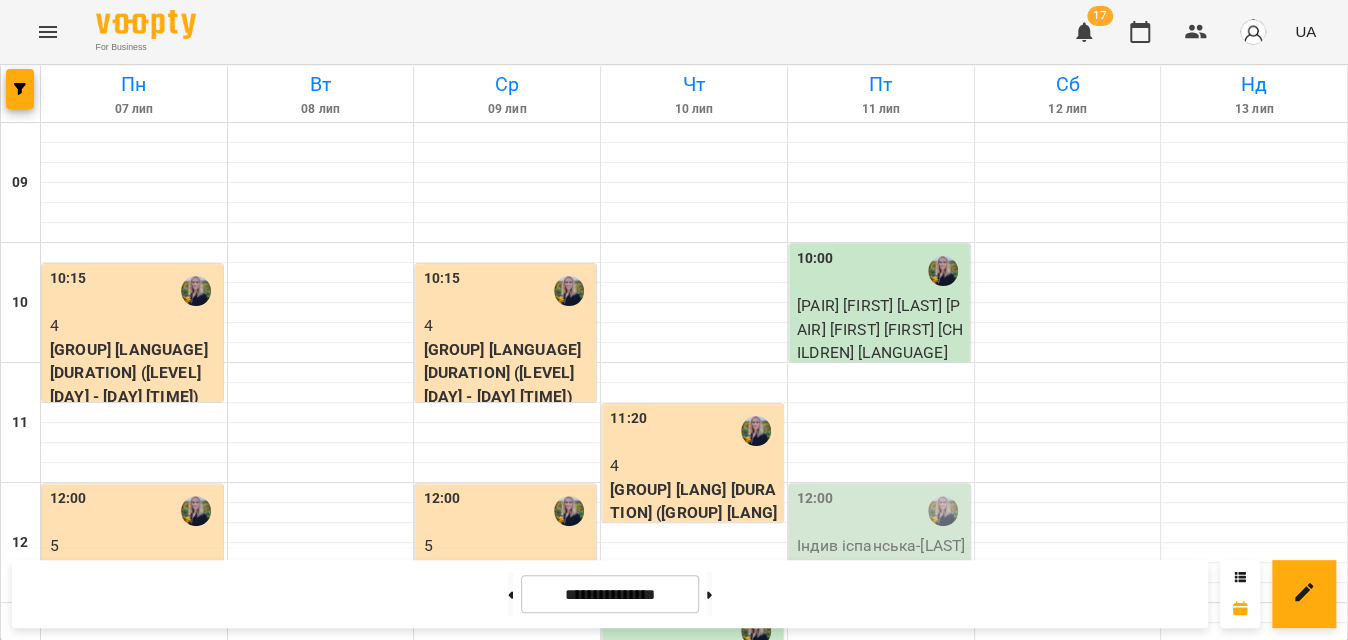 scroll, scrollTop: 547, scrollLeft: 0, axis: vertical 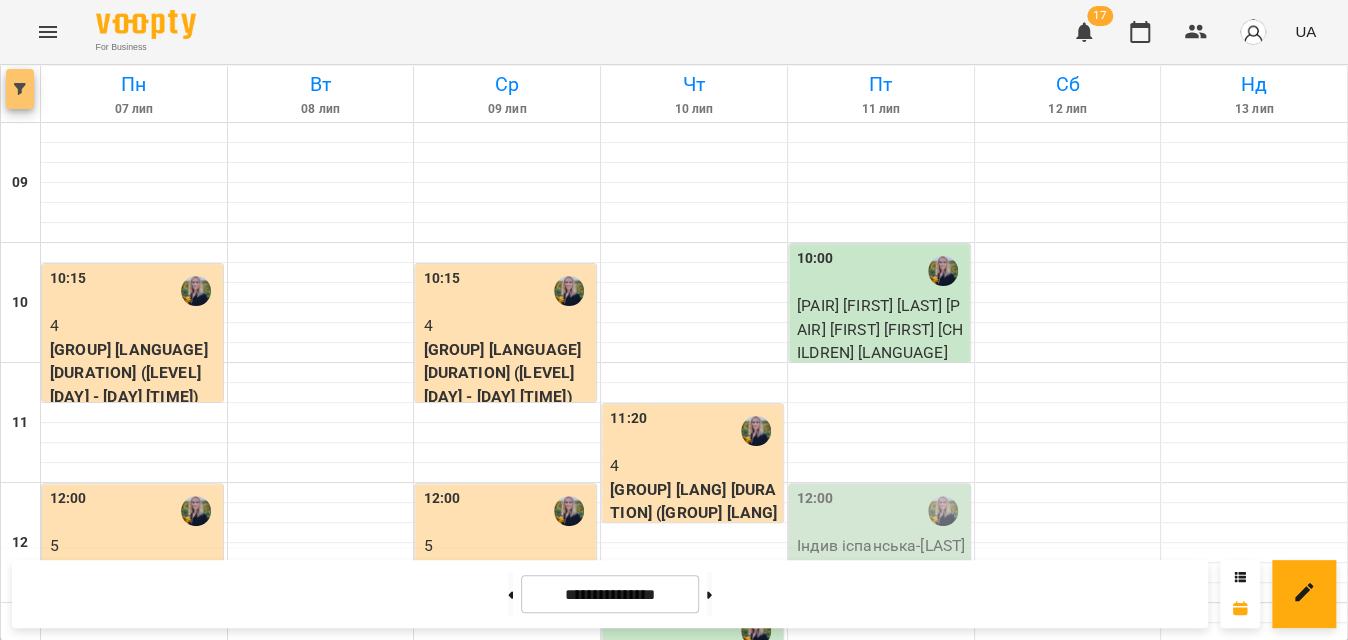 click at bounding box center (20, 89) 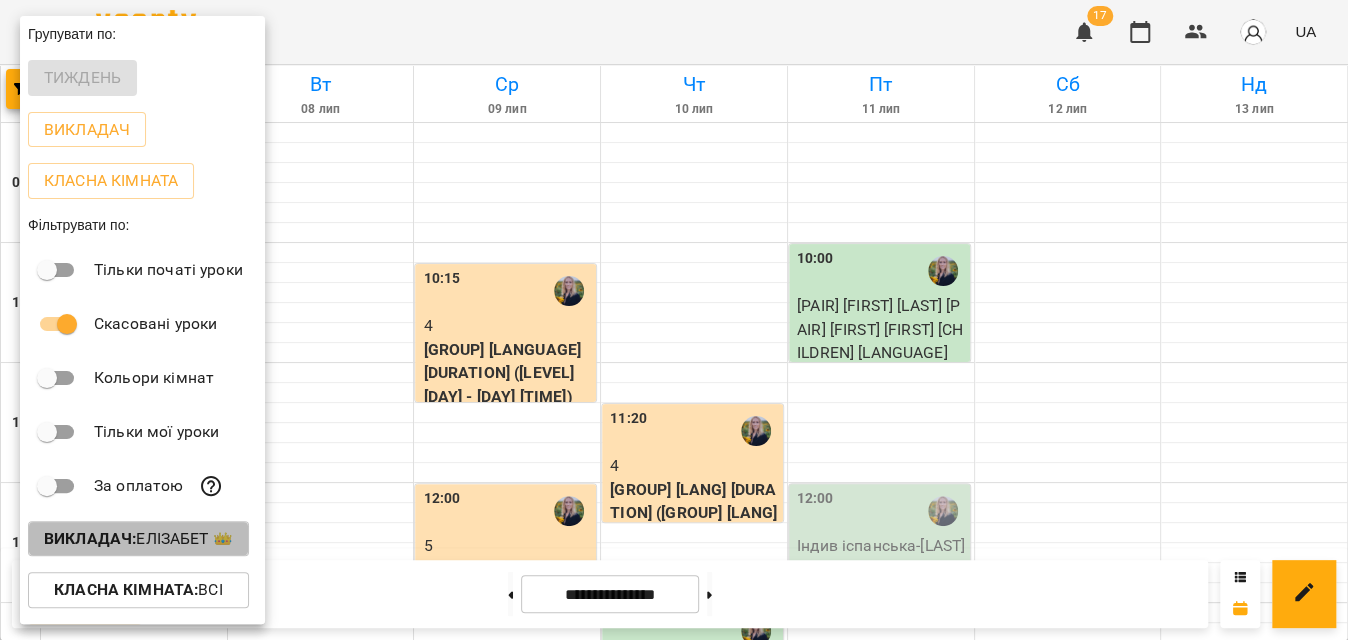 click on "Викладач :" at bounding box center [90, 538] 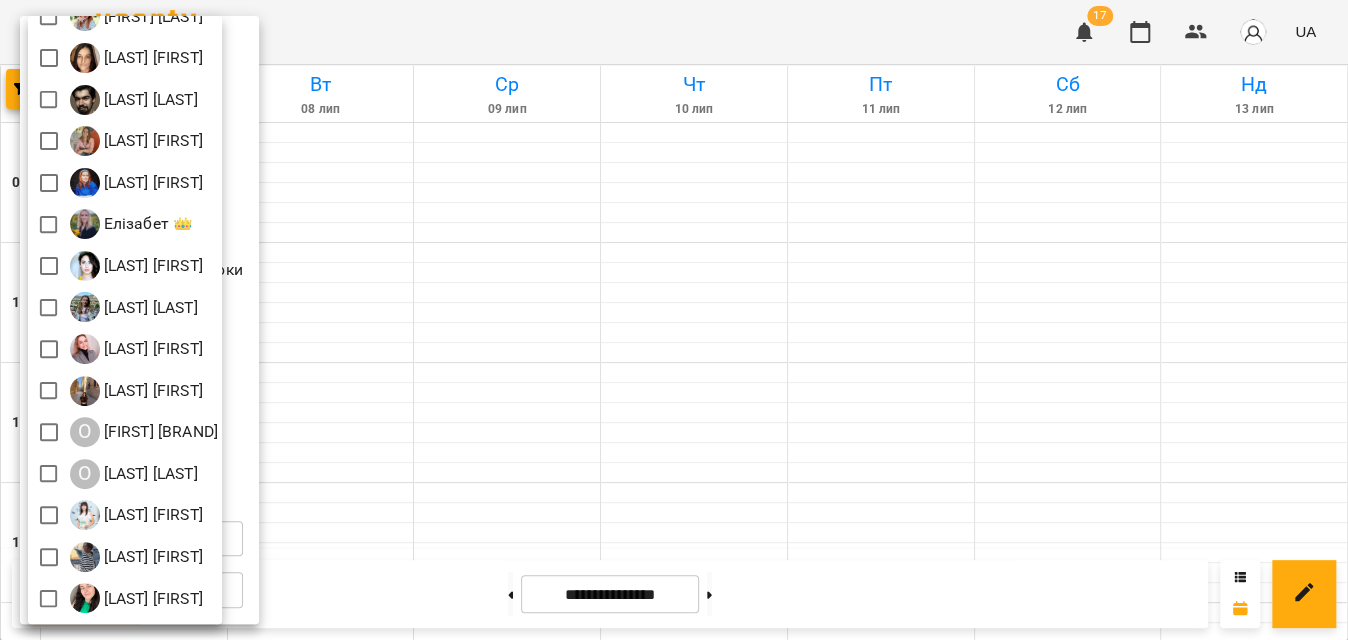 scroll, scrollTop: 185, scrollLeft: 0, axis: vertical 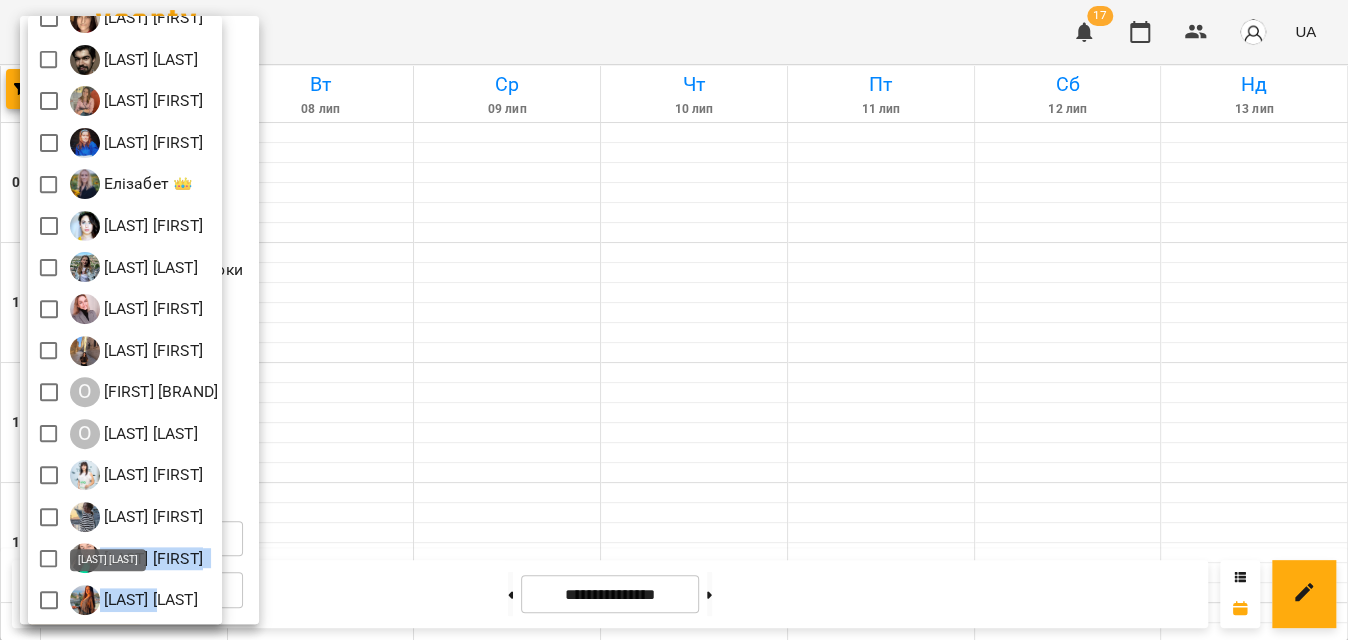 drag, startPoint x: 265, startPoint y: 518, endPoint x: 172, endPoint y: 606, distance: 128.03516 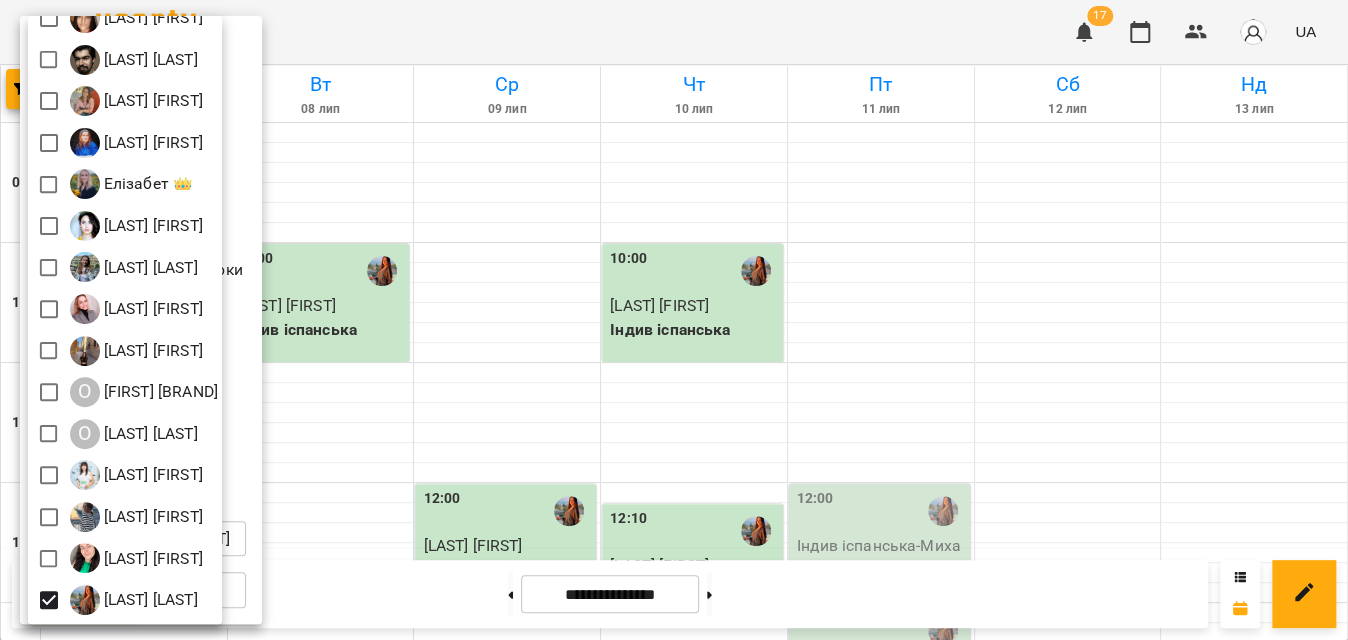 click at bounding box center [674, 320] 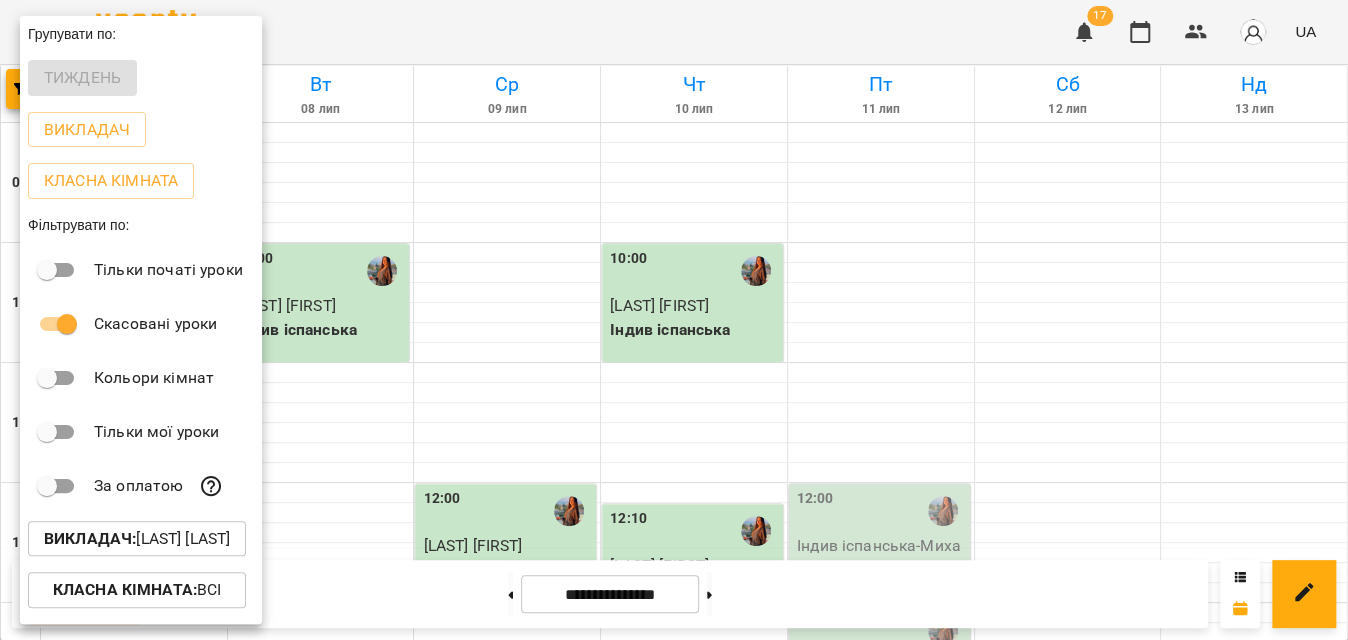 click at bounding box center (674, 320) 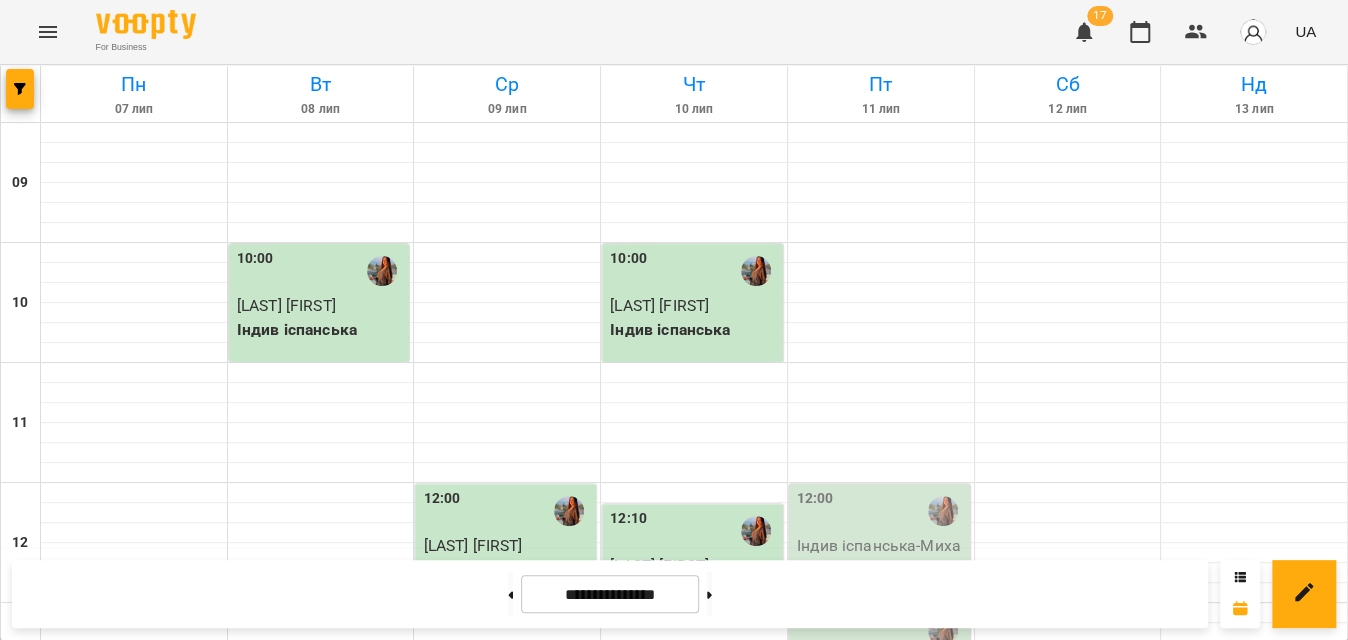 scroll, scrollTop: 547, scrollLeft: 0, axis: vertical 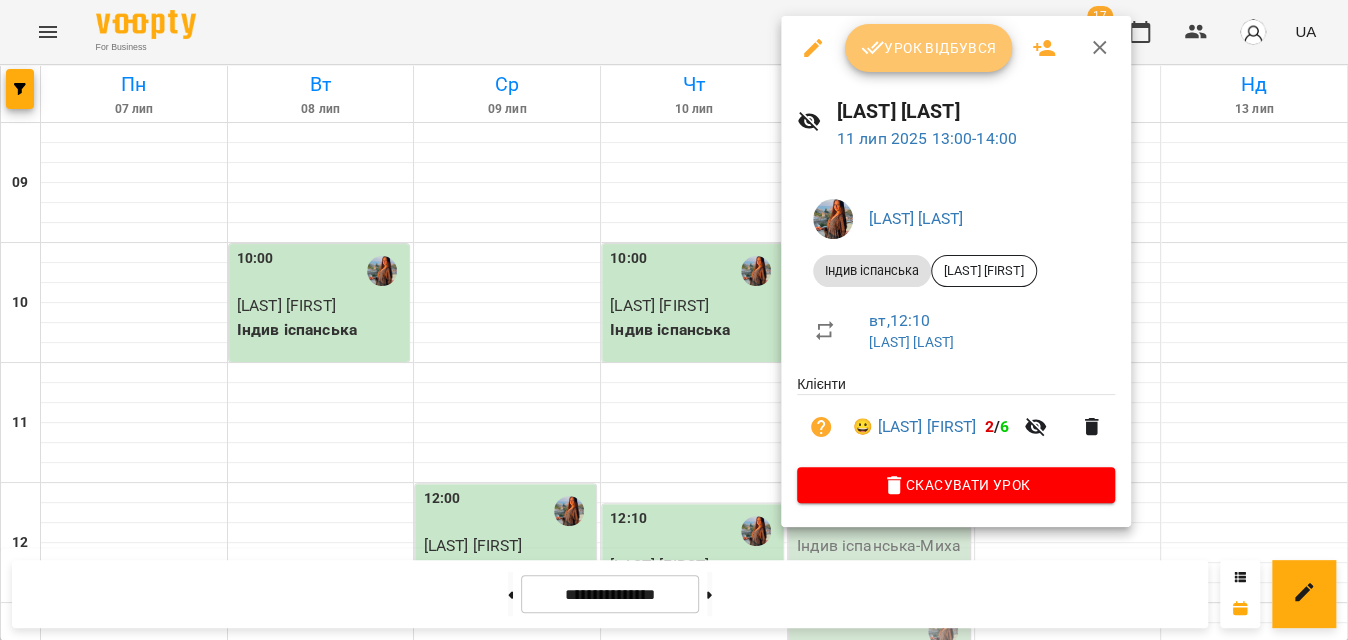 click on "Урок відбувся" at bounding box center [929, 48] 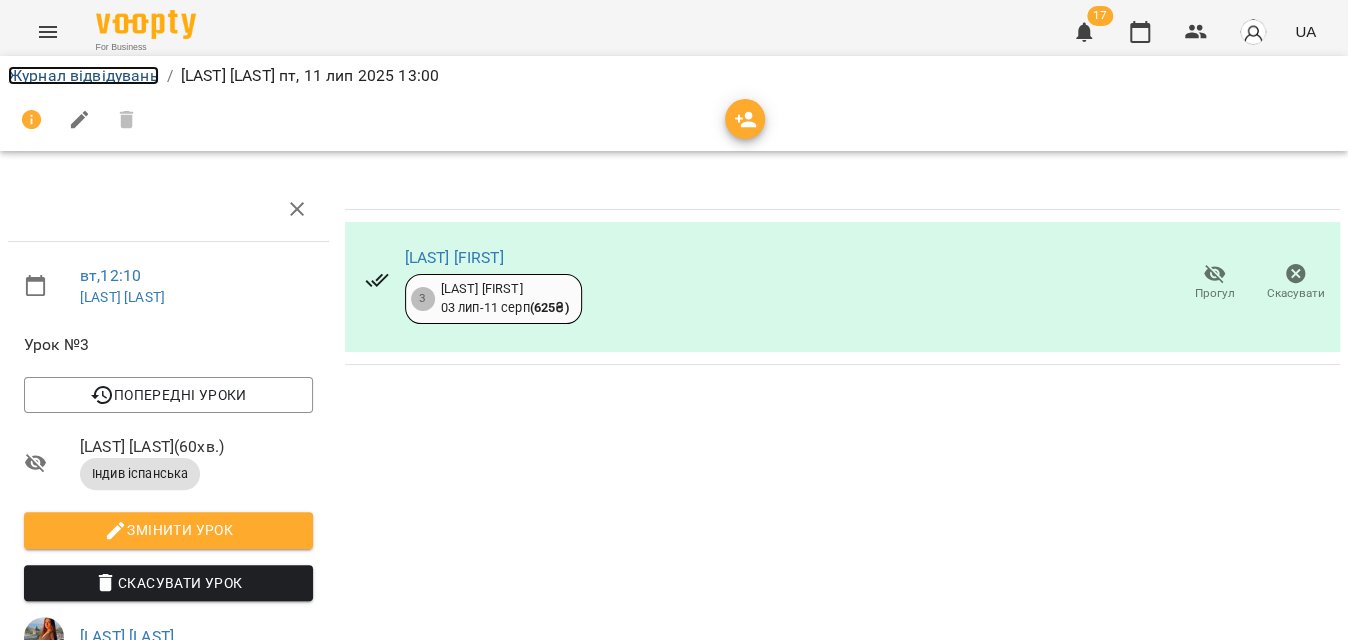 click on "Журнал відвідувань" at bounding box center [83, 75] 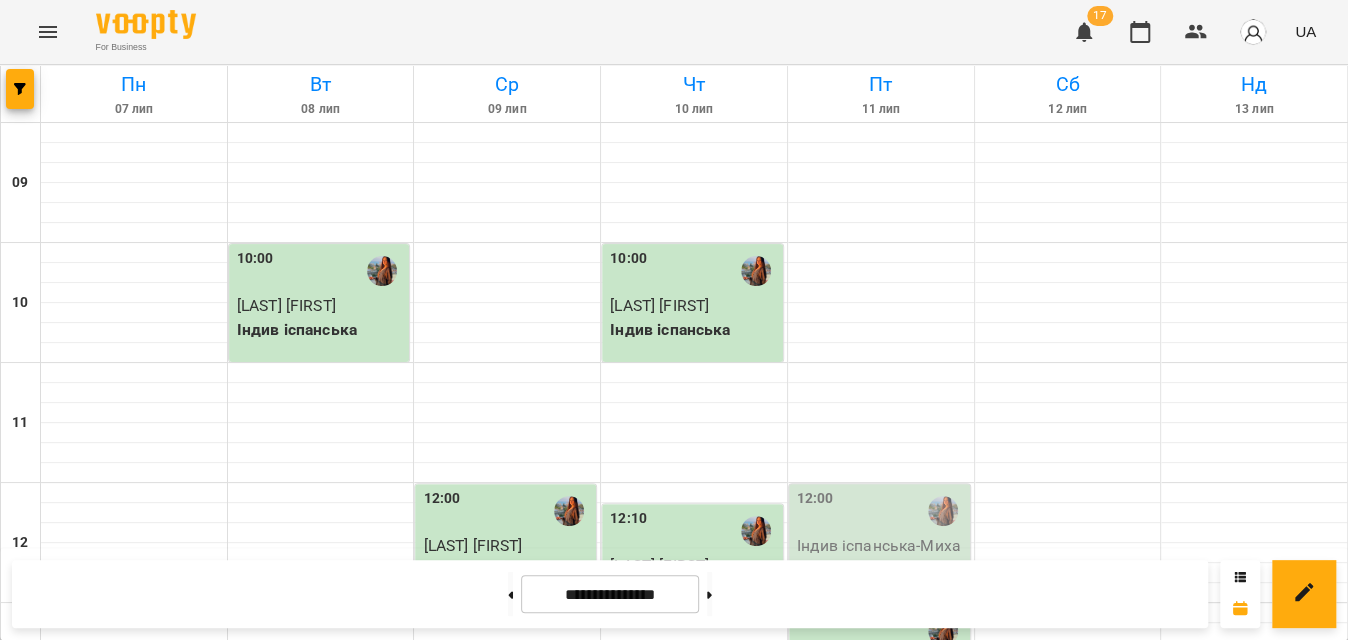 scroll, scrollTop: 56, scrollLeft: 0, axis: vertical 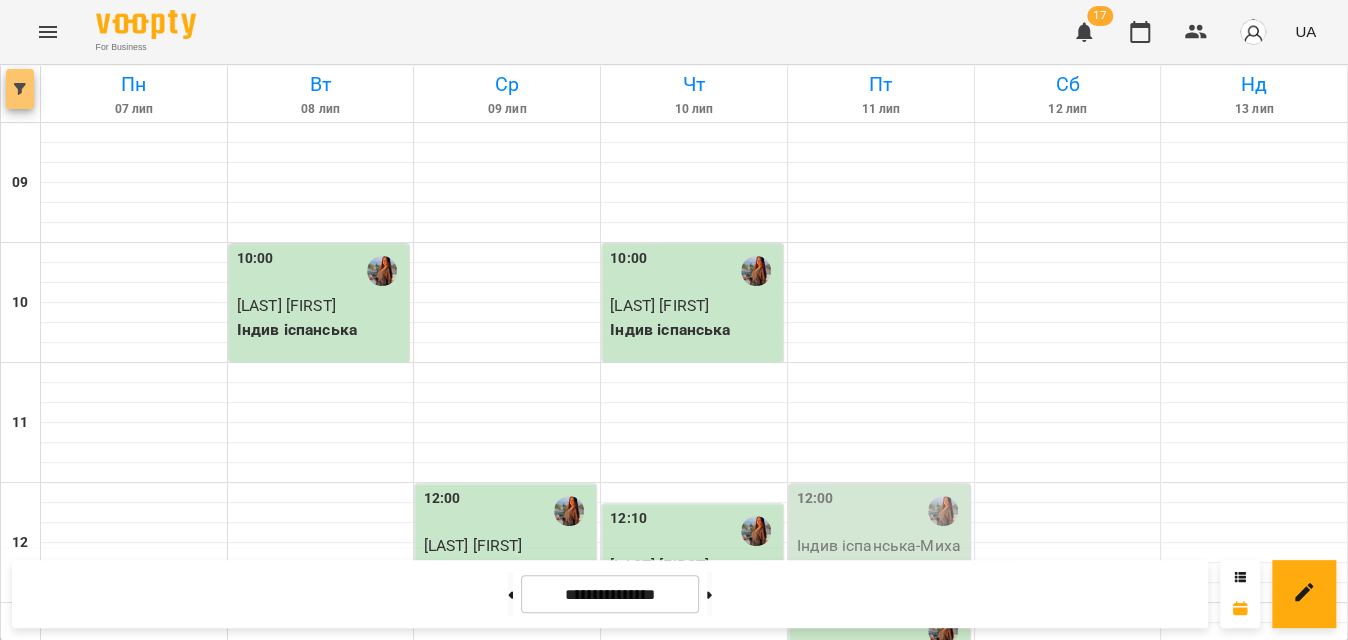 click at bounding box center (20, 89) 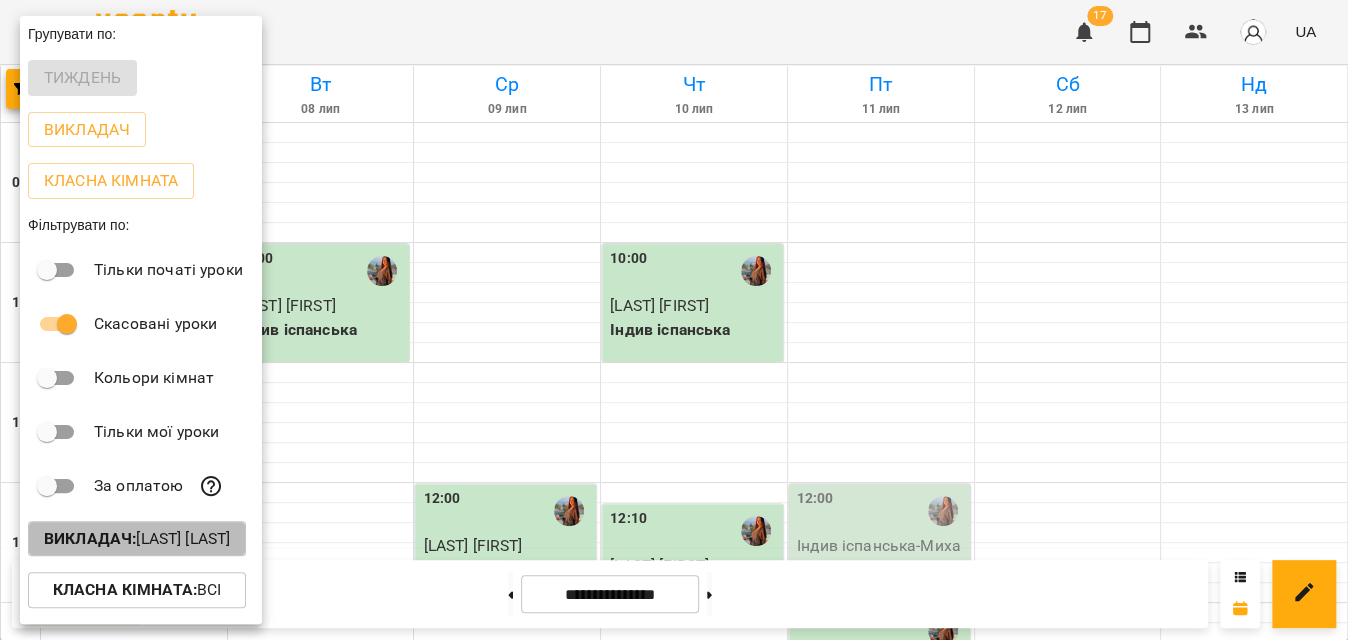 click on "Викладач : [LAST] [FIRST]" at bounding box center [137, 539] 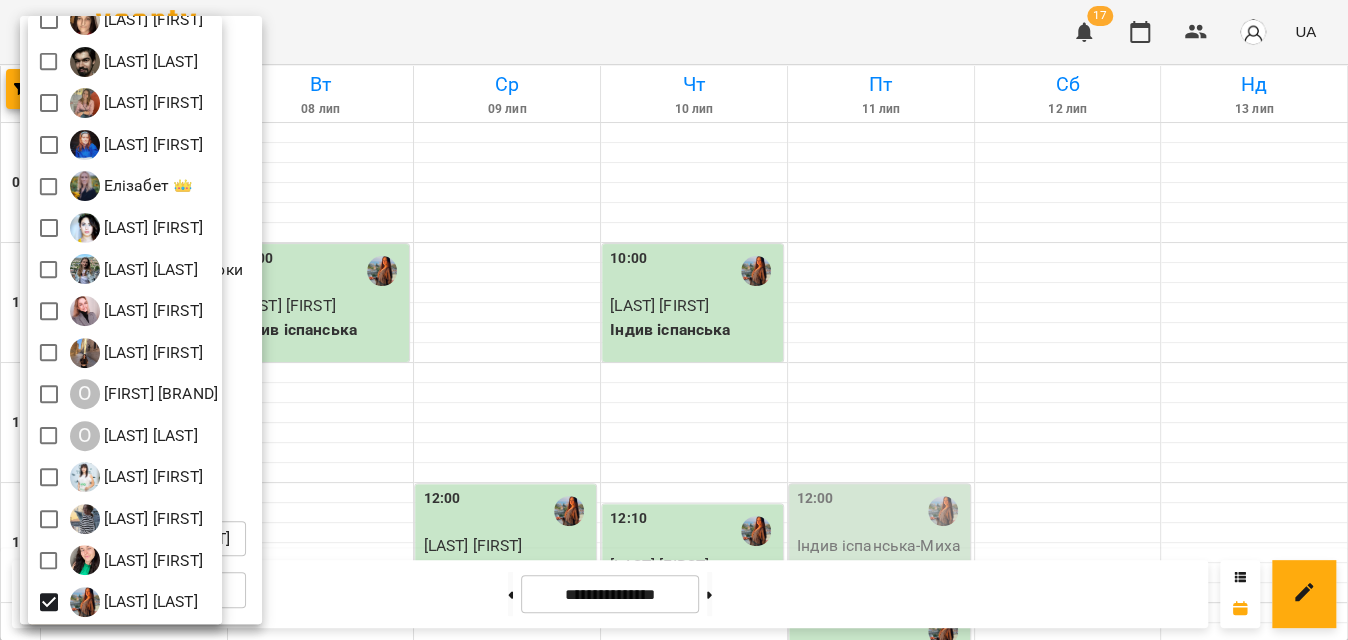 scroll, scrollTop: 185, scrollLeft: 0, axis: vertical 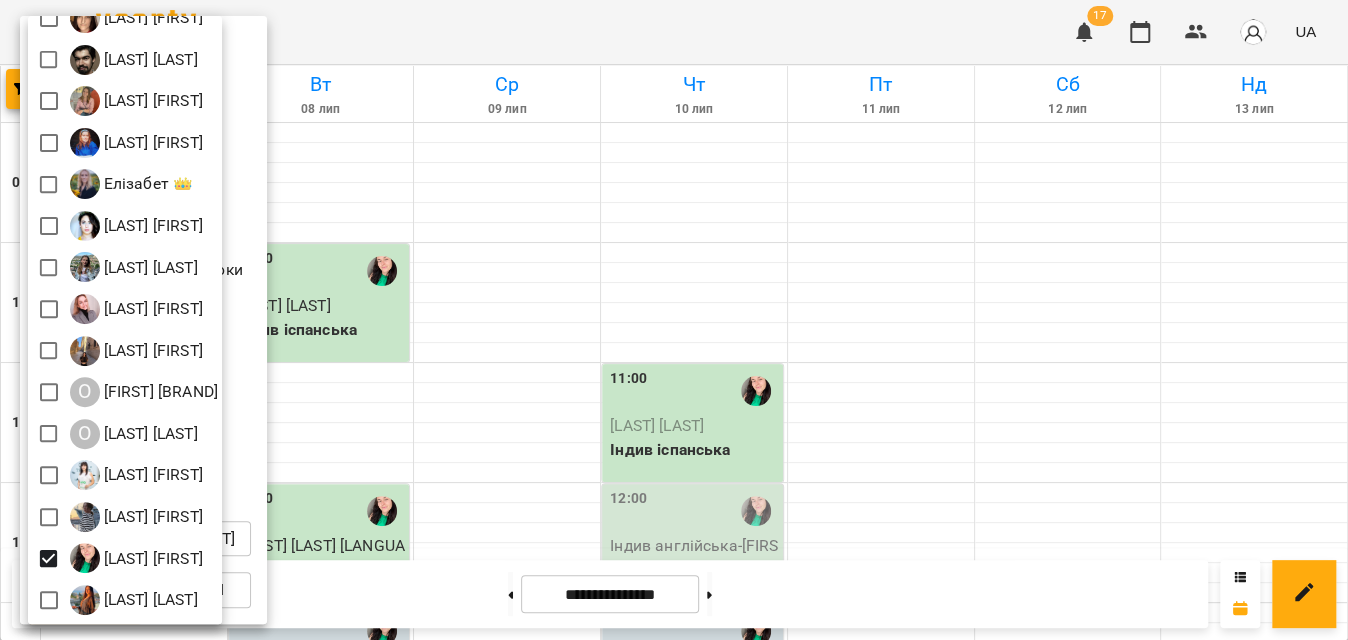 click at bounding box center (674, 320) 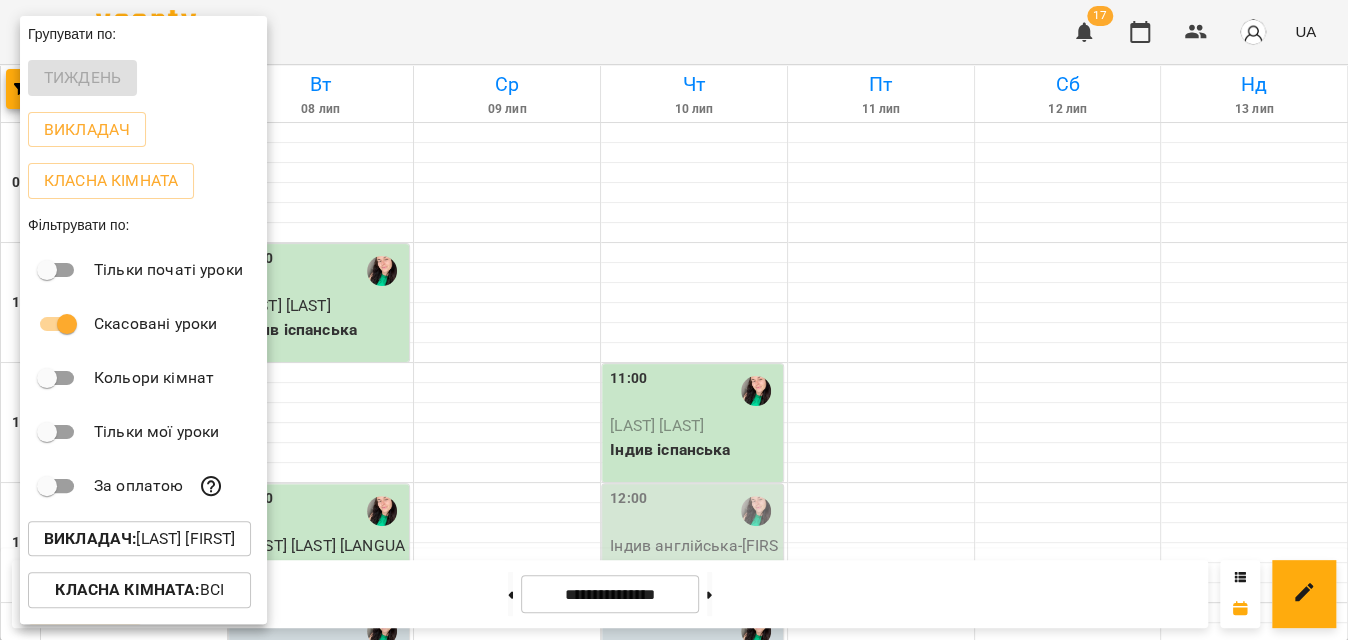 drag, startPoint x: 1341, startPoint y: 153, endPoint x: 1342, endPoint y: 214, distance: 61.008198 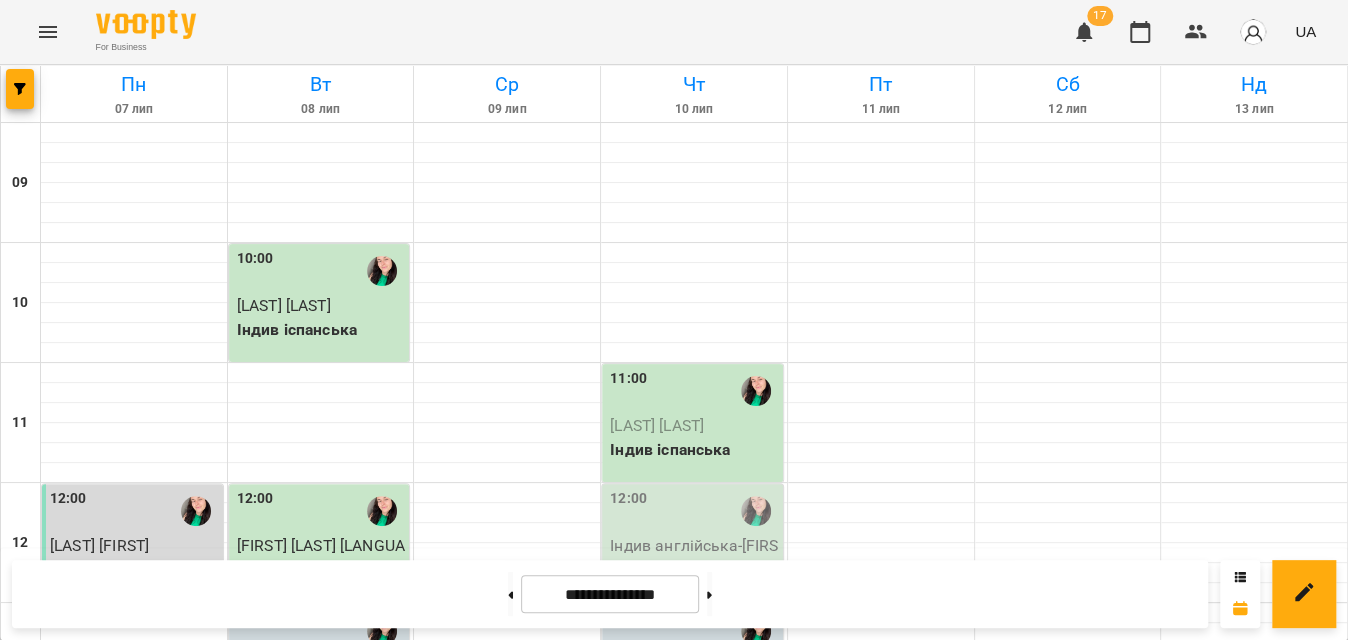 scroll, scrollTop: 827, scrollLeft: 0, axis: vertical 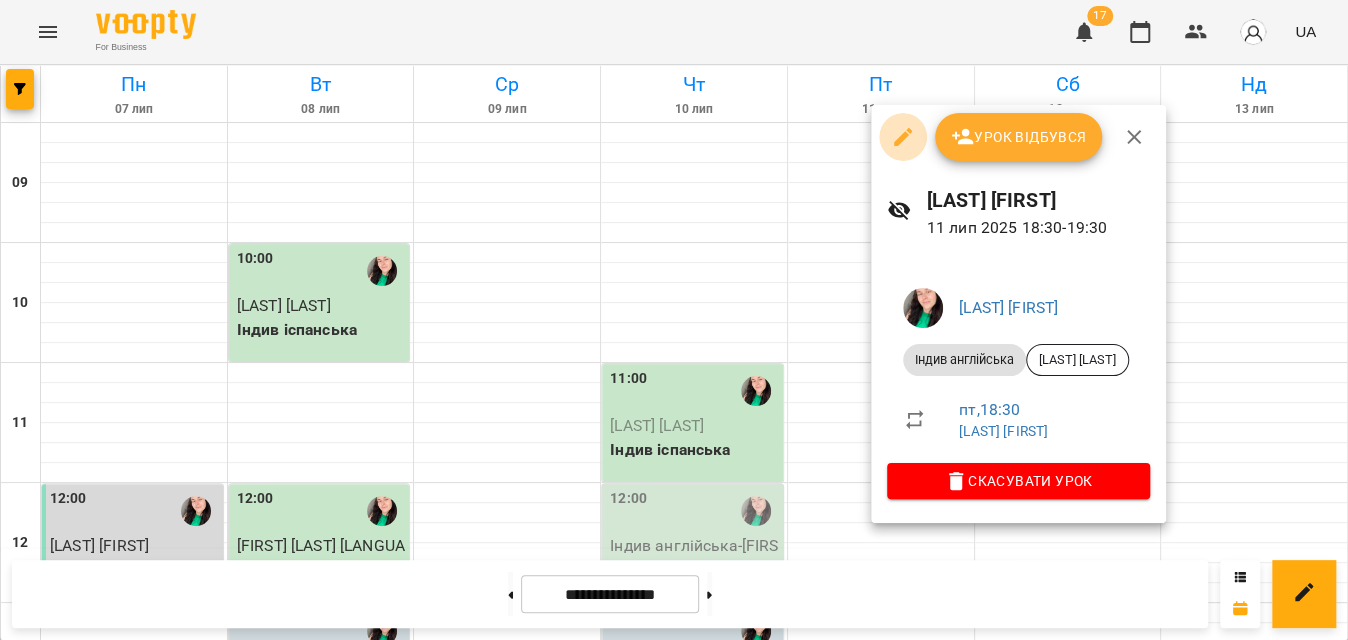 click 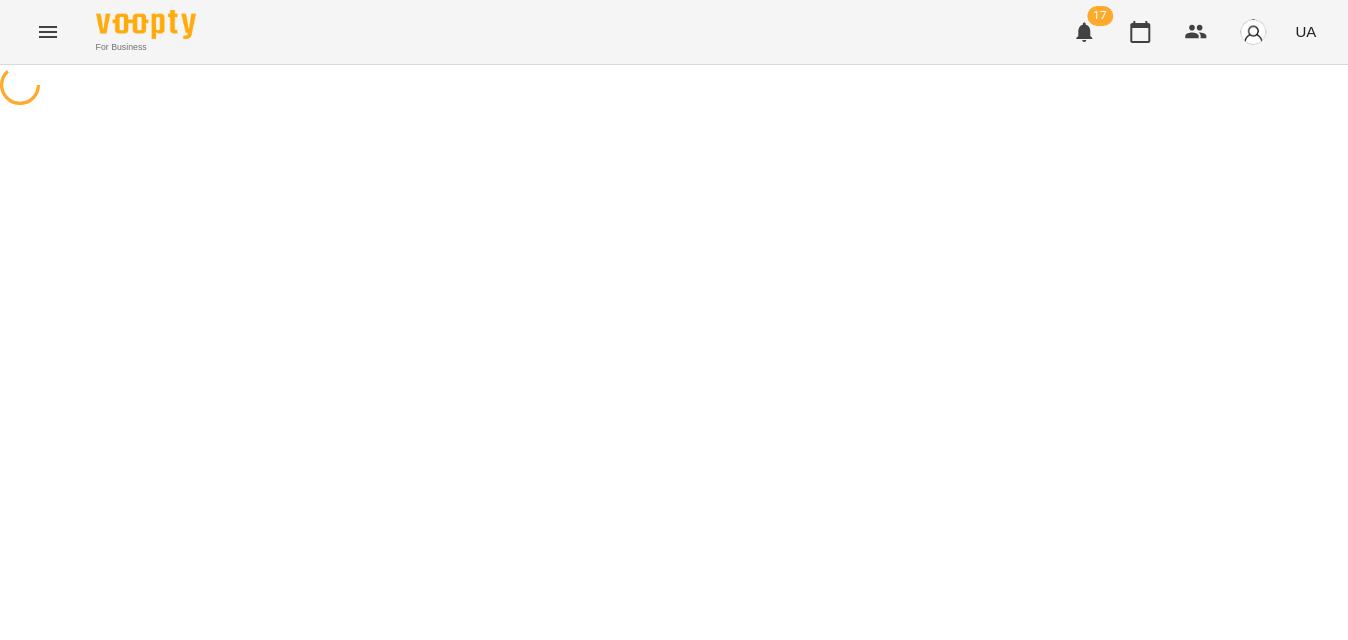 select on "**********" 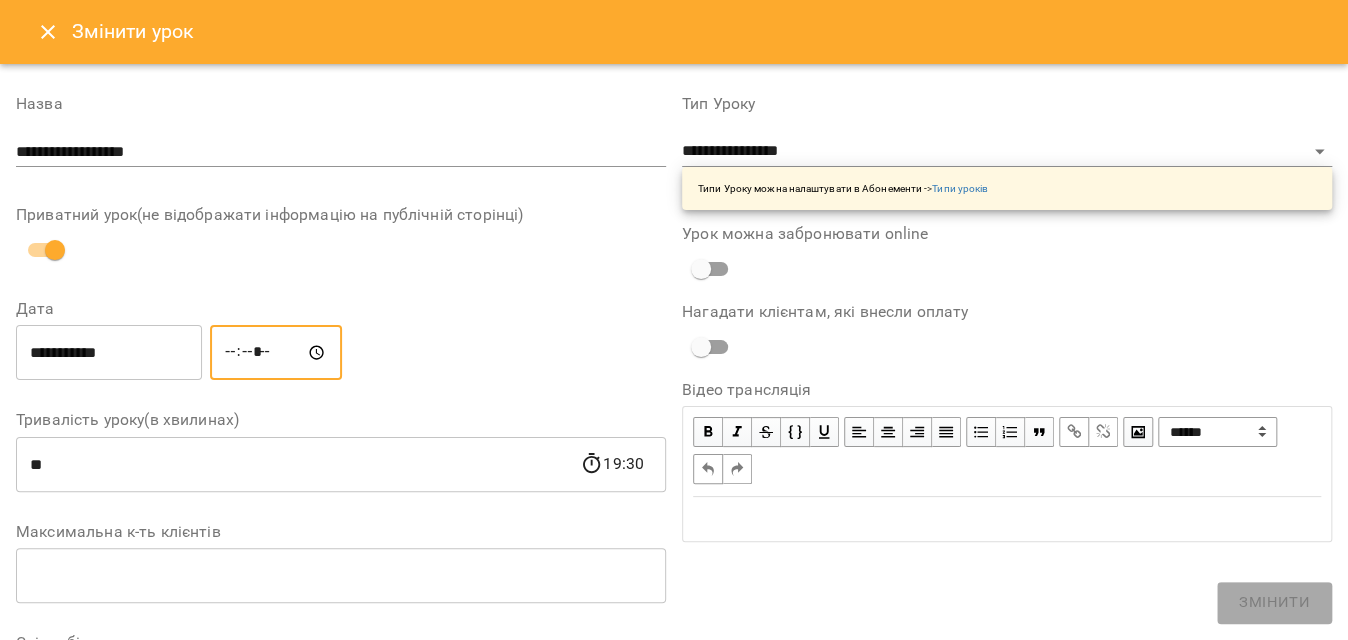click on "*****" at bounding box center (276, 353) 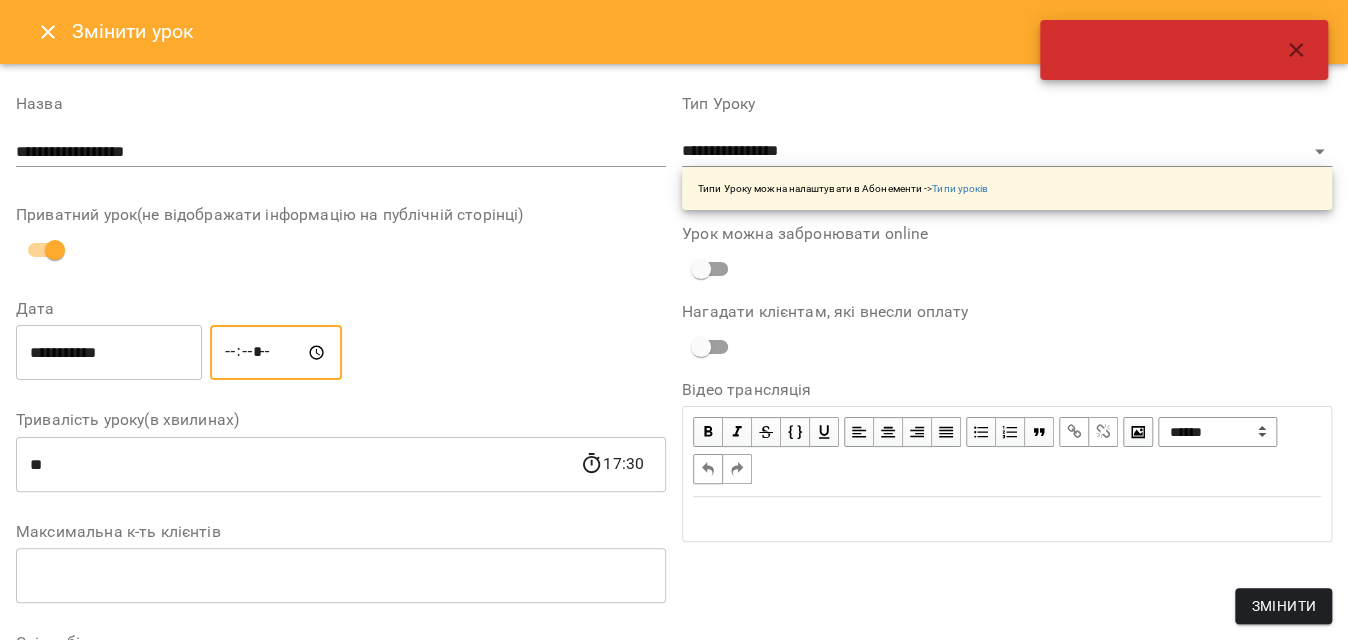 type on "*****" 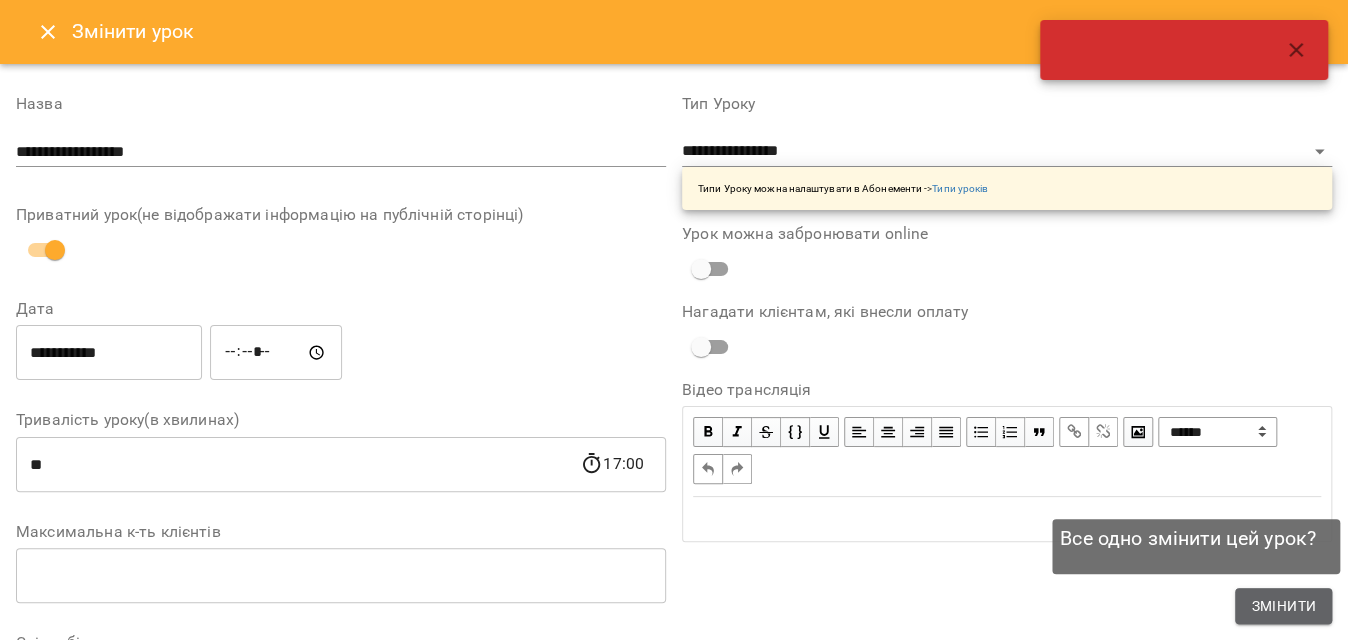 click on "Змінити" at bounding box center (1283, 606) 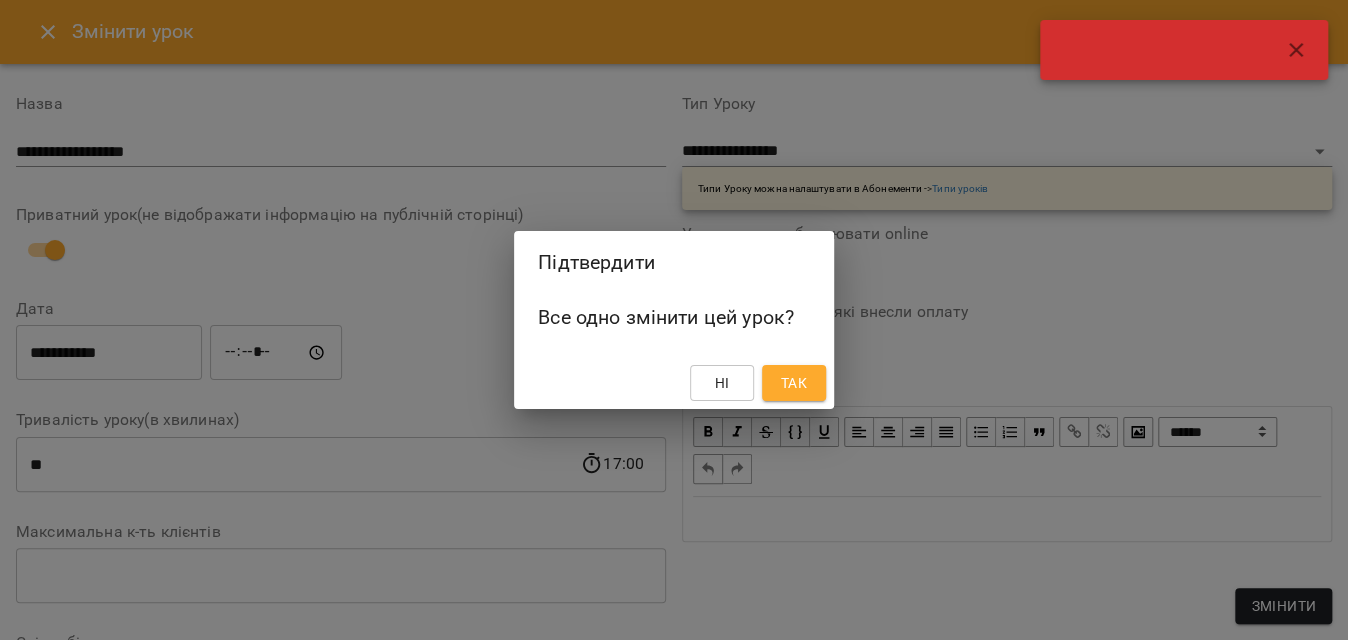 click on "Так" at bounding box center (794, 383) 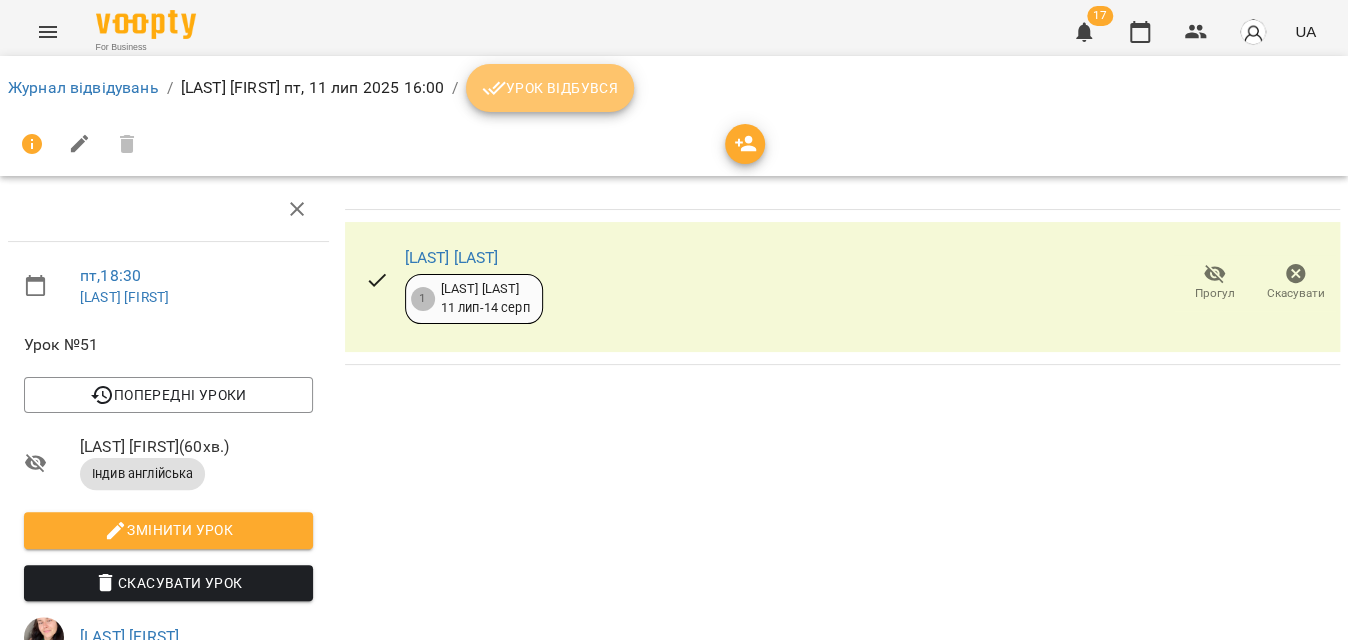 click on "Урок відбувся" at bounding box center [550, 88] 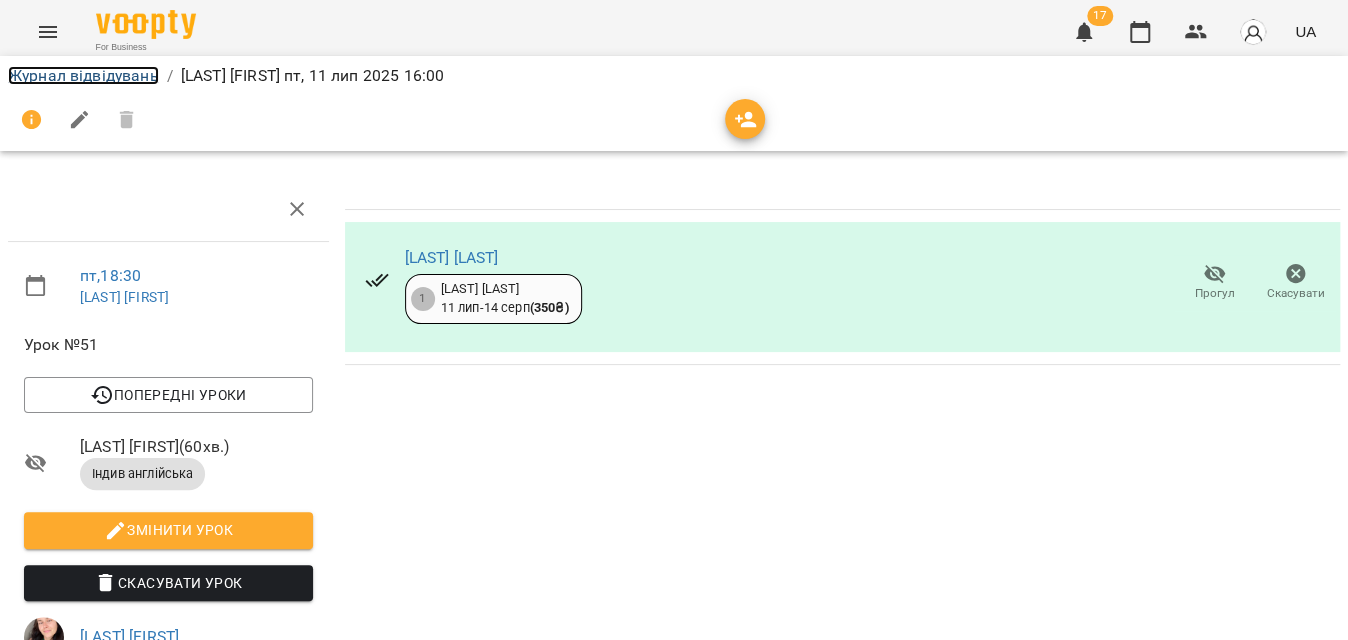 click on "Журнал відвідувань" at bounding box center (83, 75) 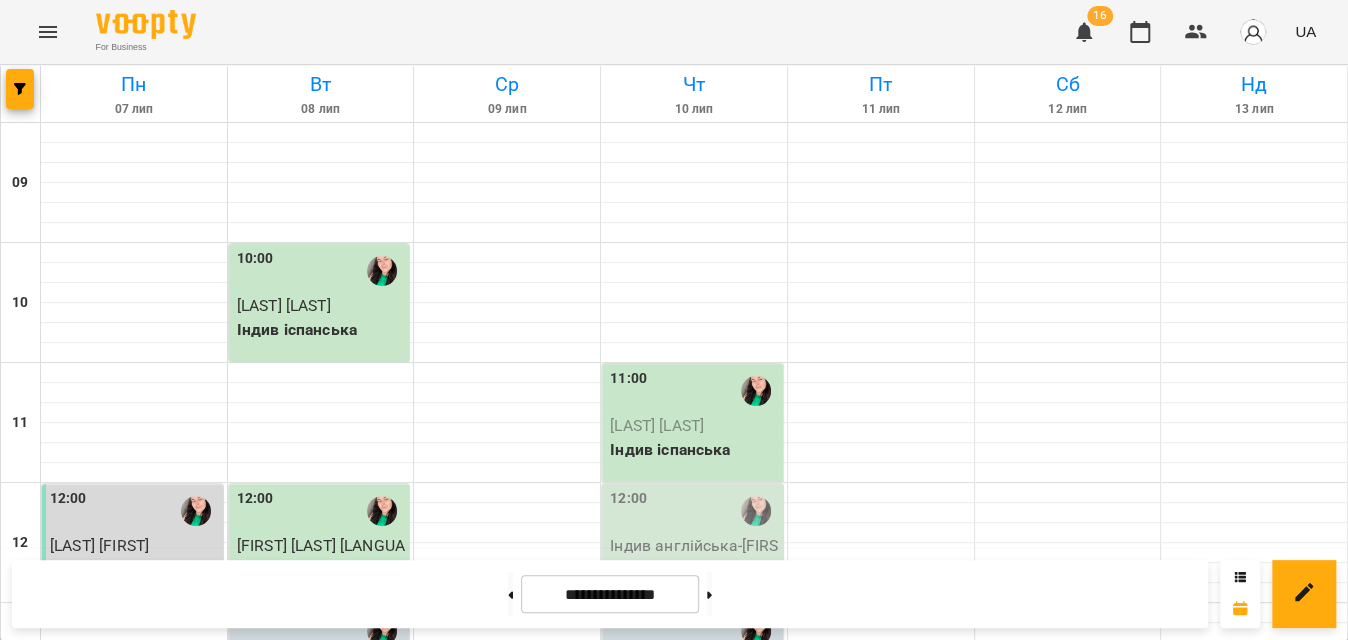 click on "12:00" at bounding box center (694, 511) 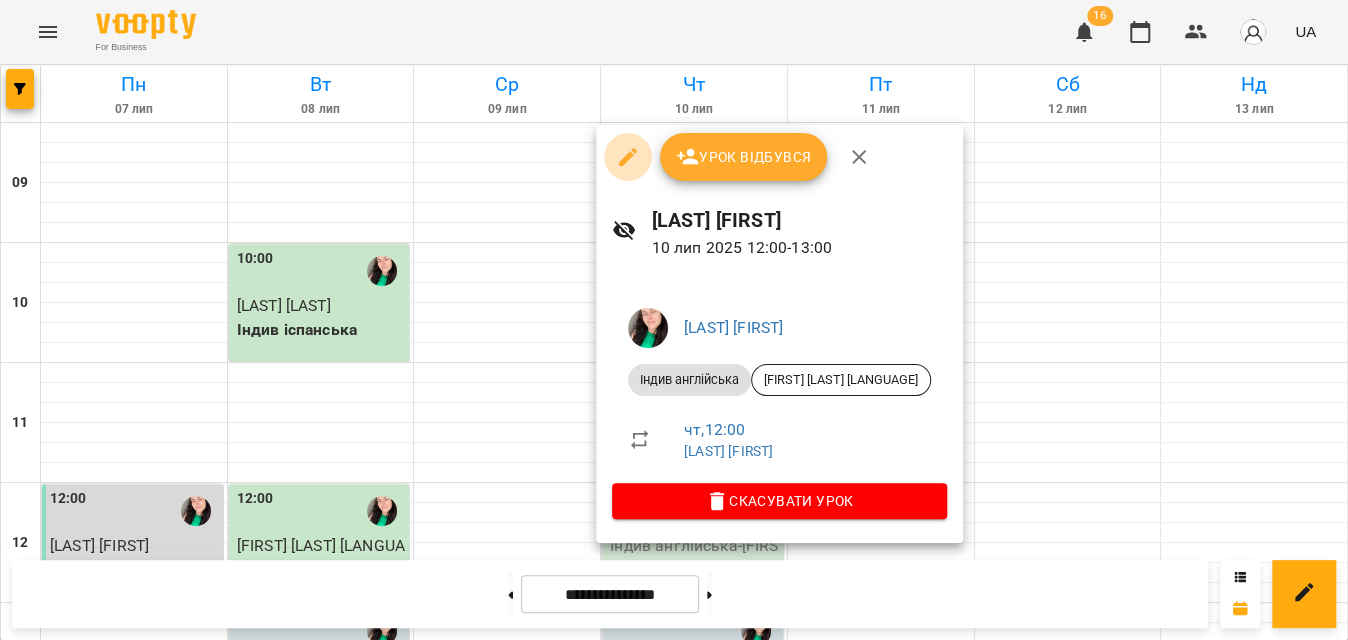 click at bounding box center (628, 157) 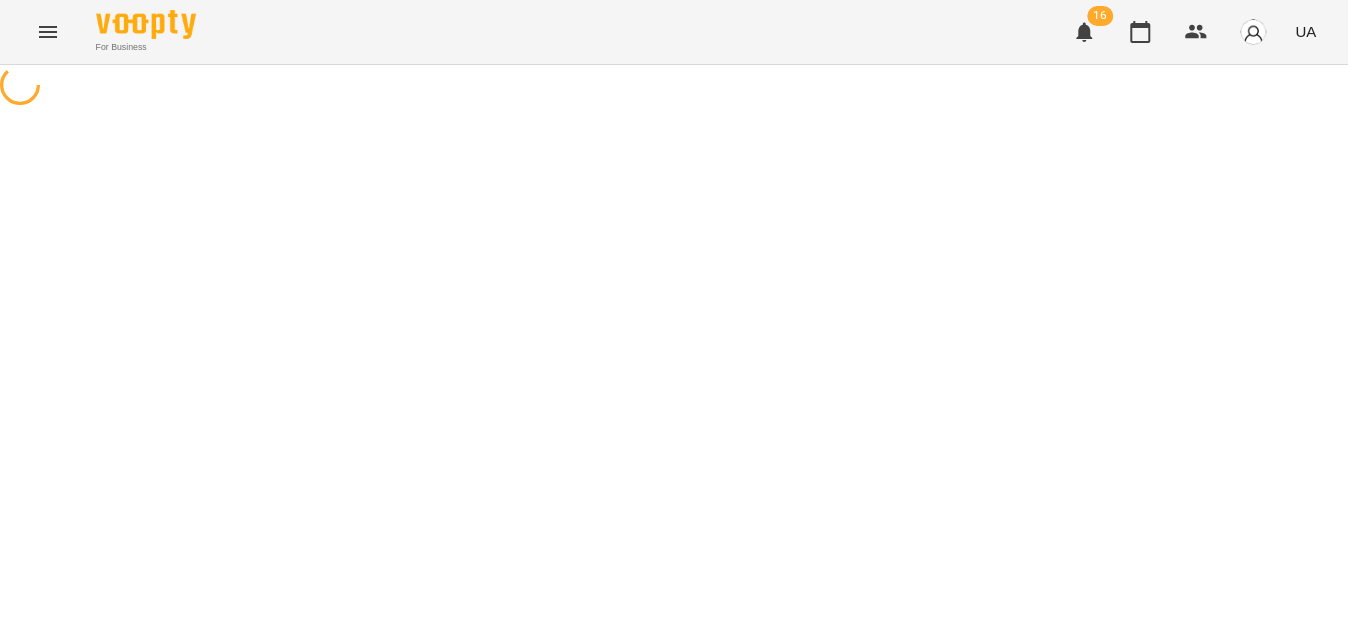 select on "**********" 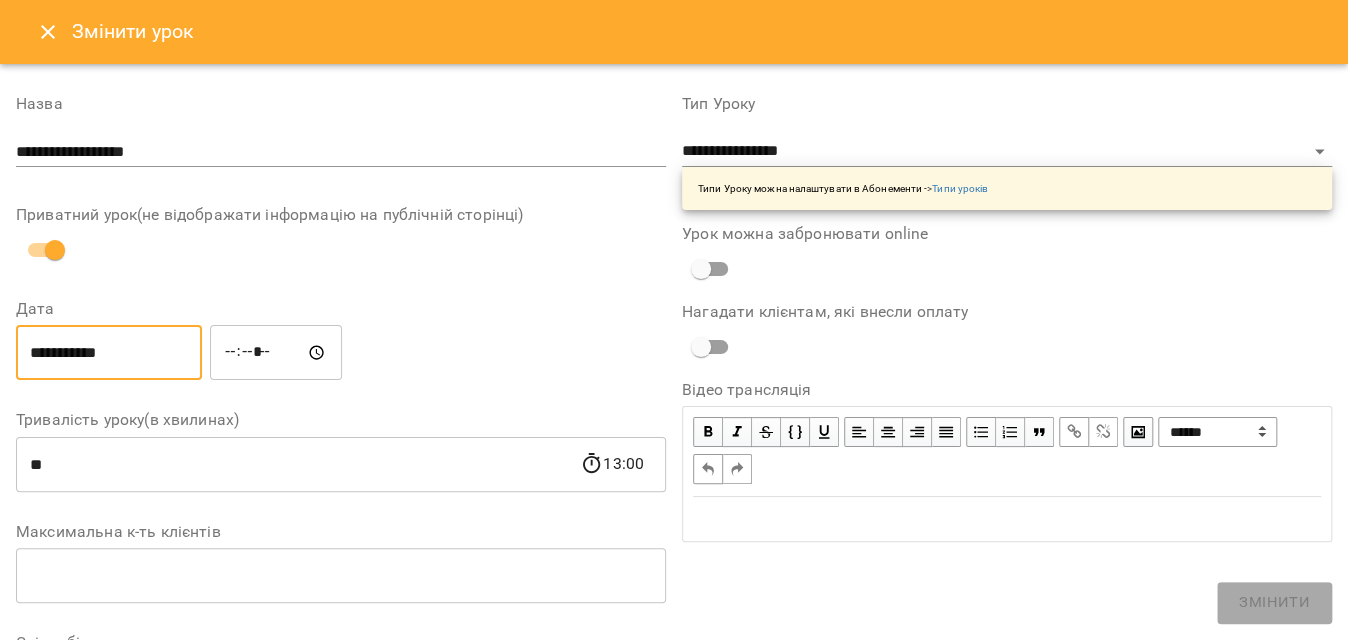 click on "**********" at bounding box center (109, 353) 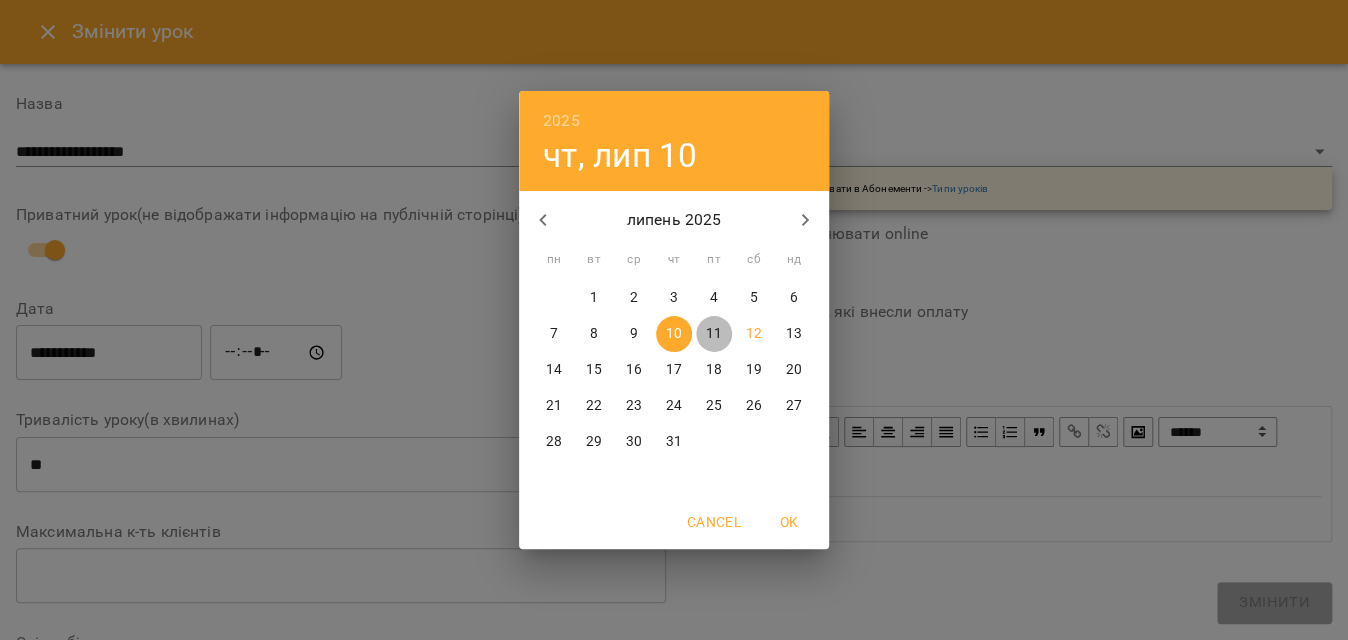 click on "11" at bounding box center [714, 334] 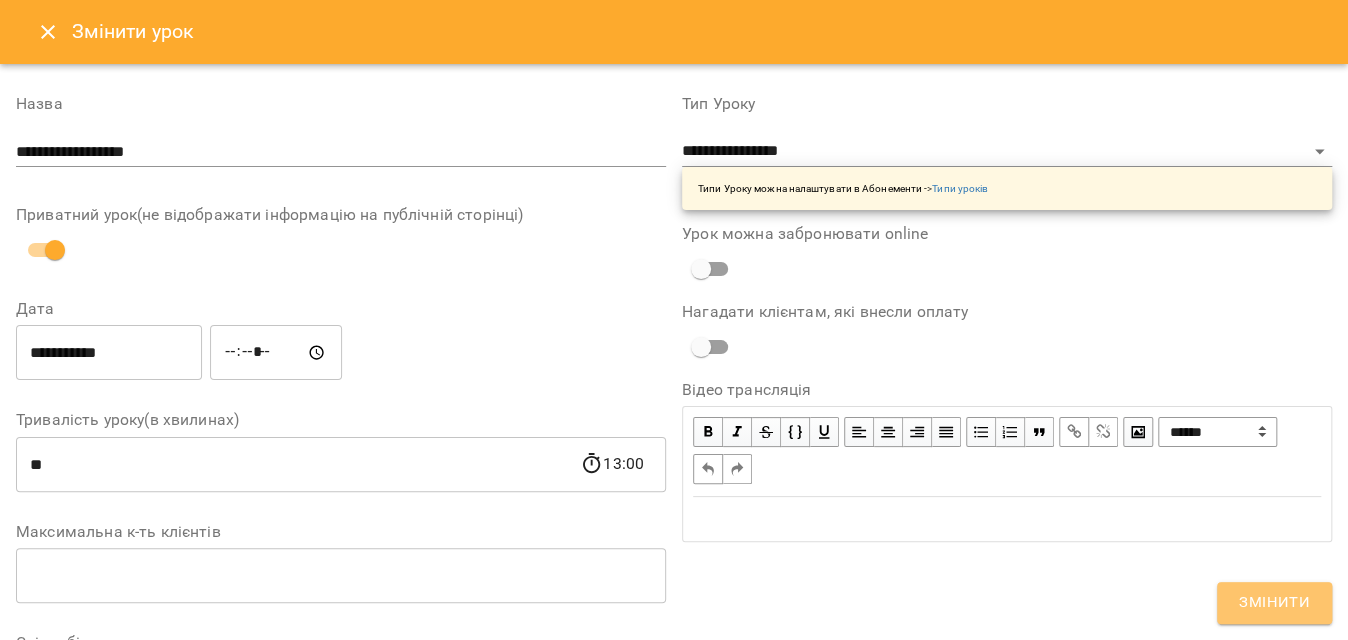 click on "Змінити" at bounding box center [1274, 603] 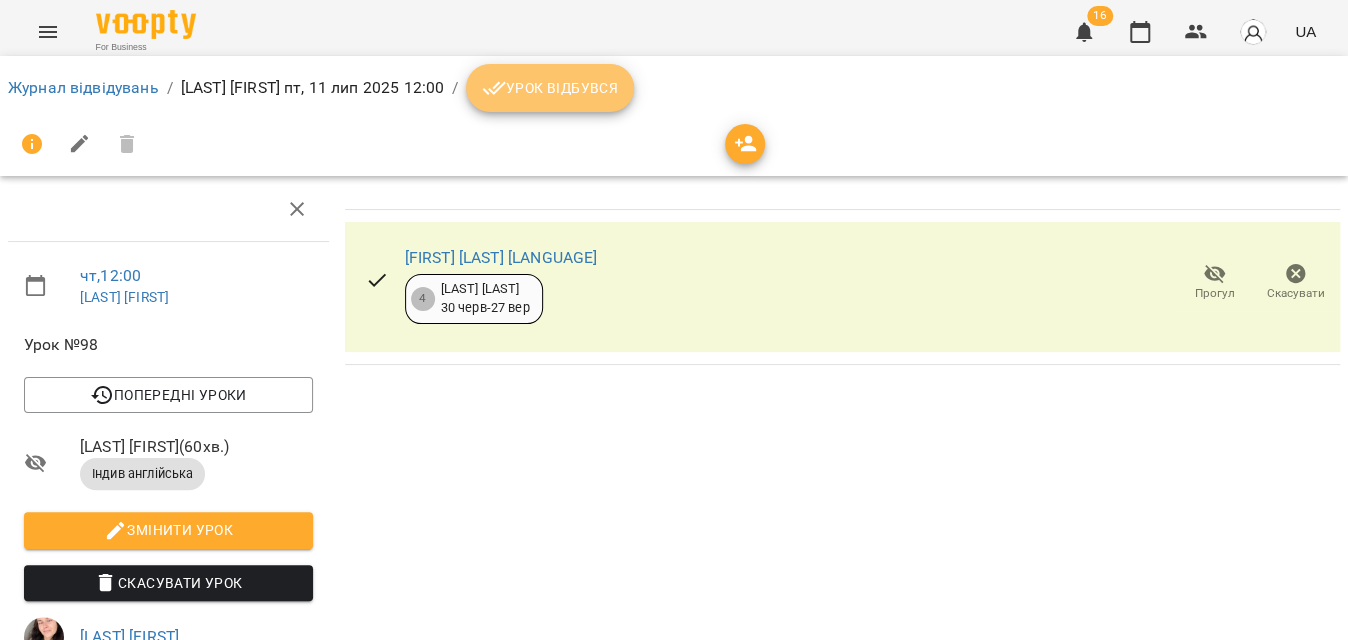 click on "Урок відбувся" at bounding box center [550, 88] 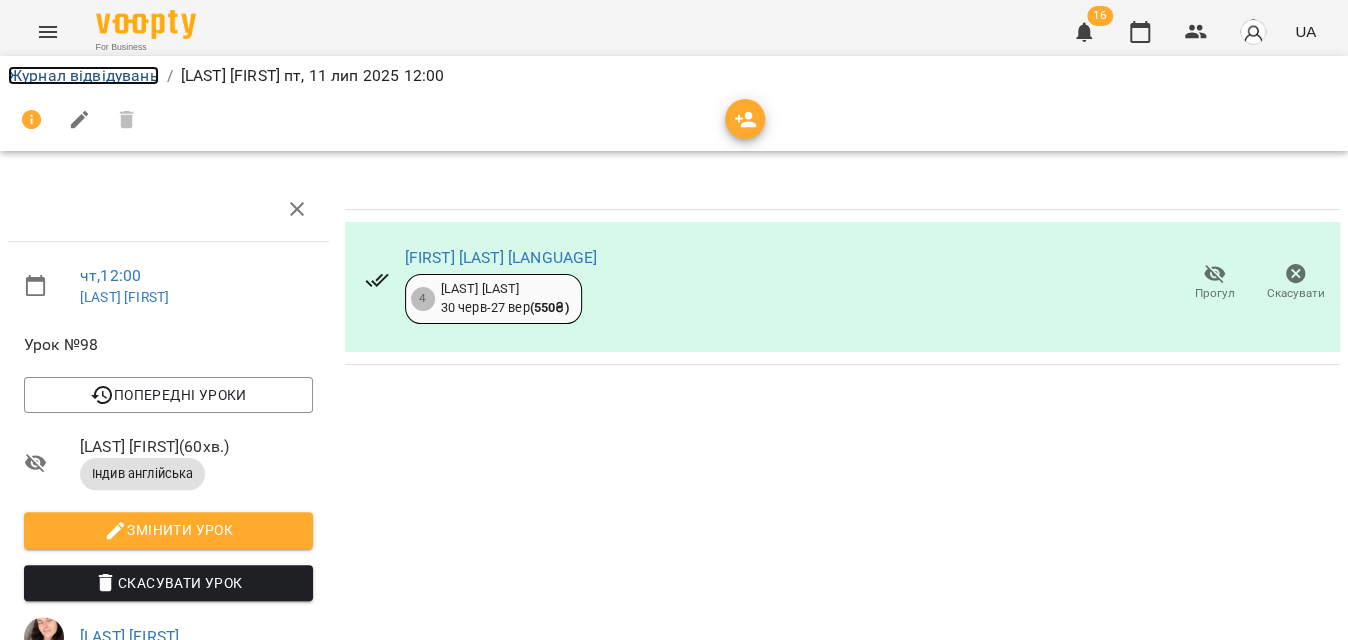 click on "Журнал відвідувань" at bounding box center [83, 75] 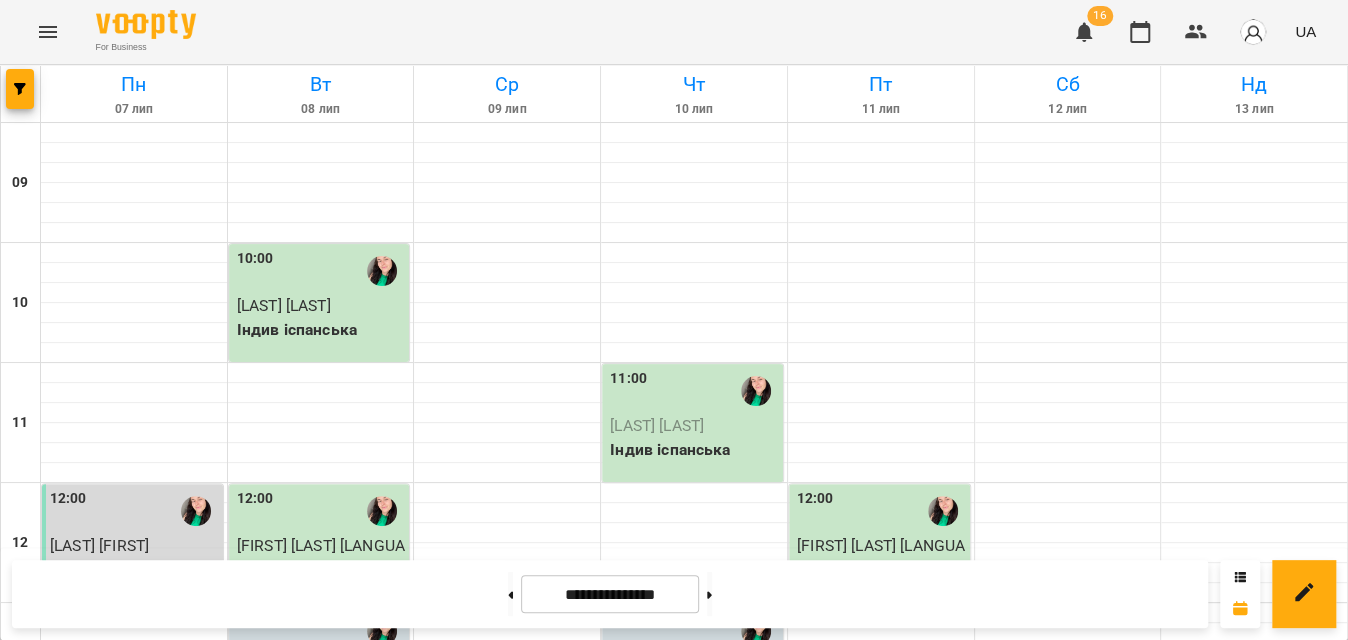 scroll, scrollTop: 647, scrollLeft: 0, axis: vertical 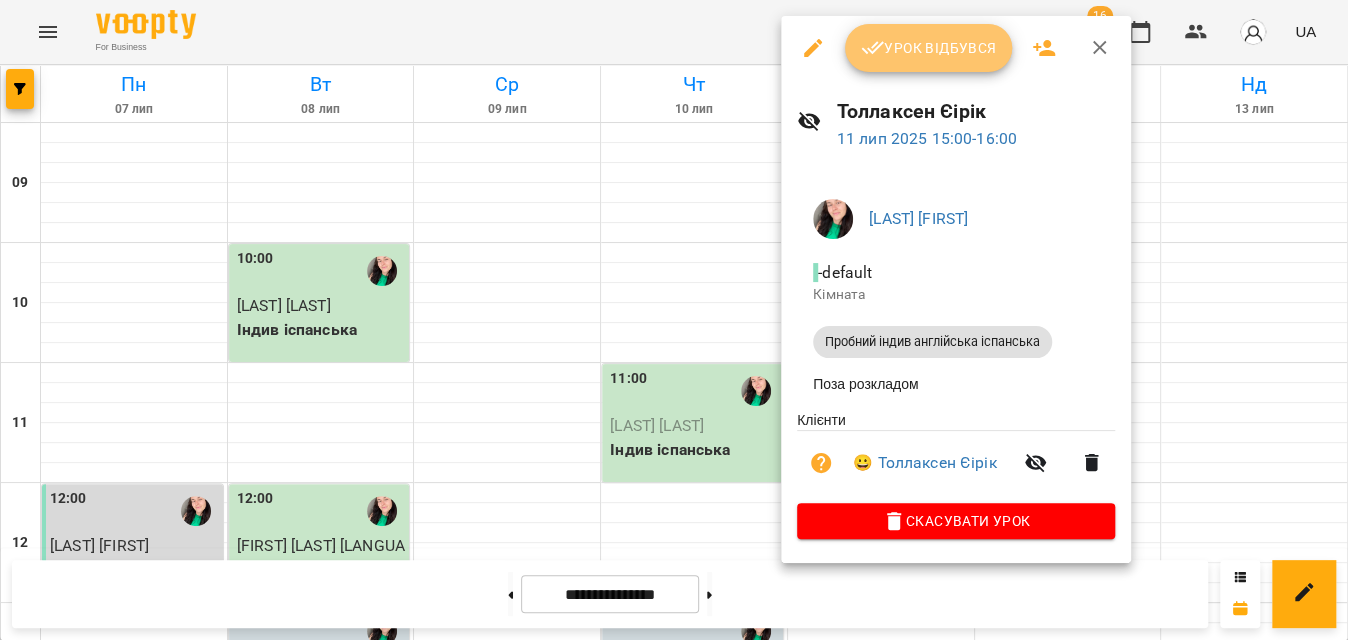 click on "Урок відбувся" at bounding box center (929, 48) 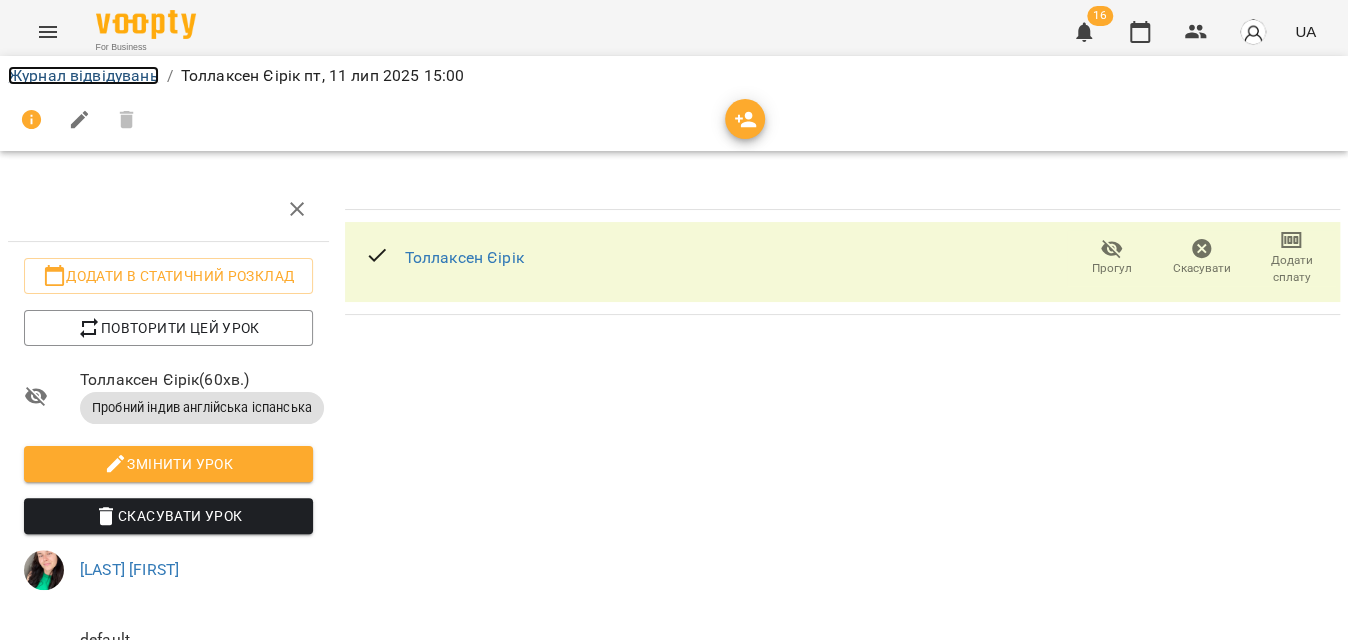 click on "Журнал відвідувань" at bounding box center [83, 75] 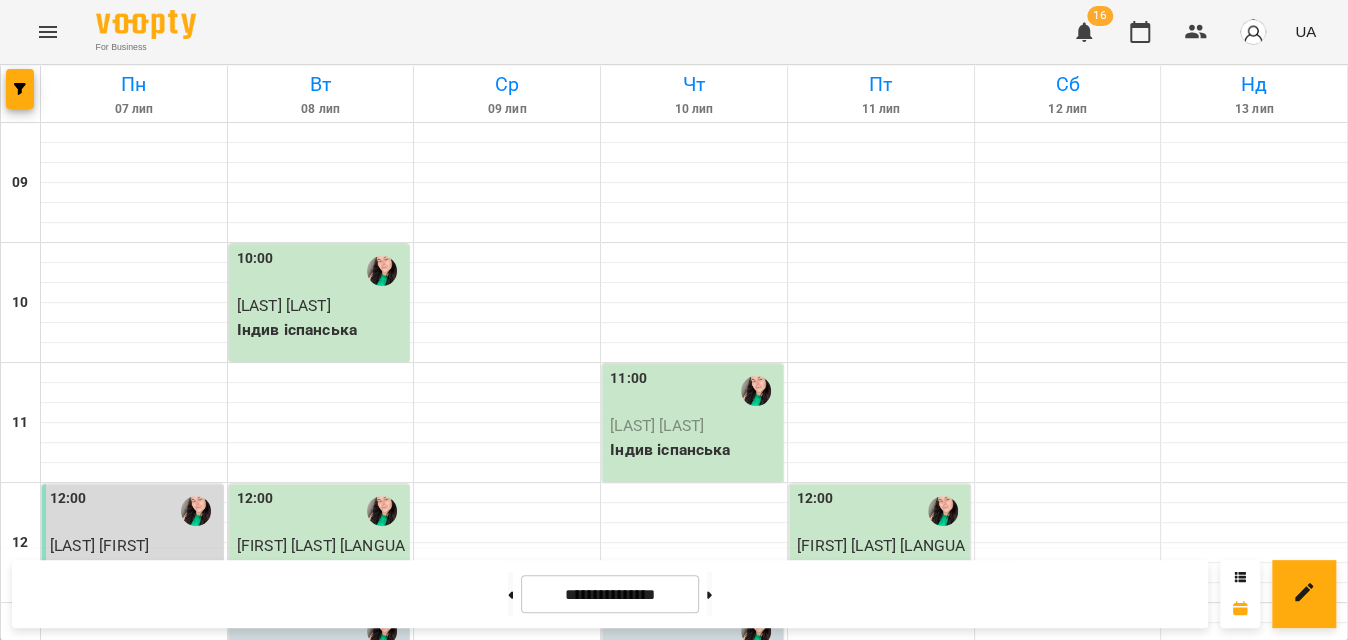 scroll, scrollTop: 916, scrollLeft: 0, axis: vertical 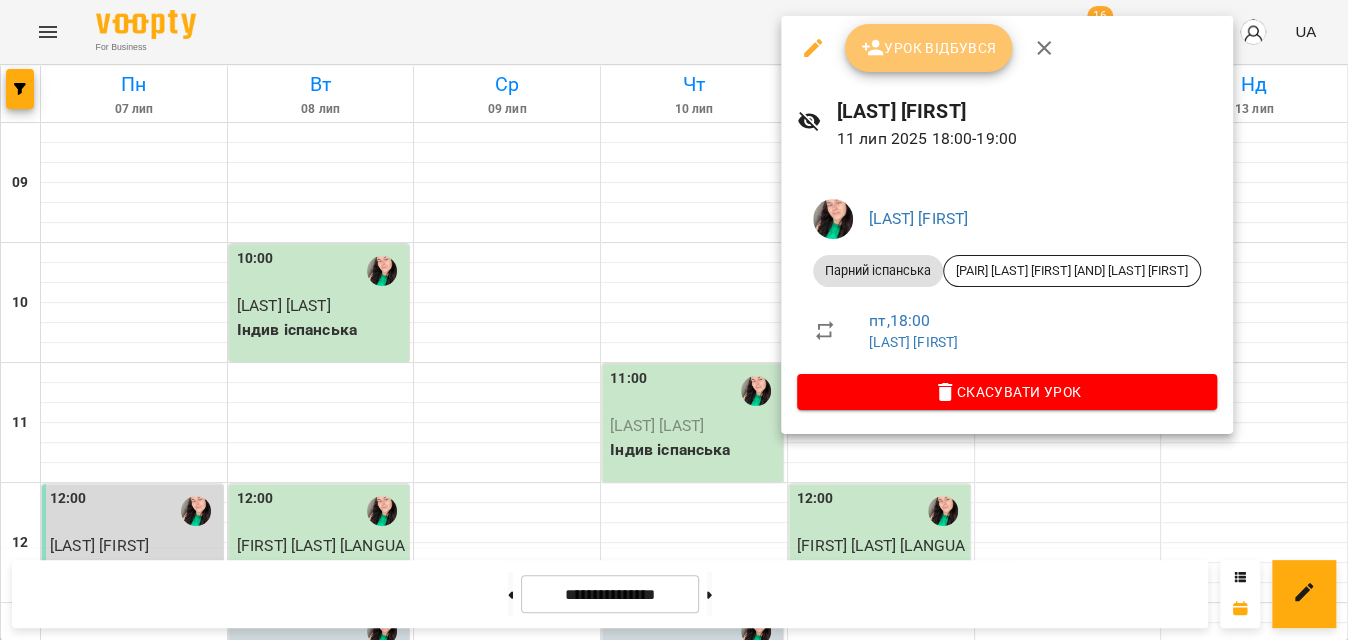 click on "Урок відбувся" at bounding box center [929, 48] 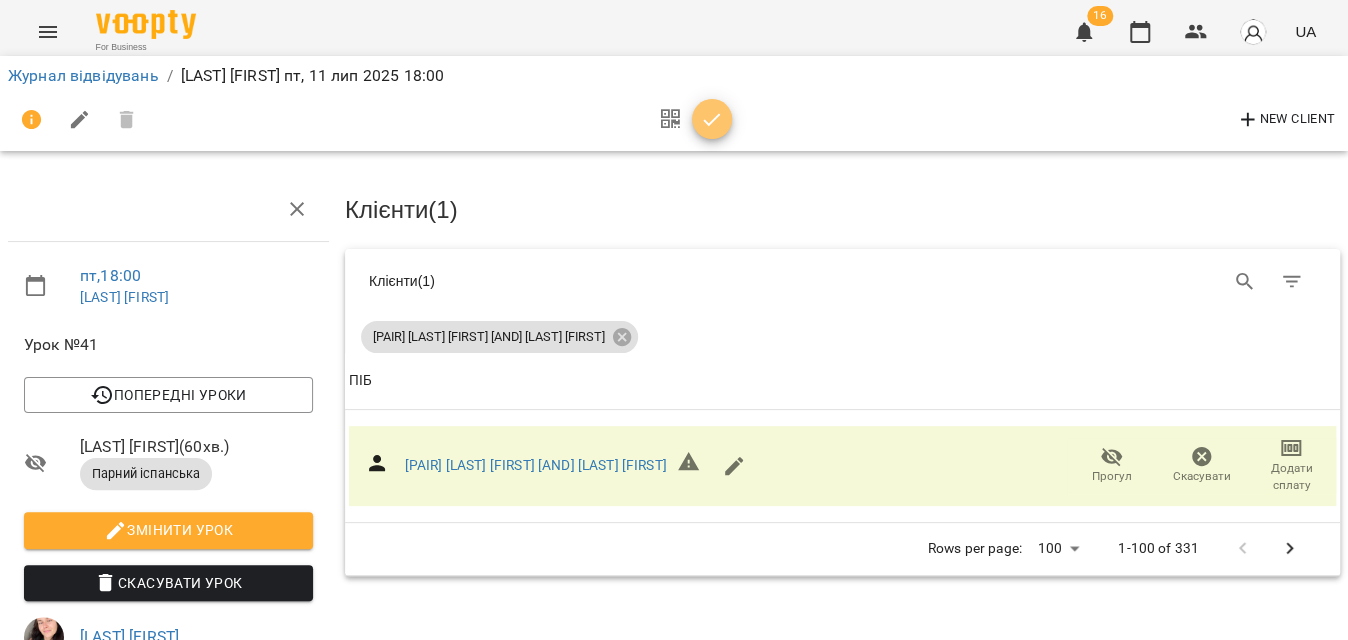 click at bounding box center (712, 120) 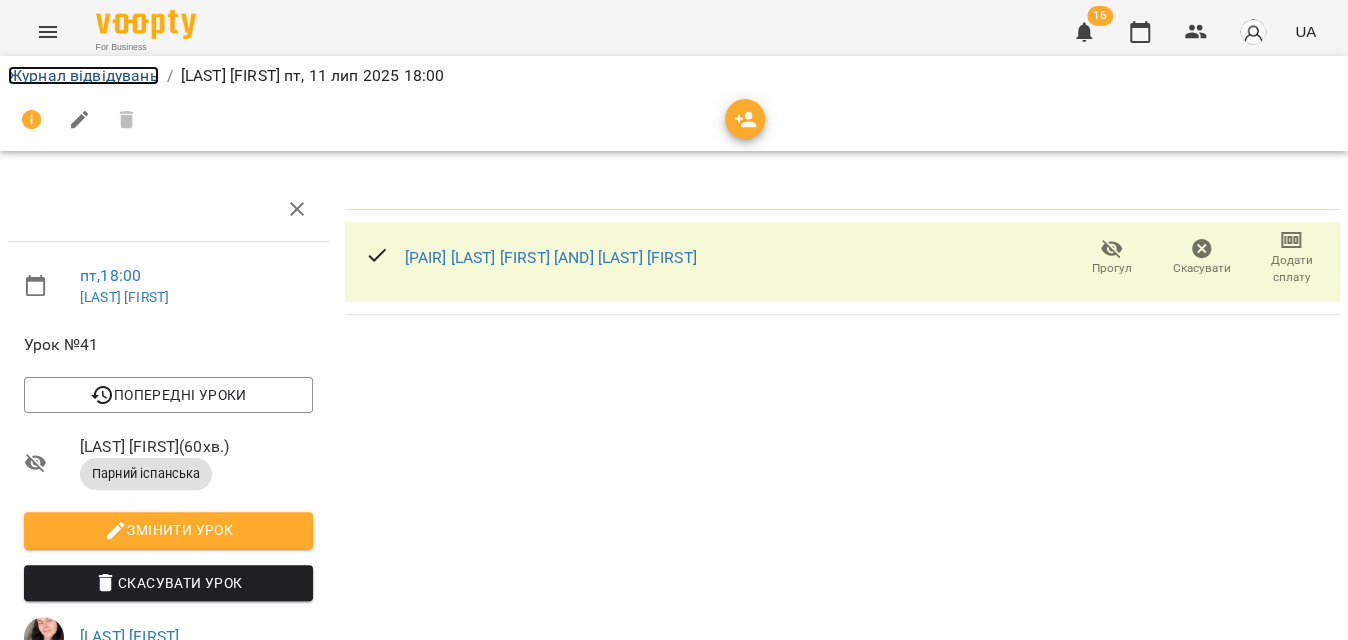 click on "Журнал відвідувань" at bounding box center [83, 75] 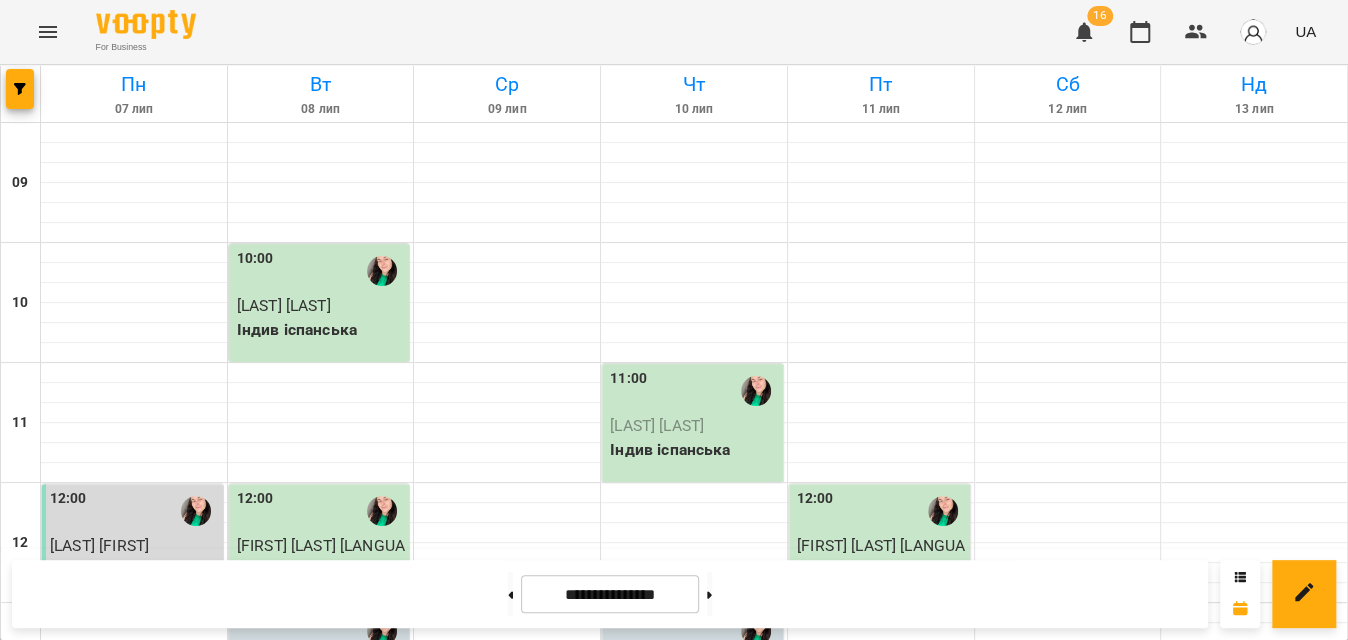 scroll, scrollTop: 834, scrollLeft: 0, axis: vertical 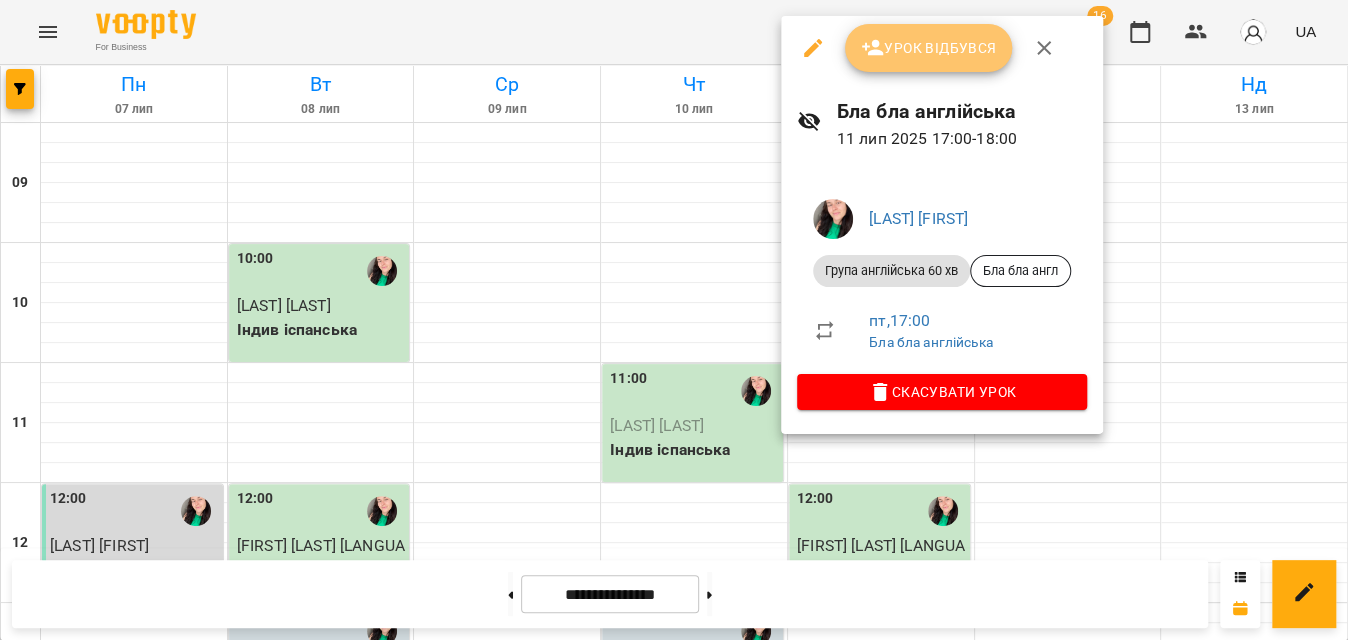 click on "Урок відбувся" at bounding box center (929, 48) 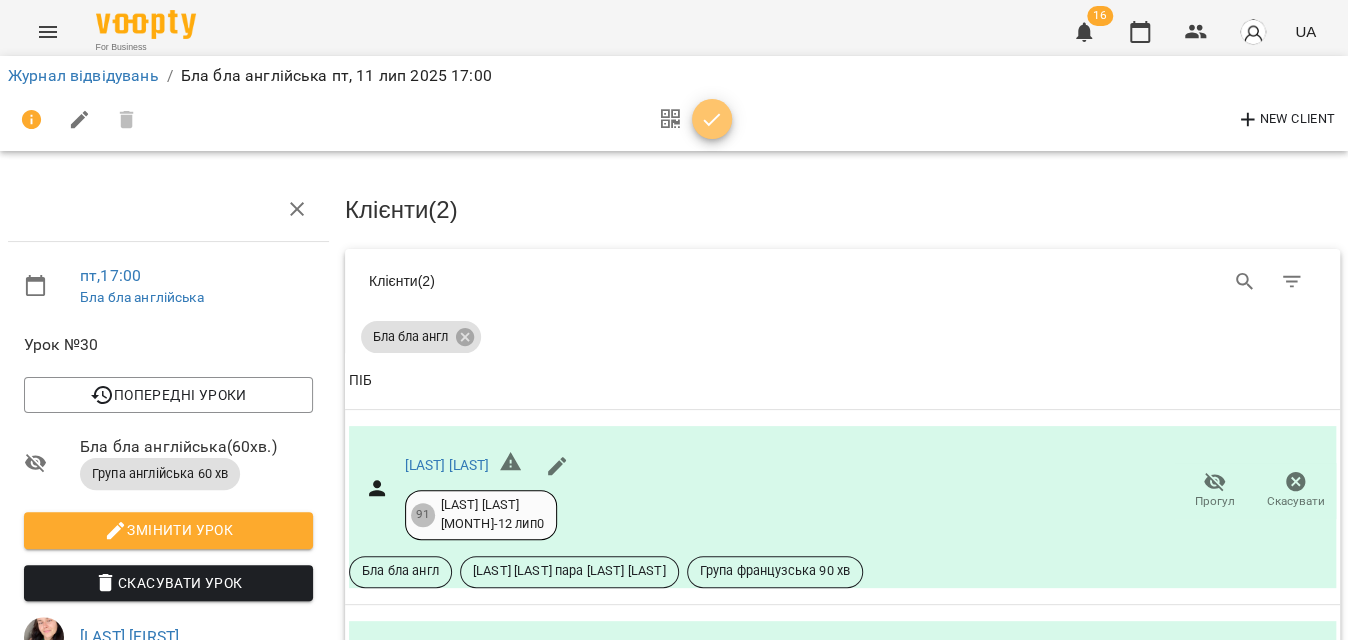 click 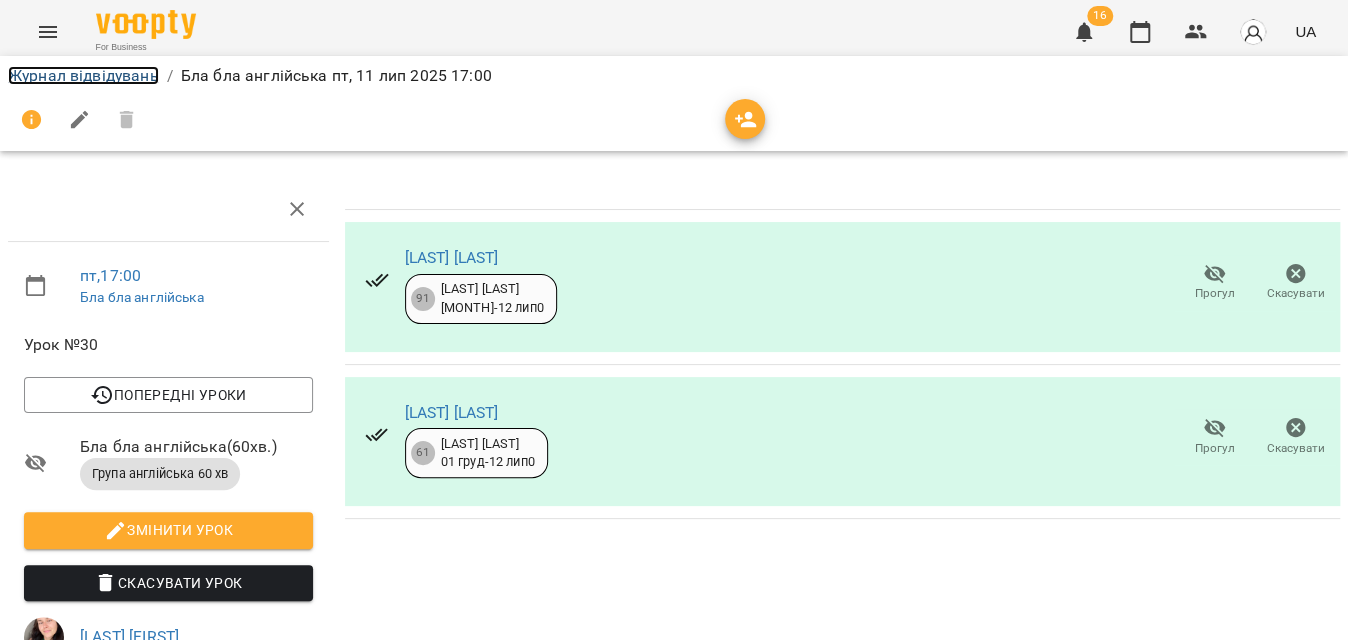 click on "Журнал відвідувань" at bounding box center [83, 75] 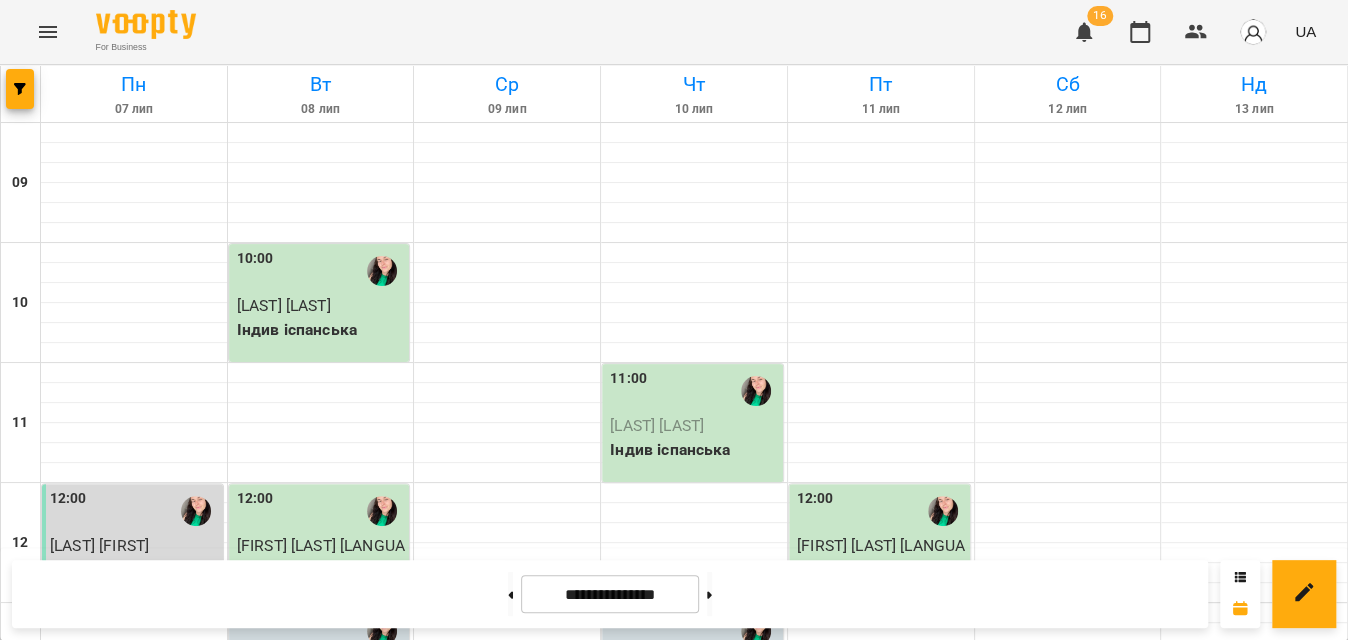 scroll, scrollTop: 939, scrollLeft: 0, axis: vertical 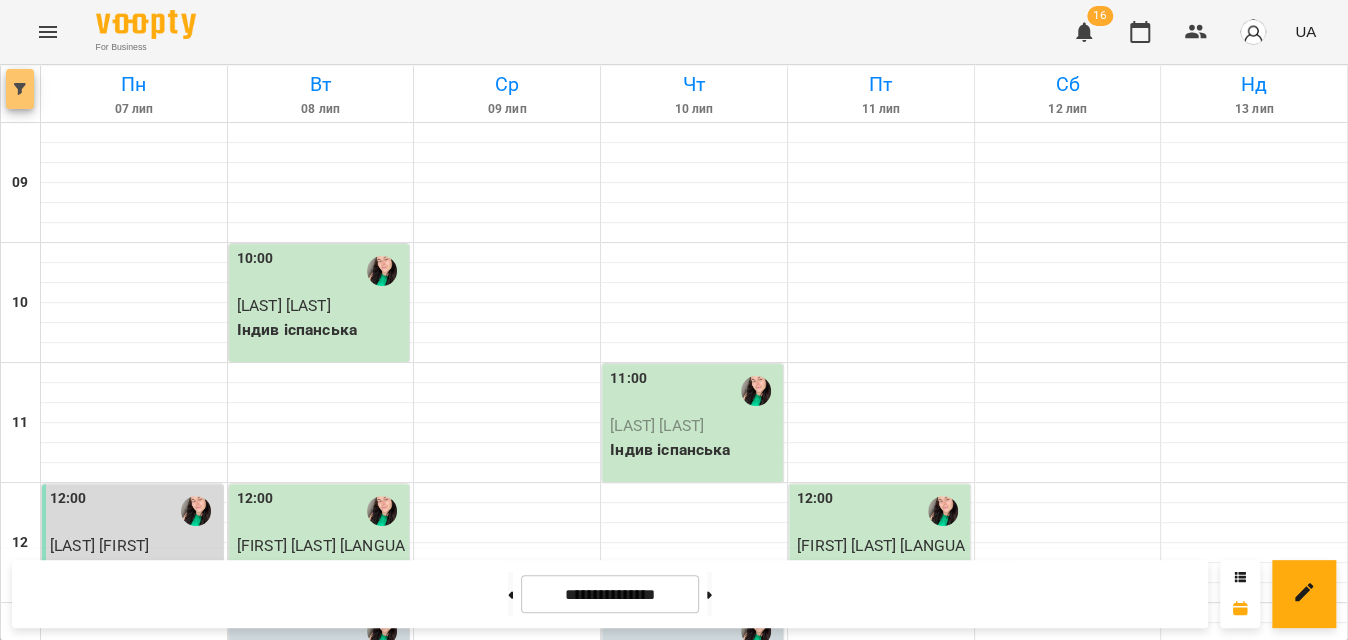 click at bounding box center (20, 89) 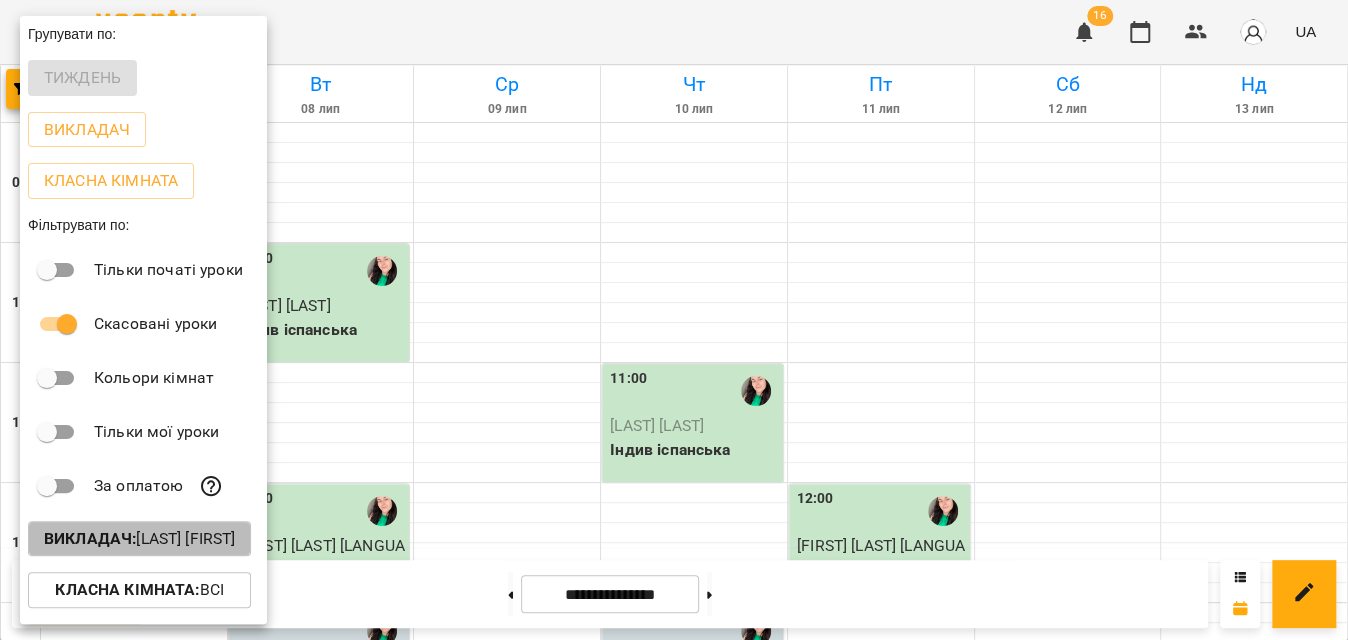 click on "Викладач :" at bounding box center (90, 538) 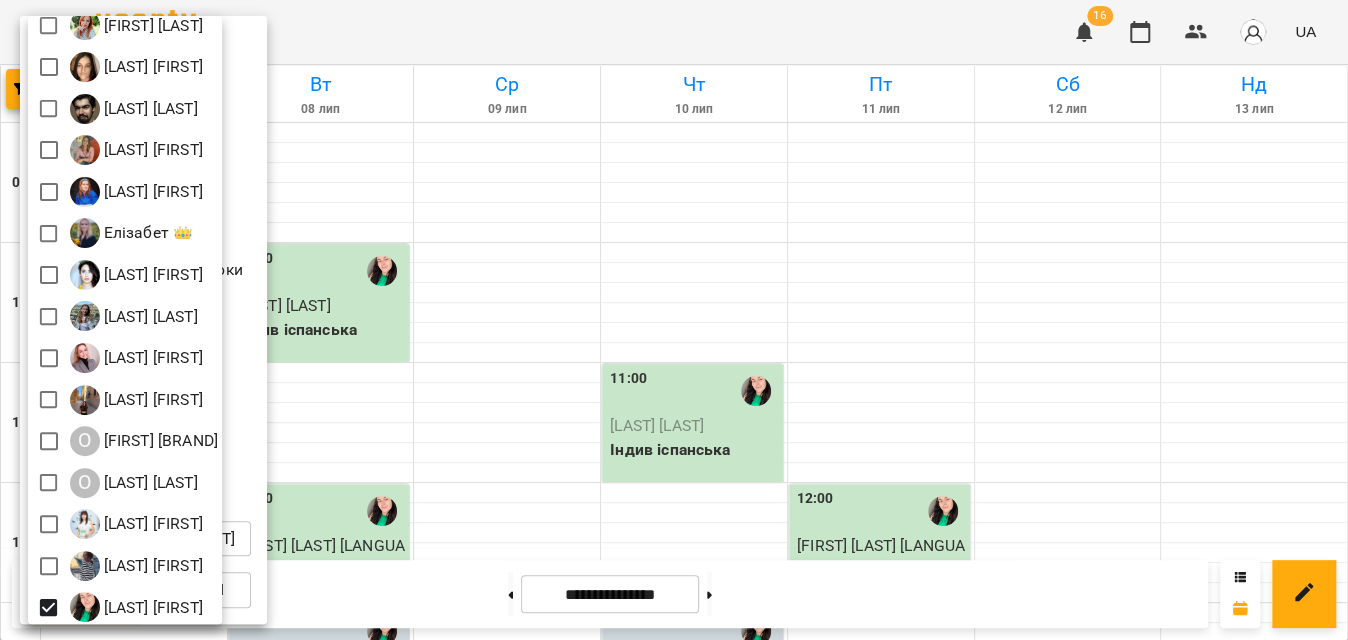 scroll, scrollTop: 138, scrollLeft: 0, axis: vertical 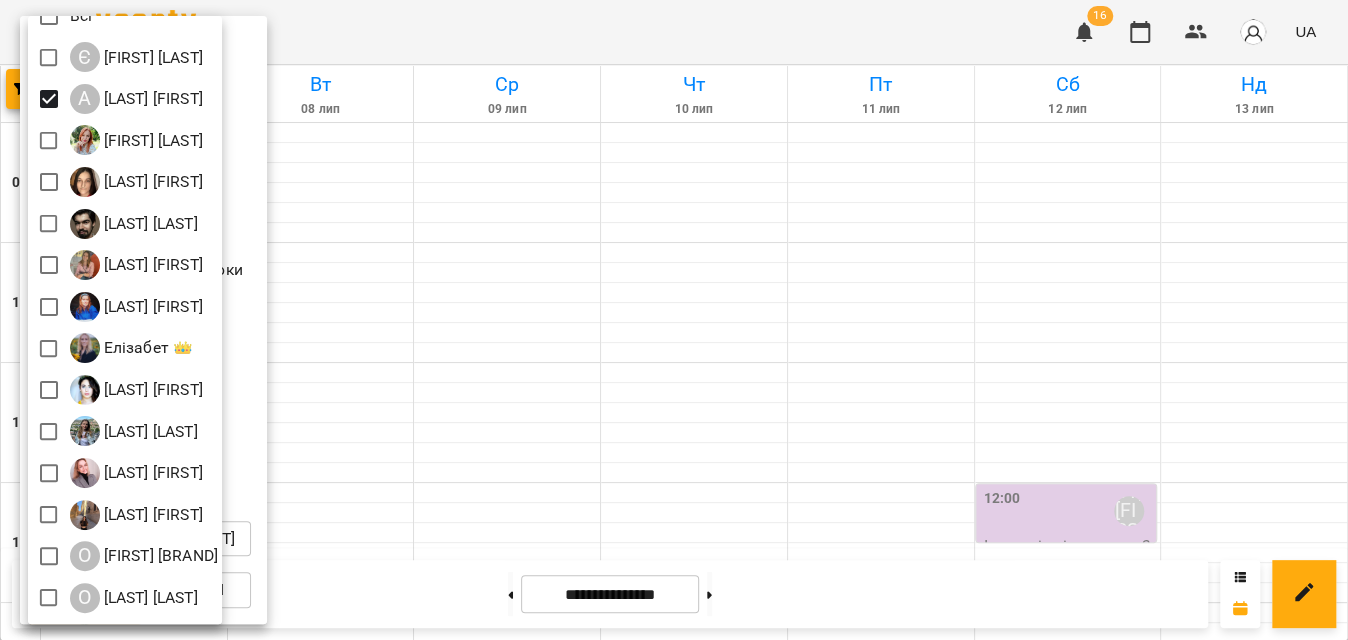 click at bounding box center [674, 320] 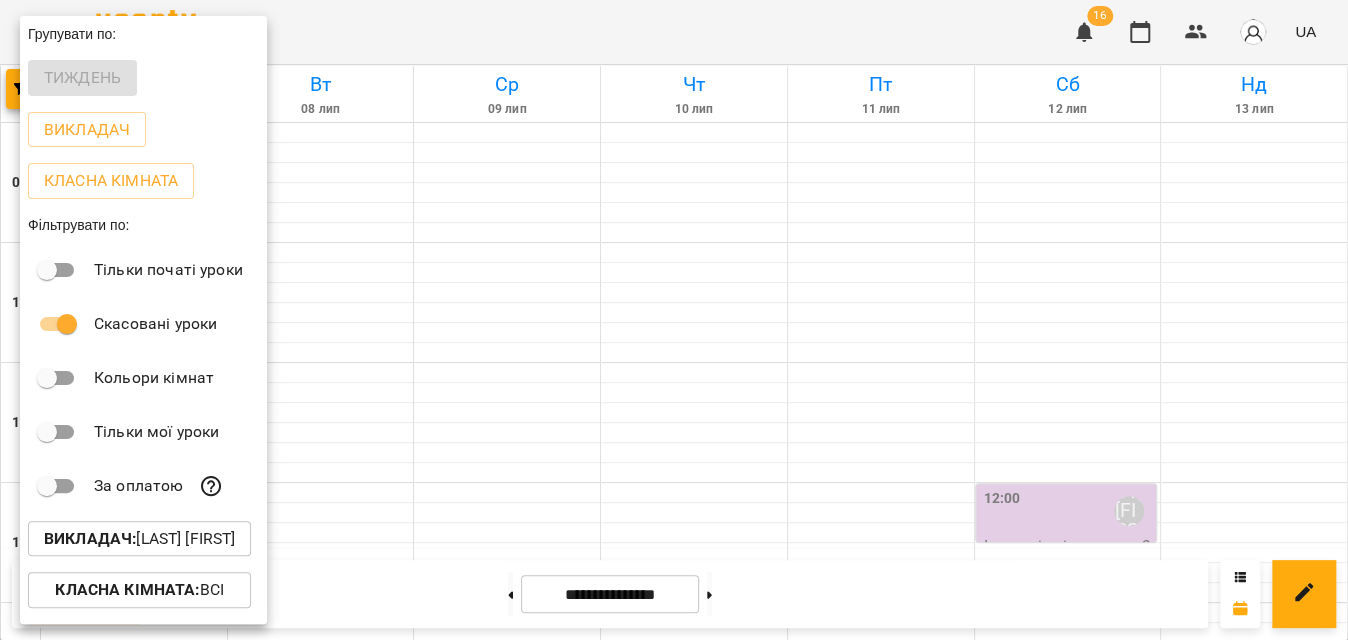 click at bounding box center (674, 320) 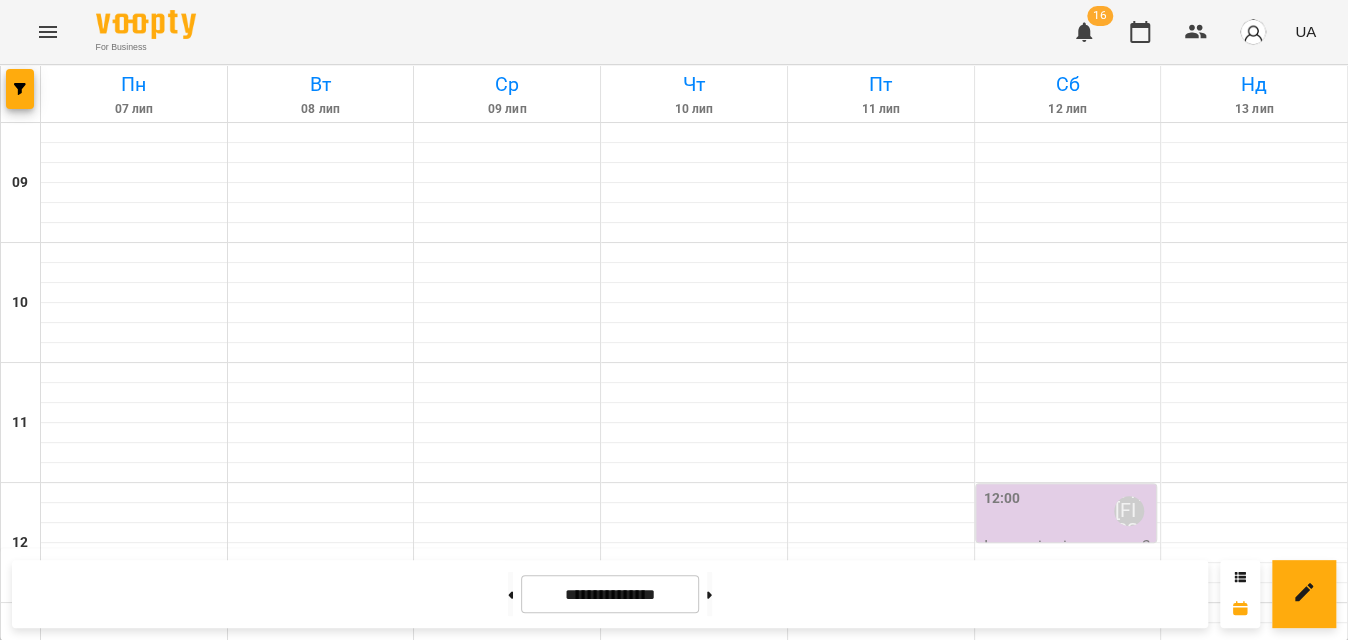 scroll, scrollTop: 1132, scrollLeft: 0, axis: vertical 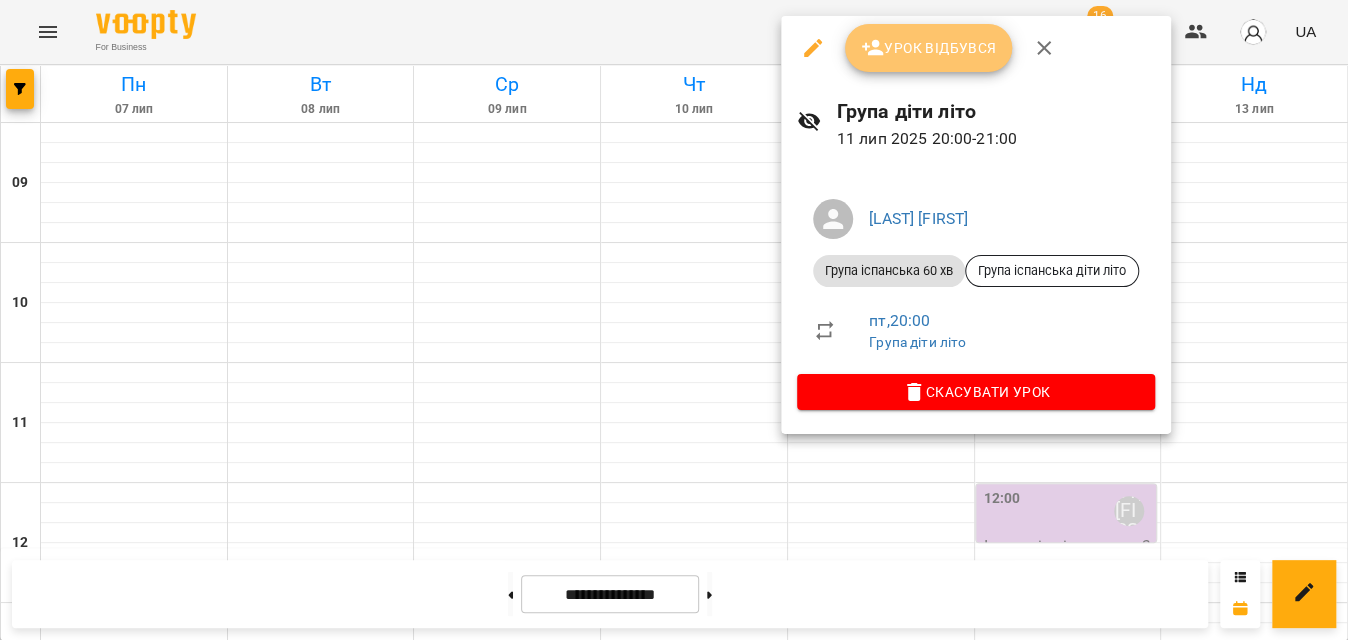 click on "Урок відбувся" at bounding box center (929, 48) 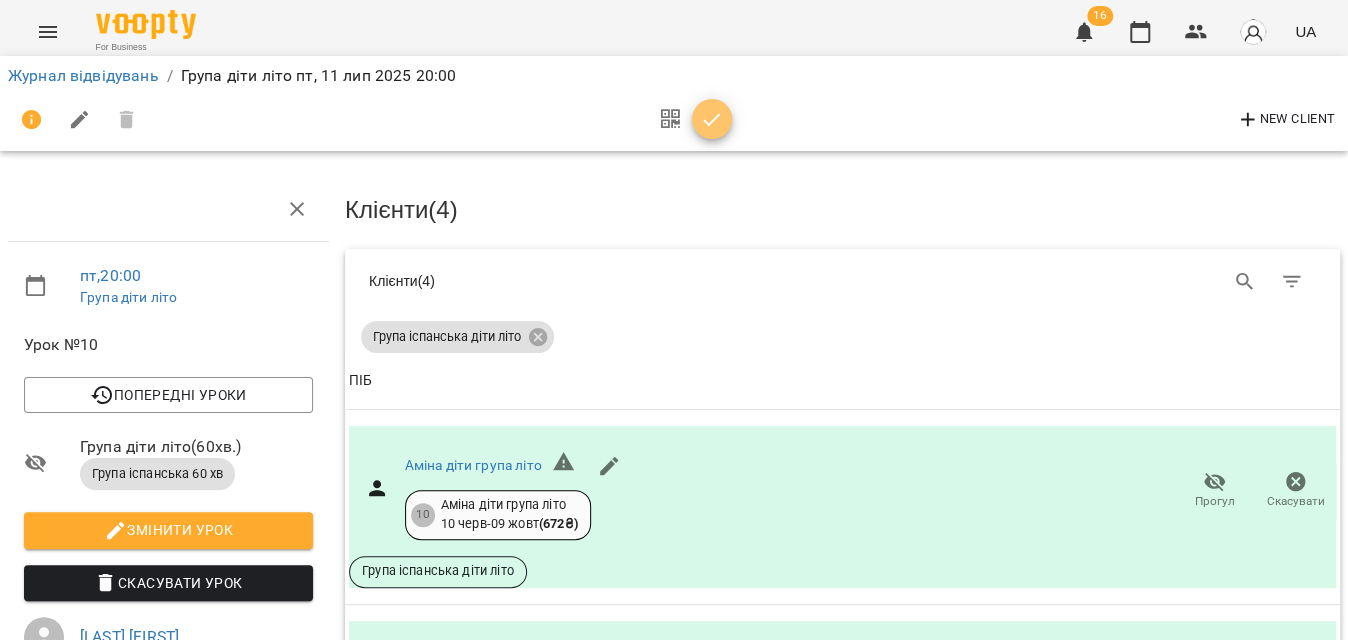 click 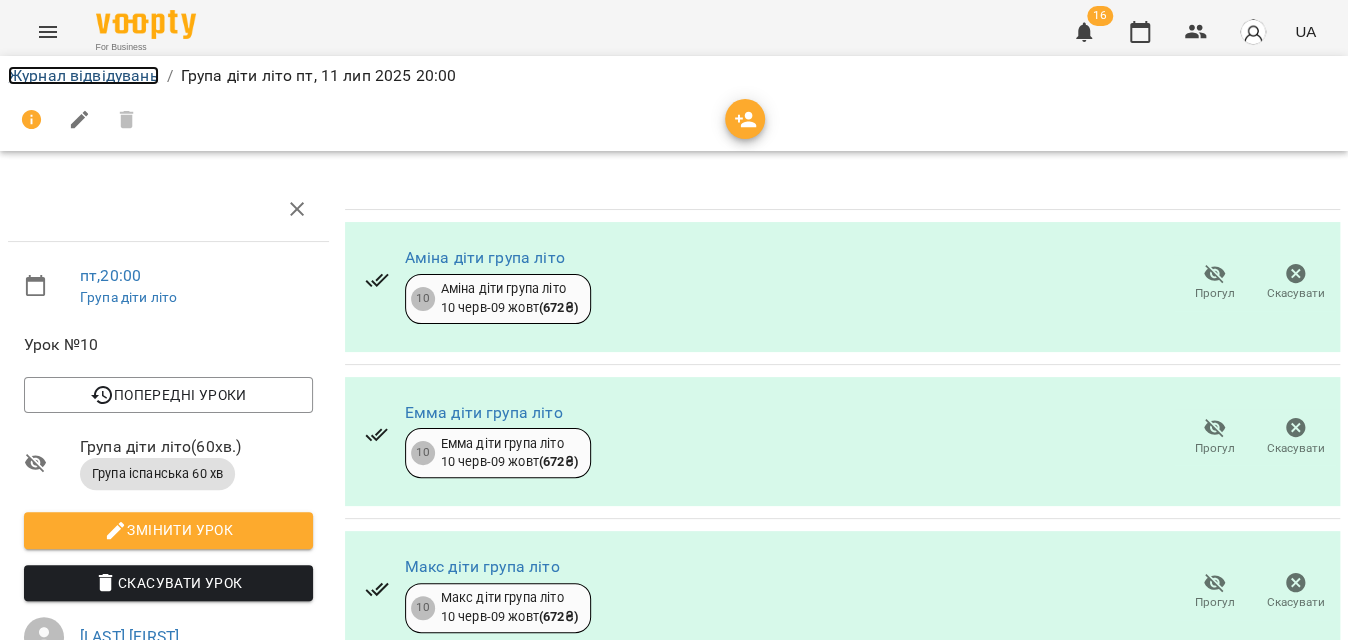click on "Журнал відвідувань" at bounding box center (83, 75) 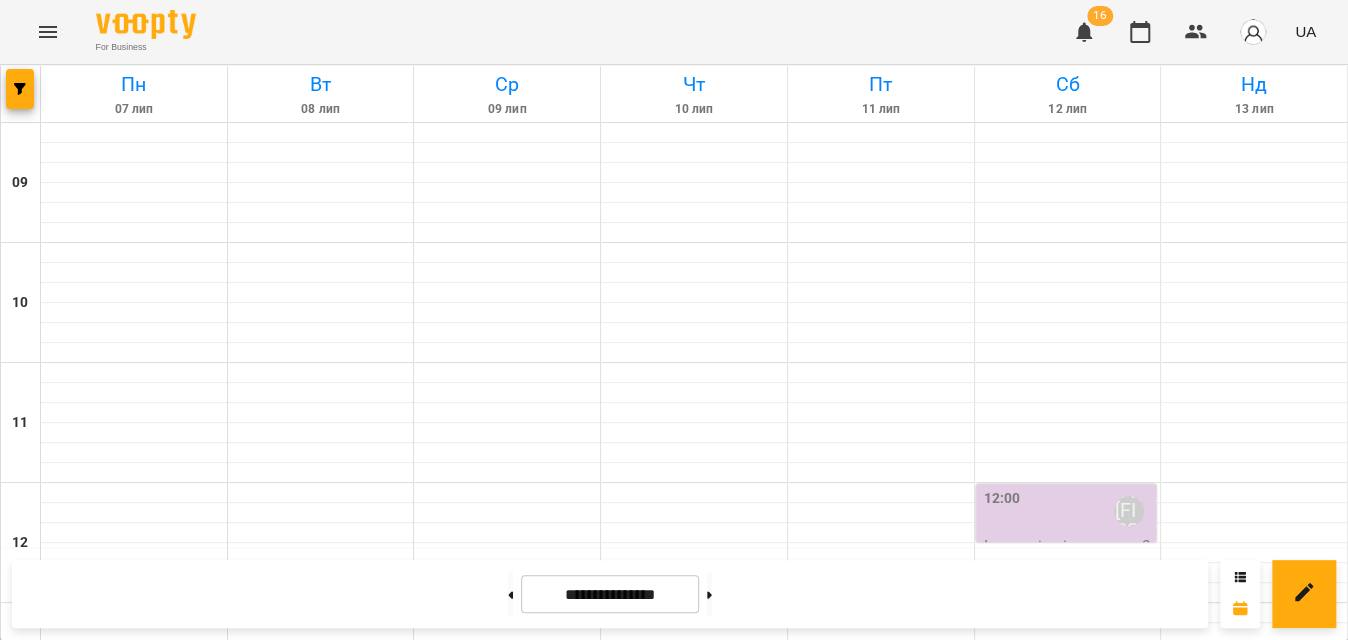 scroll, scrollTop: 1005, scrollLeft: 0, axis: vertical 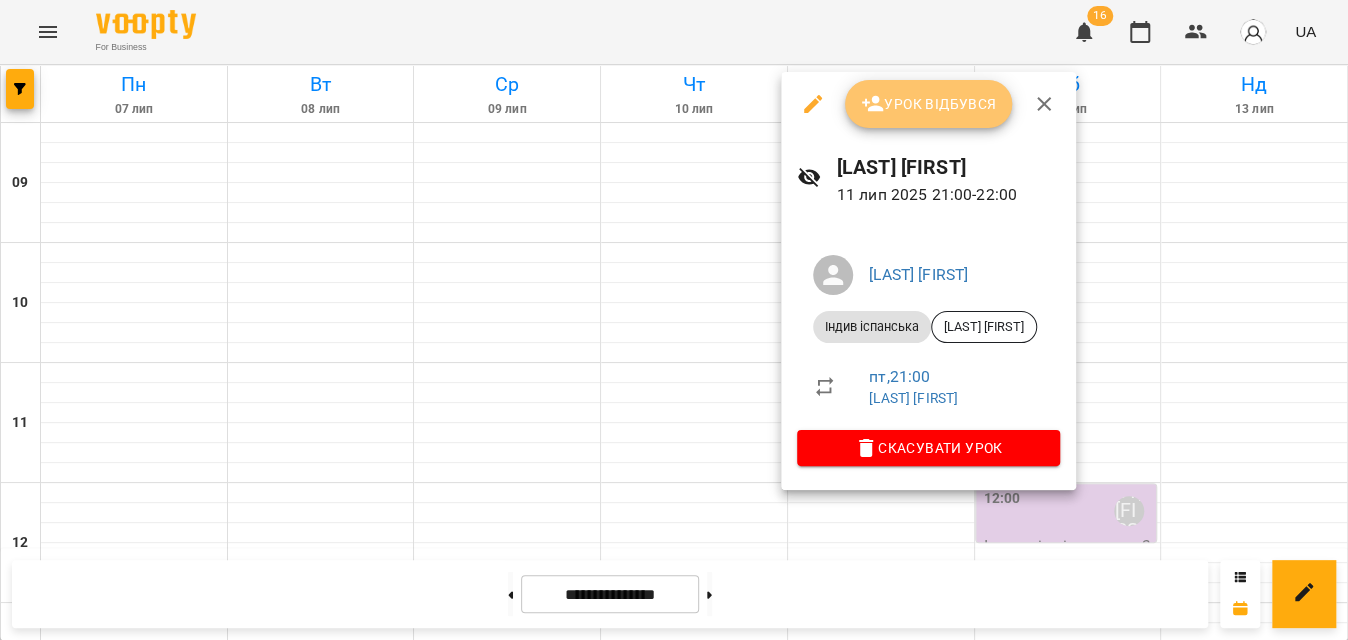 click on "Урок відбувся" at bounding box center [929, 104] 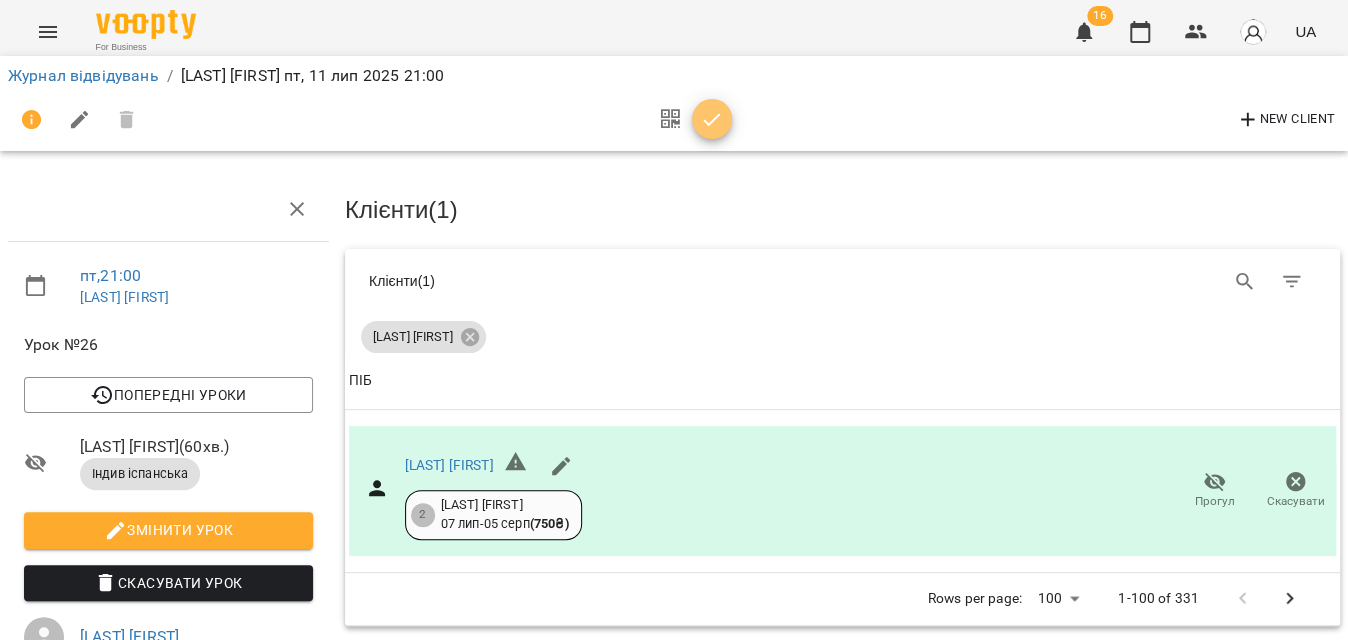 click 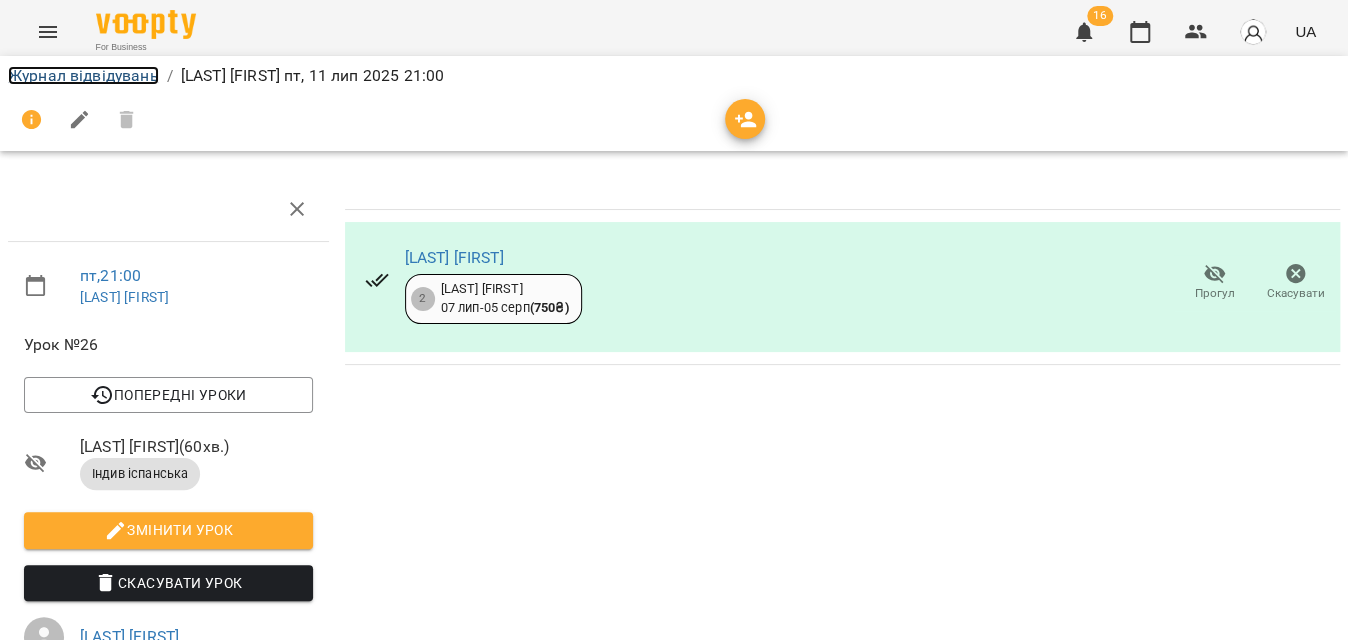 click on "Журнал відвідувань" at bounding box center [83, 75] 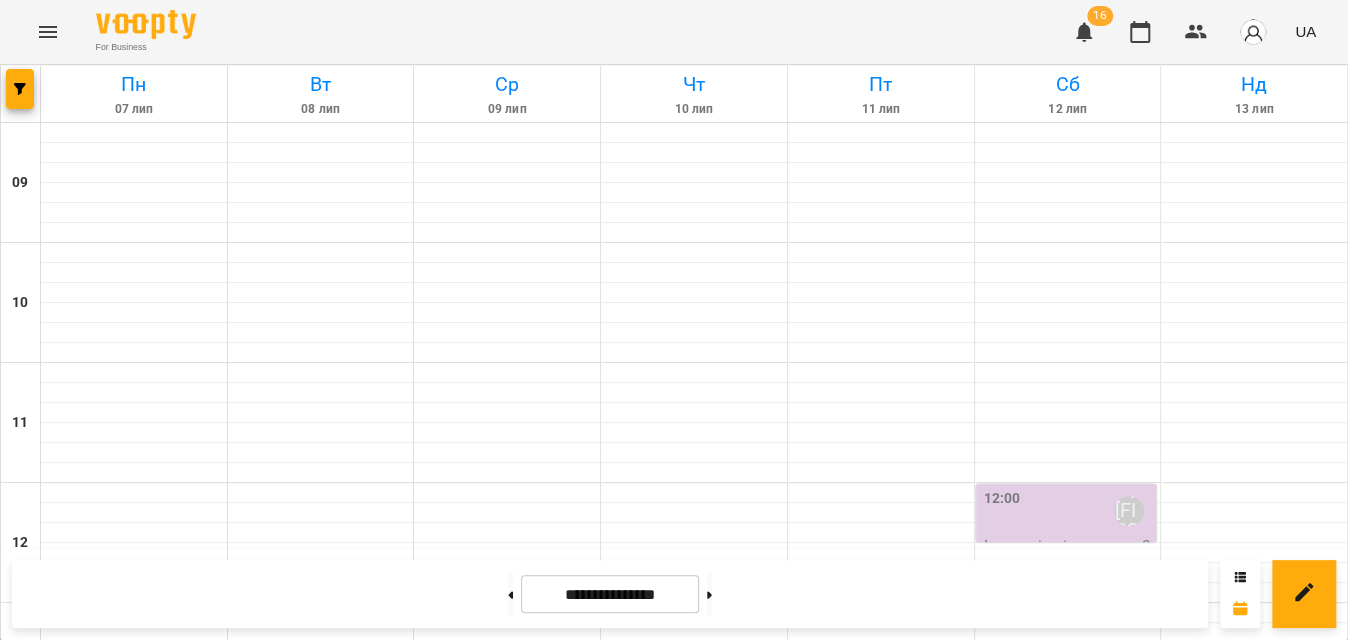 scroll, scrollTop: 1132, scrollLeft: 0, axis: vertical 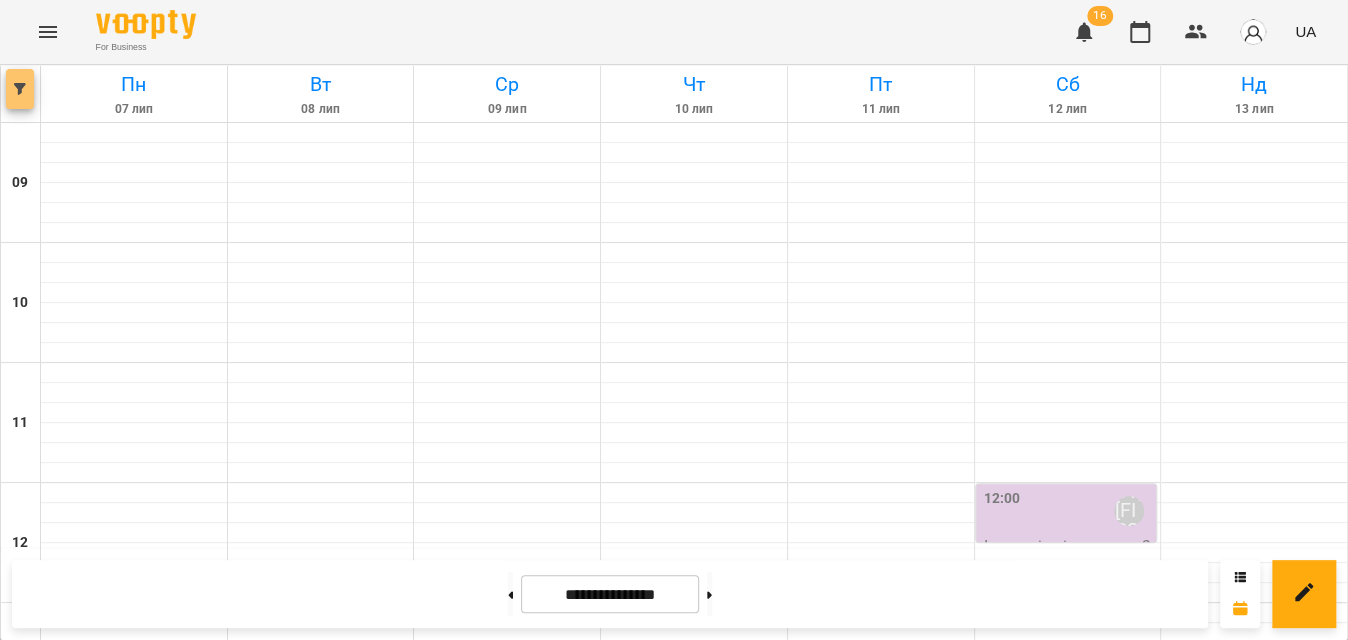 click at bounding box center [20, 89] 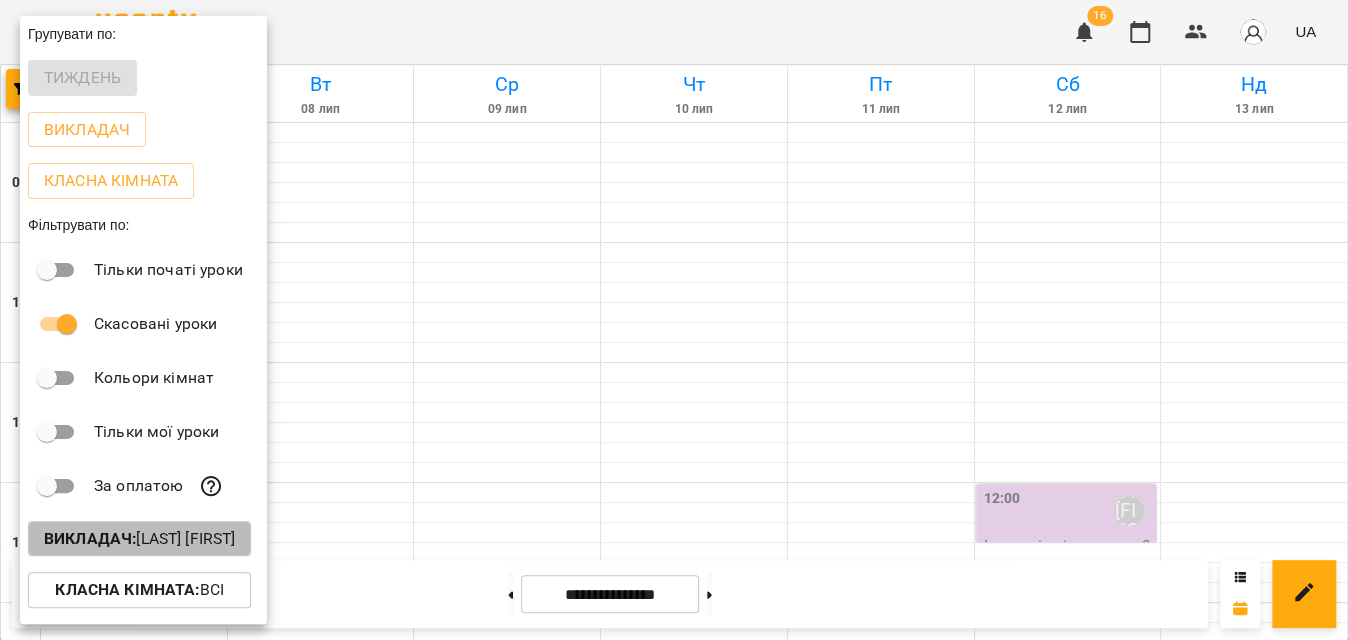 click on "[ROLE] : [FIRST] [LAST]" at bounding box center [139, 539] 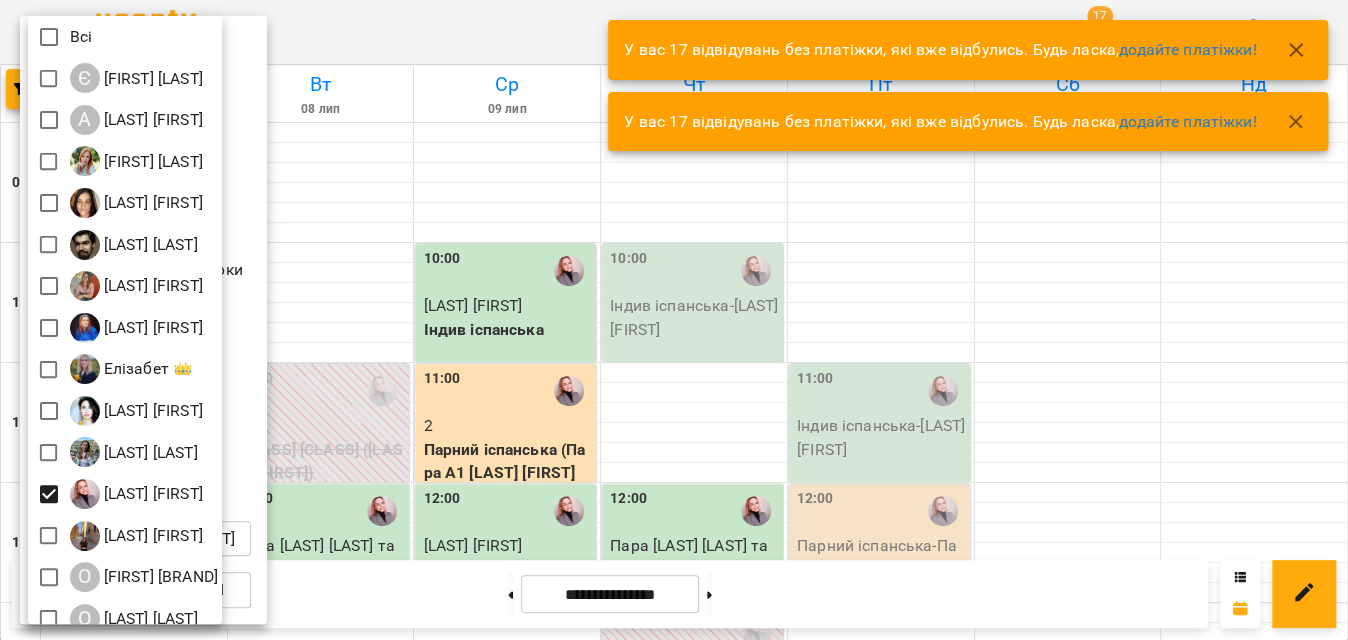 click at bounding box center [674, 320] 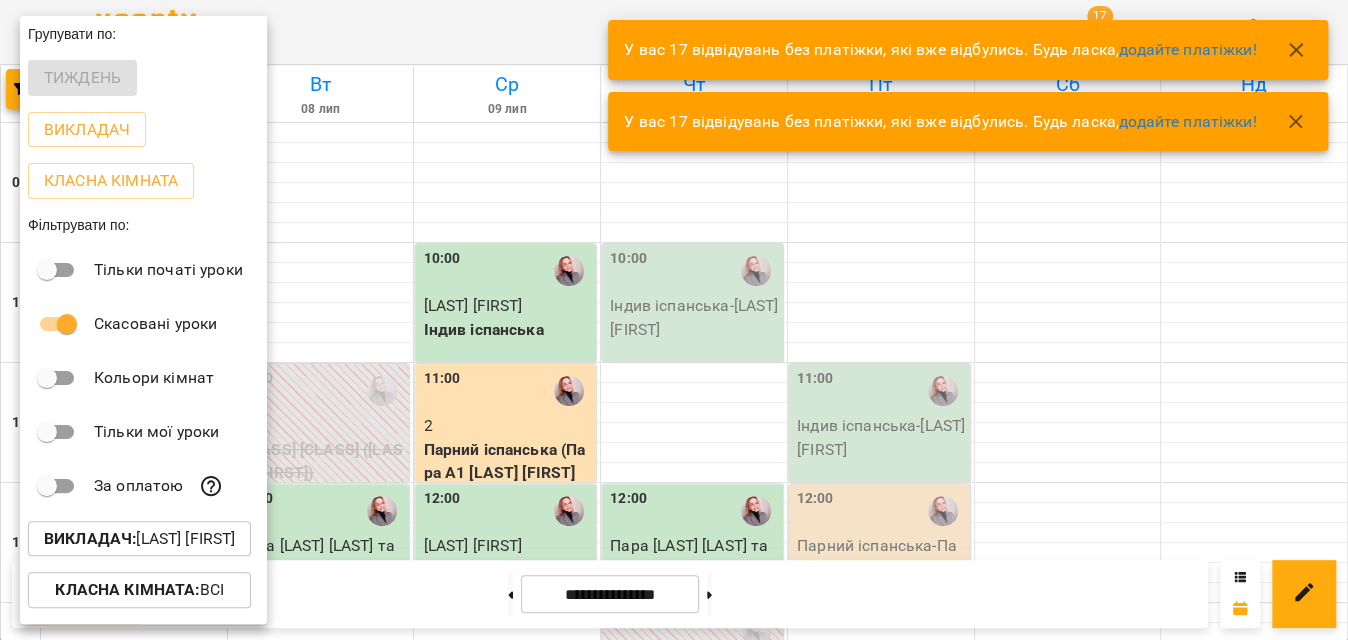 click at bounding box center [674, 320] 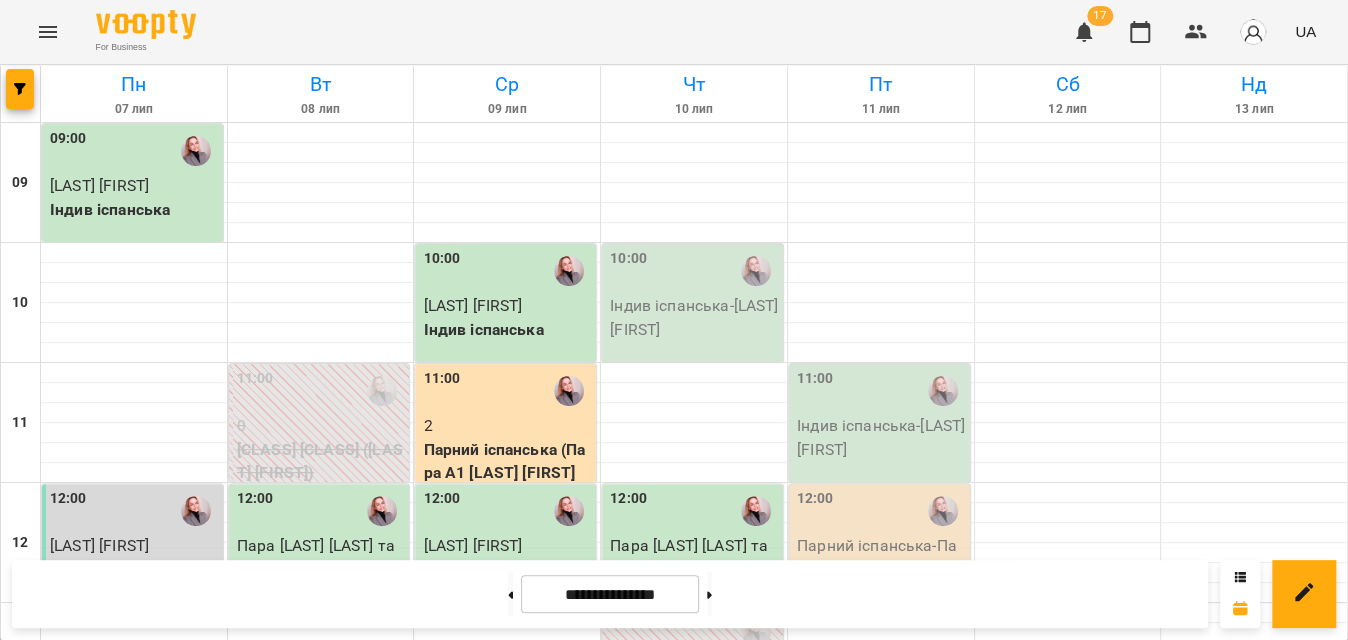 click on "For Business [NUMBER] UA" at bounding box center (674, 32) 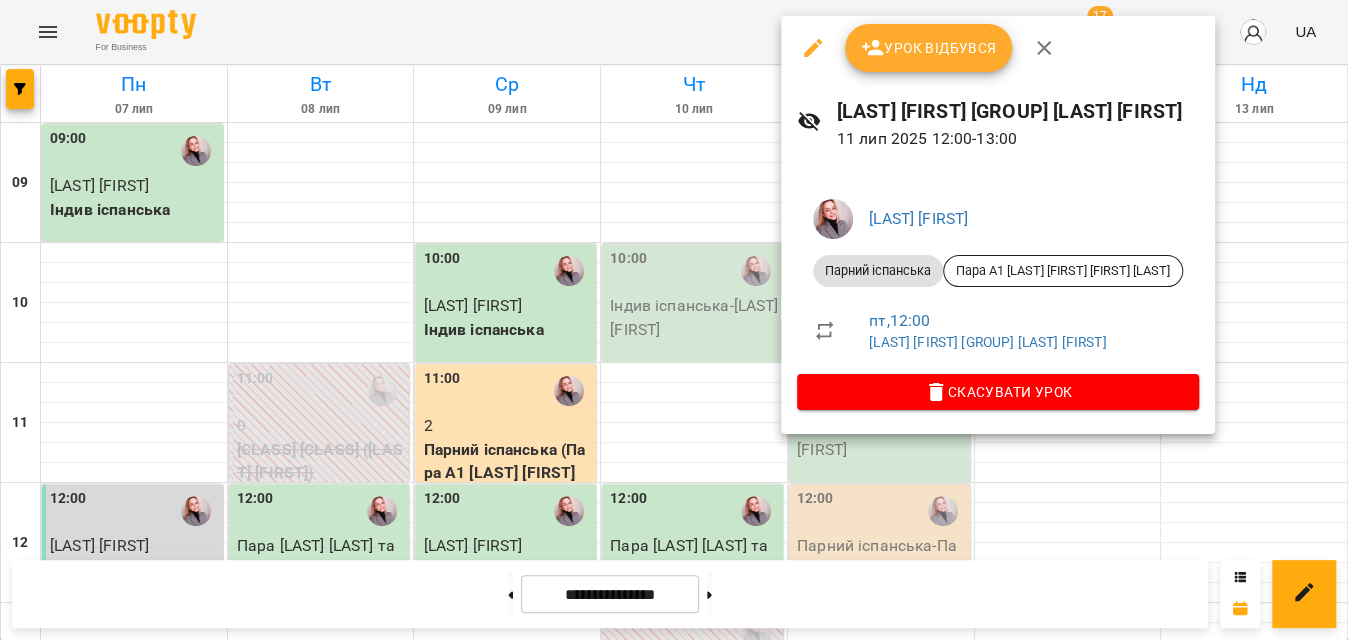 click on "Урок відбувся" at bounding box center [929, 48] 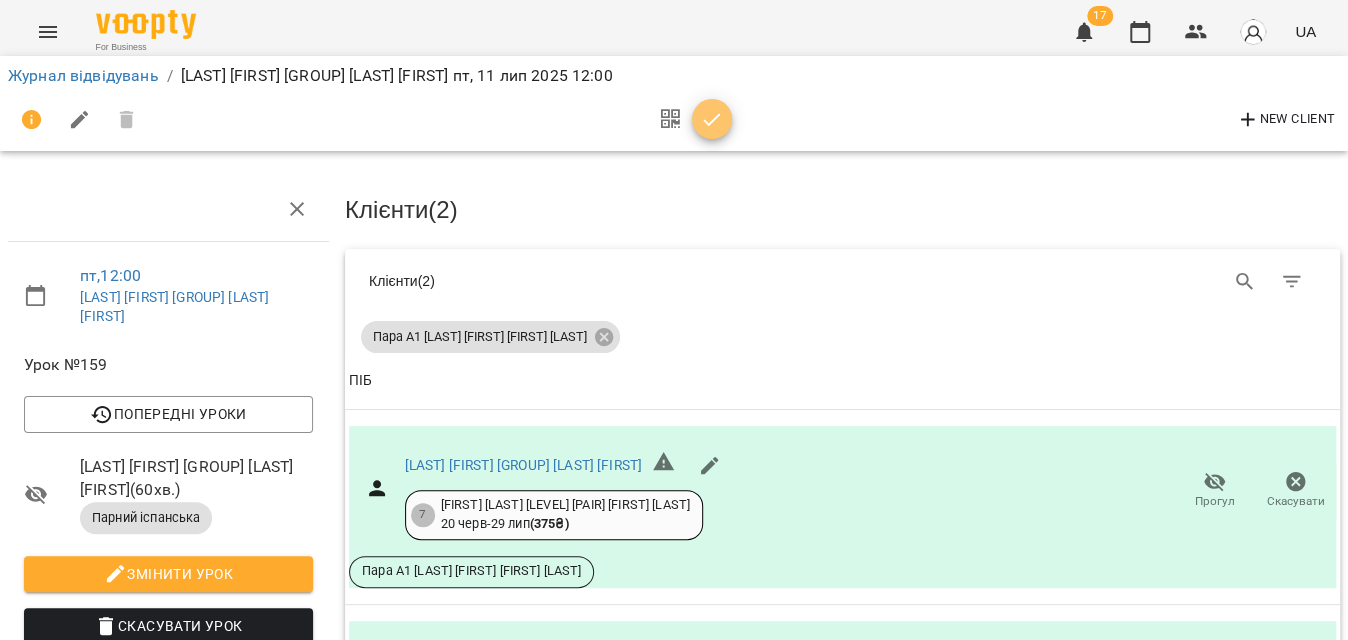 click 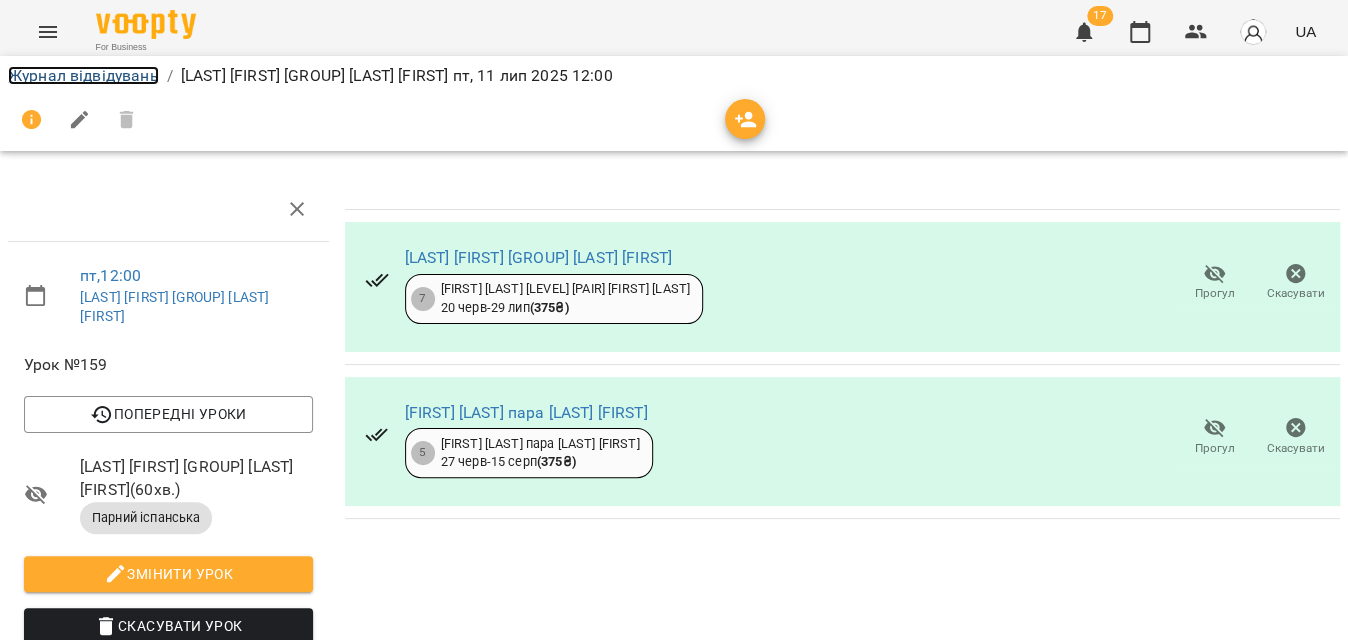 click on "Журнал відвідувань" at bounding box center (83, 75) 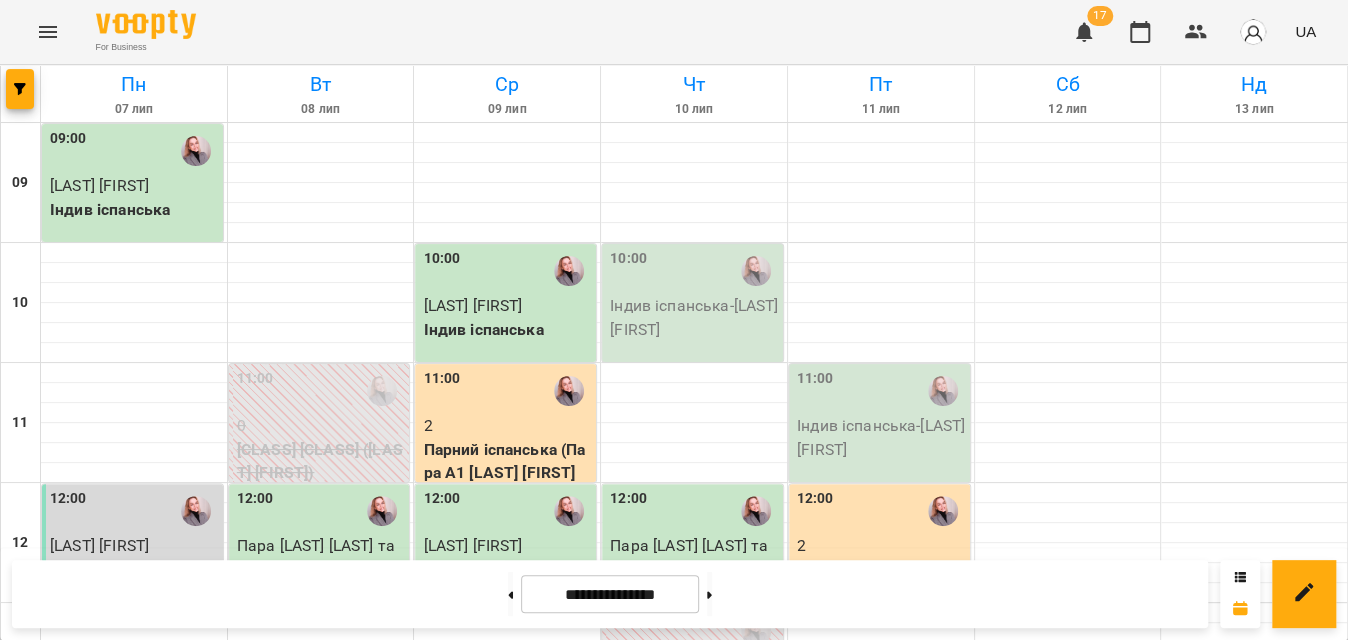 click at bounding box center [943, 391] 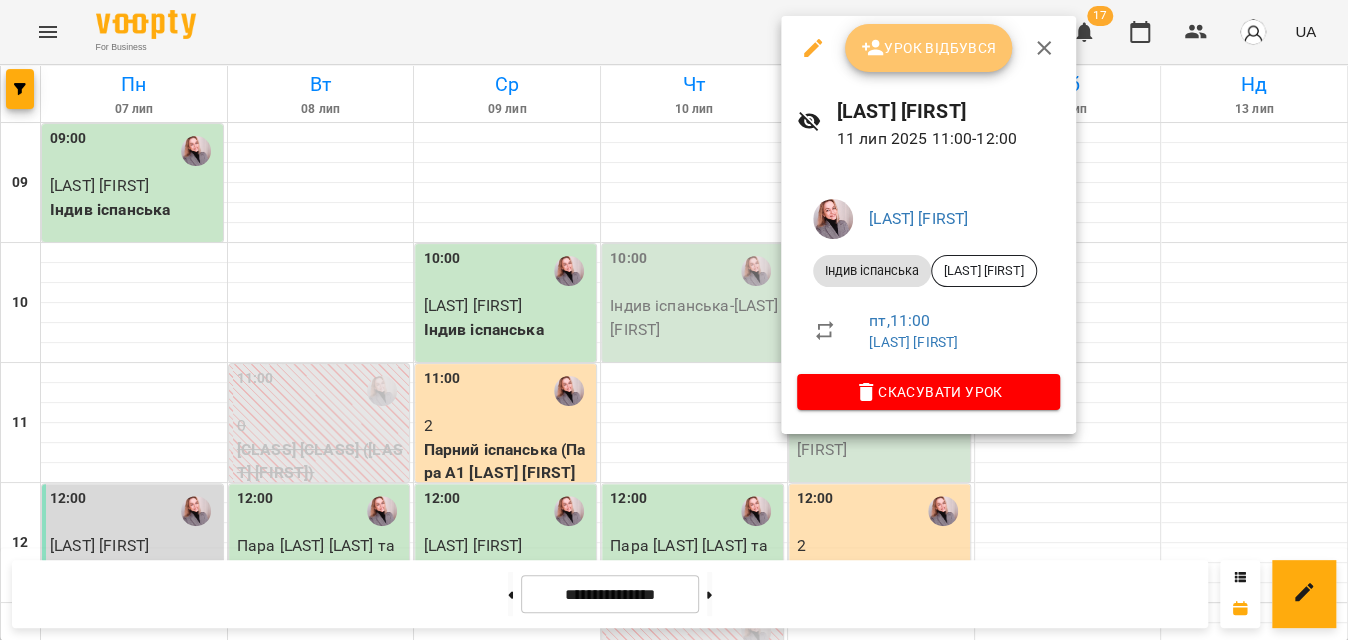 click on "Урок відбувся" at bounding box center [929, 48] 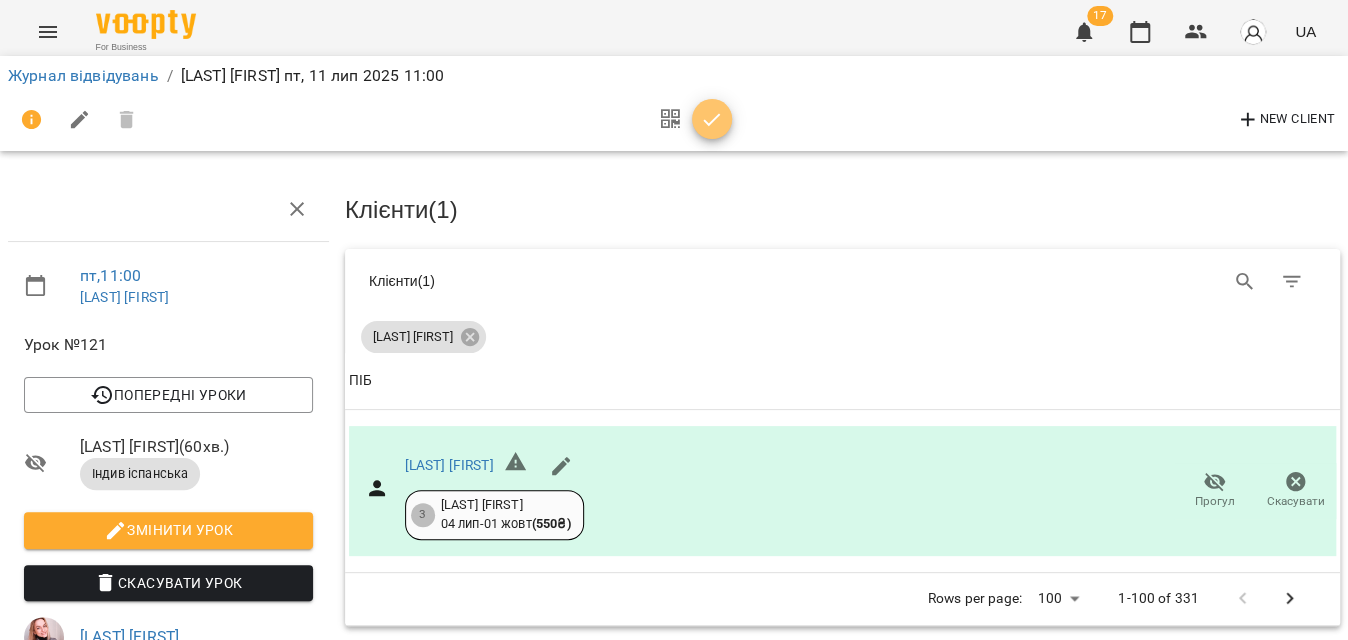 click 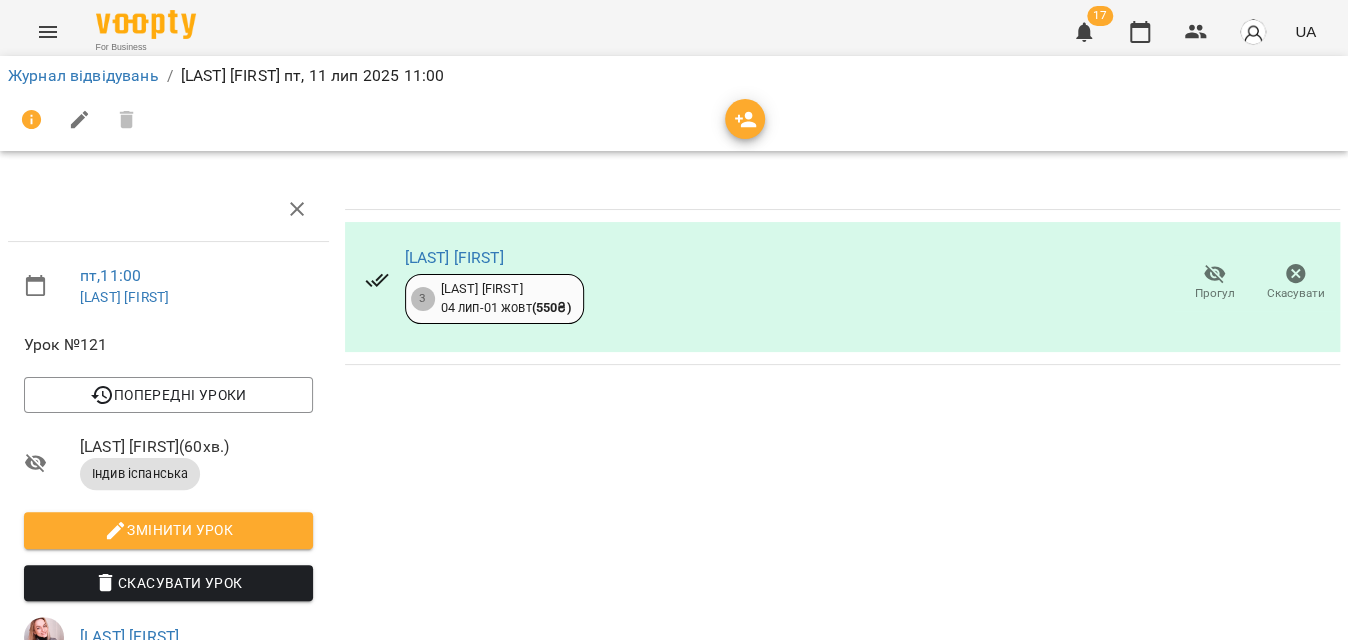 click on "Журнал відвідувань" at bounding box center [83, 76] 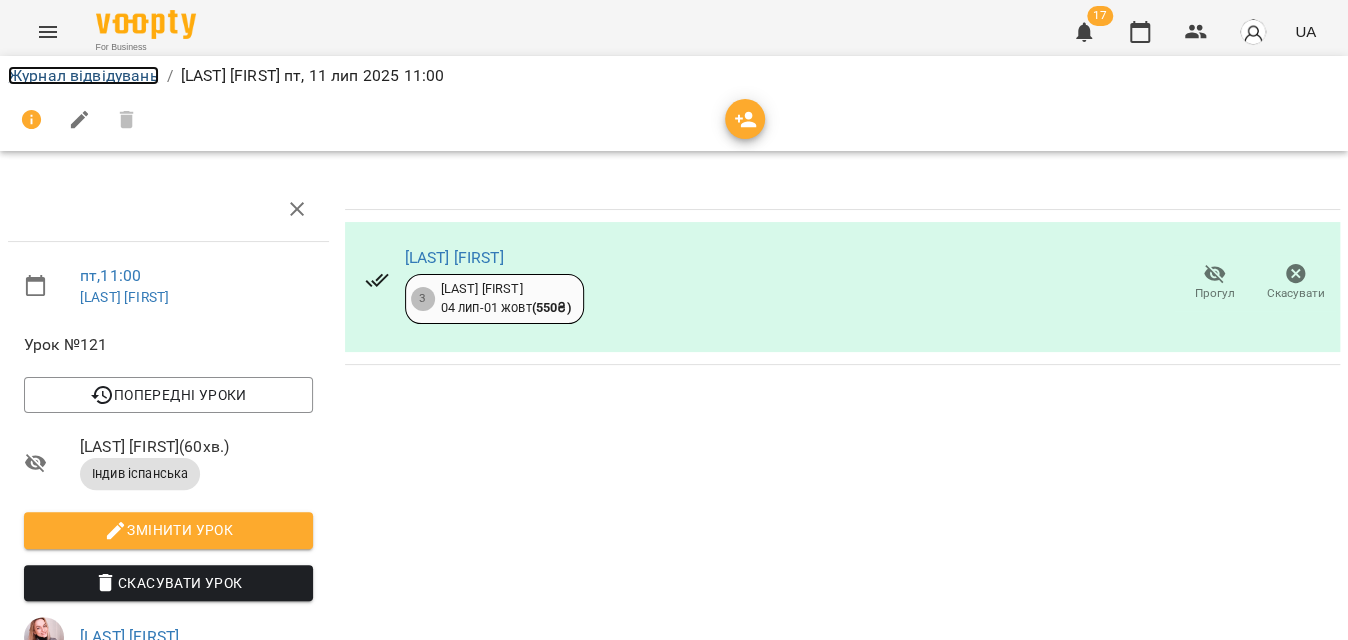 click on "Журнал відвідувань" at bounding box center (83, 75) 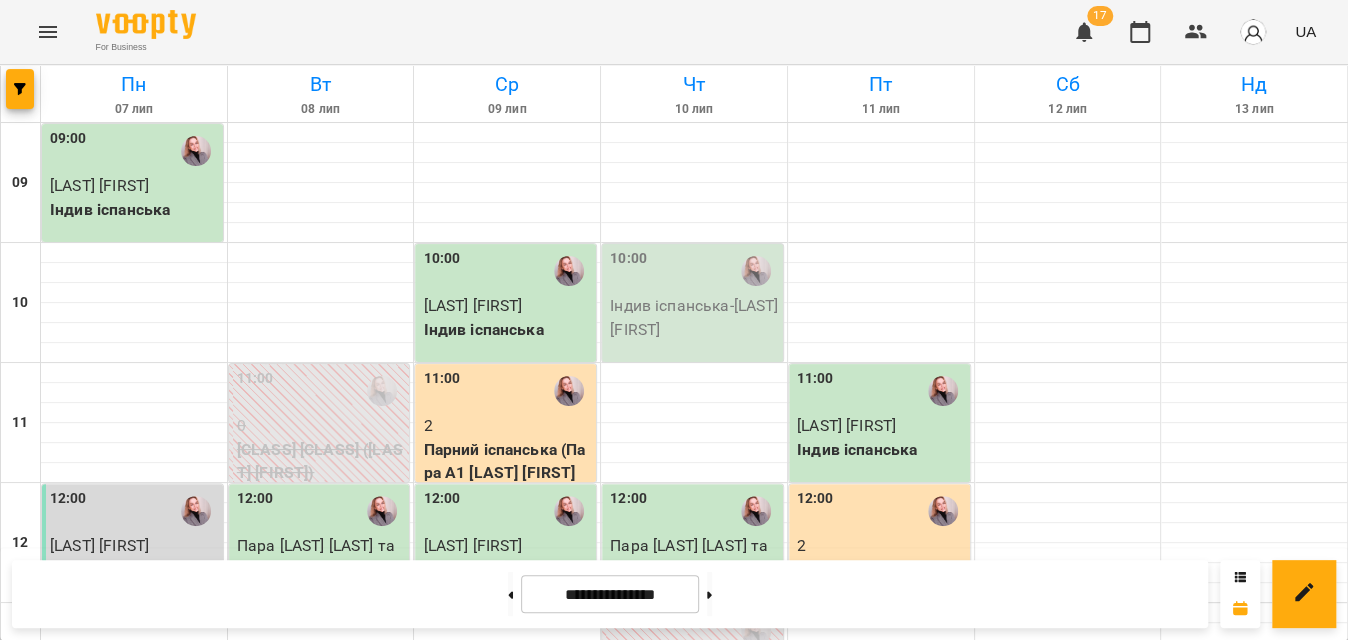 scroll, scrollTop: 787, scrollLeft: 0, axis: vertical 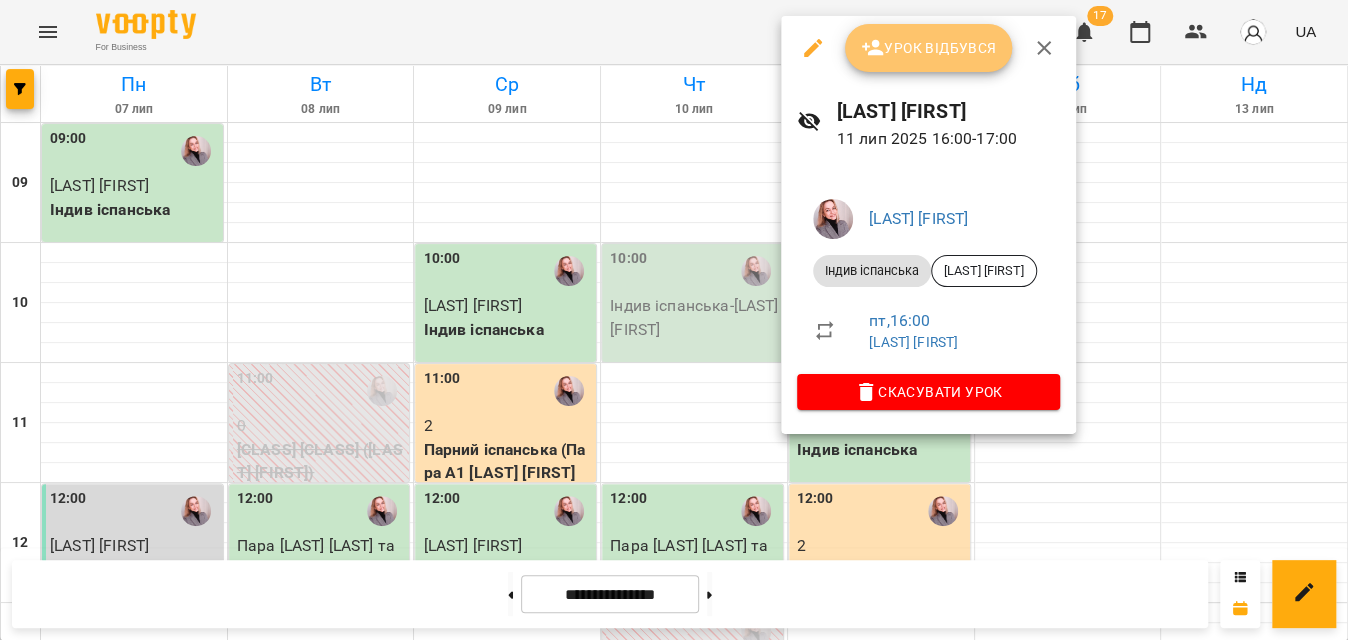 click on "Урок відбувся" at bounding box center [929, 48] 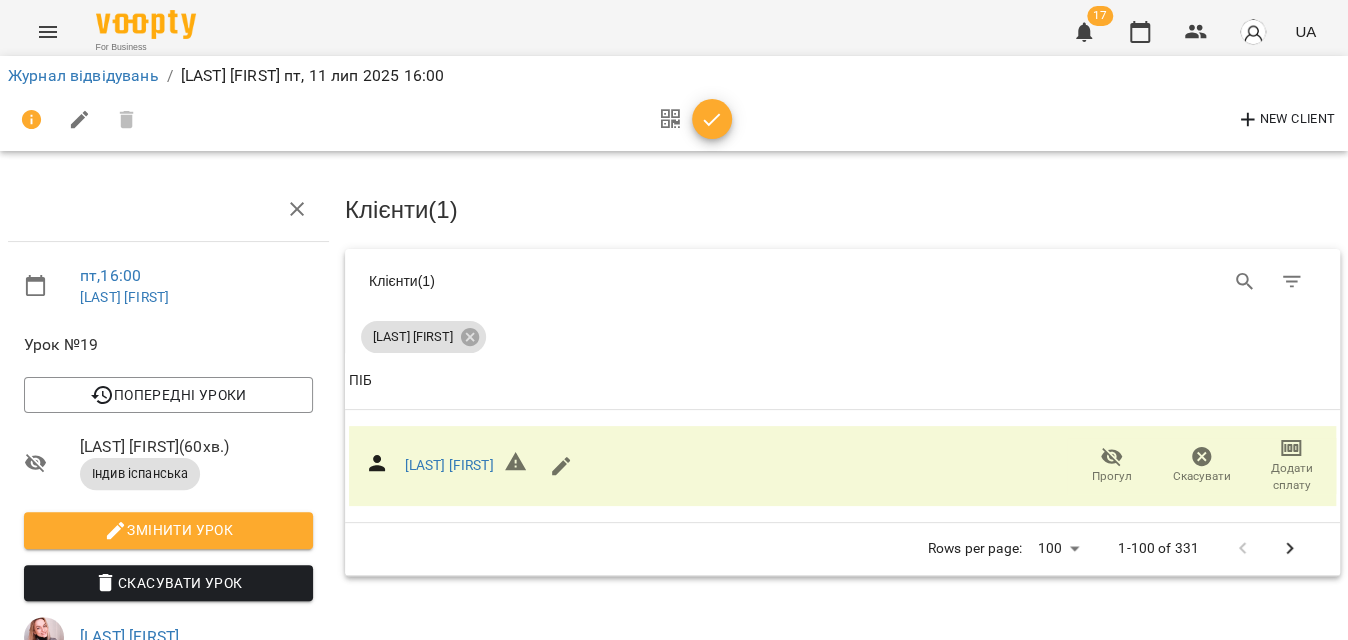 click at bounding box center (712, 119) 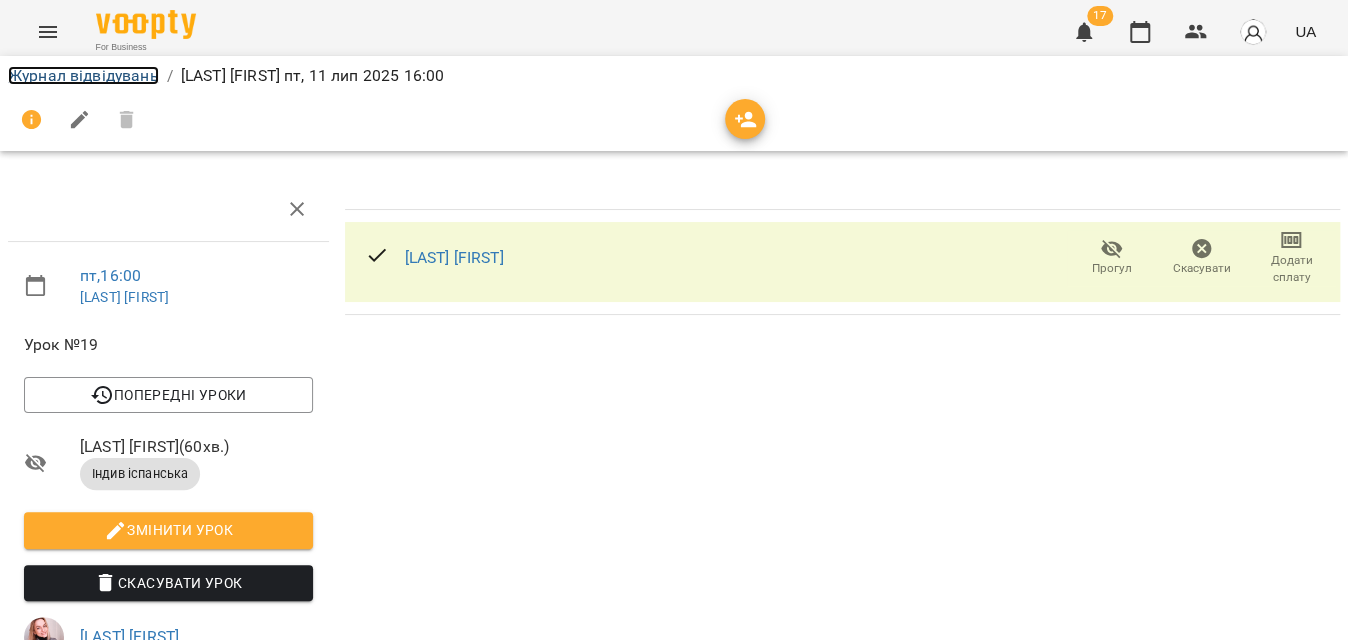 click on "Журнал відвідувань" at bounding box center [83, 75] 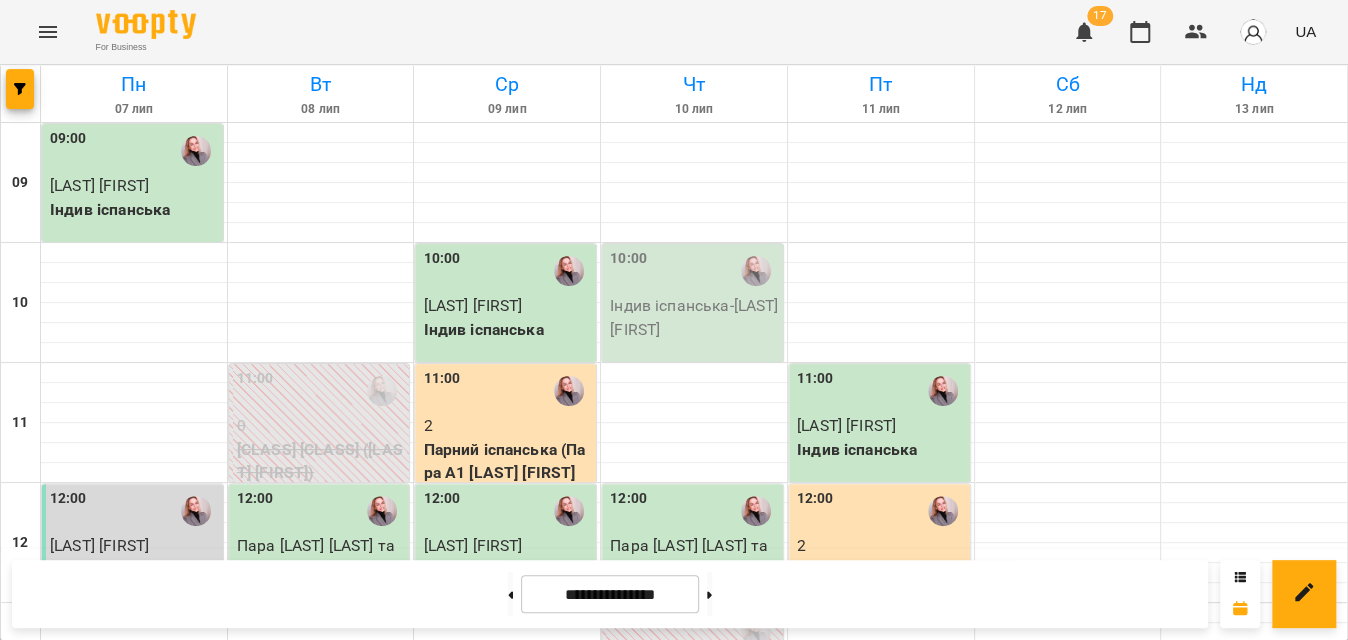 scroll, scrollTop: 637, scrollLeft: 0, axis: vertical 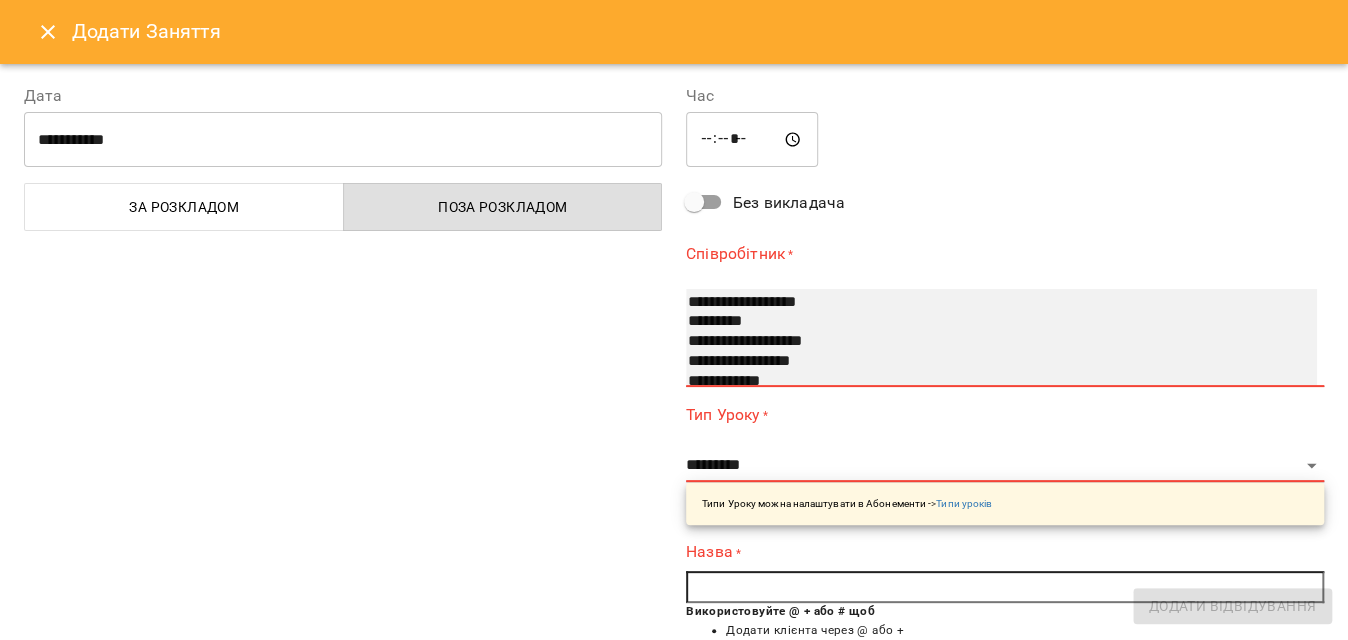 select on "**********" 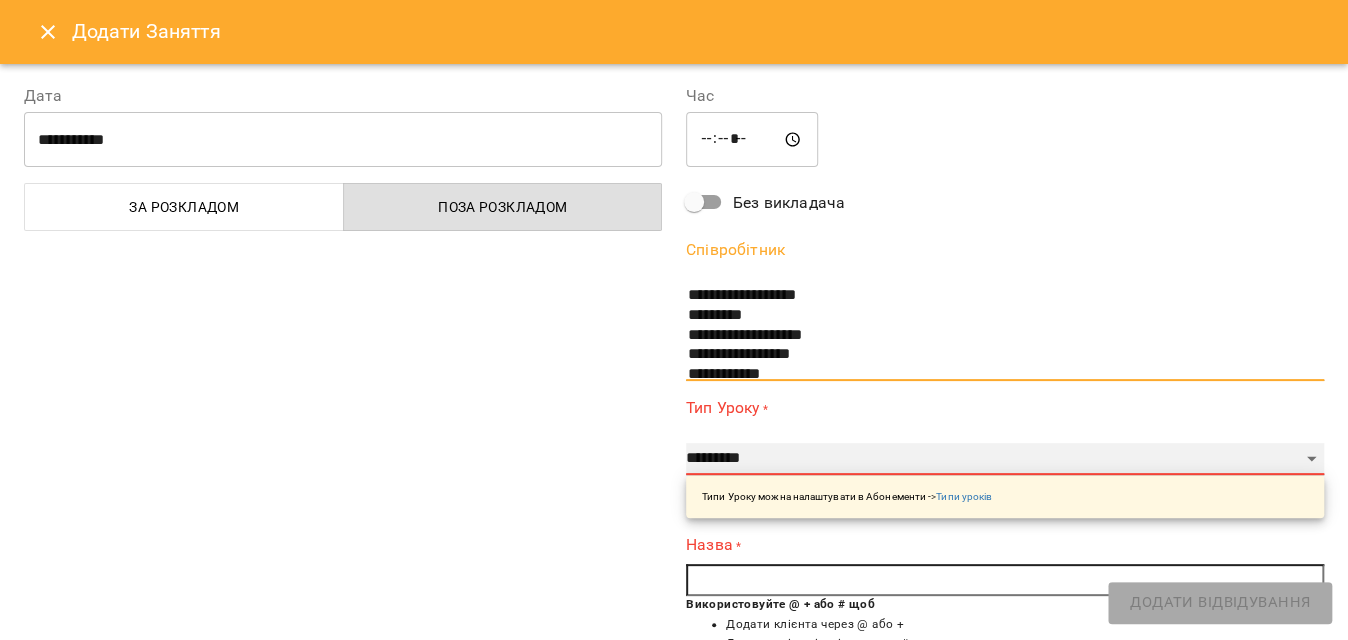 click on "**********" at bounding box center [1005, 459] 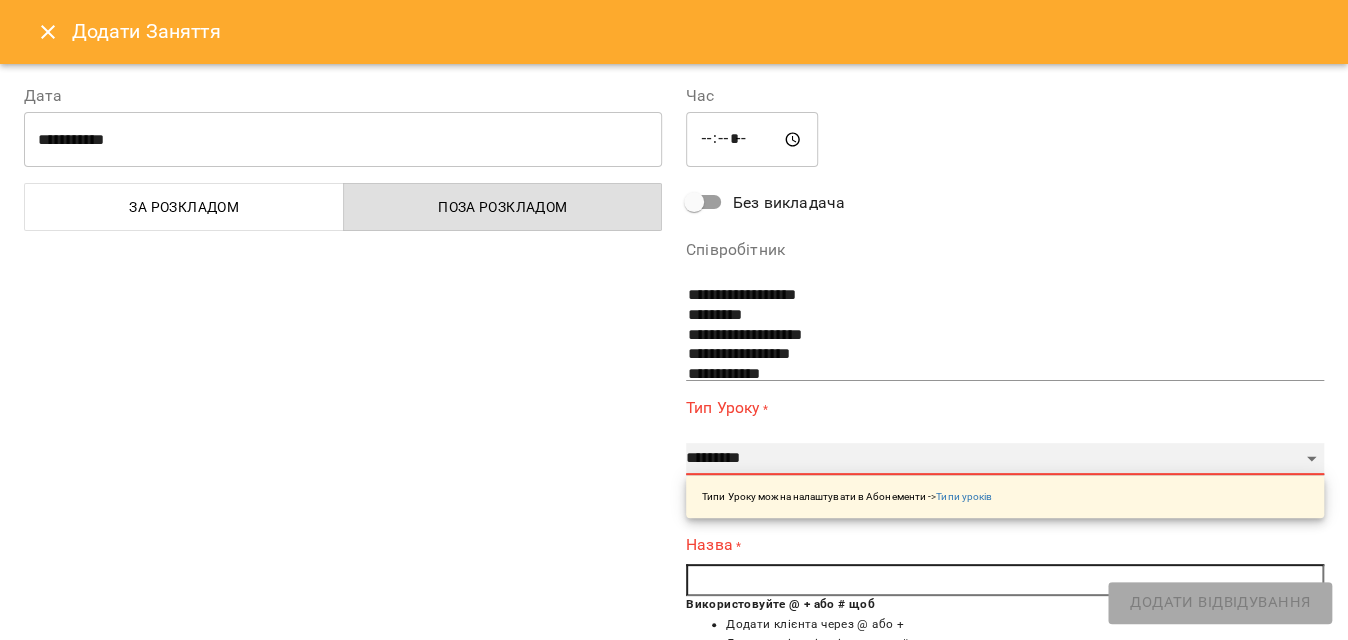 select on "**********" 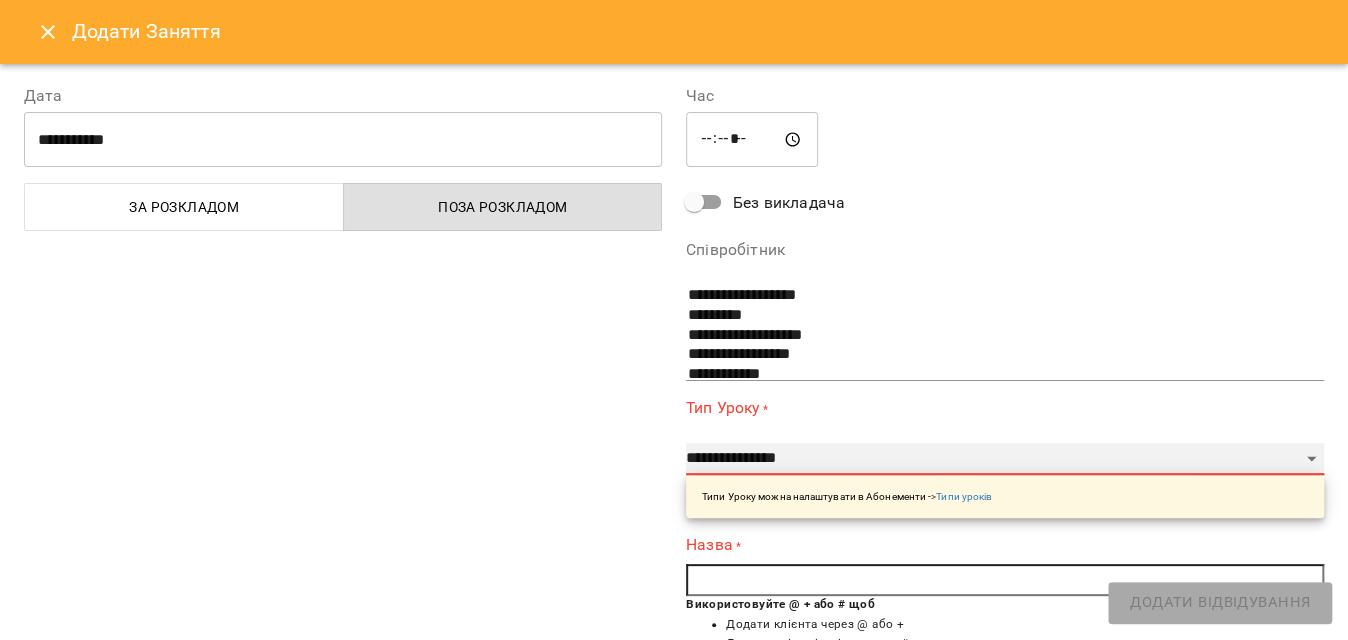 click on "**********" at bounding box center [1005, 459] 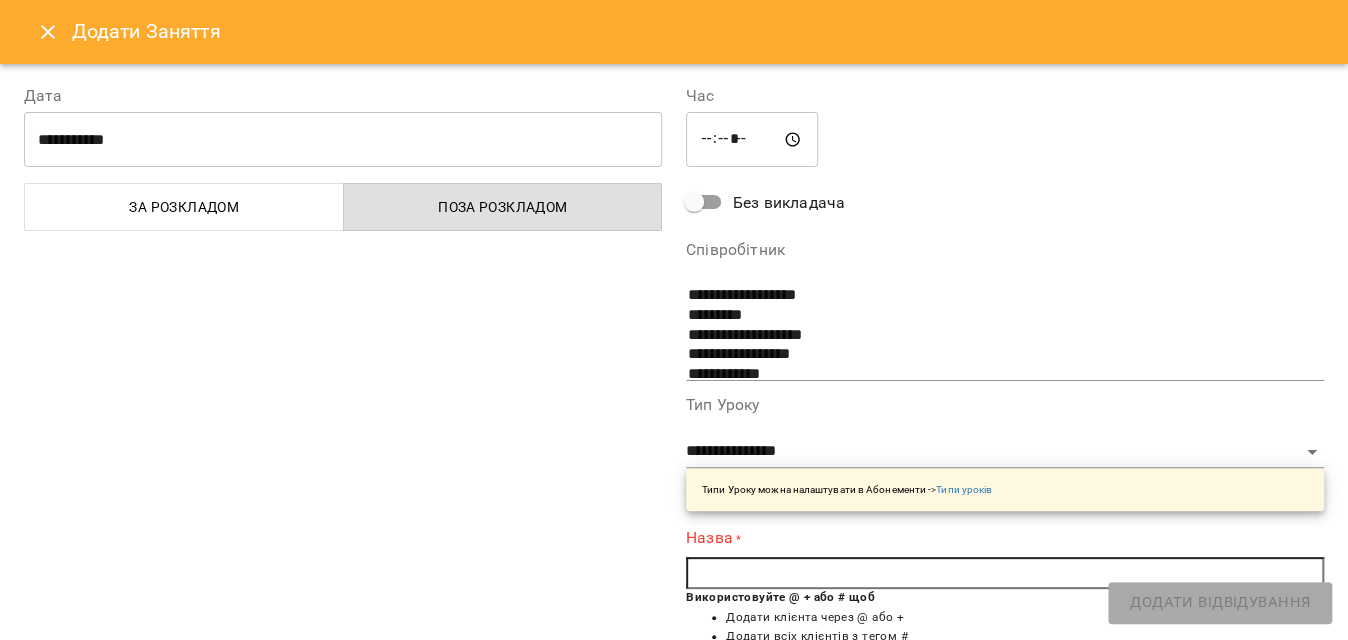 click at bounding box center [1005, 573] 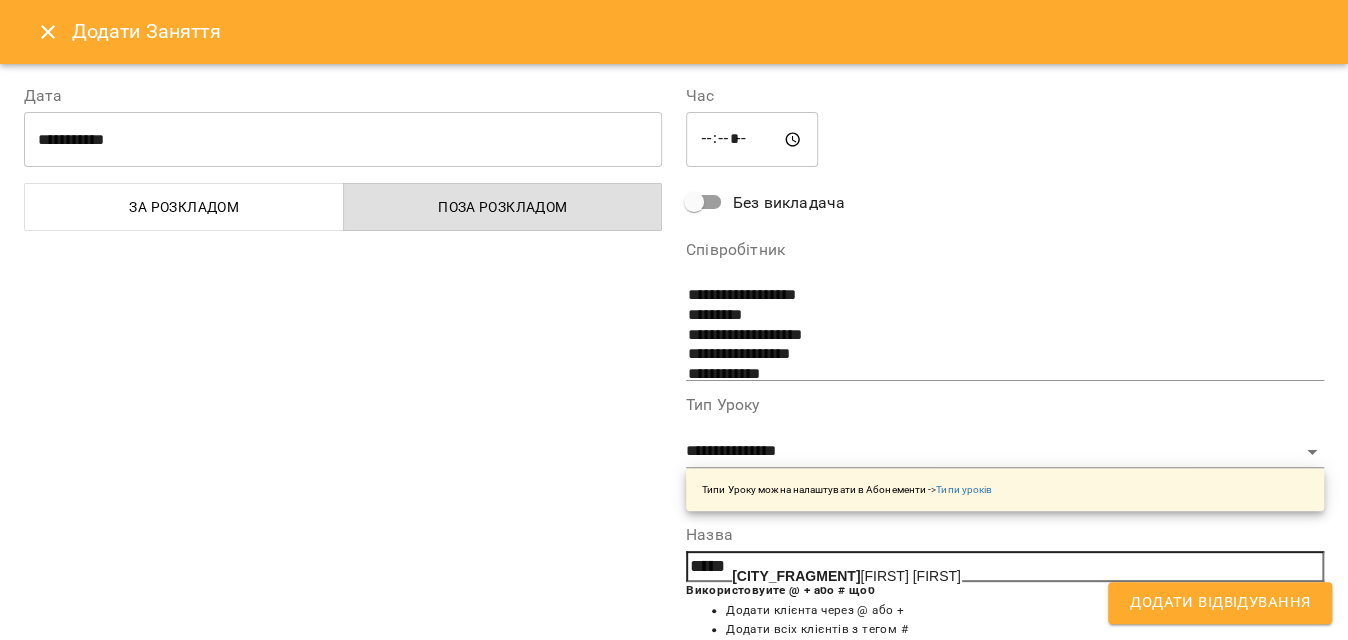 click on "[LAST] [LAST] [FIRST]" at bounding box center (846, 576) 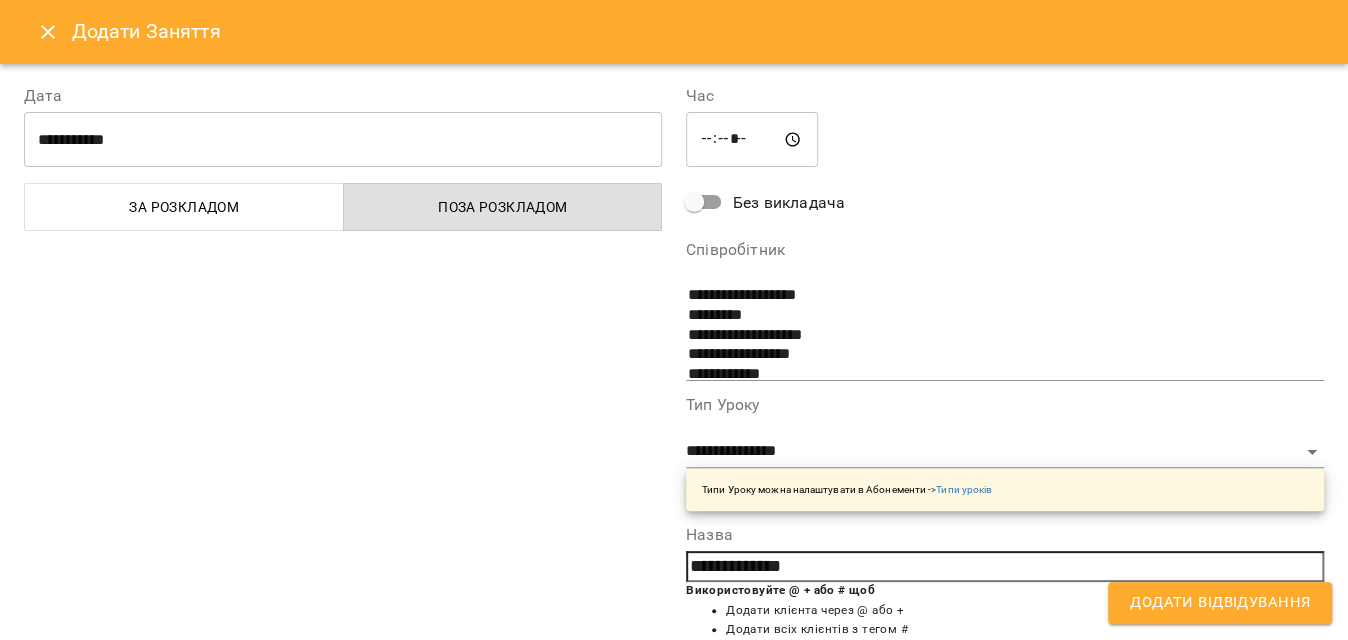 scroll, scrollTop: 362, scrollLeft: 0, axis: vertical 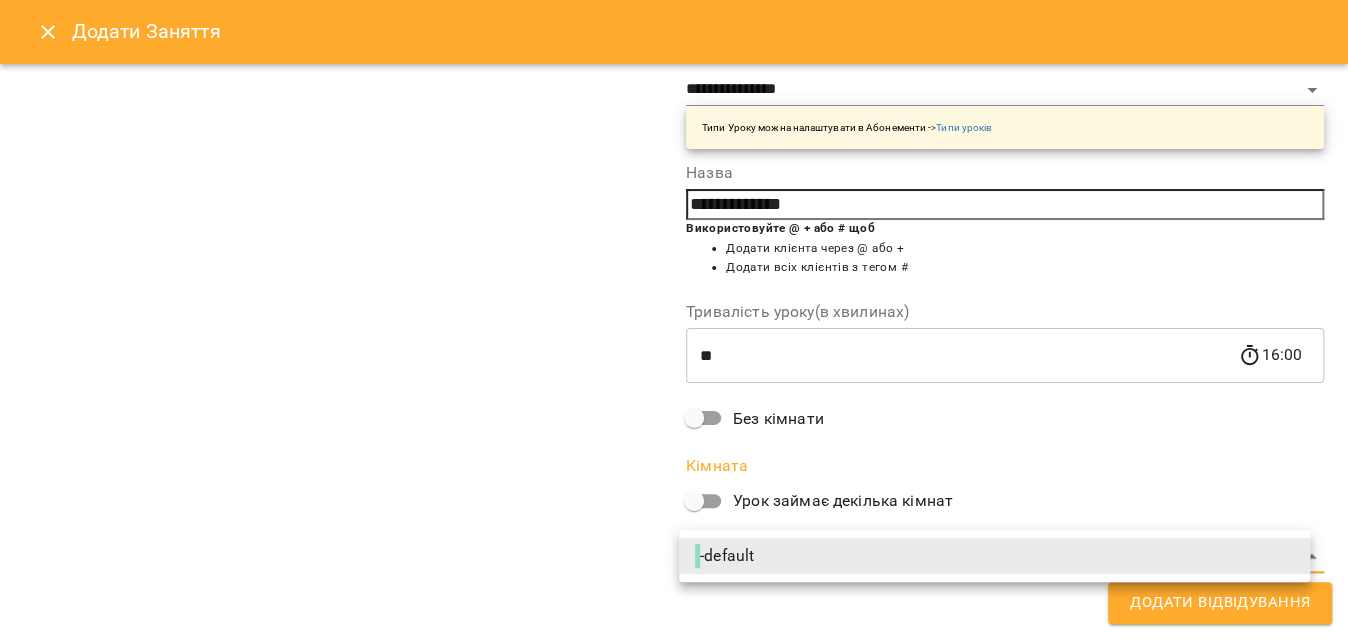 click on "For Business 17 UA [DAY] [DATE] [DAY] [DATE] [DAY] [DATE] [DAY] [DATE] [DAY] [DATE] [DAY] [DATE] [DAY] [DATE] [TIME] [LAST] [FIRST] Індив іспанська [TIME] [LAST] [FIRST] Пробний індив іспанська [TIME] [LAST] [FIRST] Індив іспанська [TIME] [LAST] [FIRST] Індив іспанська [TIME] [LAST] [FIRST] Індив іспанська [TIME] [FIRST] [LAST] Індив іспанська ([LAST] [FIRST]) [TIME] [GROUP] [LAST] [FIRST] та [LAST] [FIRST] Парний іспанська [TIME] [LAST] [FIRST] Індив іспанська [TIME] Індив іспанська - [LAST] [FIRST] [TIME] [LAST] [FIRST] Індив іспанська [TIME]" at bounding box center (674, 886) 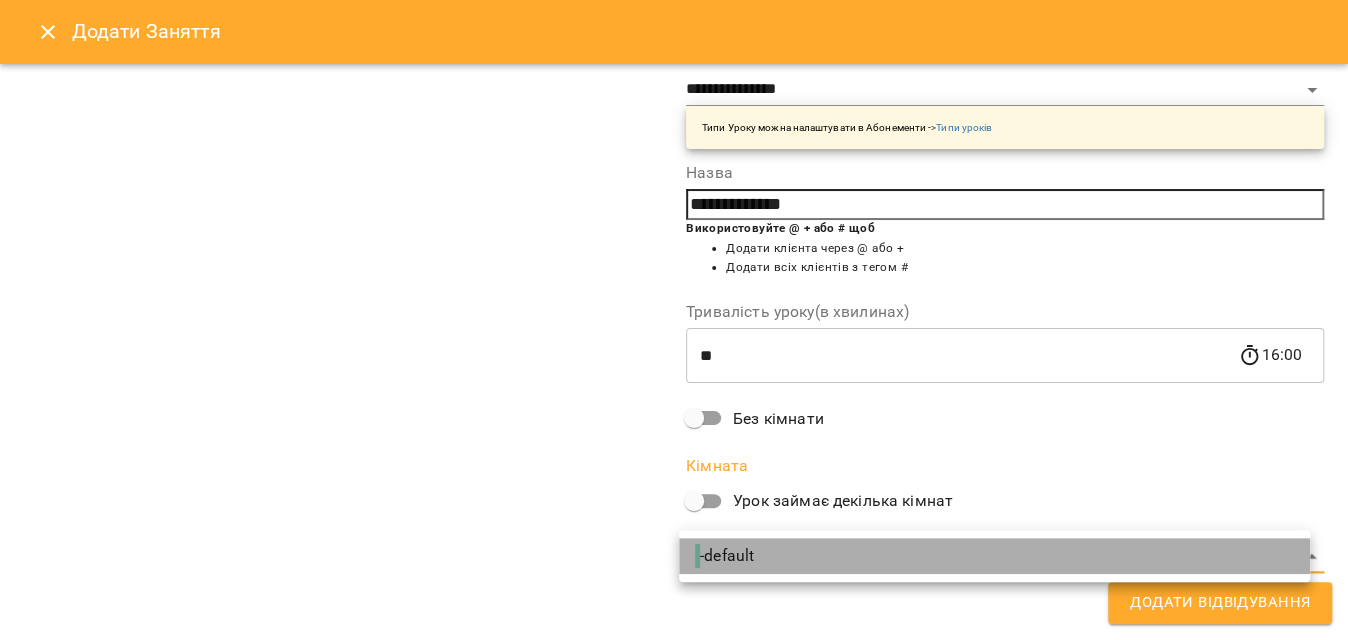 click on "-  default" at bounding box center (994, 556) 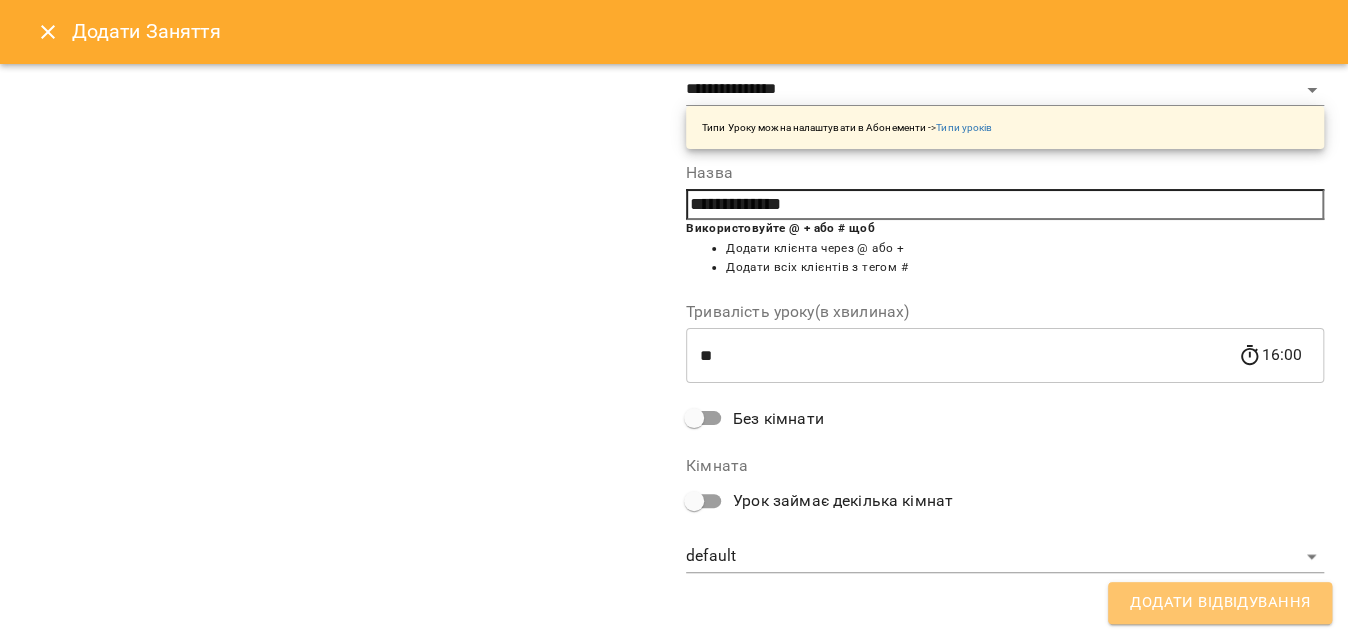 click on "Додати Відвідування" at bounding box center (1220, 603) 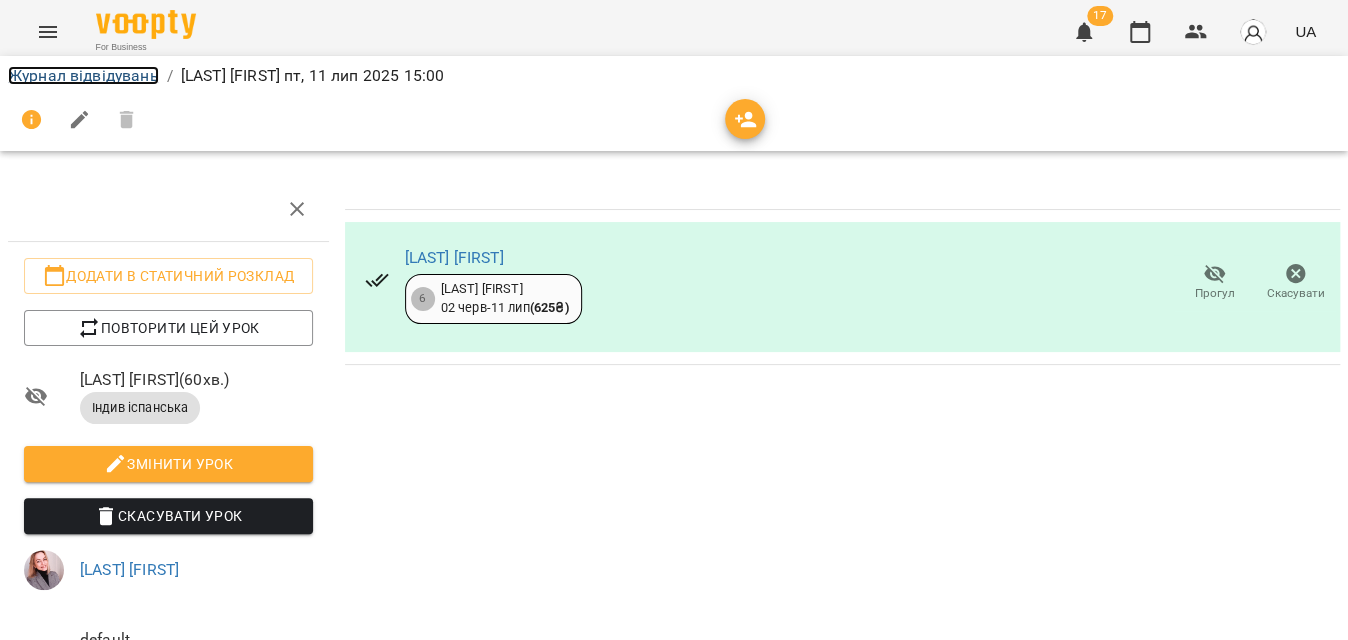 click on "Журнал відвідувань" at bounding box center [83, 75] 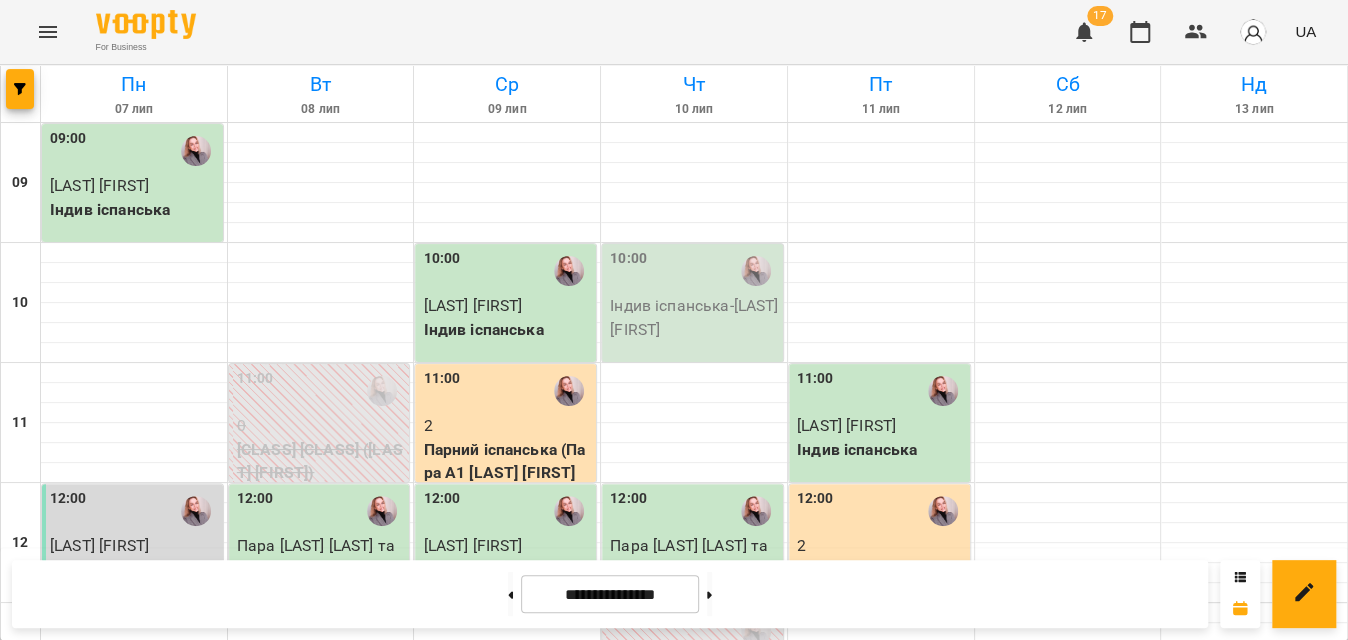scroll, scrollTop: 814, scrollLeft: 0, axis: vertical 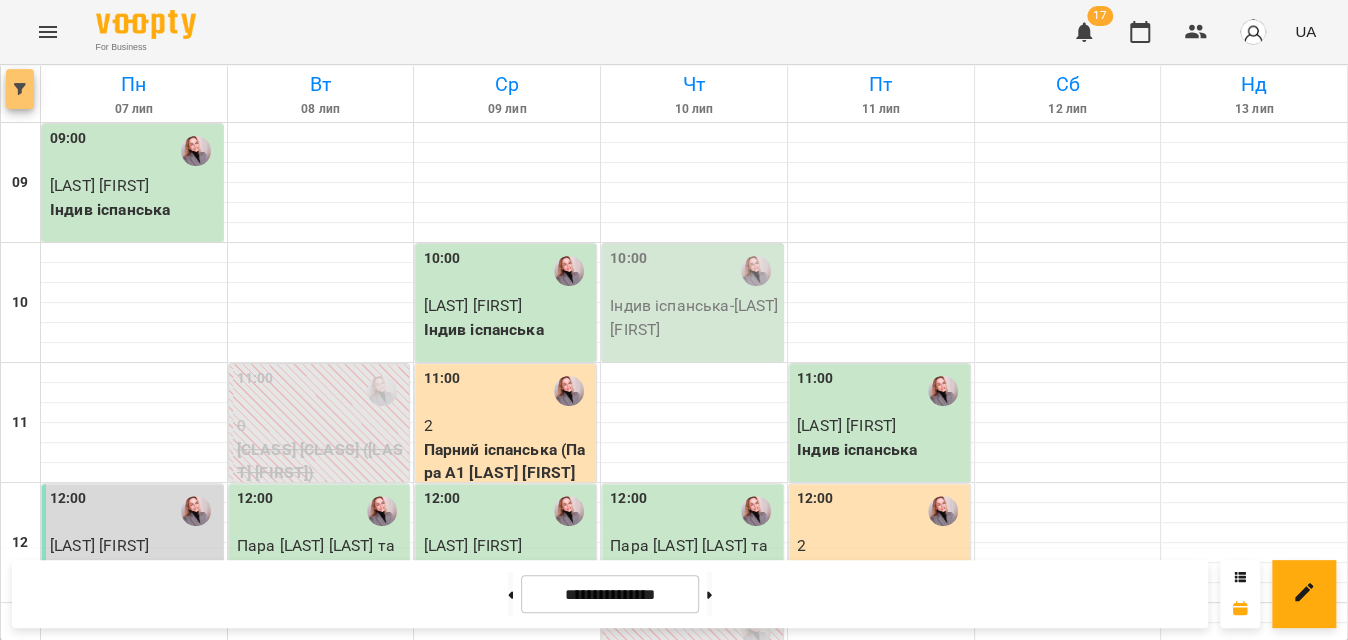 click at bounding box center (20, 89) 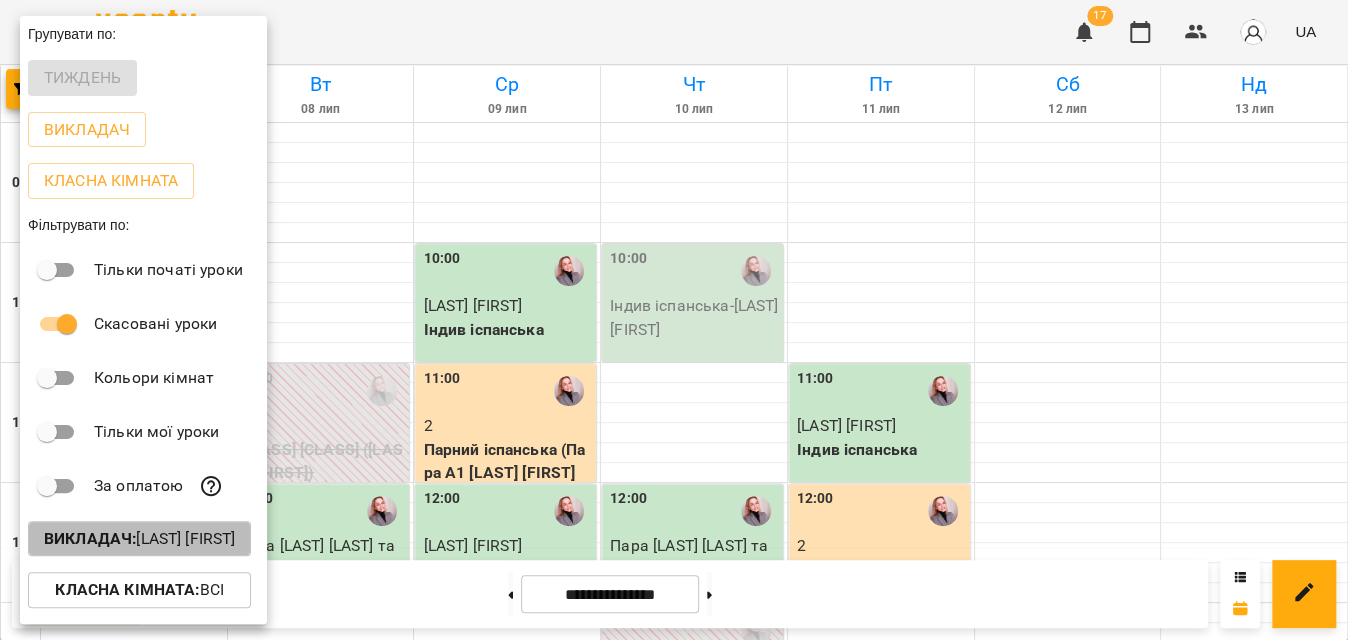 click on "Викладач :  [LAST] [LAST]" at bounding box center [139, 539] 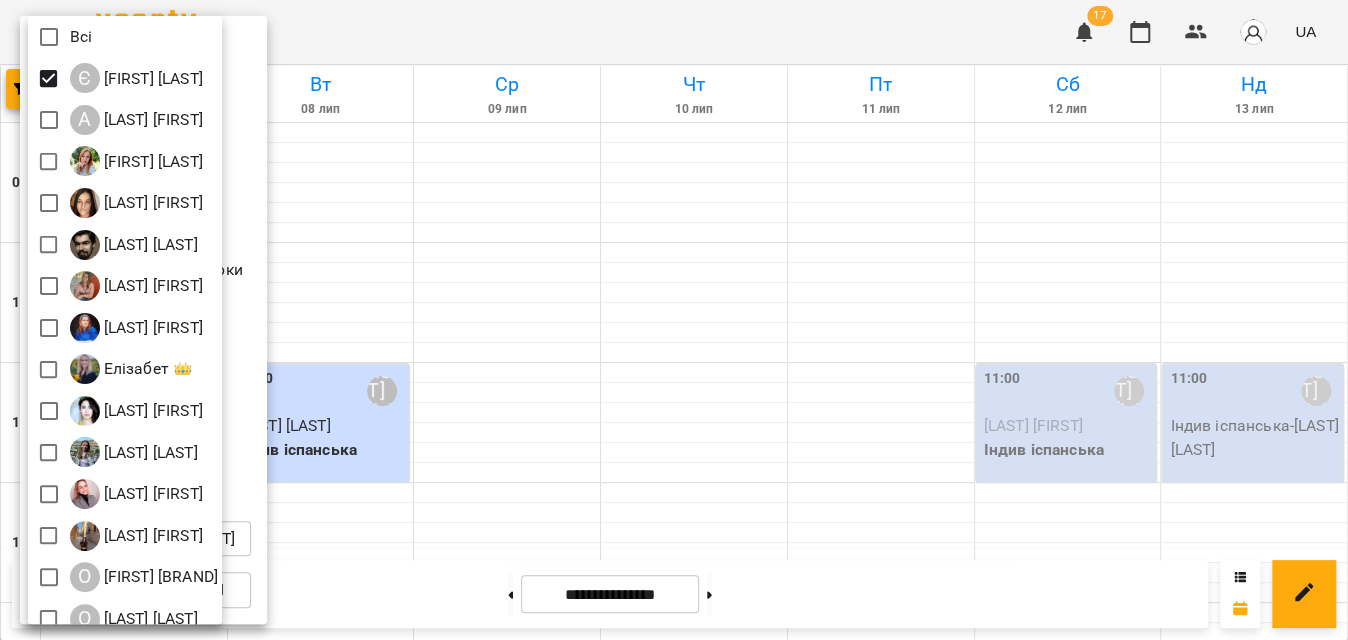 click at bounding box center [674, 320] 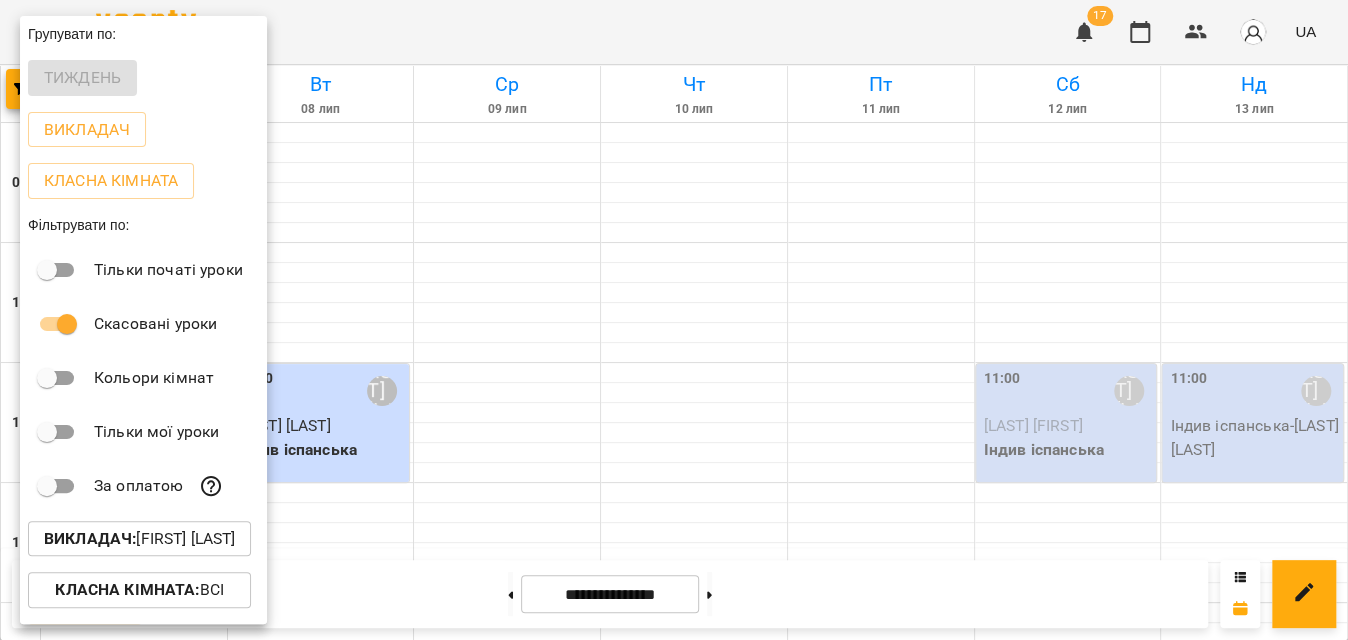 click at bounding box center [674, 320] 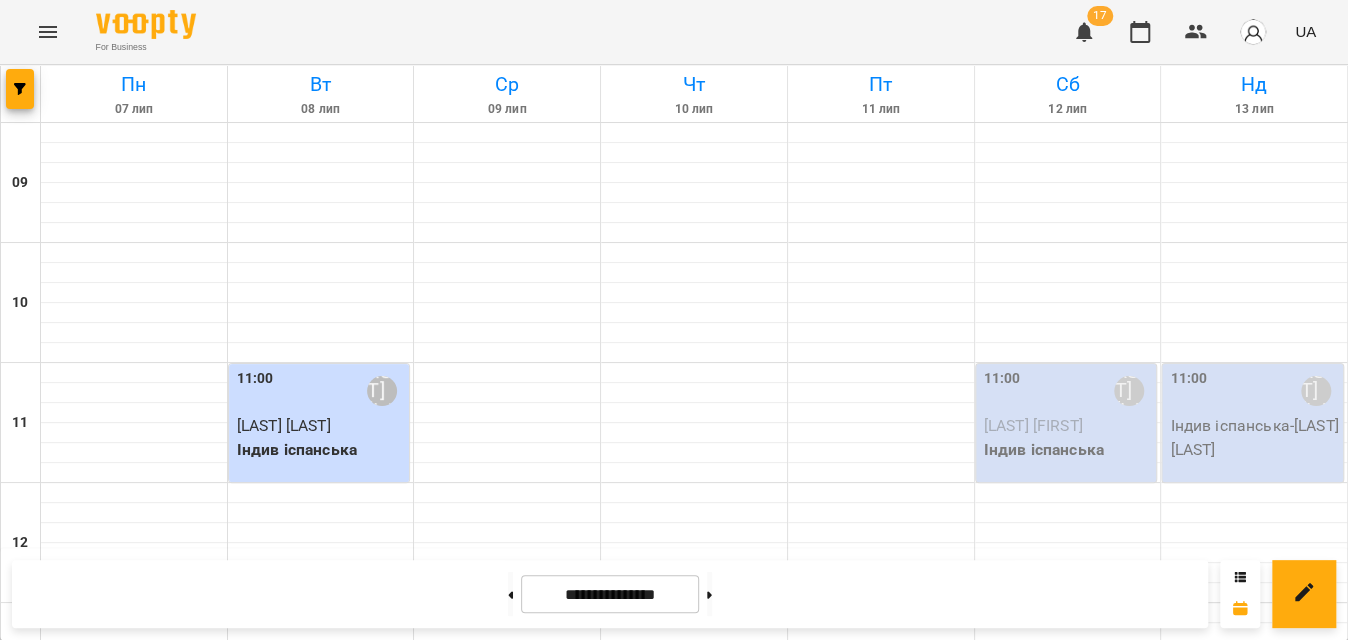 click on "[CLASS] [CLASS] - [LAST] [FIRST]" at bounding box center [694, 1037] 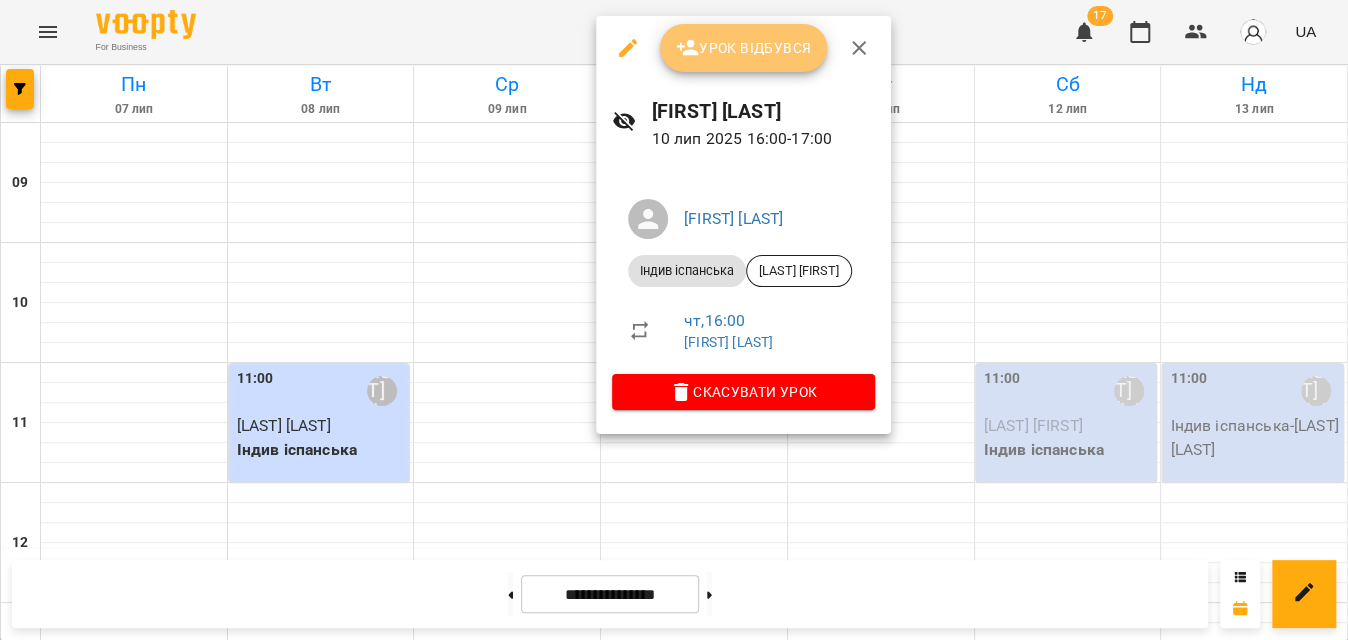 click on "Урок відбувся" at bounding box center (744, 48) 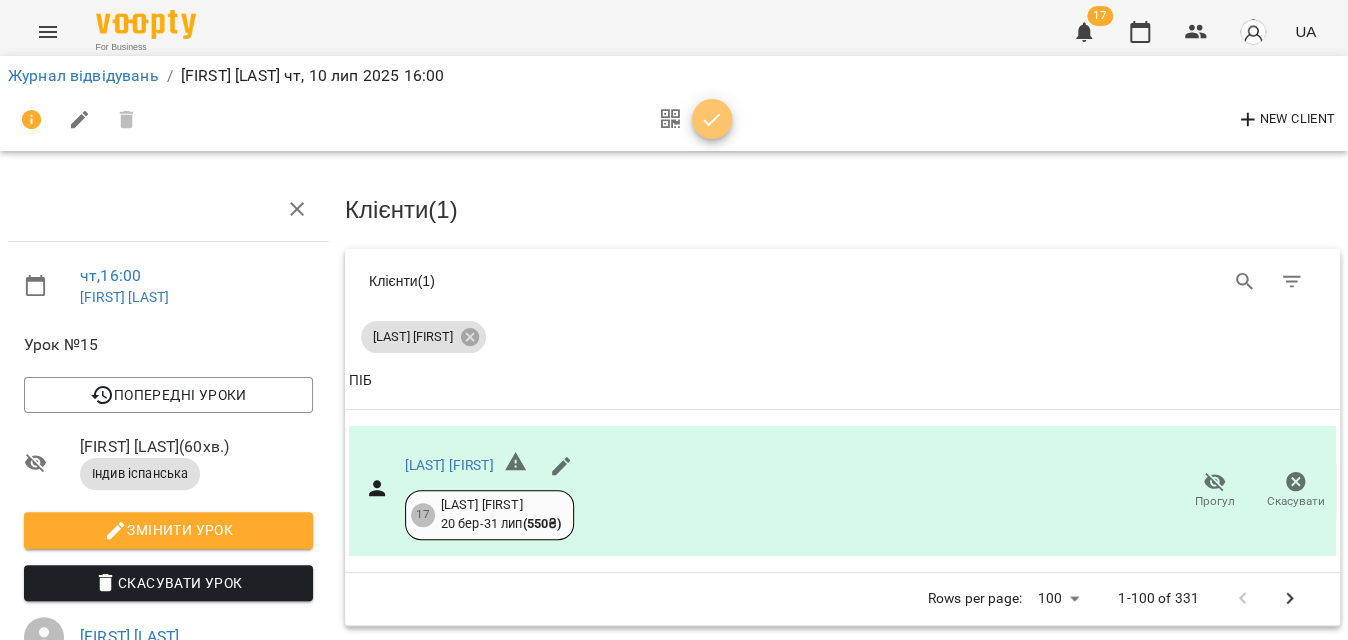 click 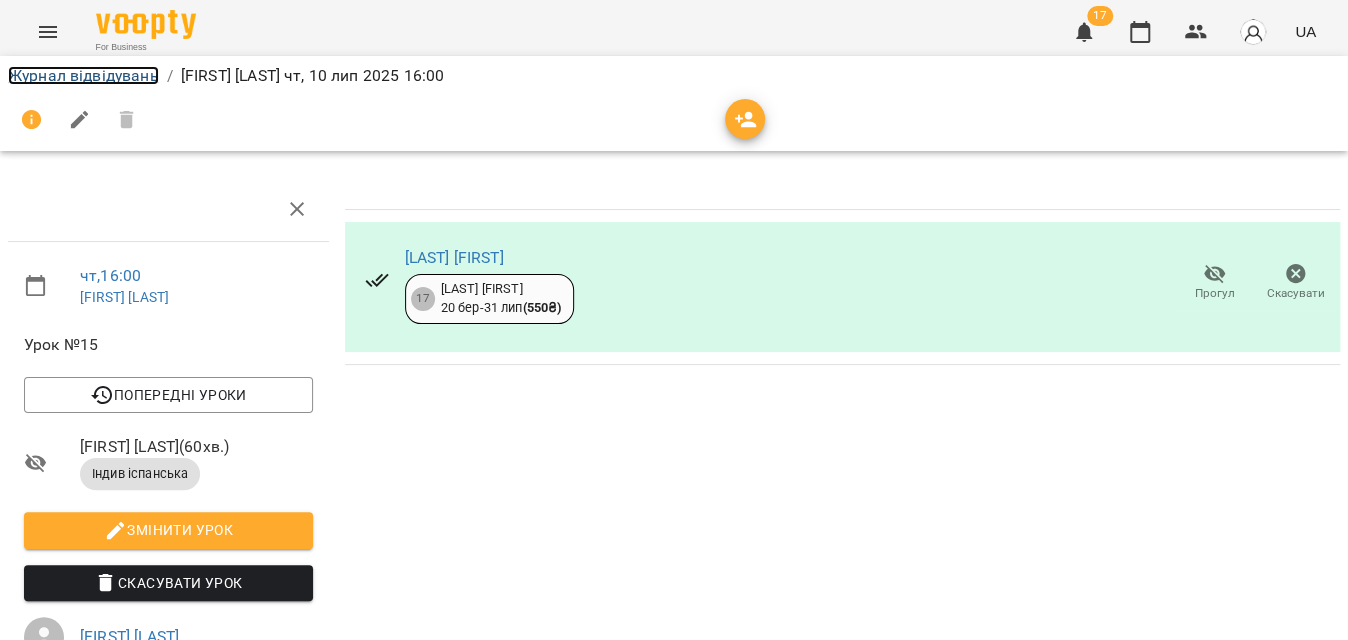 click on "Журнал відвідувань" at bounding box center (83, 75) 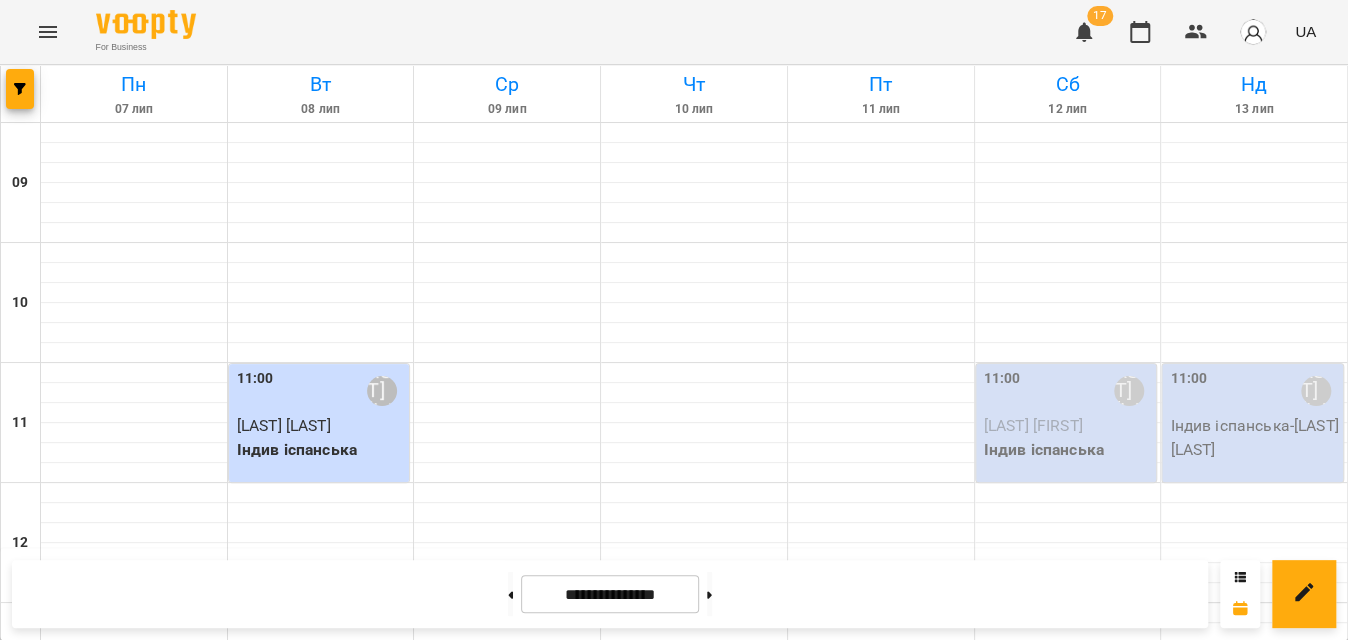 scroll, scrollTop: 896, scrollLeft: 0, axis: vertical 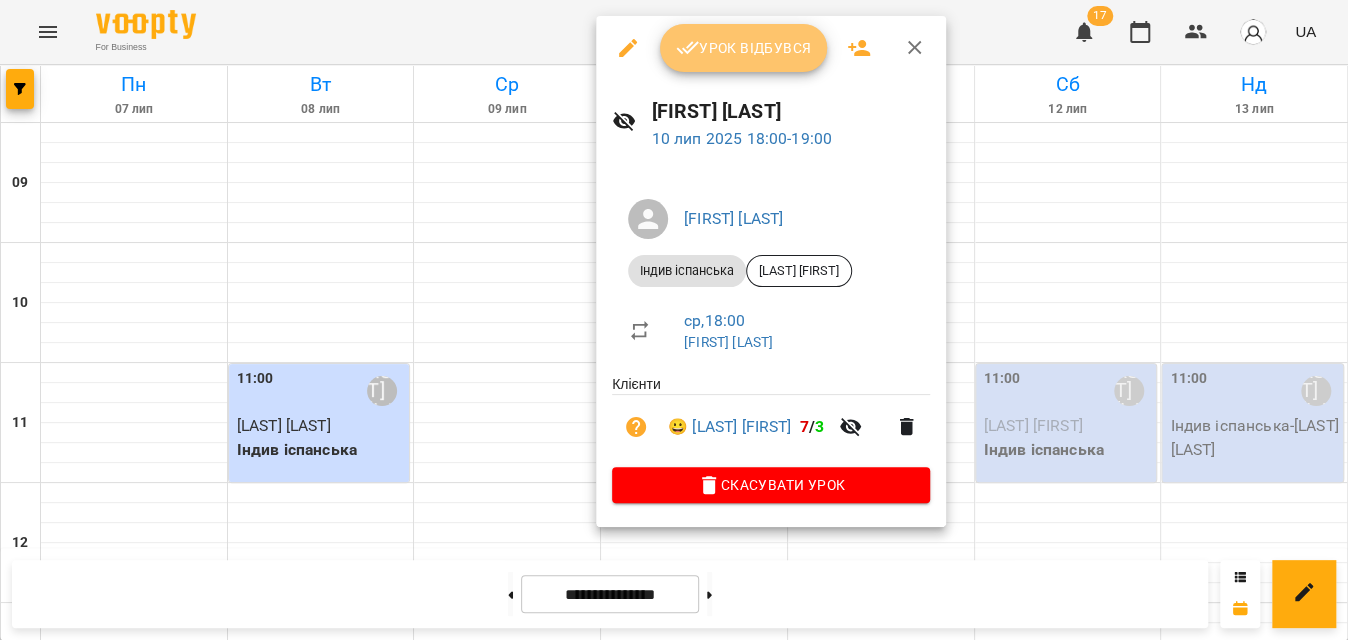 click on "Урок відбувся" at bounding box center [744, 48] 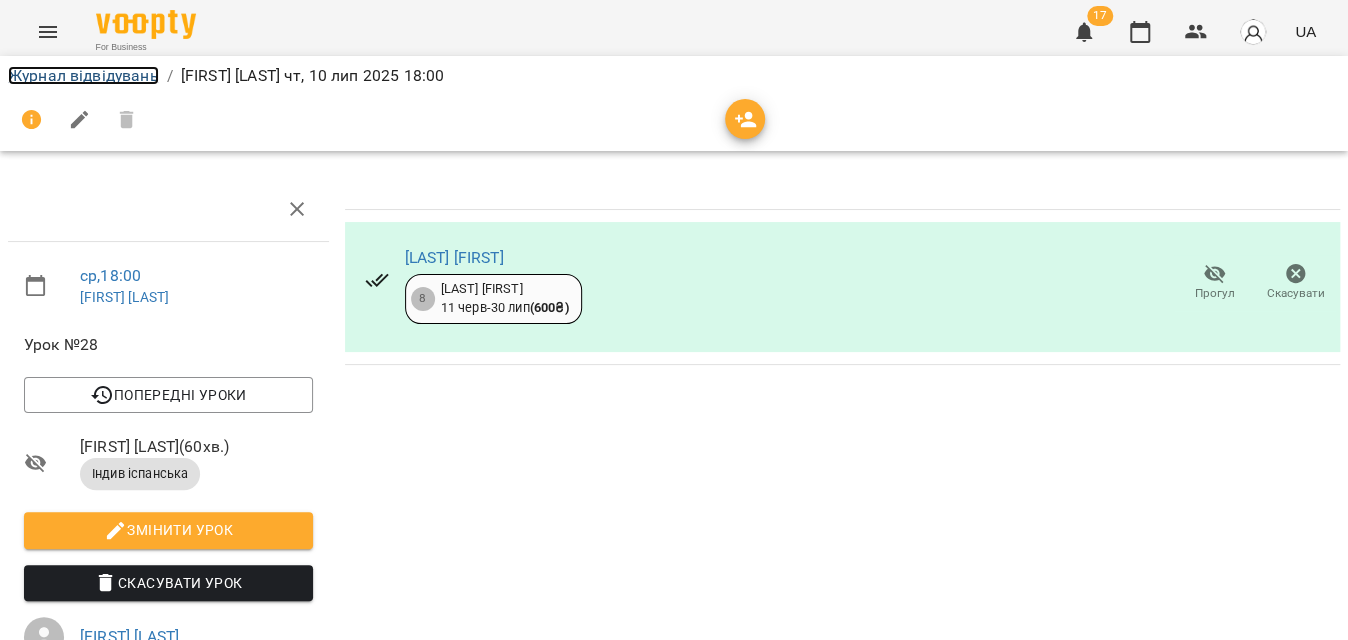 click on "Журнал відвідувань" at bounding box center [83, 75] 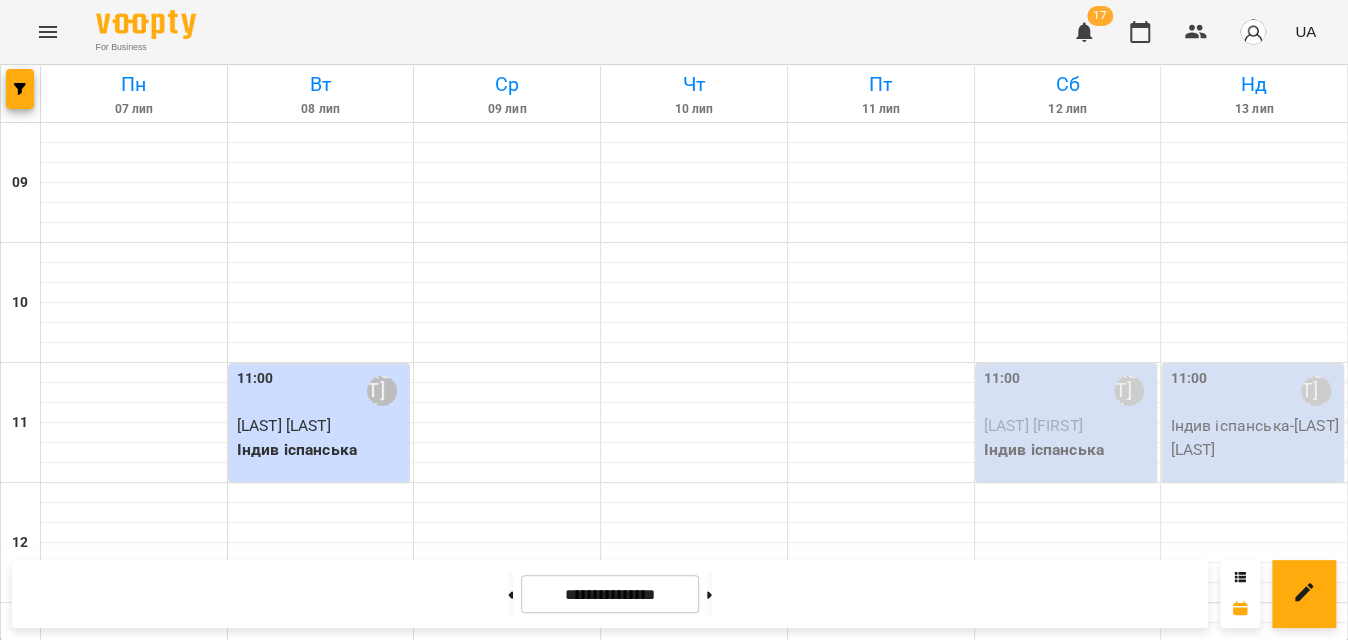 scroll, scrollTop: 1132, scrollLeft: 0, axis: vertical 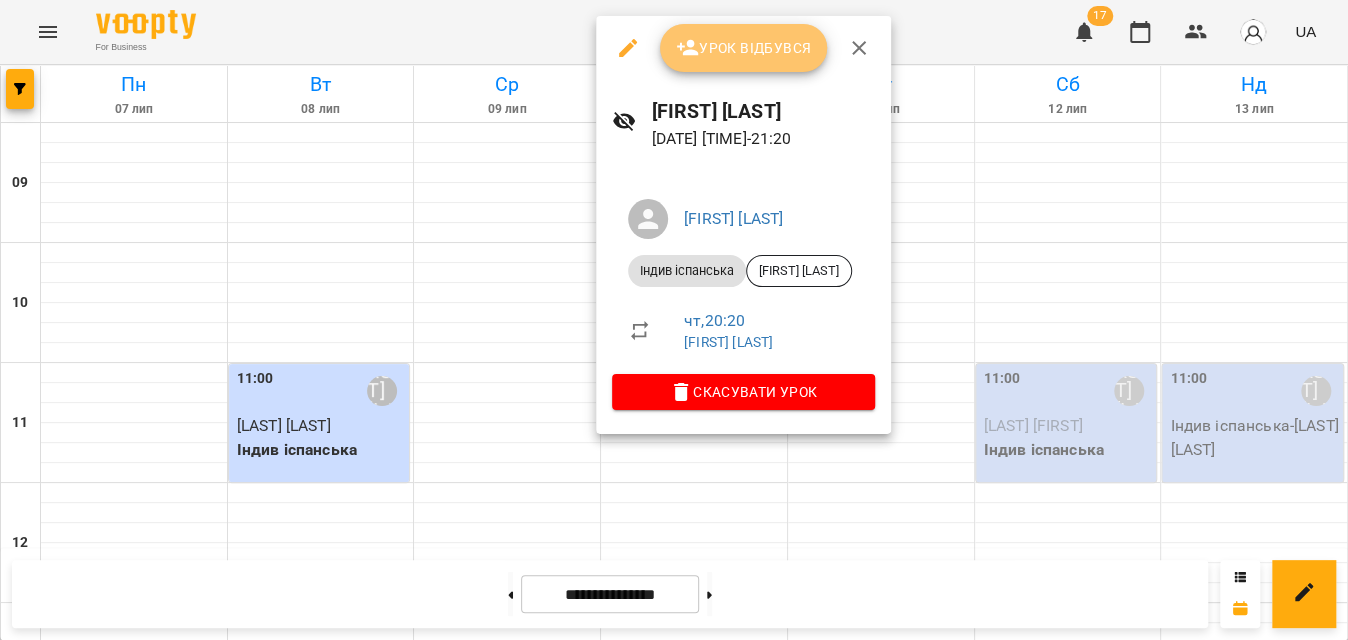 click on "Урок відбувся" at bounding box center (744, 48) 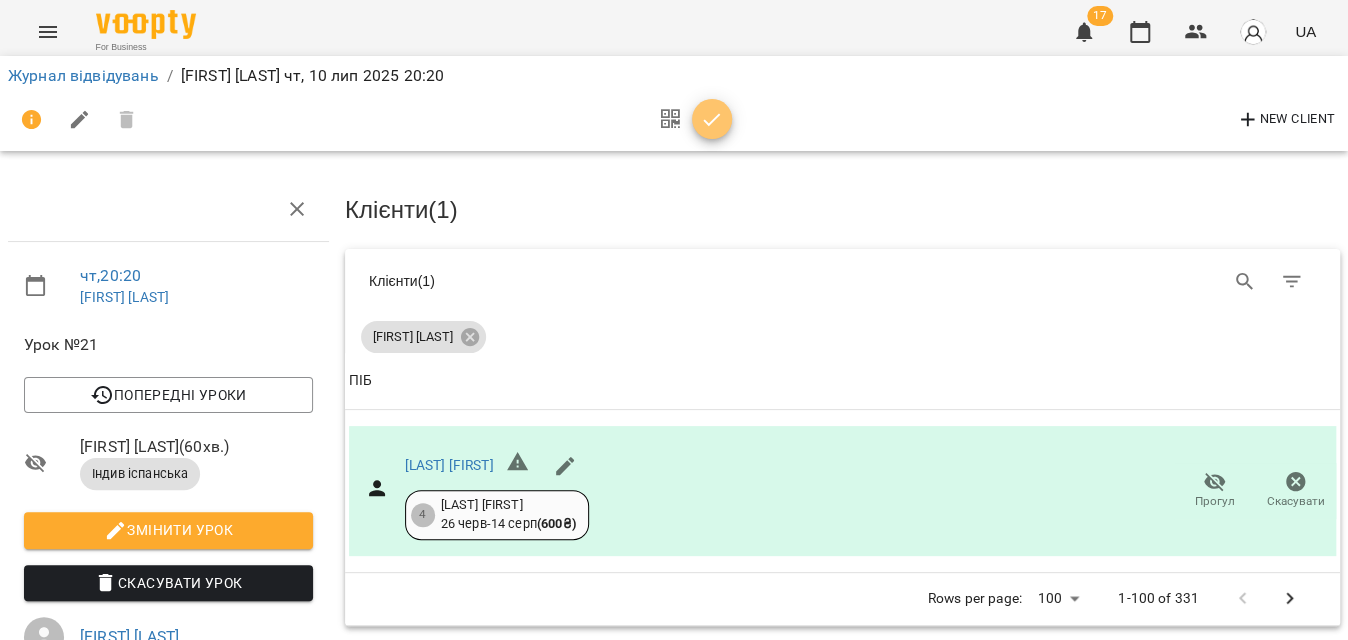 click 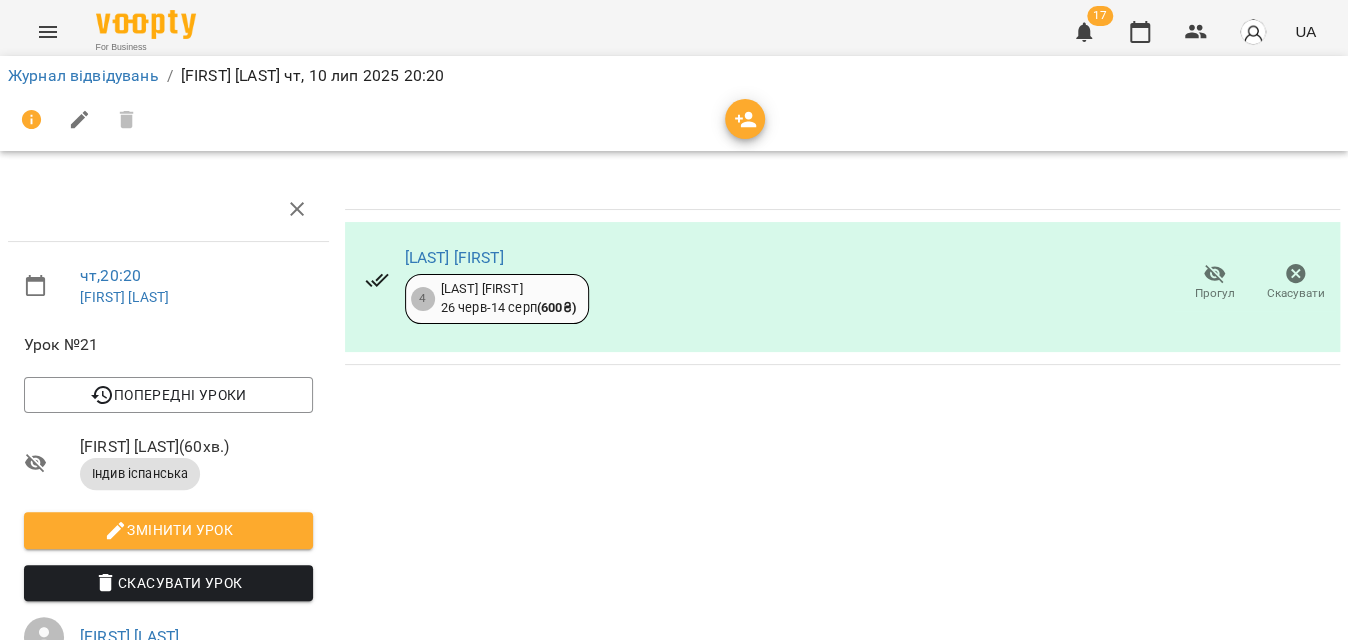 click on "Журнал відвідувань" at bounding box center (83, 76) 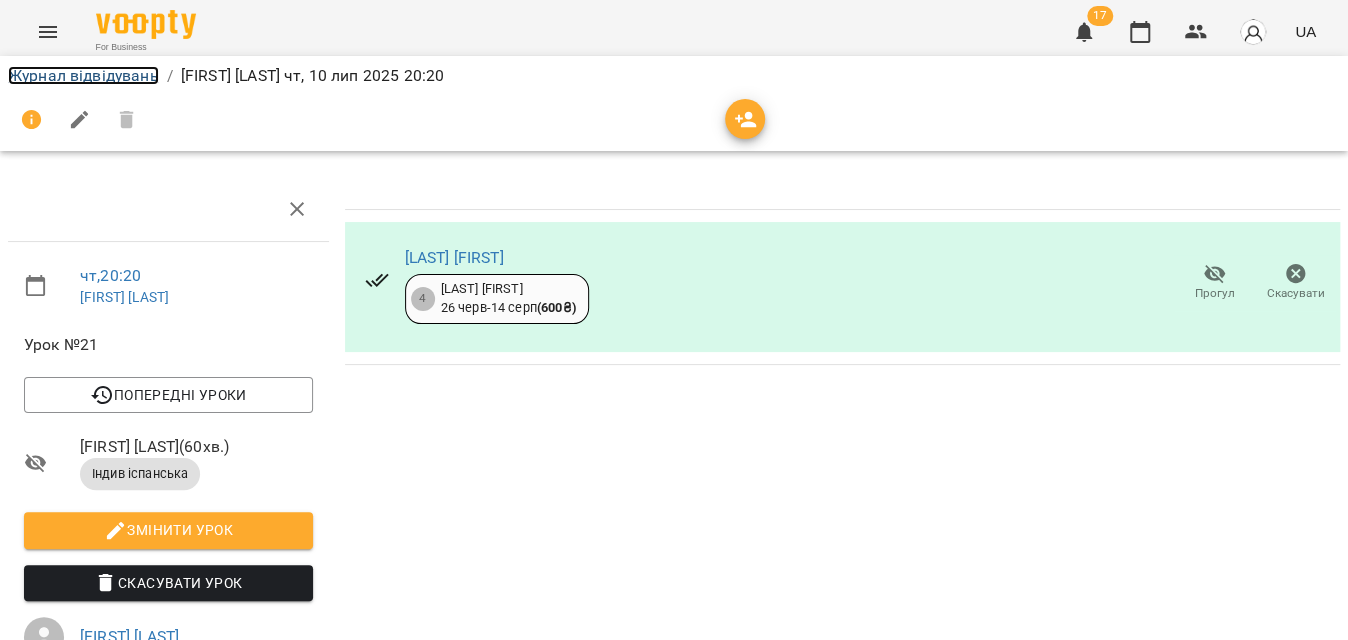 click on "Журнал відвідувань" at bounding box center (83, 75) 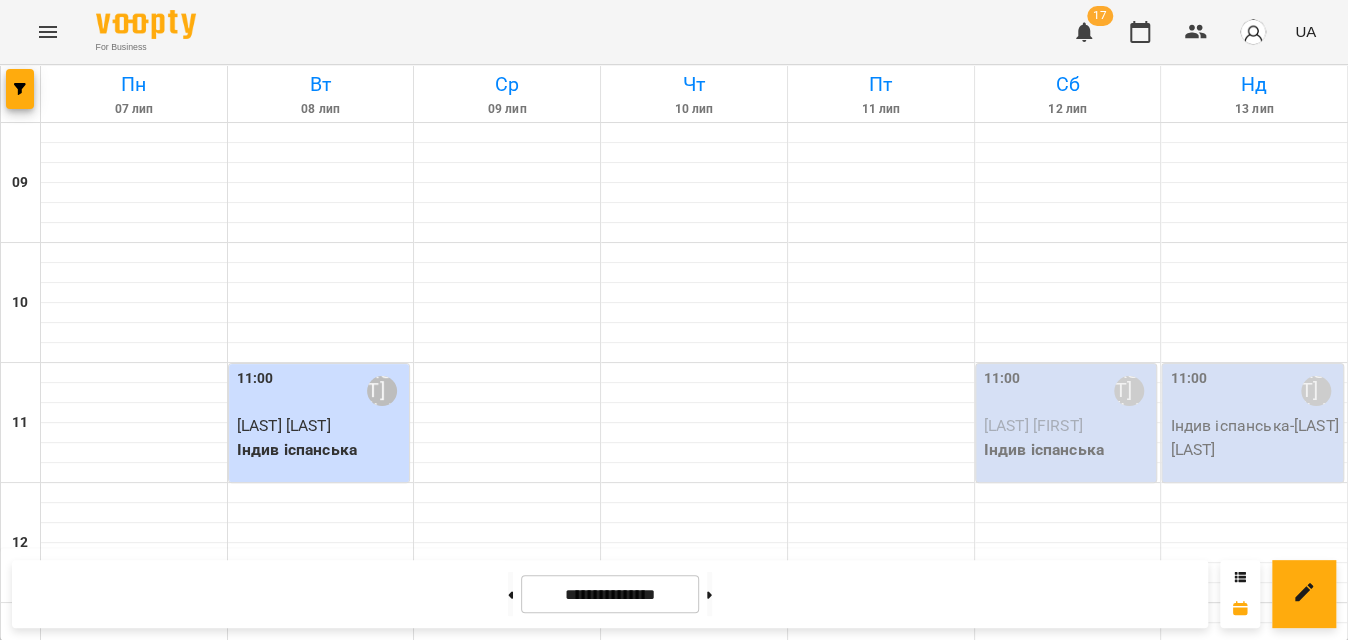 scroll, scrollTop: 893, scrollLeft: 0, axis: vertical 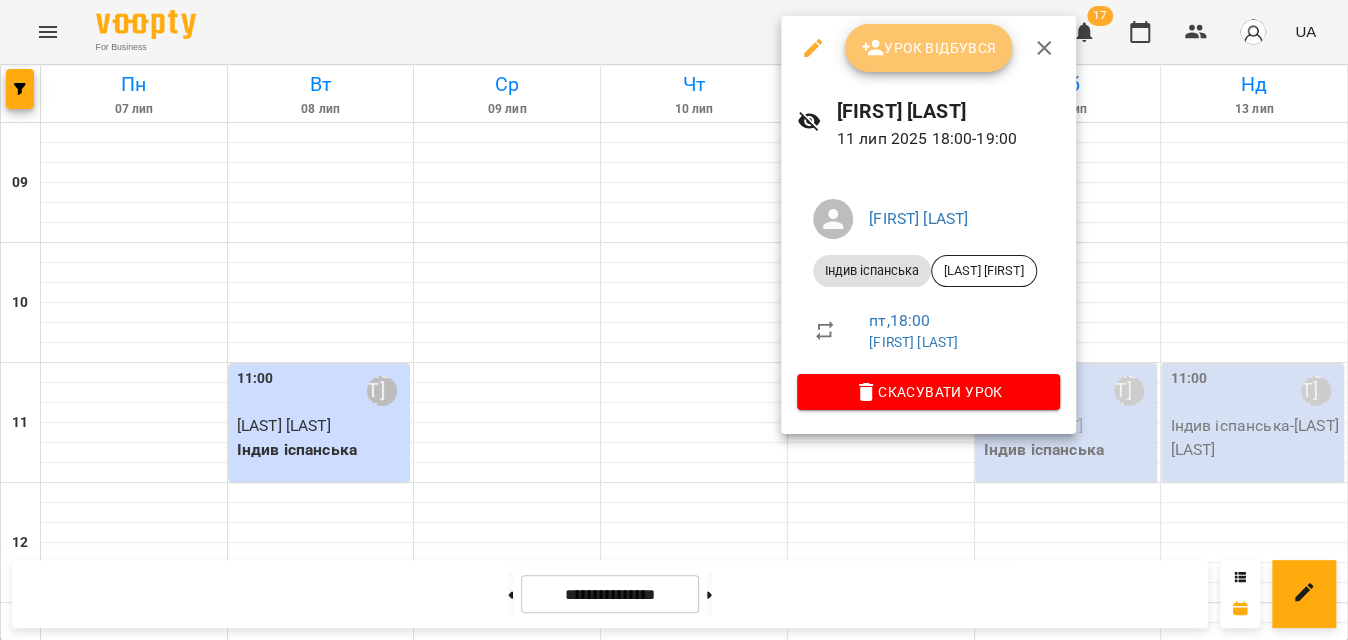 click on "Урок відбувся" at bounding box center [929, 48] 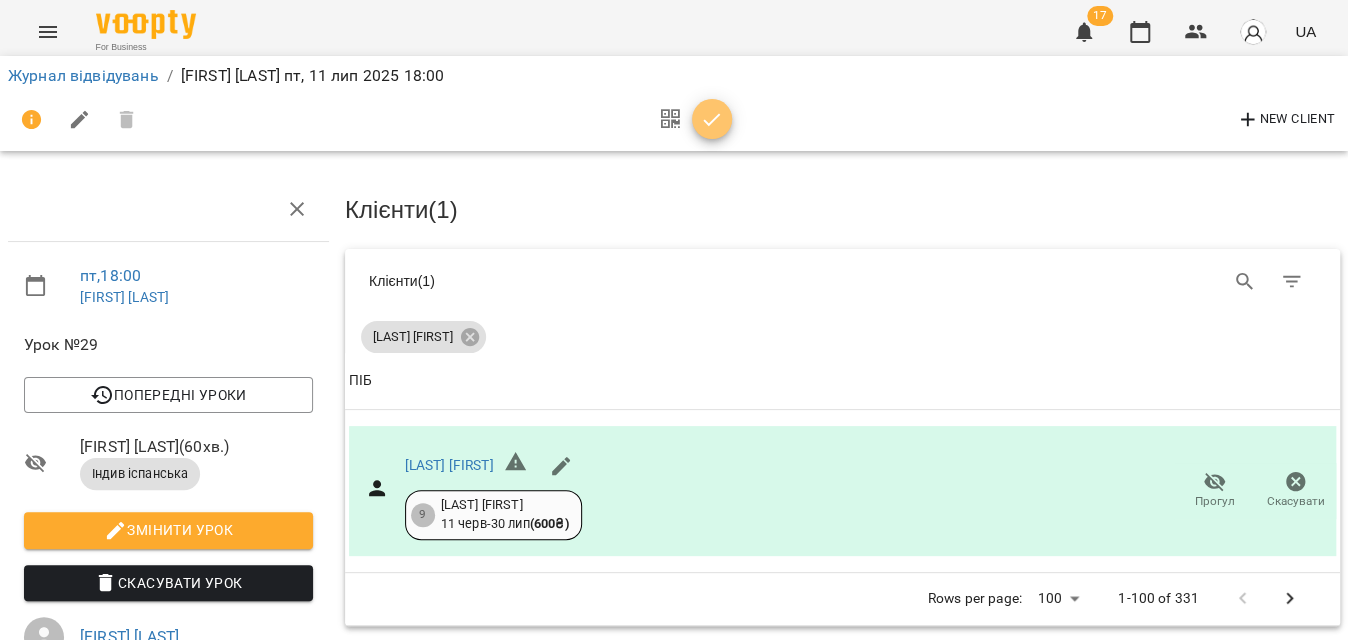 click 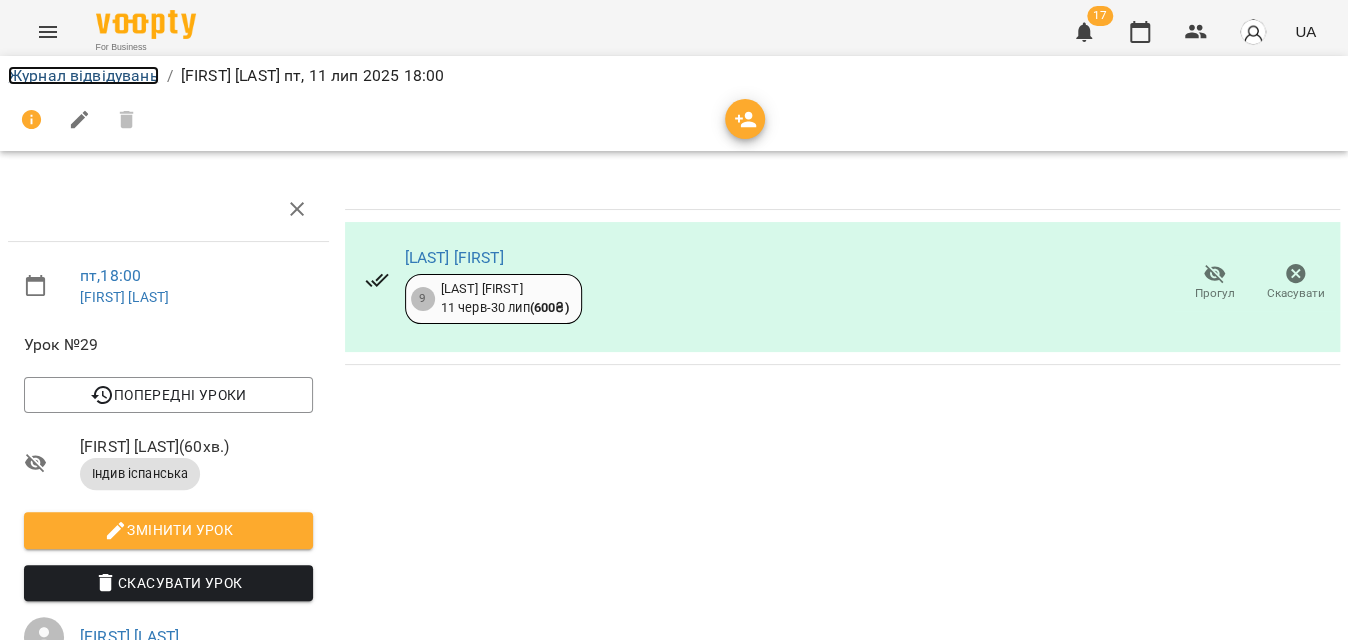 click on "Журнал відвідувань" at bounding box center (83, 75) 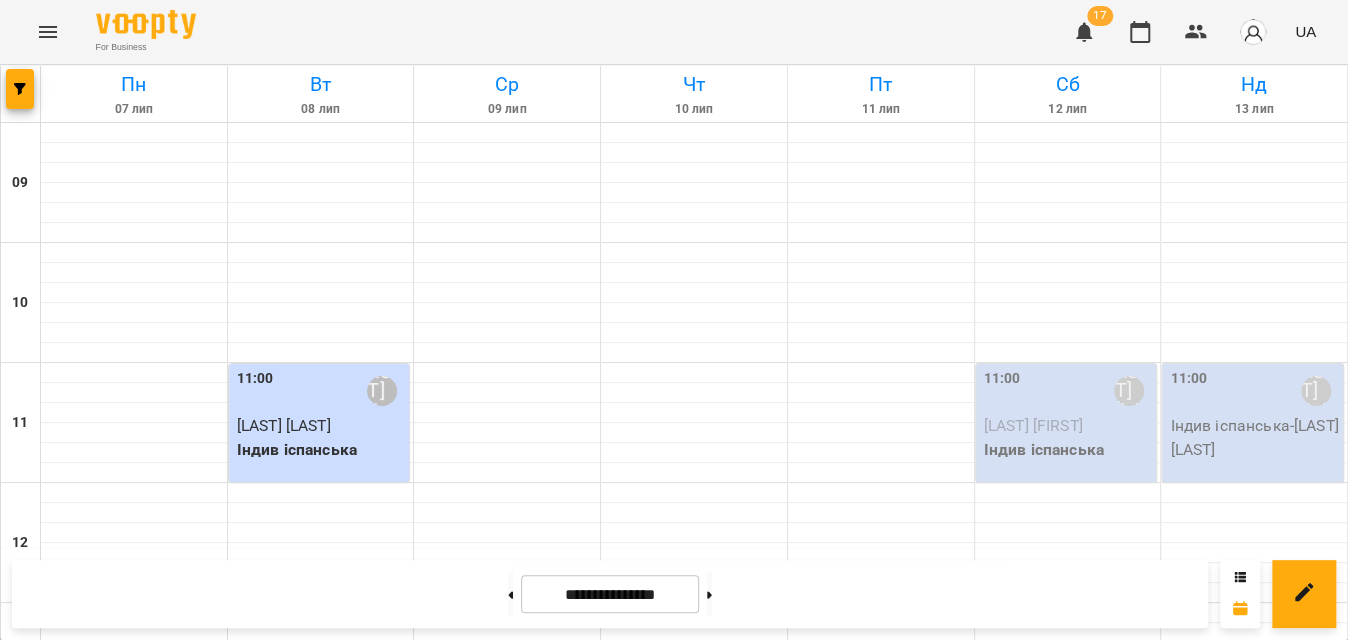 scroll, scrollTop: 1131, scrollLeft: 0, axis: vertical 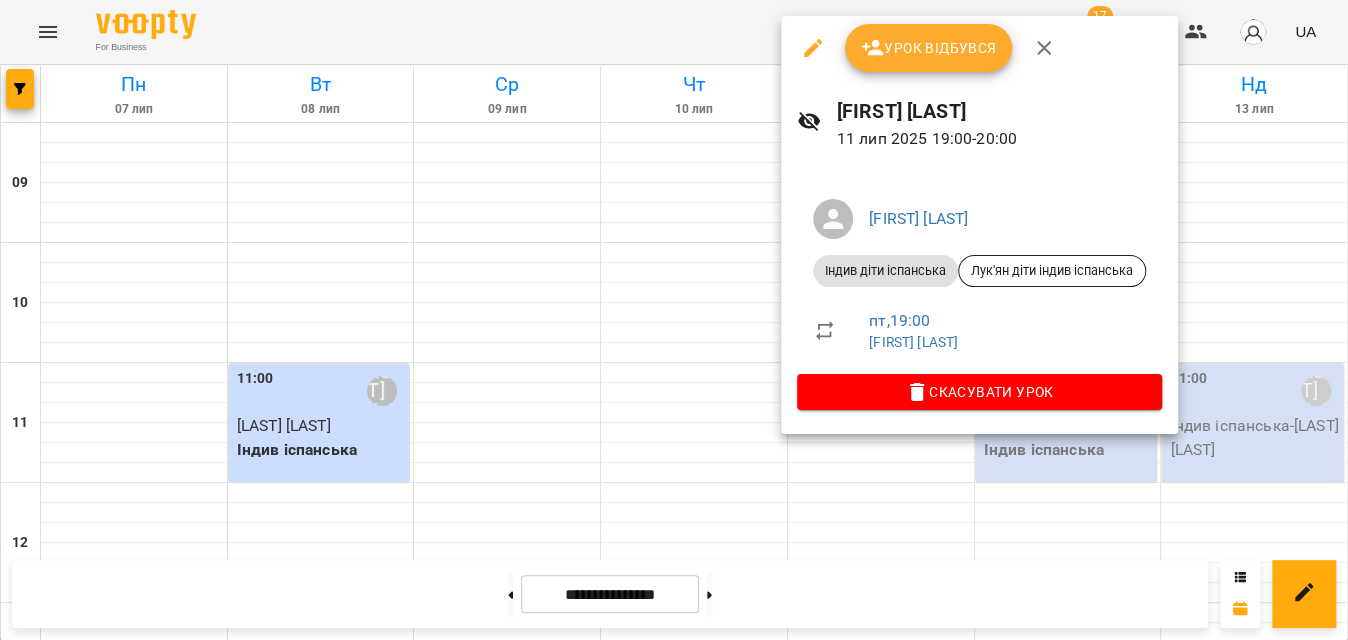 click on "Урок відбувся" at bounding box center [929, 48] 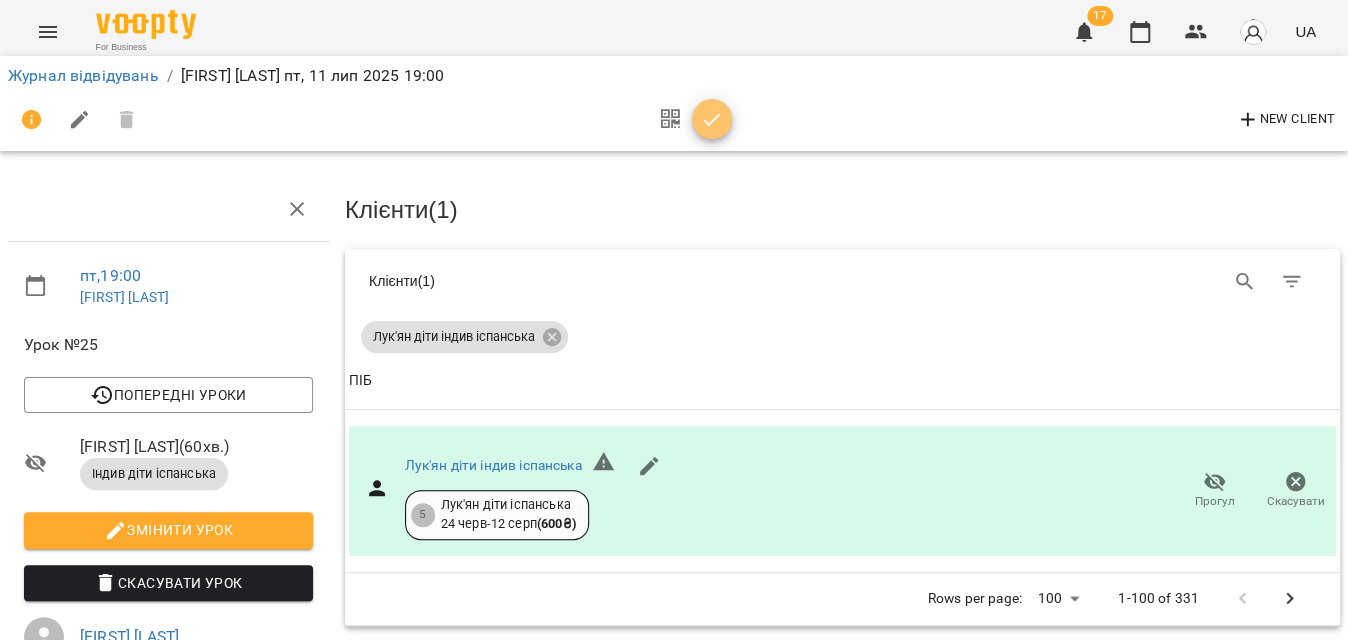 click 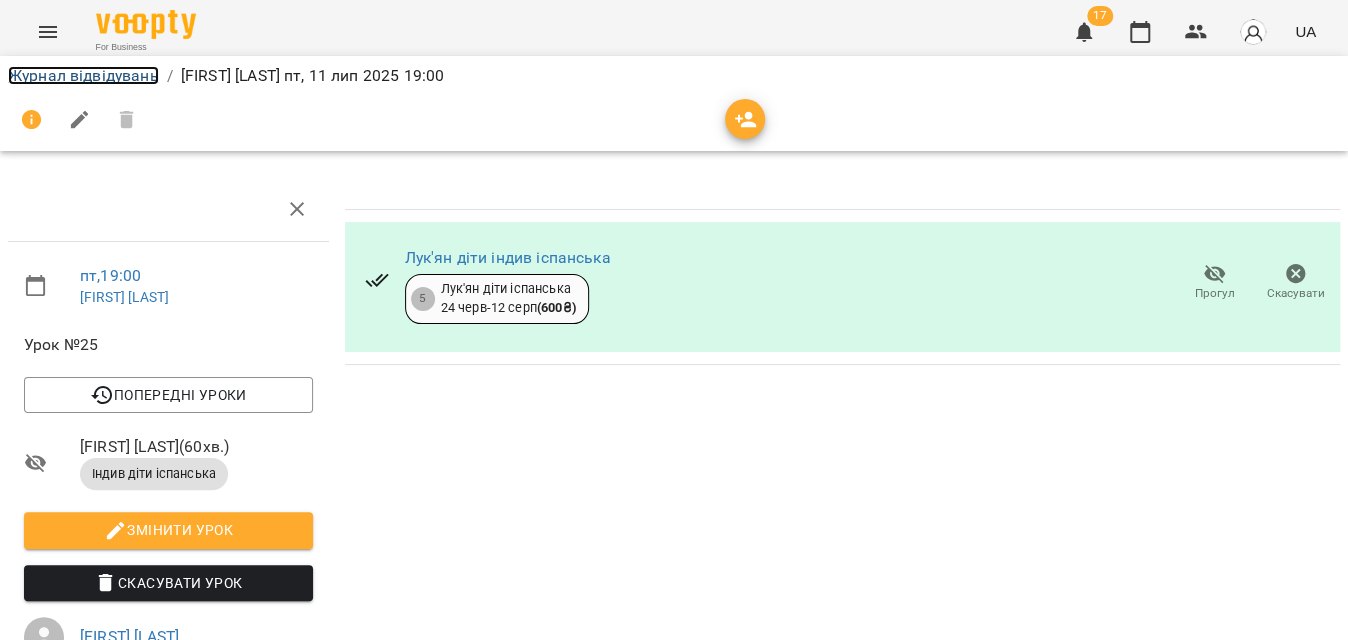 click on "Журнал відвідувань" at bounding box center [83, 75] 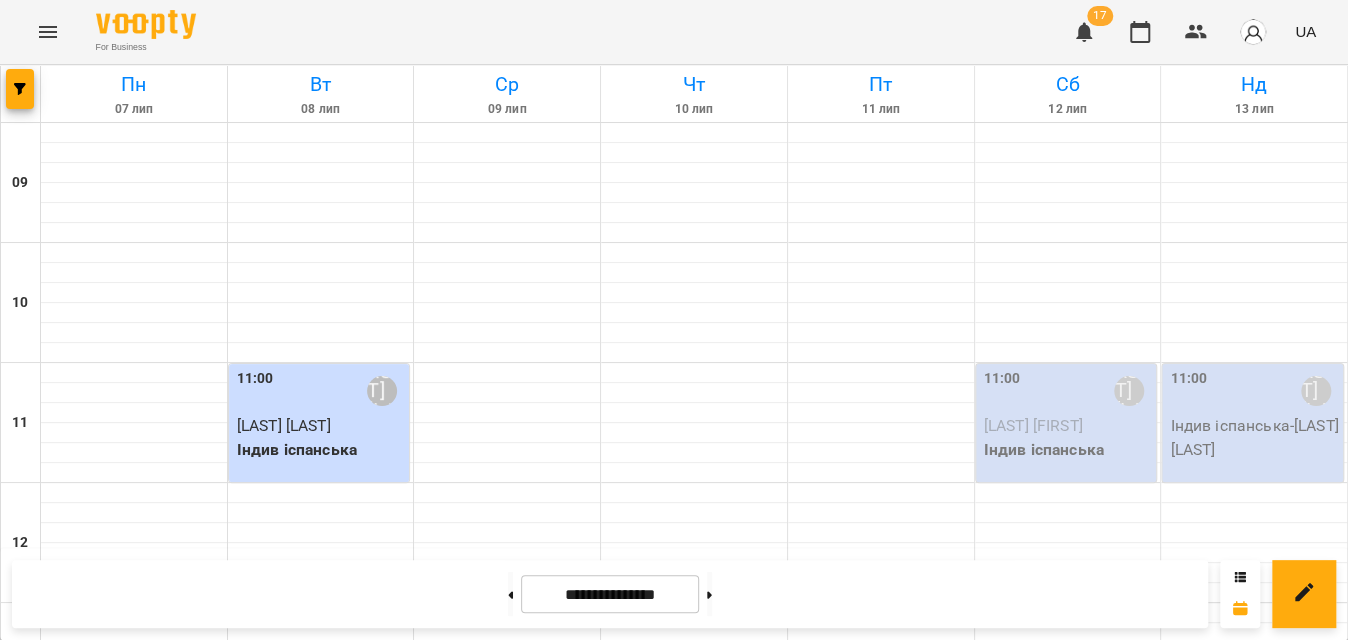 scroll, scrollTop: 1132, scrollLeft: 0, axis: vertical 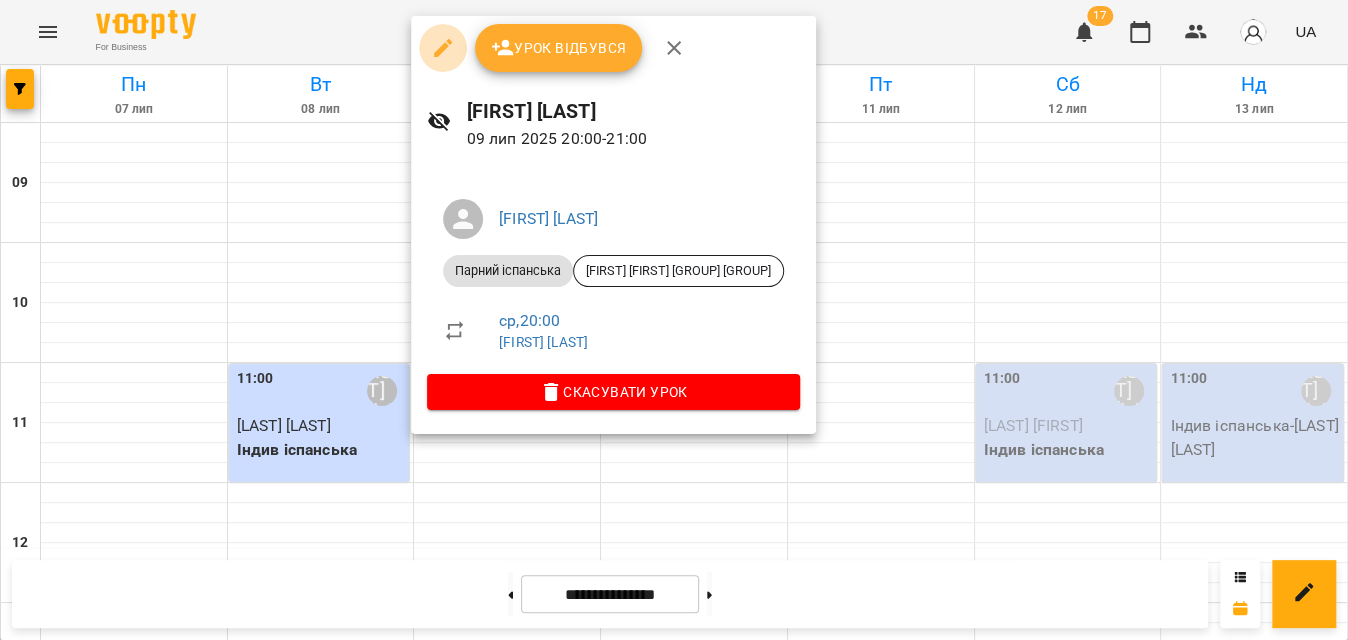 click 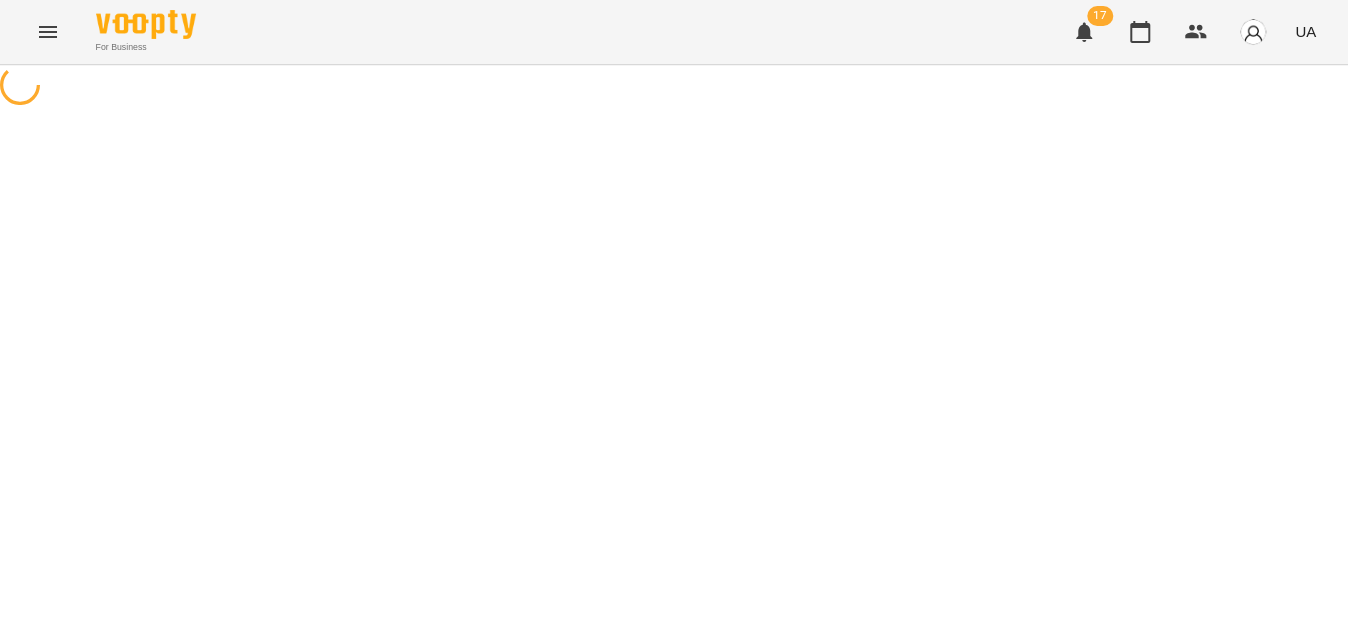 select on "**********" 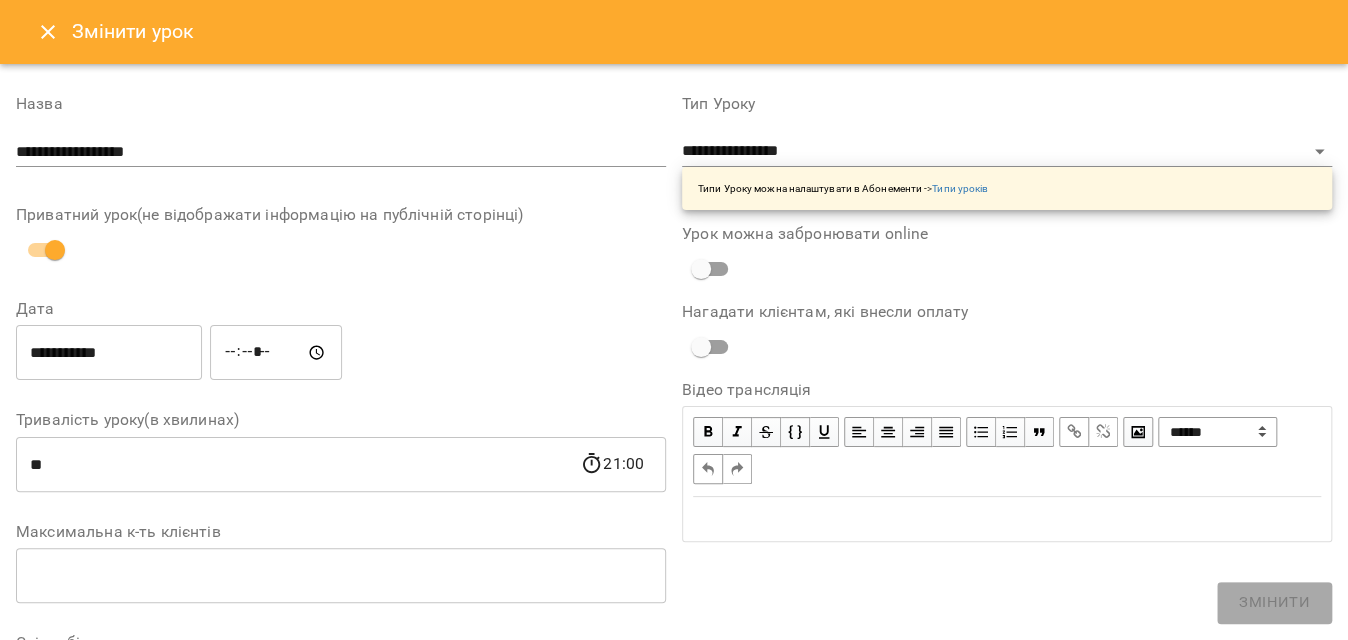 drag, startPoint x: 178, startPoint y: 299, endPoint x: 134, endPoint y: 359, distance: 74.404305 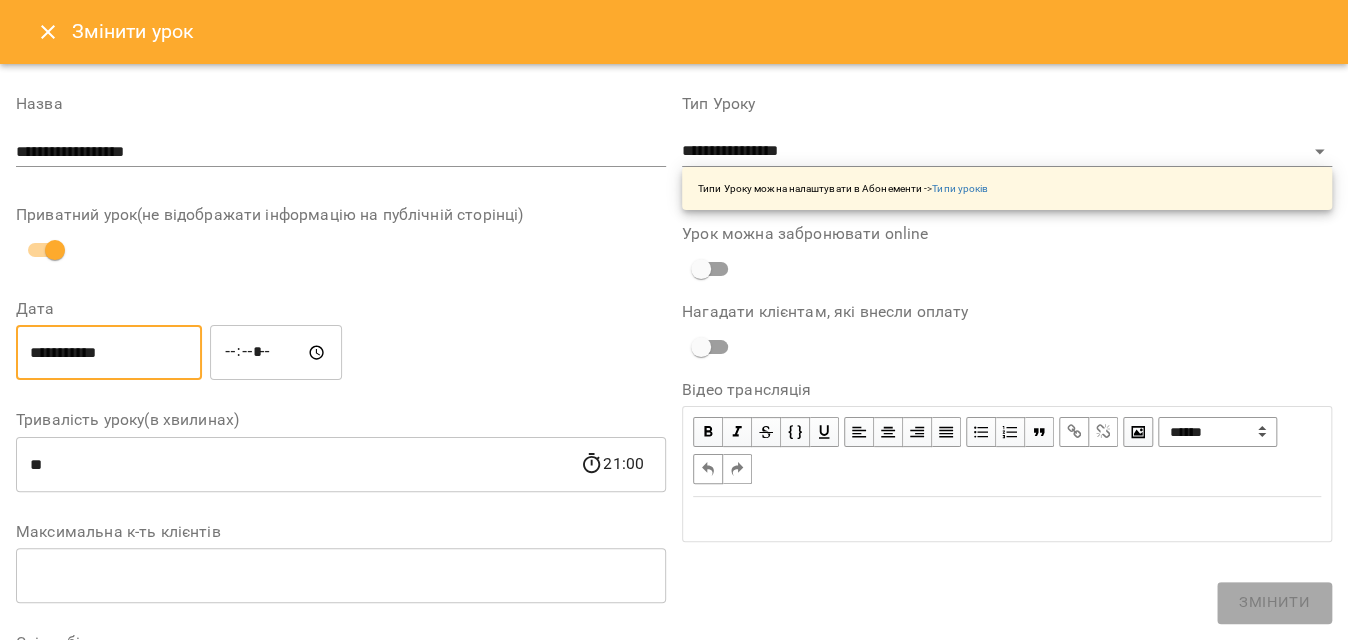 click on "**********" at bounding box center (109, 353) 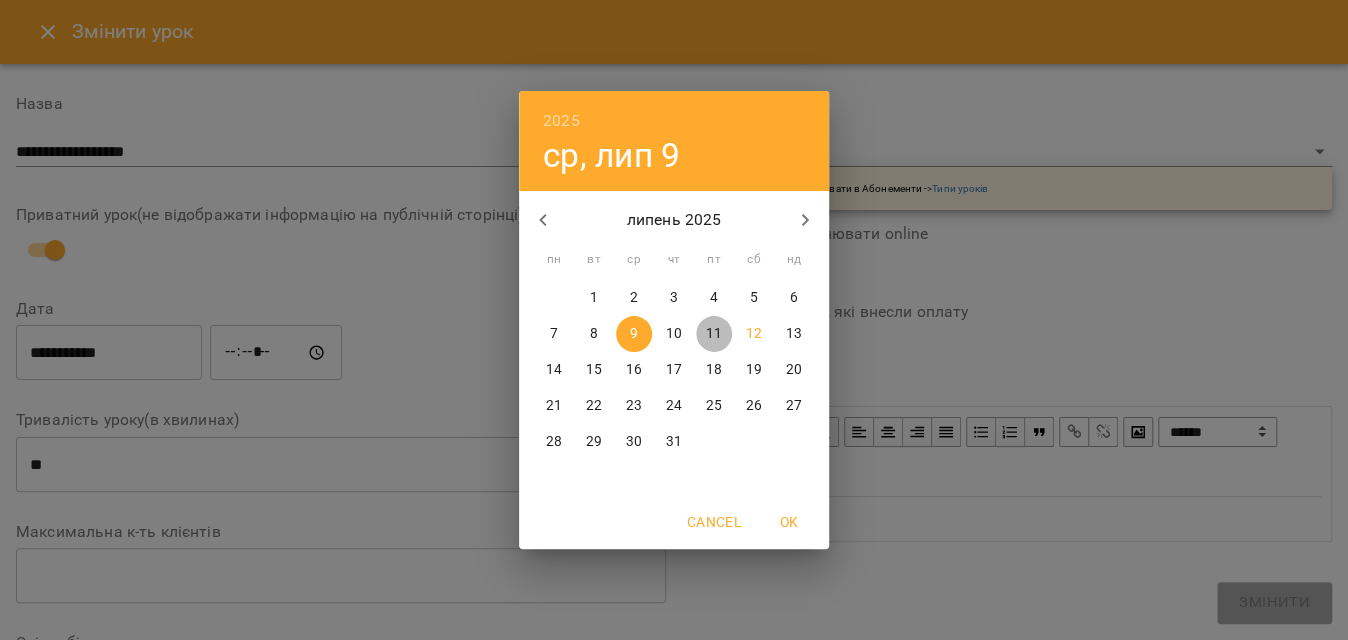 click on "11" at bounding box center (714, 334) 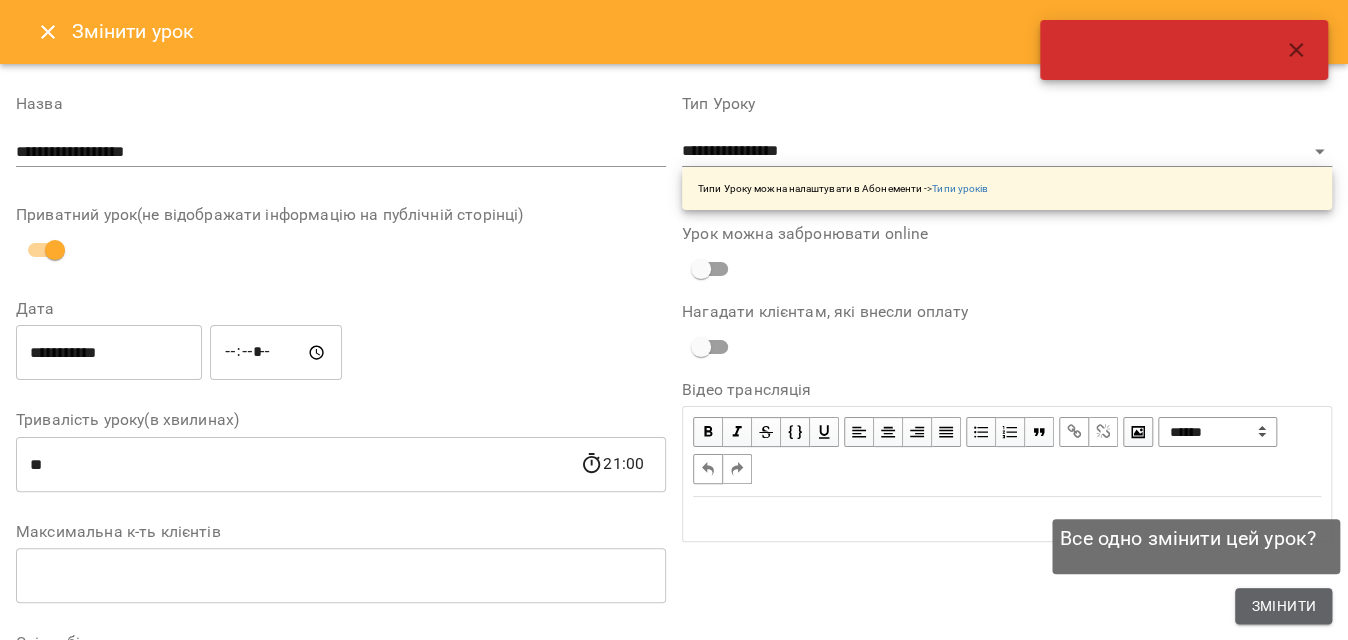 click on "Змінити" at bounding box center (1283, 606) 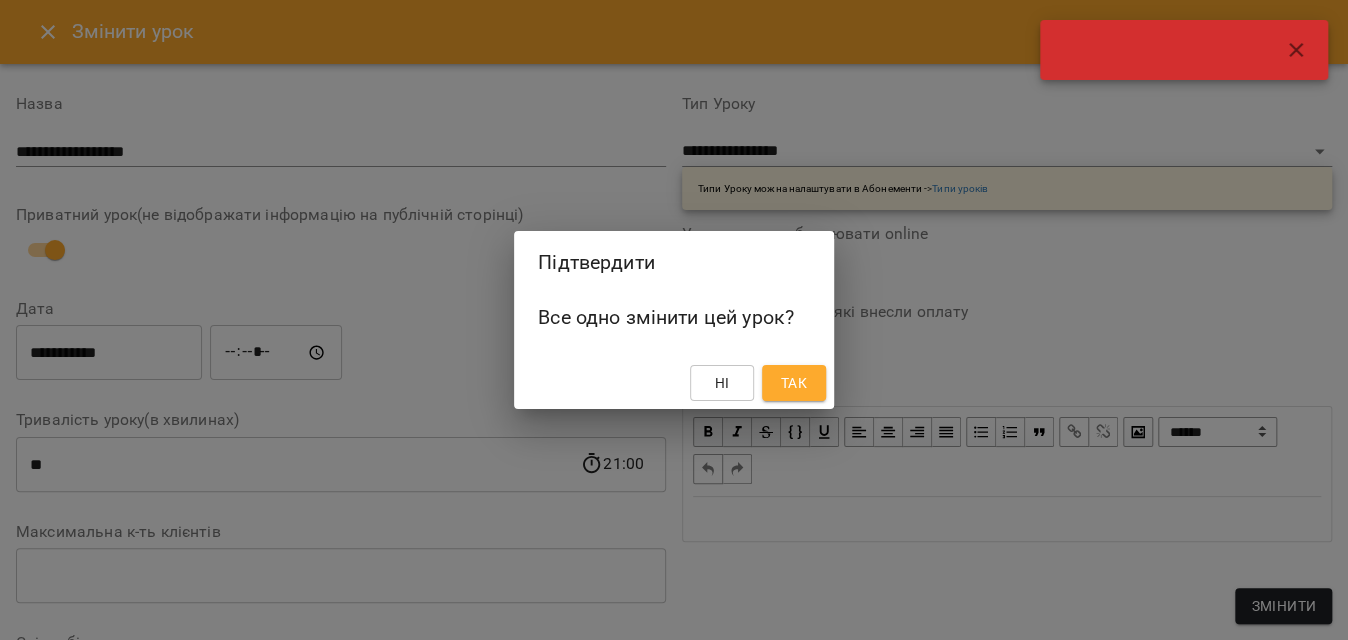 click on "Так" at bounding box center [794, 383] 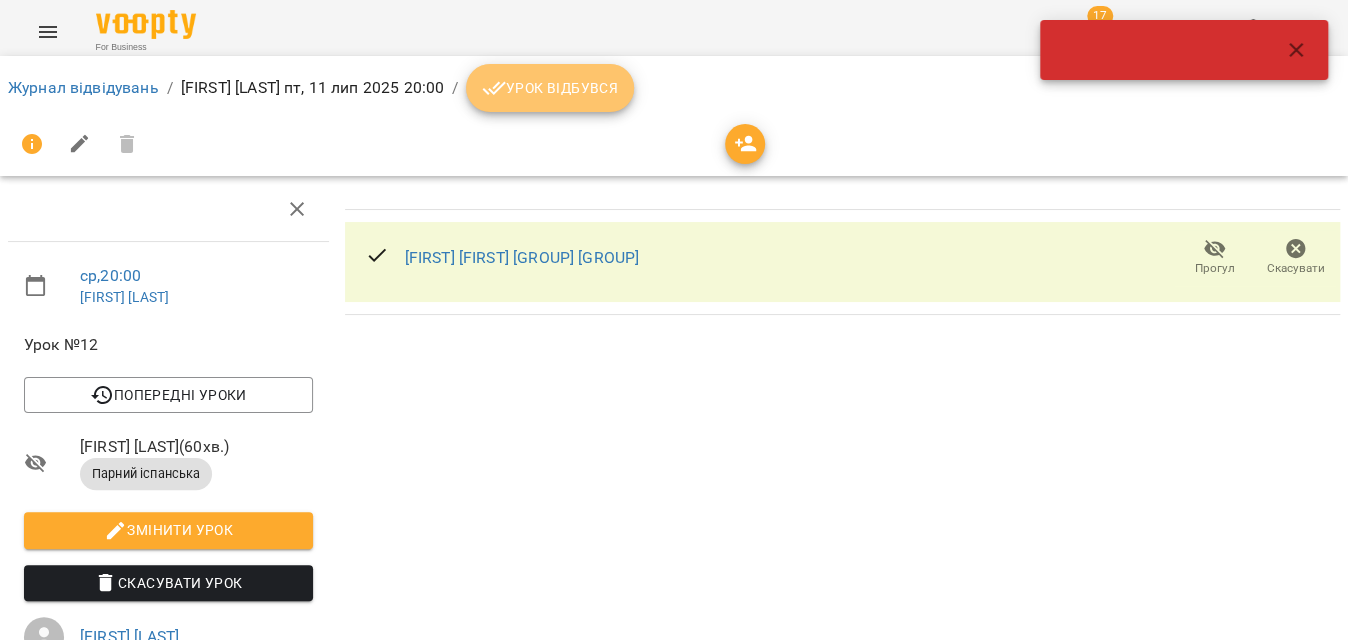 click on "Урок відбувся" at bounding box center [550, 88] 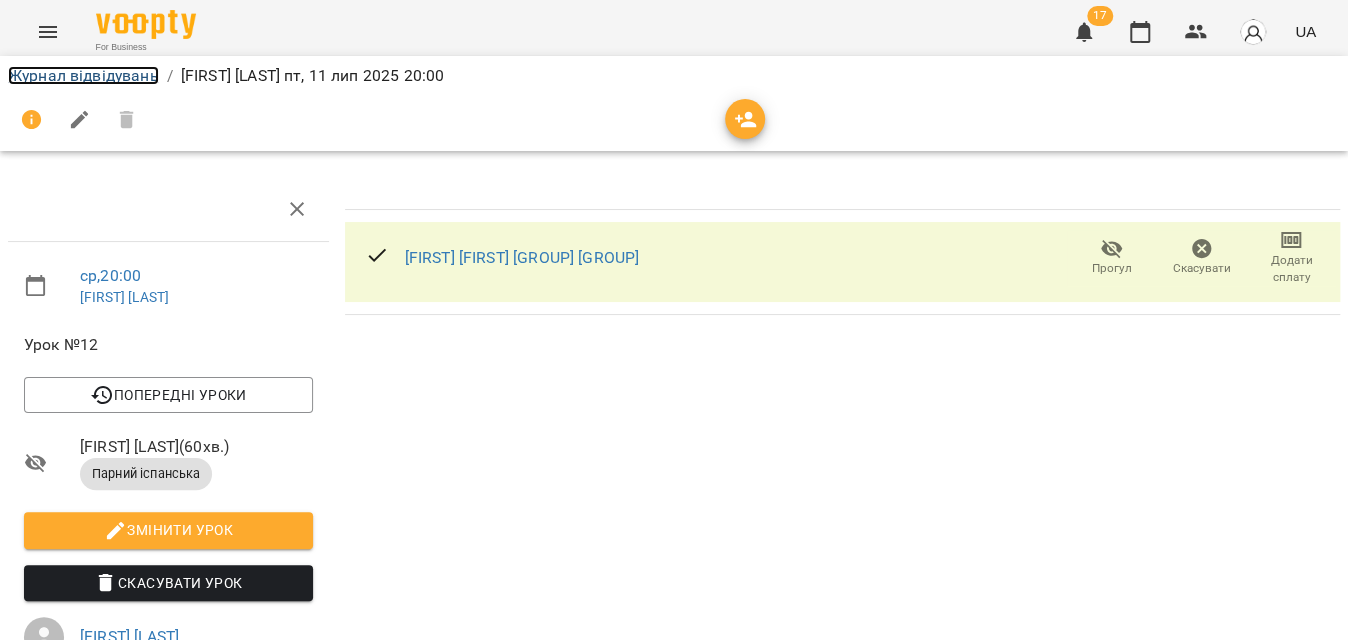 click on "Журнал відвідувань" at bounding box center [83, 75] 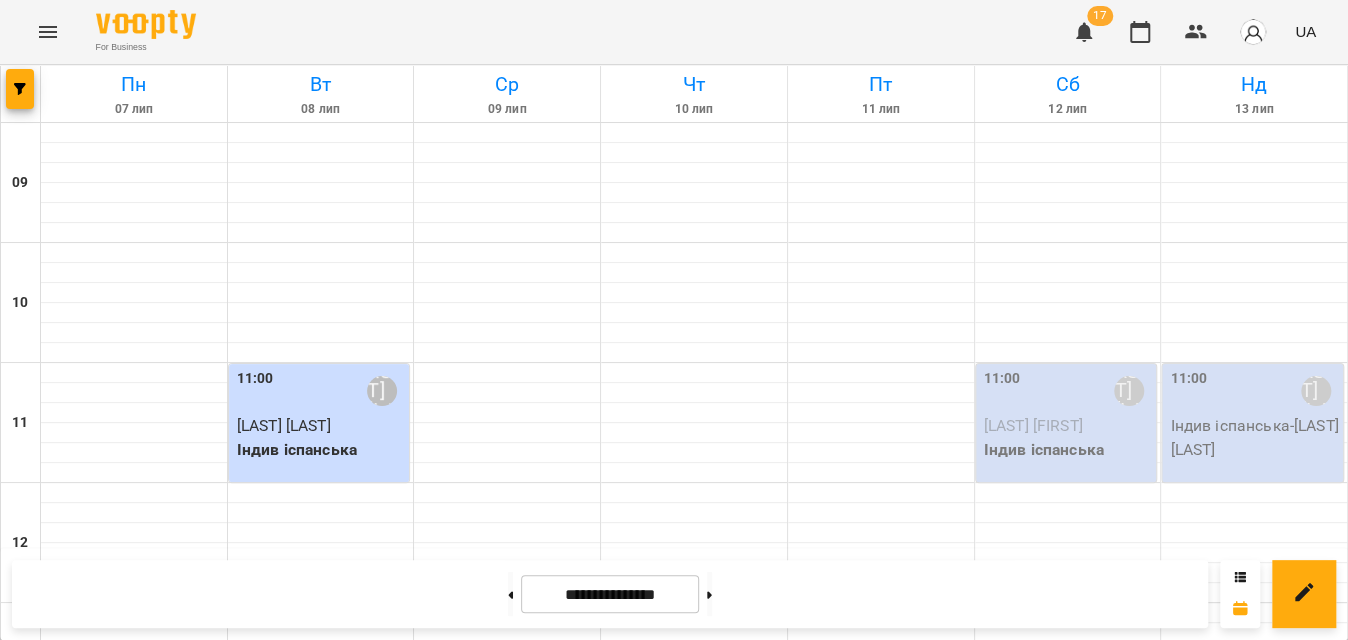 scroll, scrollTop: 1122, scrollLeft: 0, axis: vertical 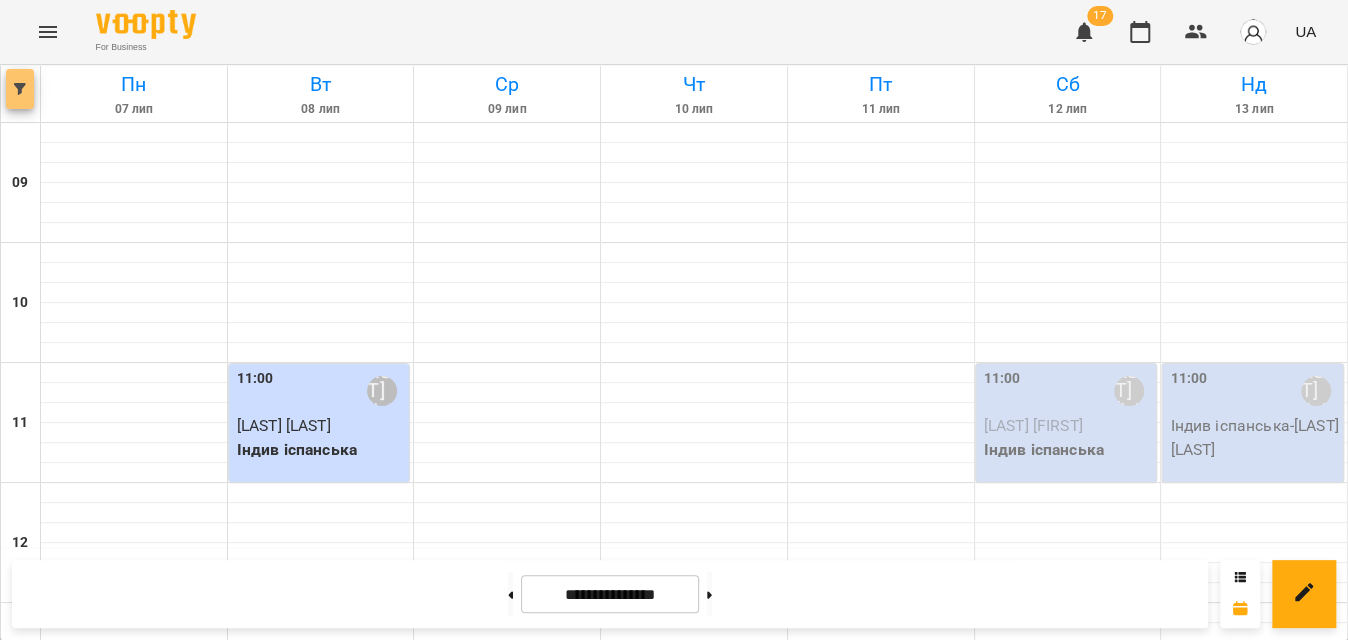 click at bounding box center [20, 89] 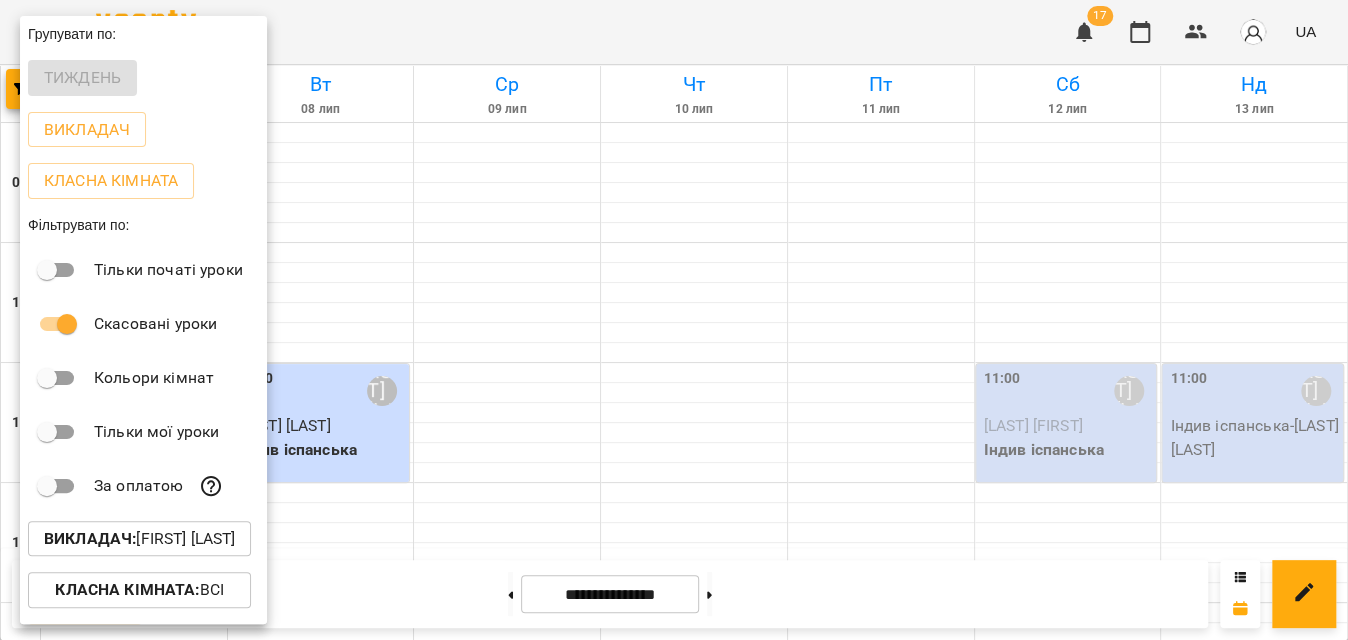 click on "Викладач :" at bounding box center (90, 538) 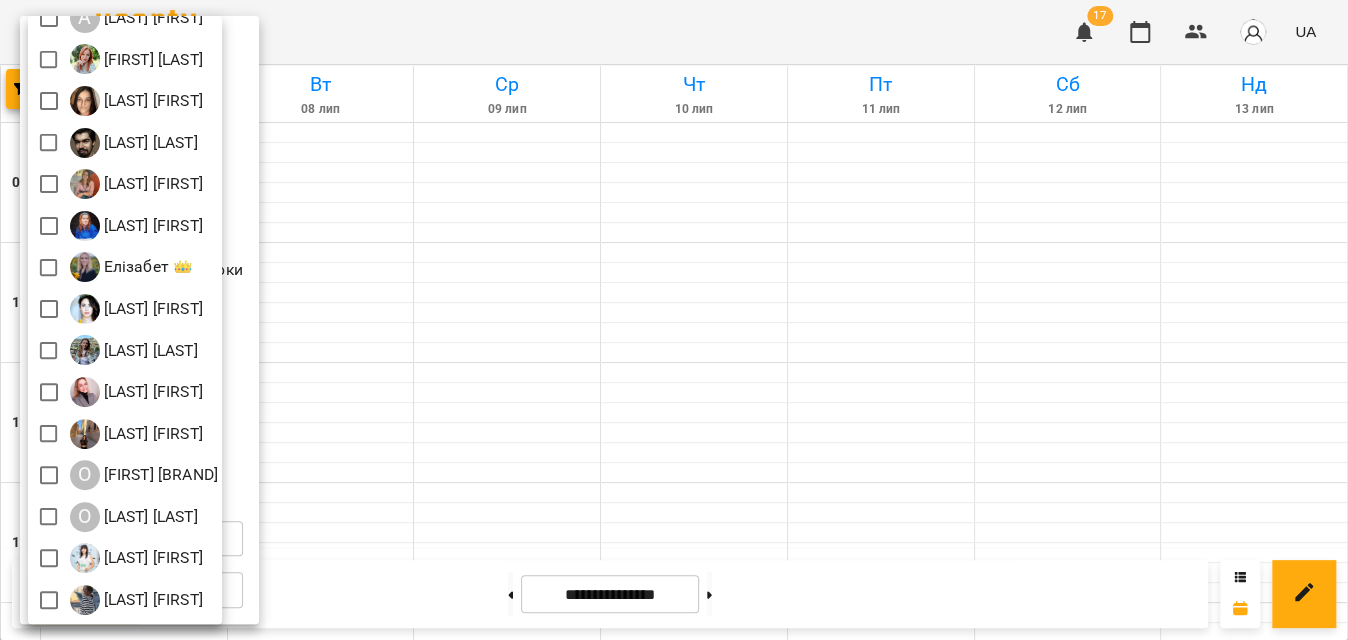 scroll, scrollTop: 102, scrollLeft: 0, axis: vertical 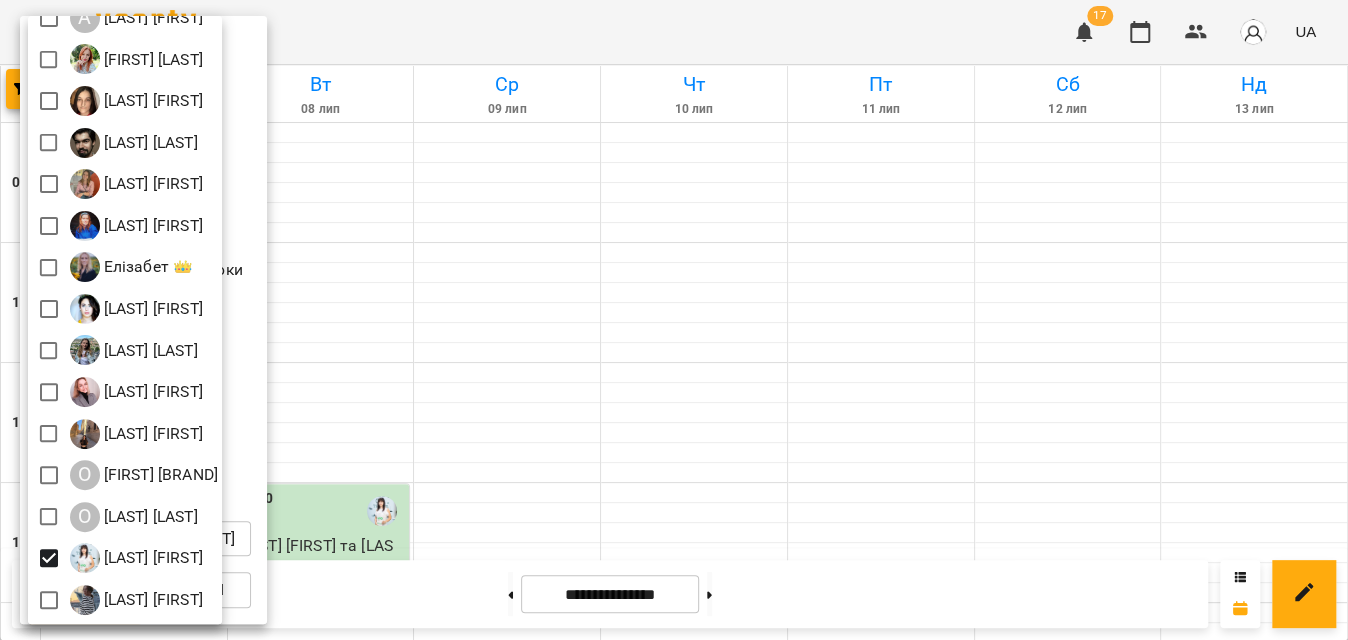 click at bounding box center (674, 320) 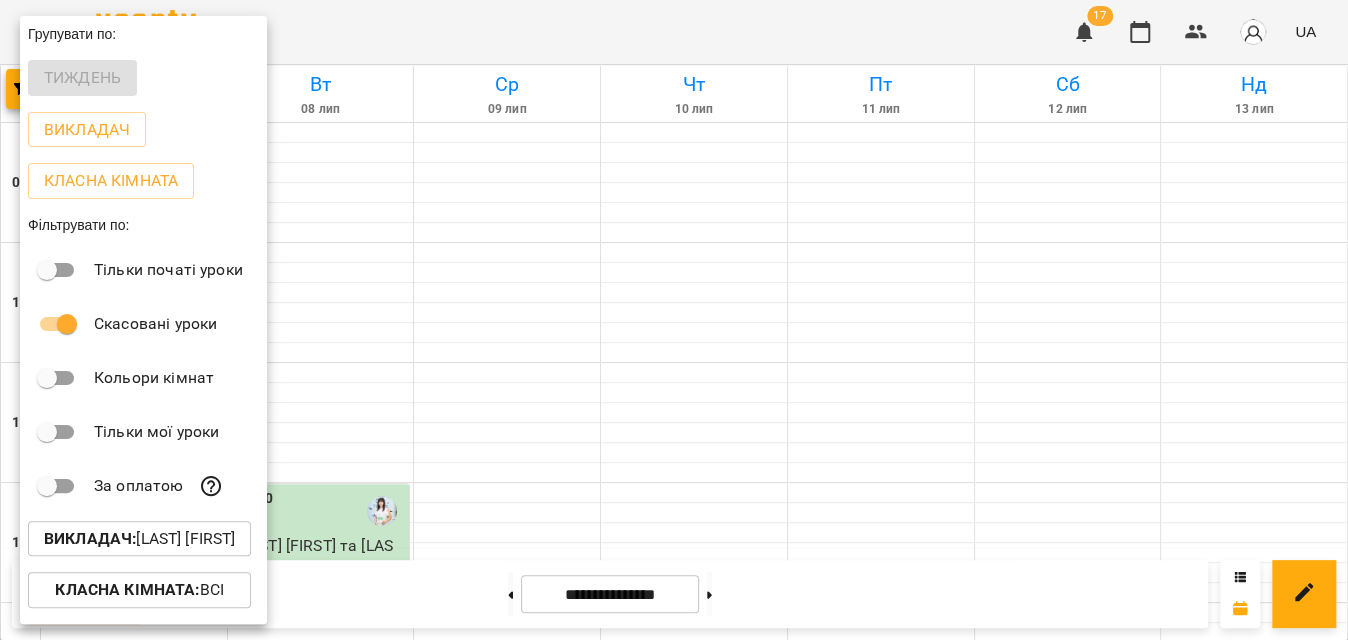 drag, startPoint x: 1343, startPoint y: 454, endPoint x: 1346, endPoint y: 284, distance: 170.02647 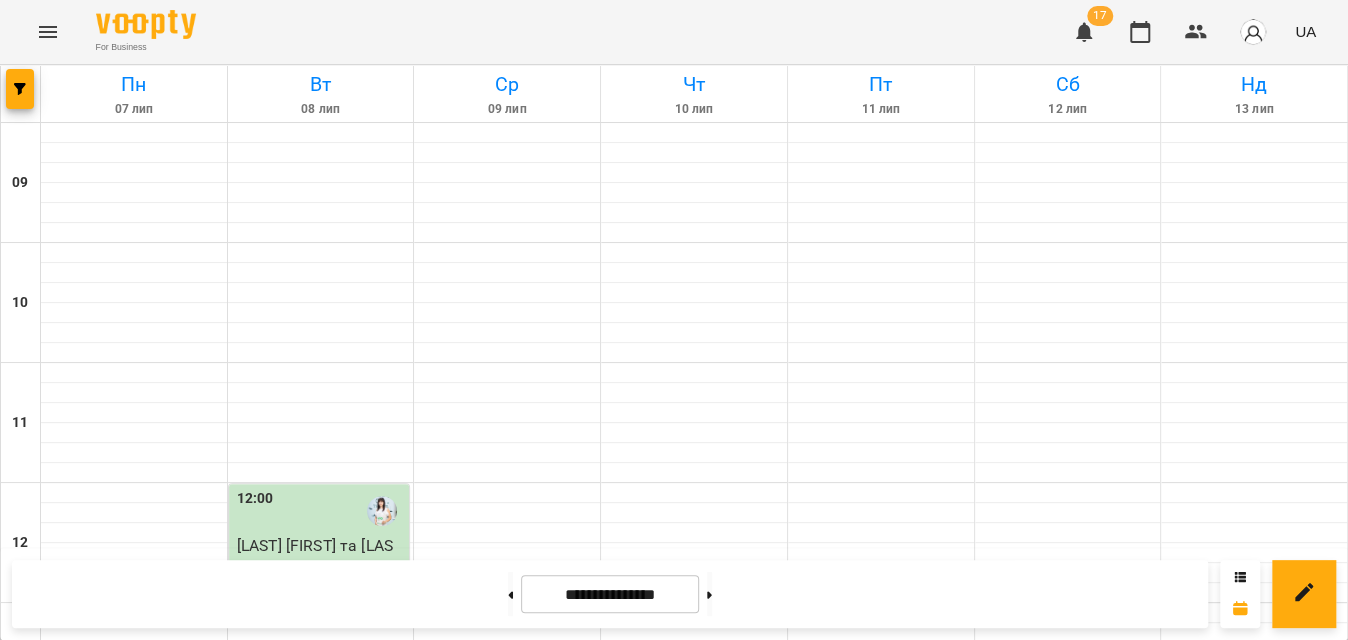 scroll, scrollTop: 620, scrollLeft: 0, axis: vertical 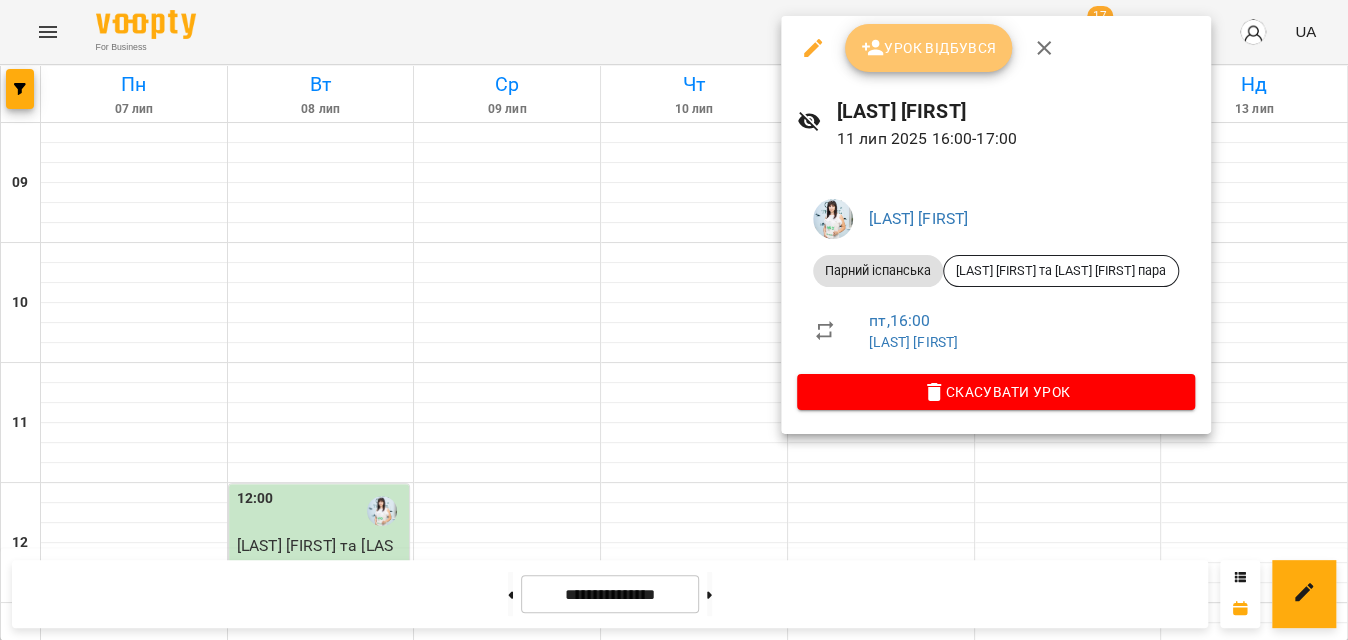click on "Урок відбувся" at bounding box center [929, 48] 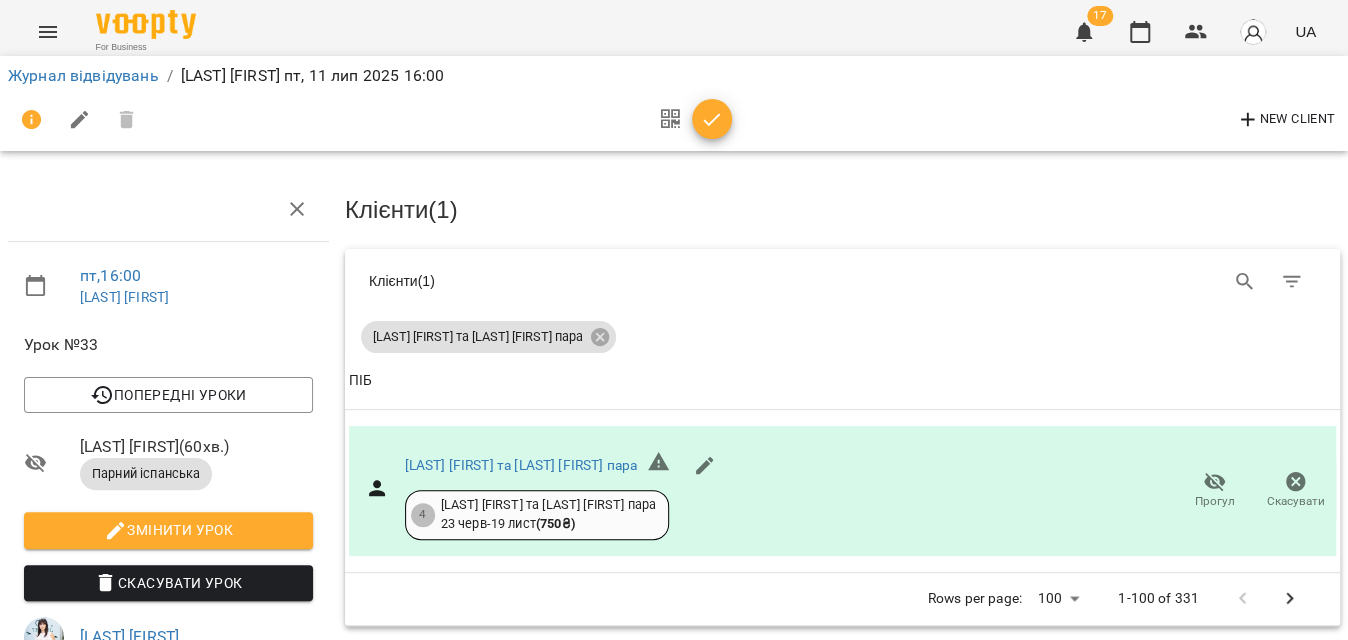 click 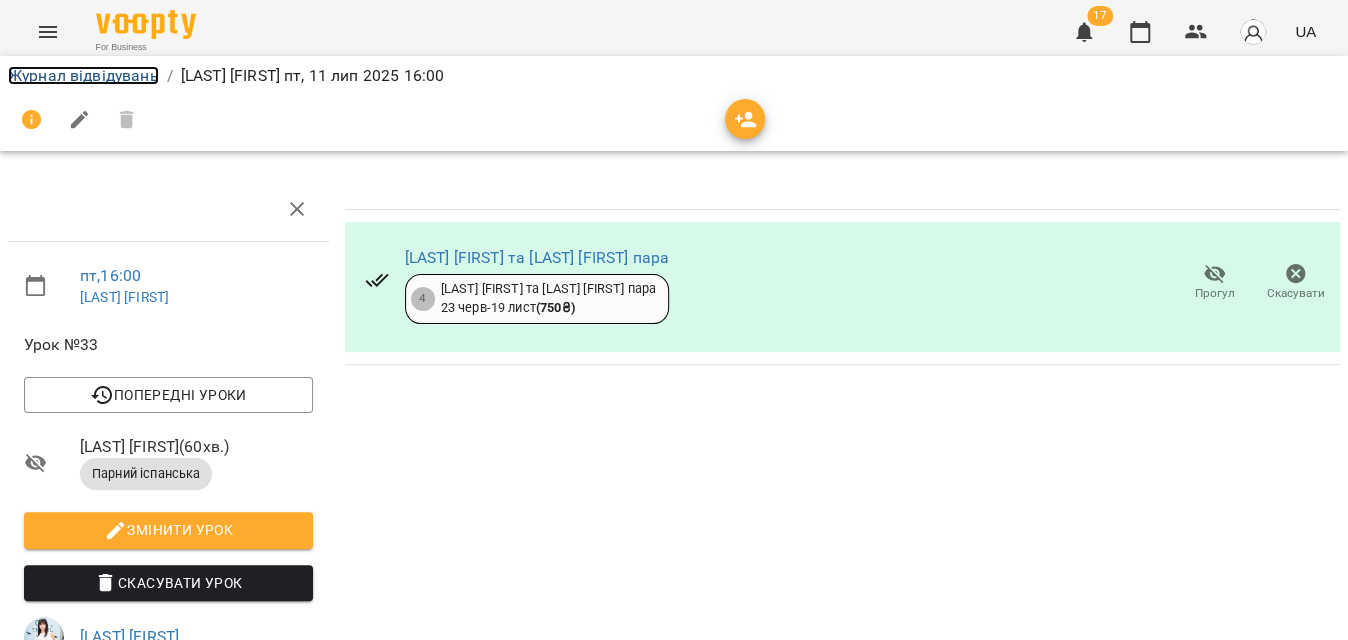 click on "Журнал відвідувань" at bounding box center [83, 75] 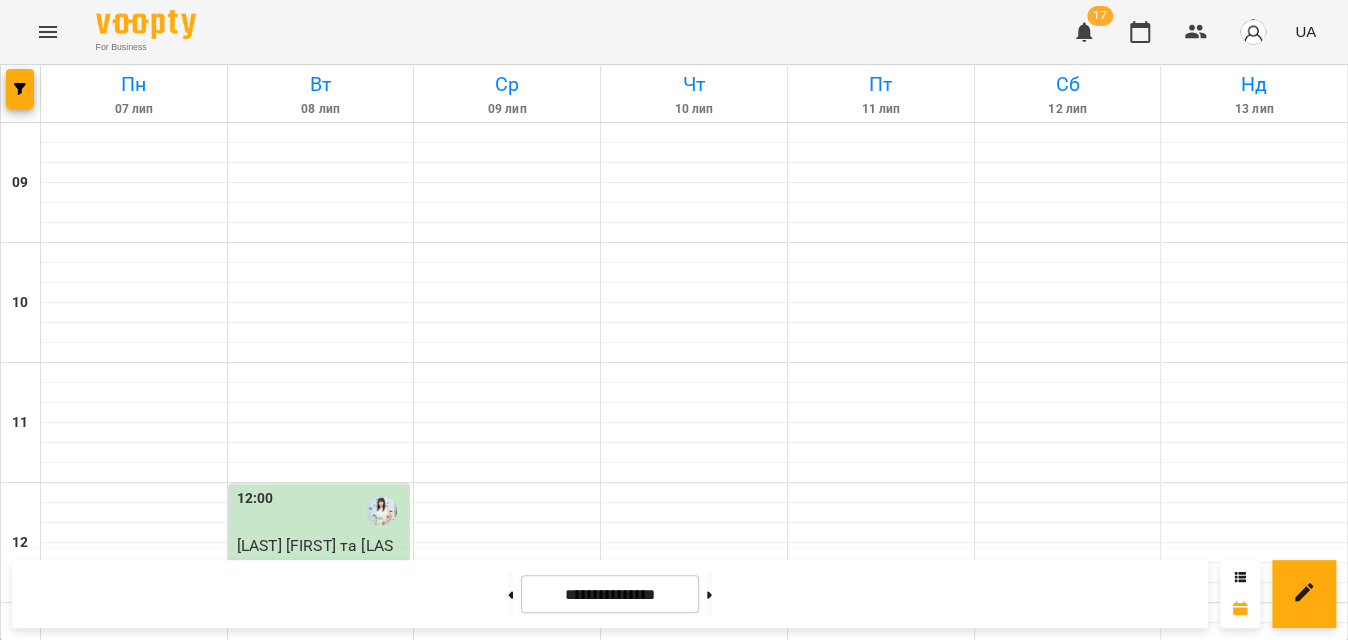 scroll, scrollTop: 735, scrollLeft: 0, axis: vertical 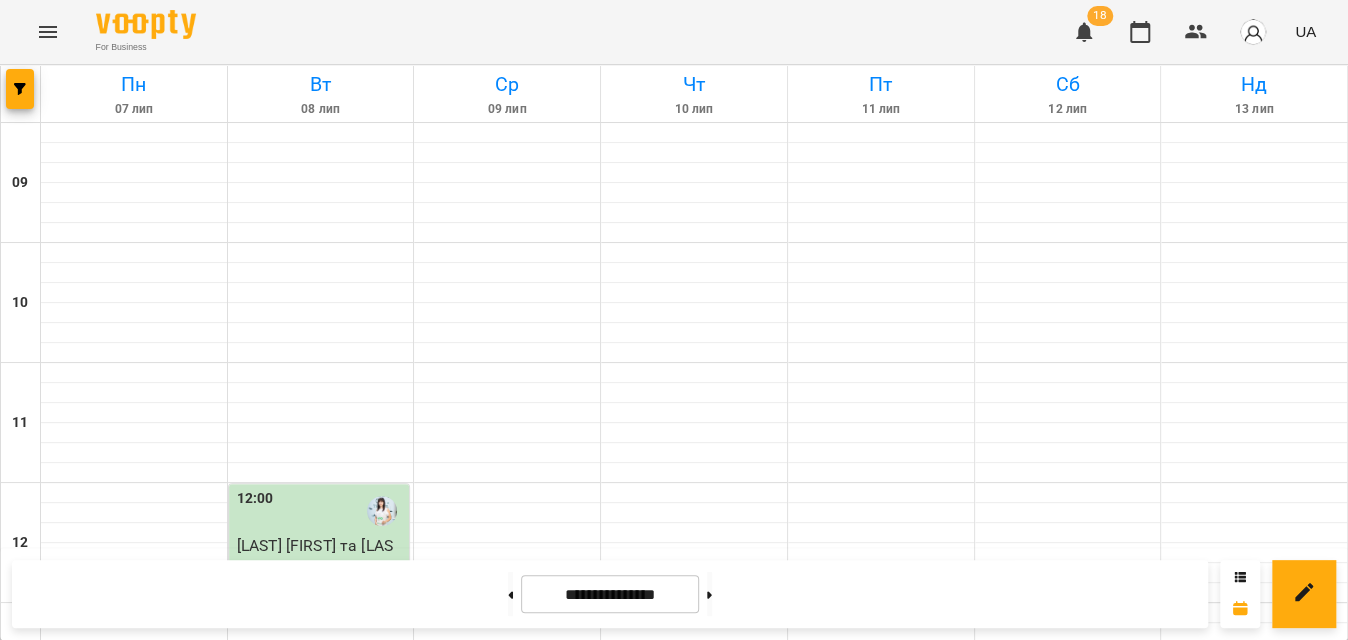 click 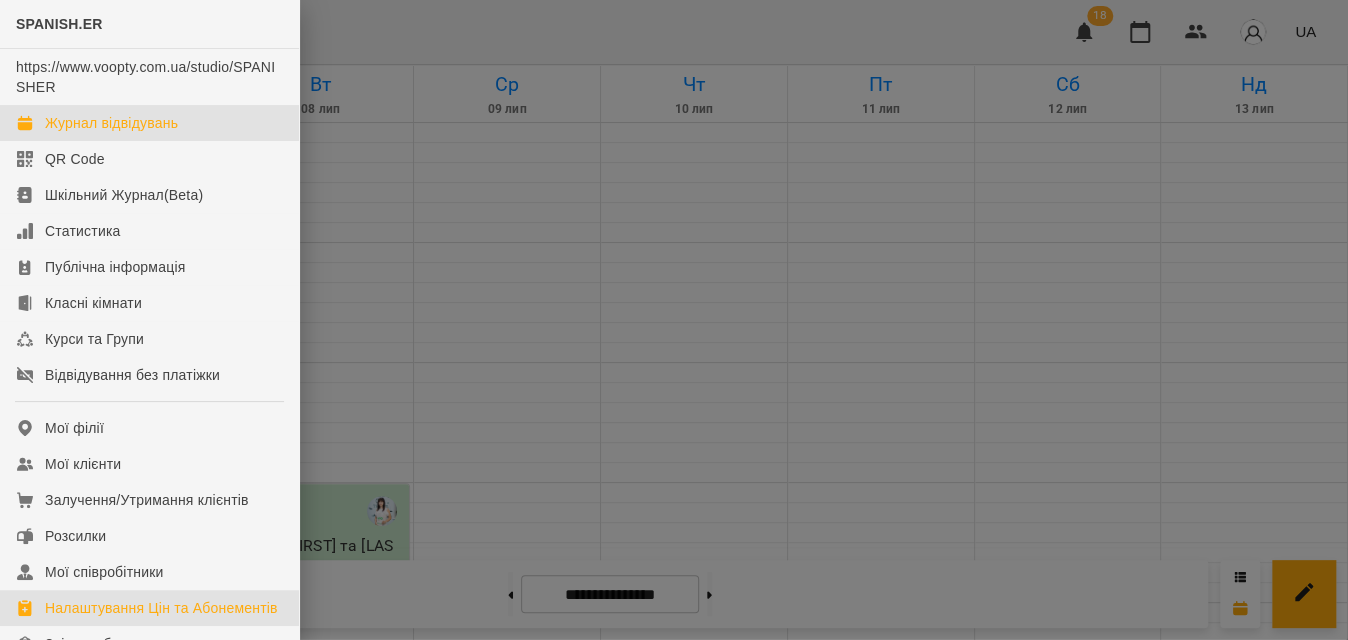 click on "Налаштування Цін та Абонементів" at bounding box center [161, 608] 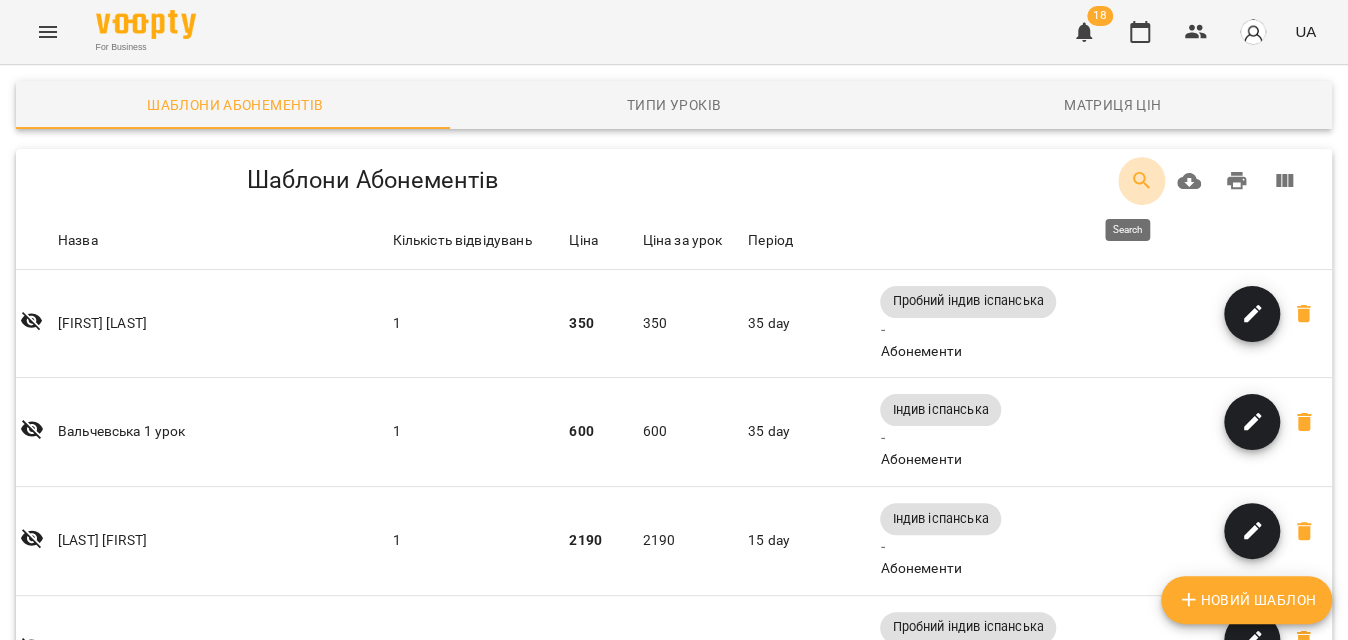 click 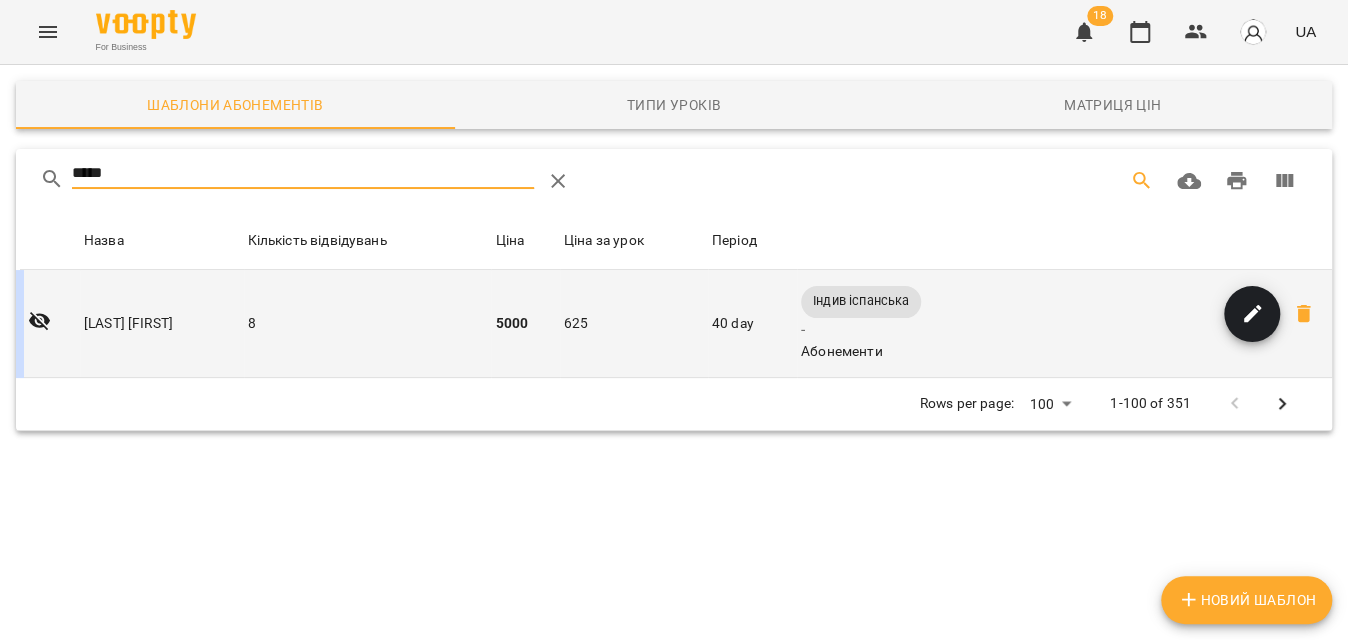 type on "*****" 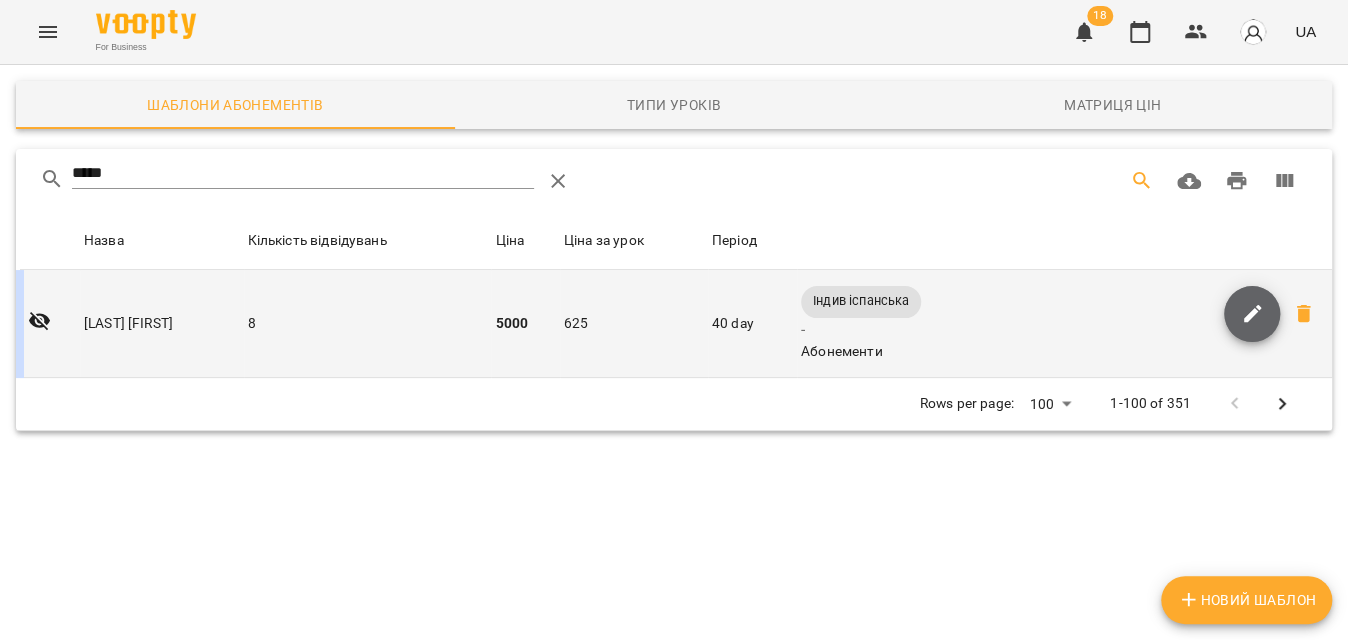 click at bounding box center [1252, 314] 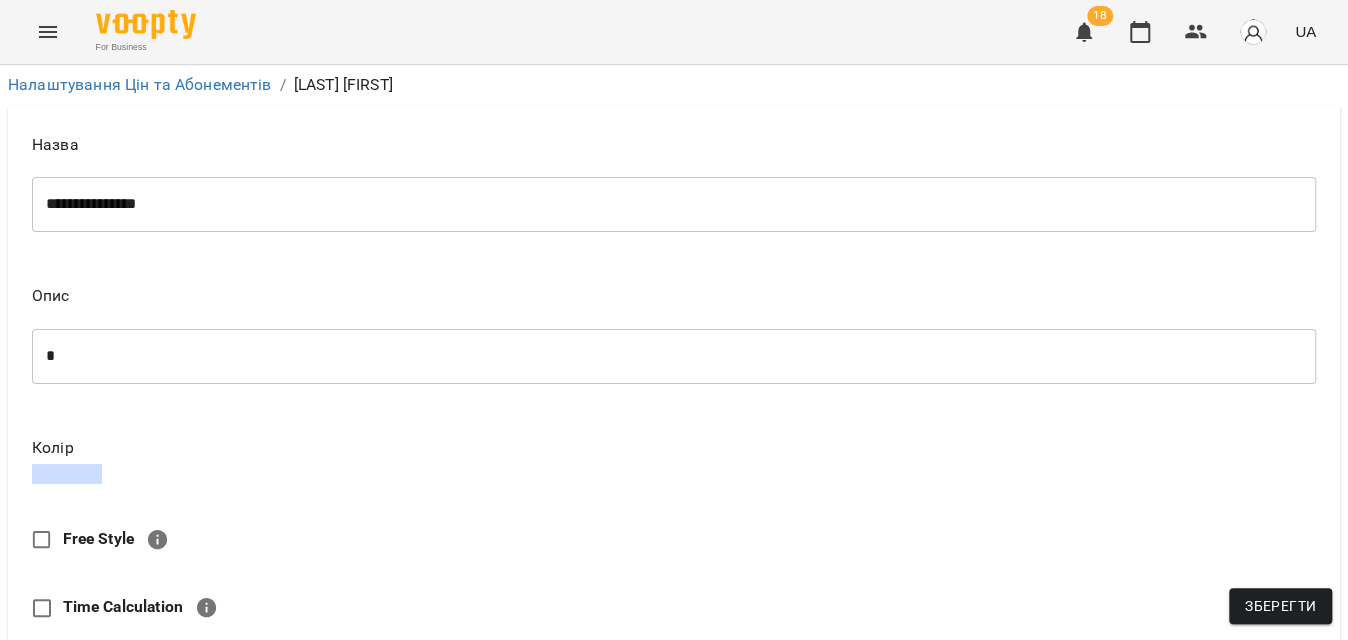 scroll, scrollTop: 498, scrollLeft: 0, axis: vertical 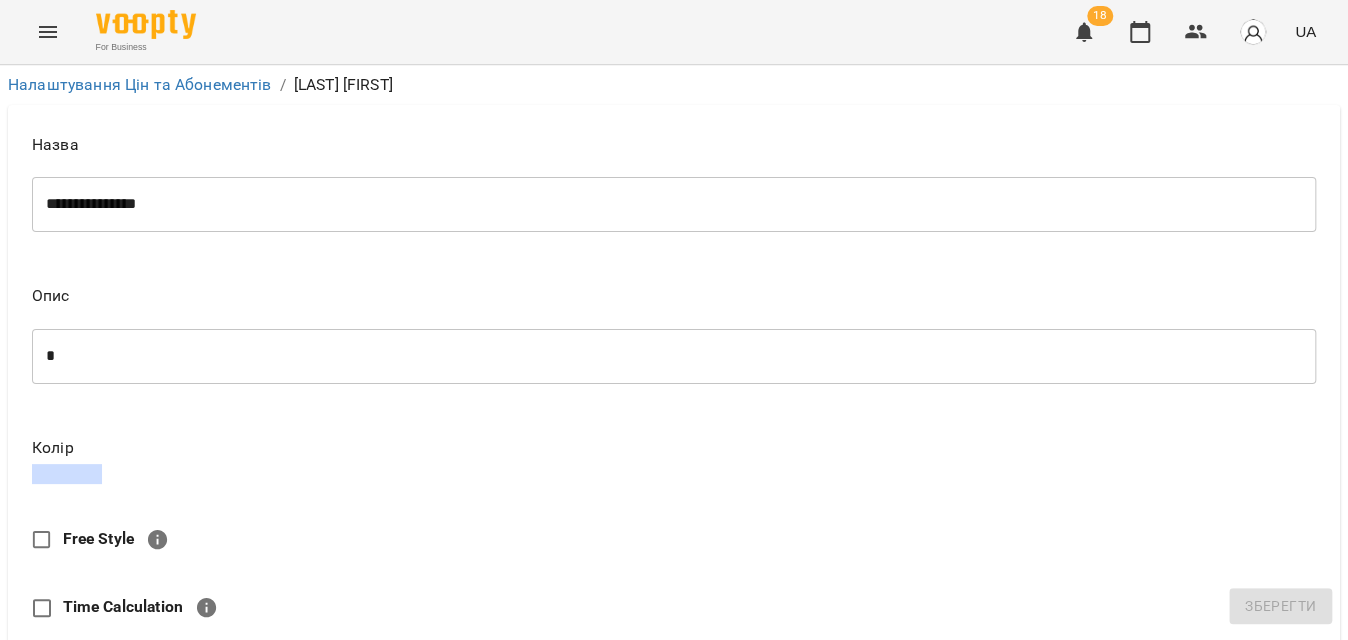 type on "*" 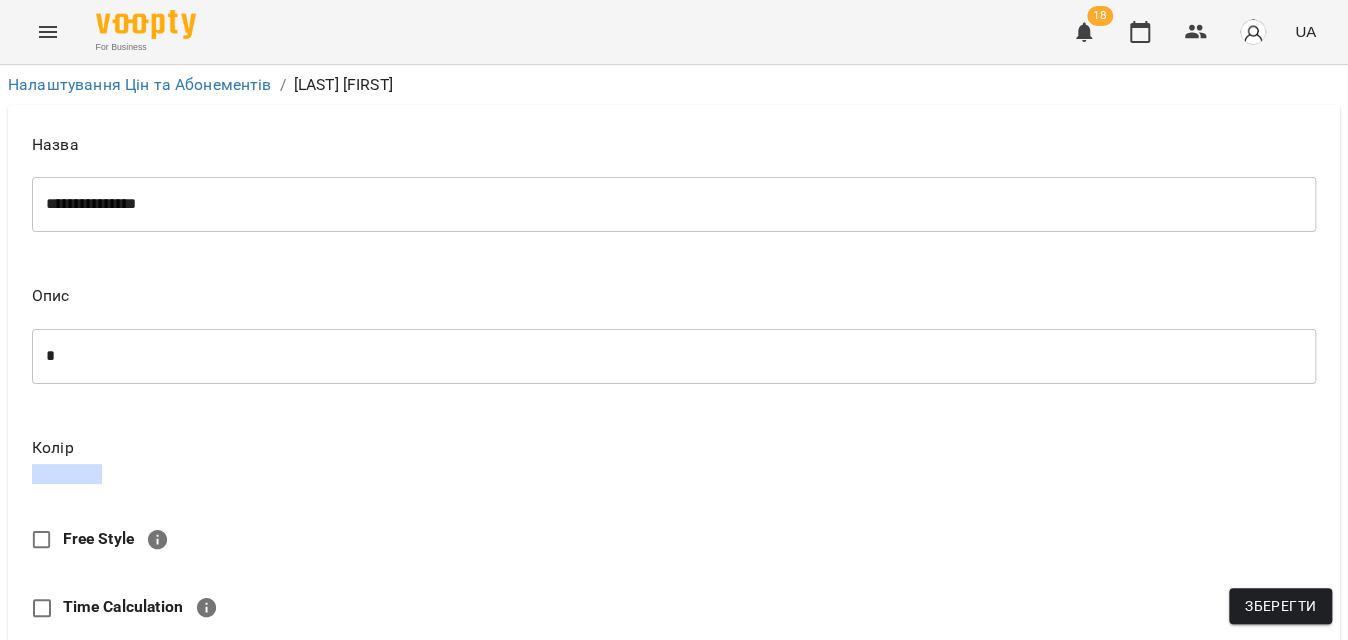 type on "**" 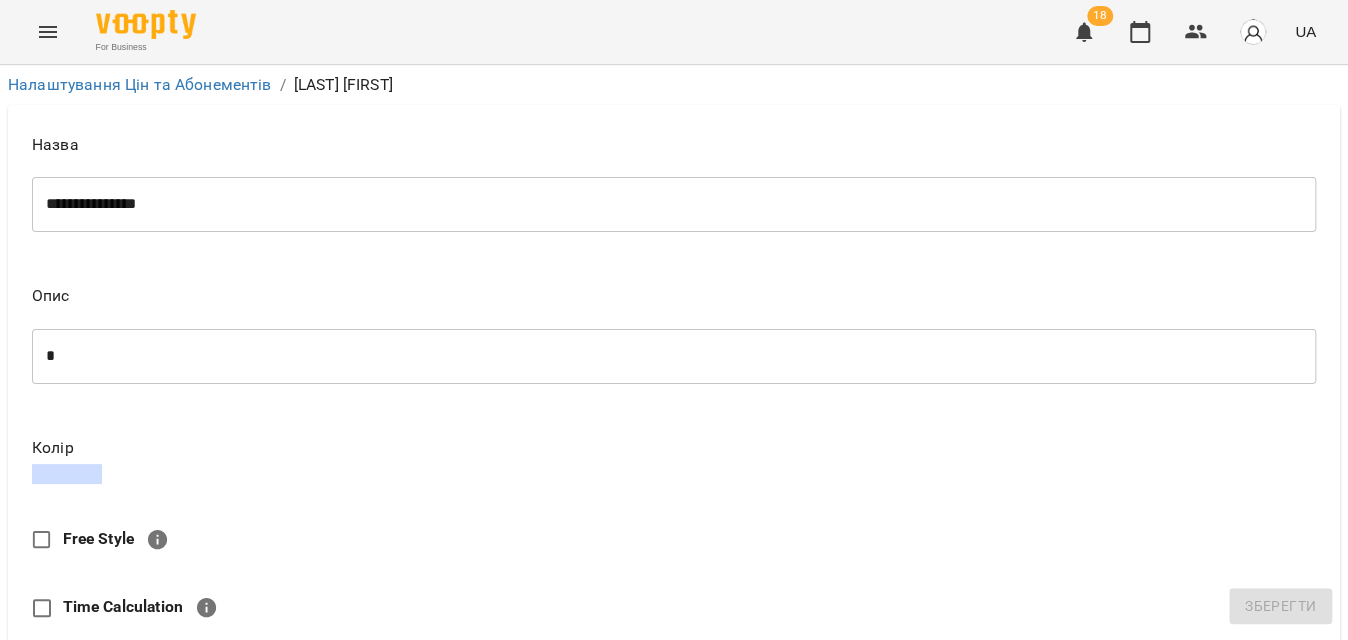 type on "*" 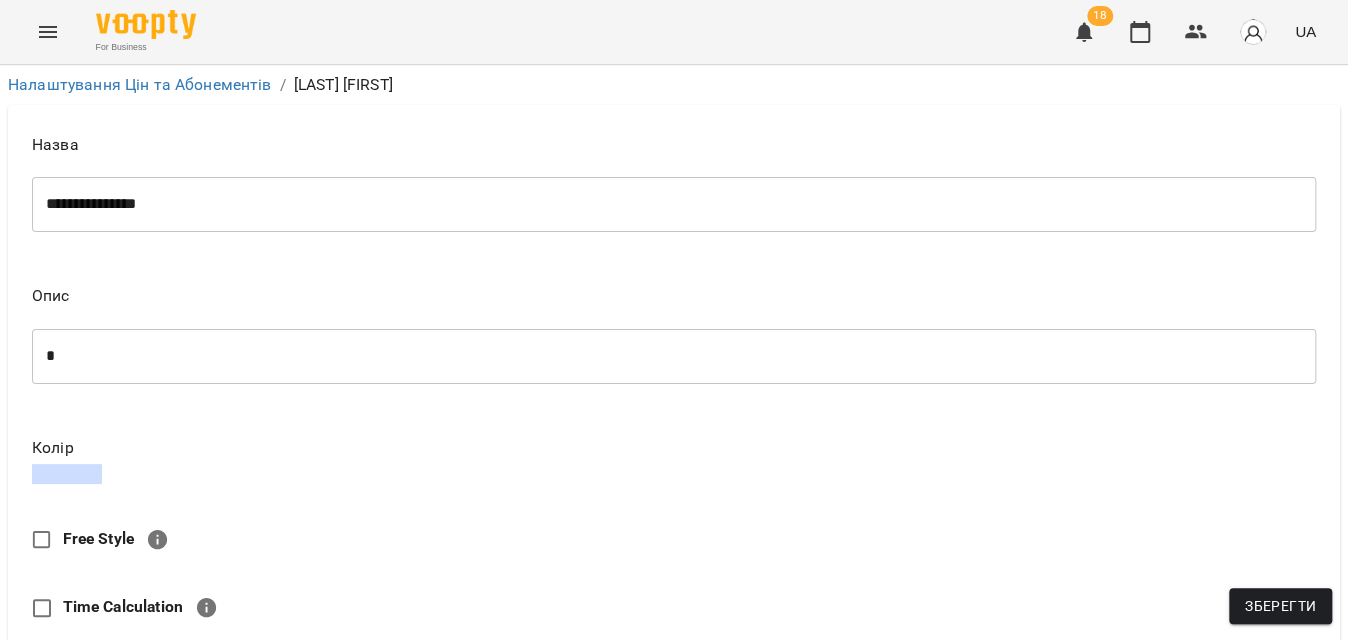 type on "**" 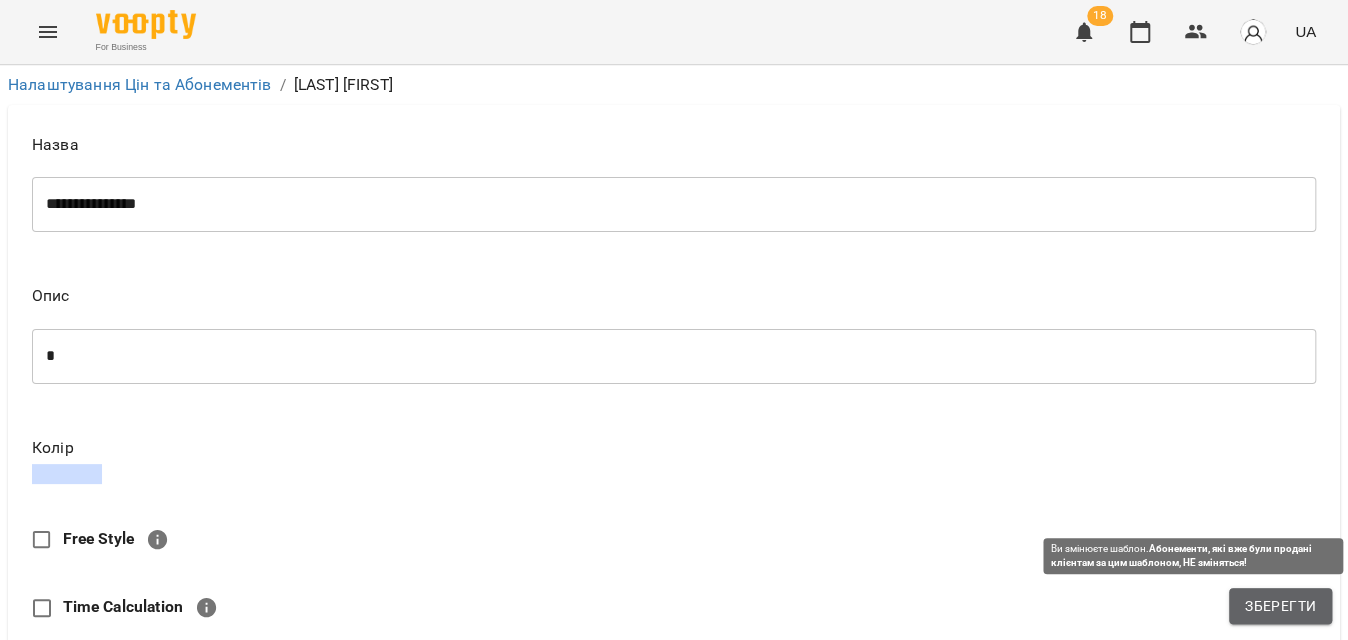 click on "Зберегти" at bounding box center (1280, 606) 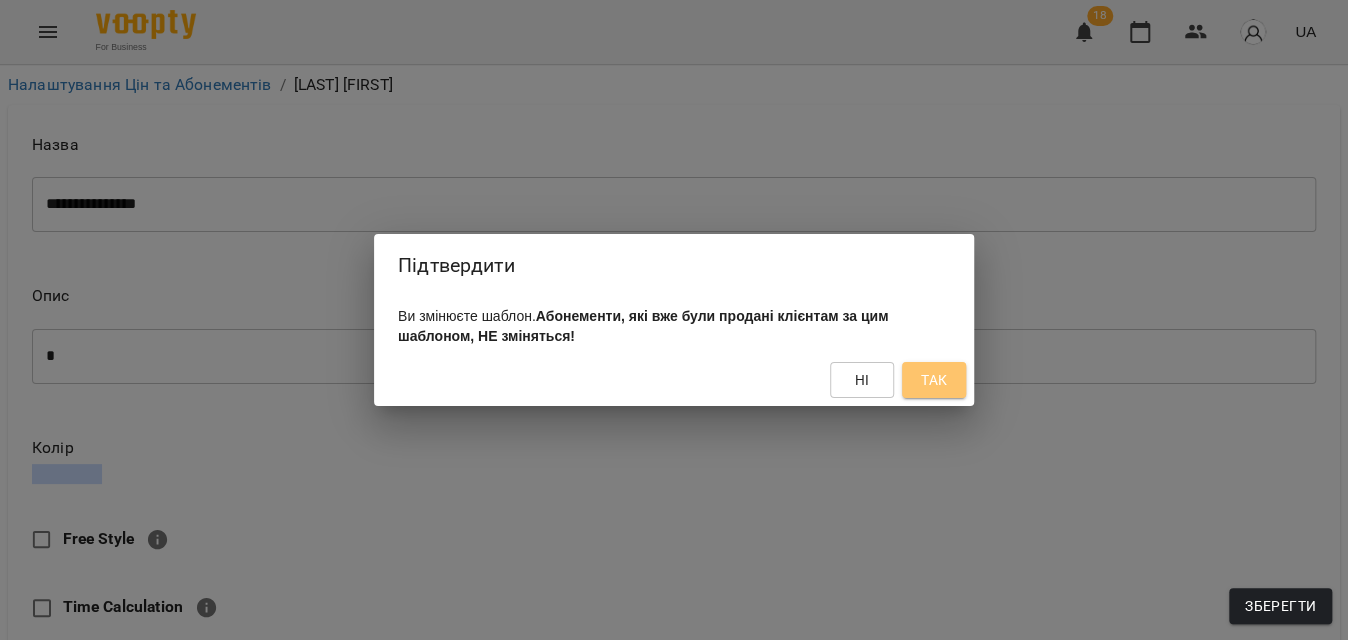 click on "Так" at bounding box center [934, 380] 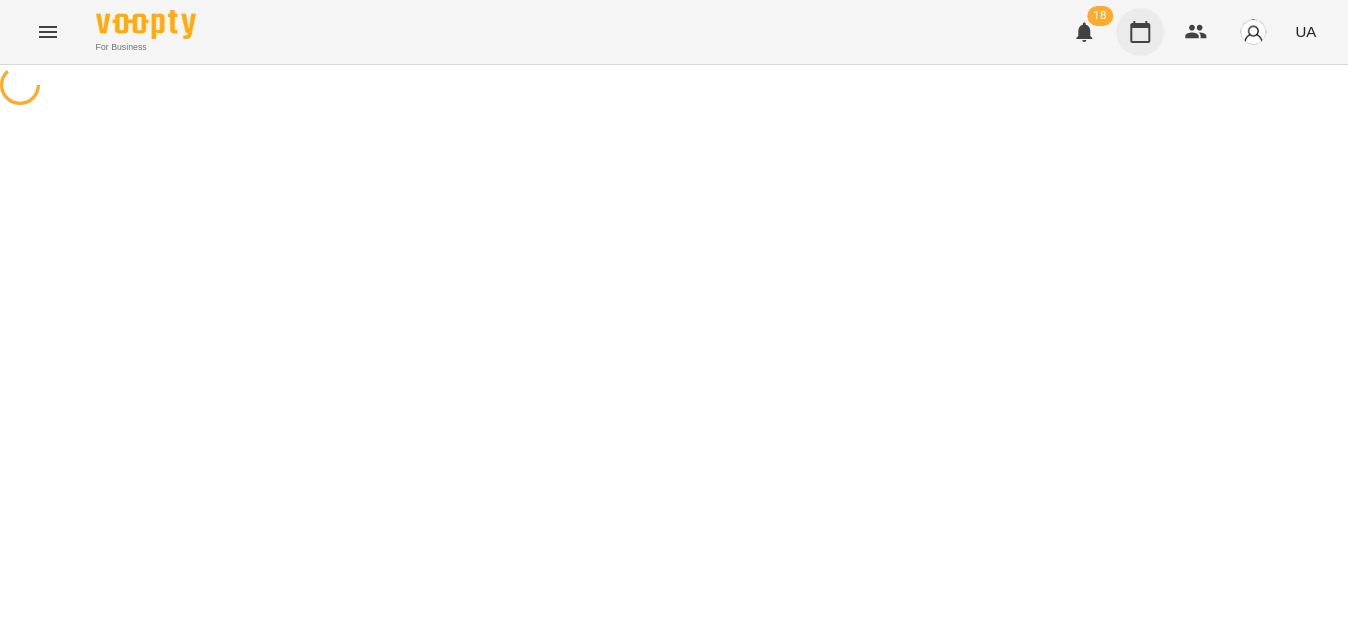 scroll, scrollTop: 0, scrollLeft: 0, axis: both 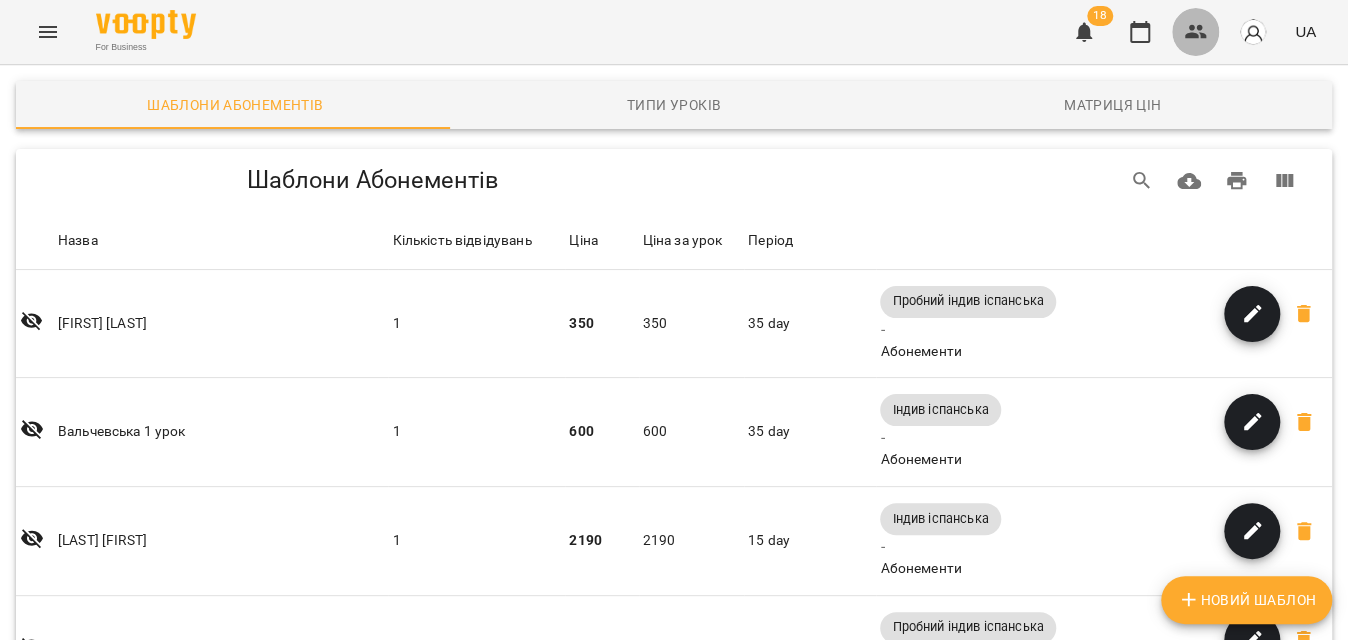 click 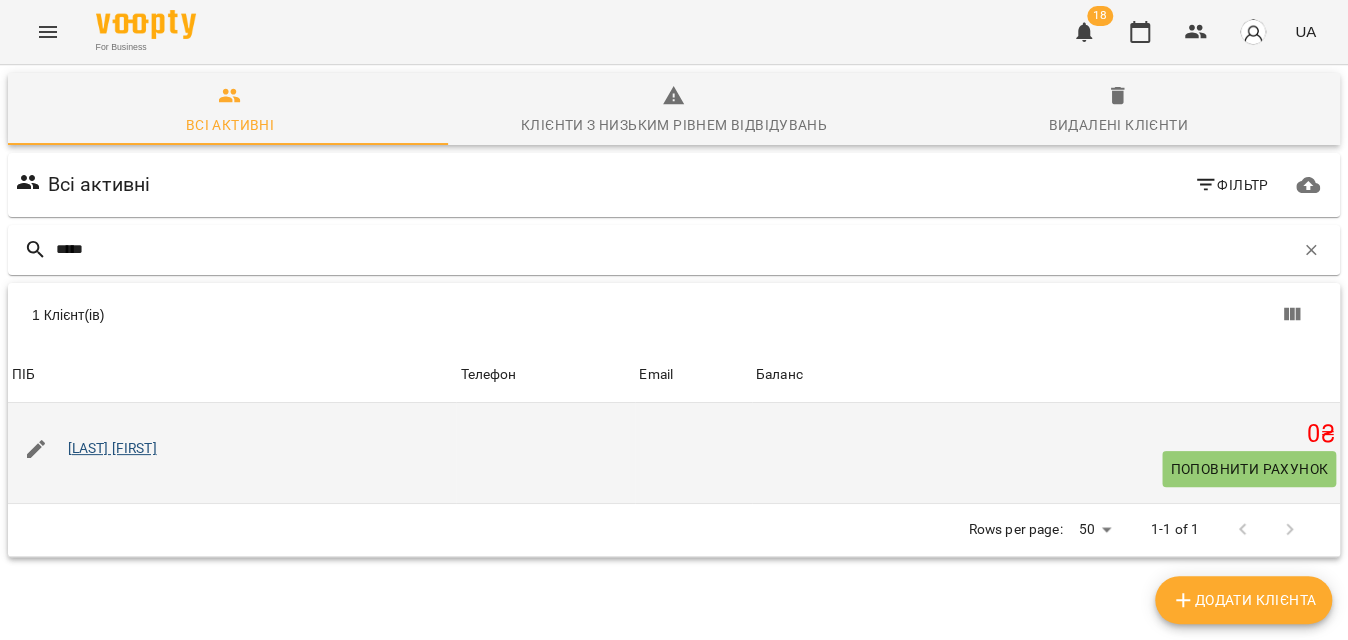 type on "*****" 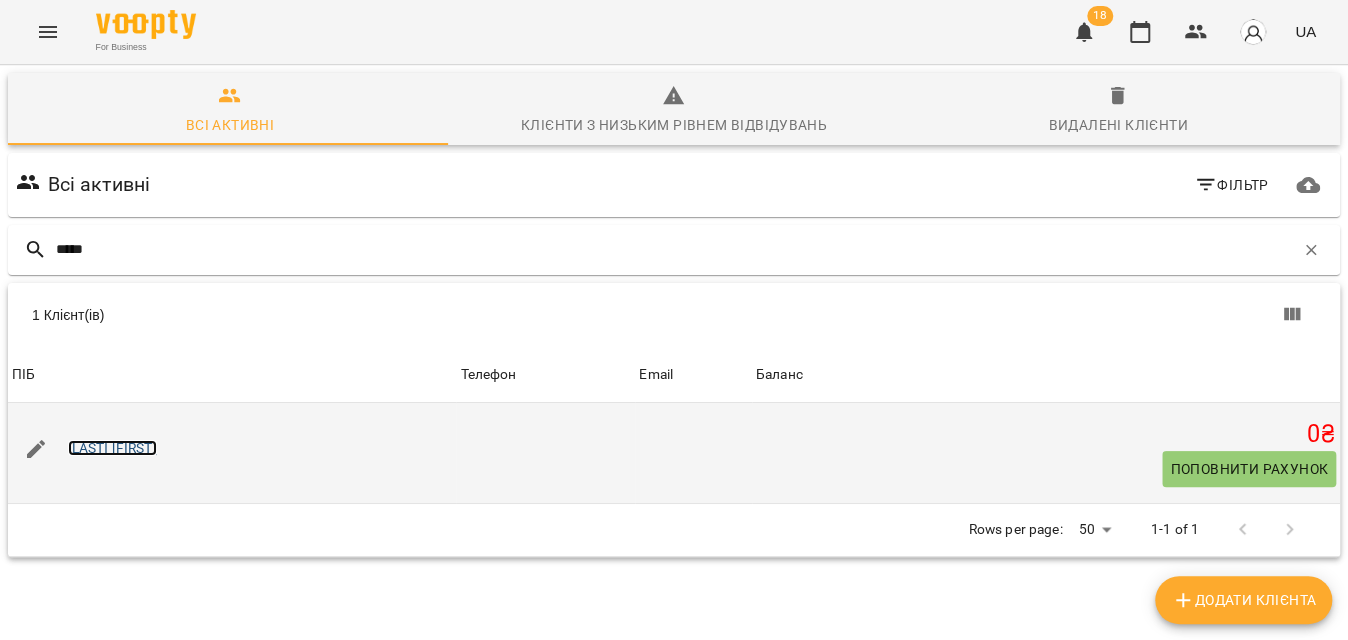 click on "[LAST] [FIRST]" at bounding box center (112, 448) 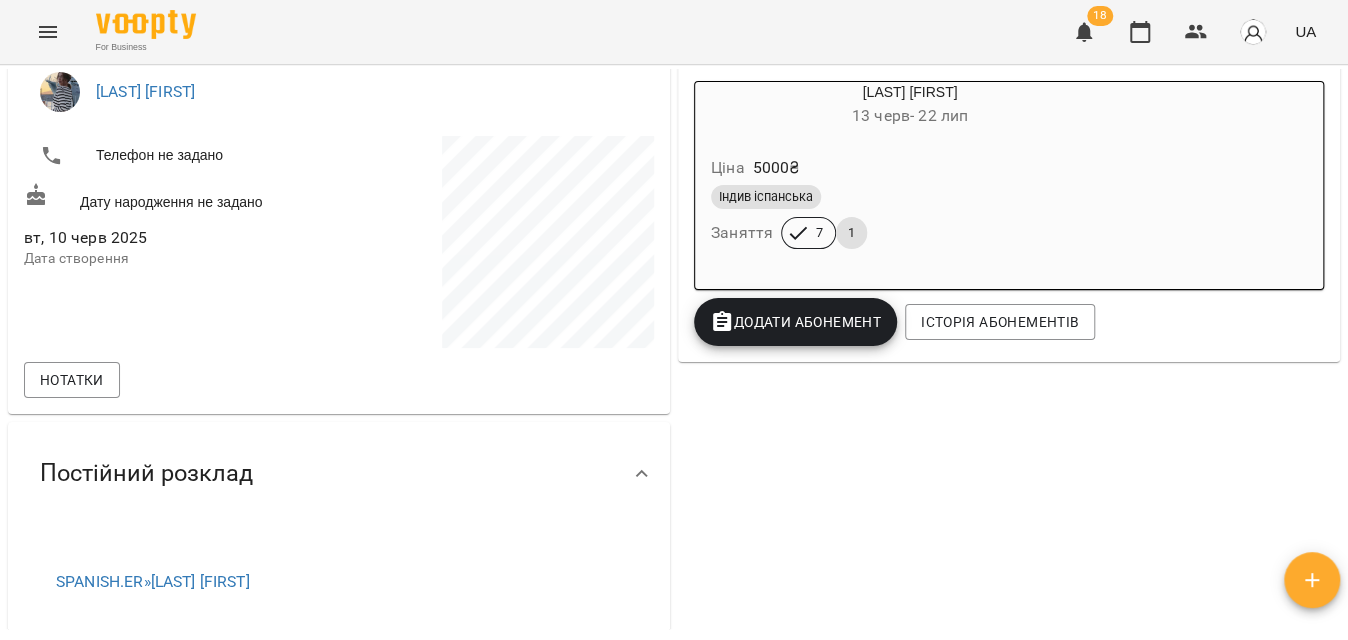 scroll, scrollTop: 300, scrollLeft: 0, axis: vertical 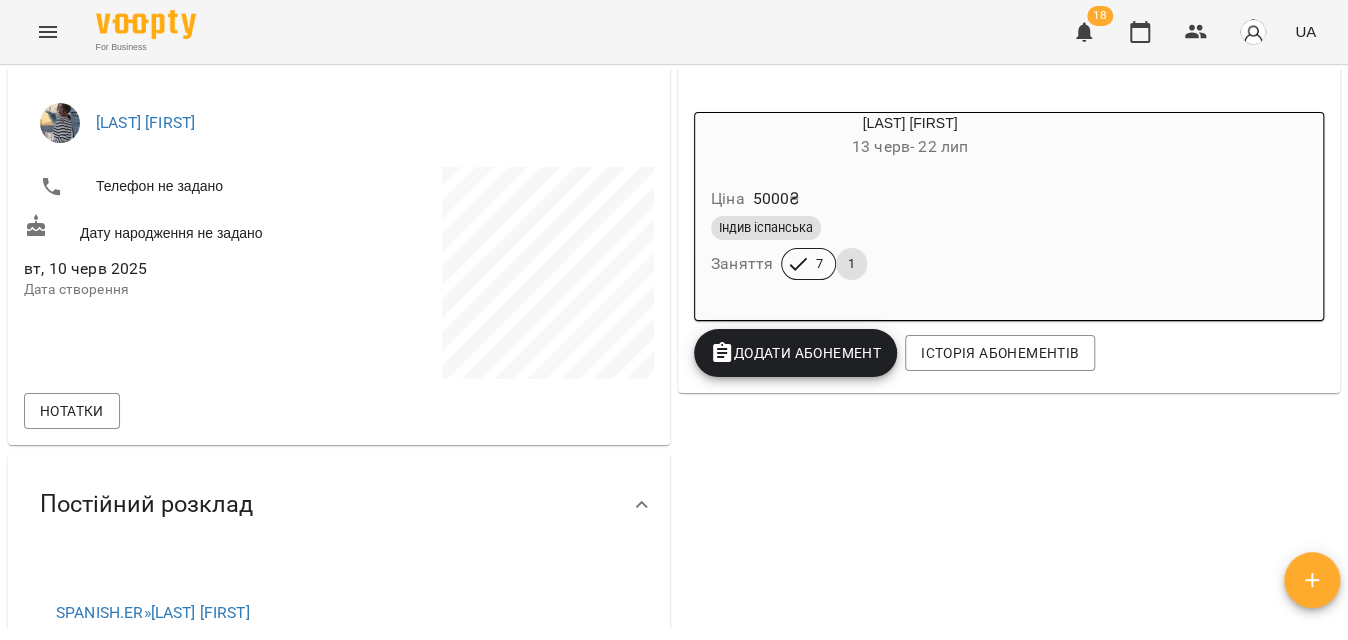 click on "Додати Абонемент" at bounding box center [795, 353] 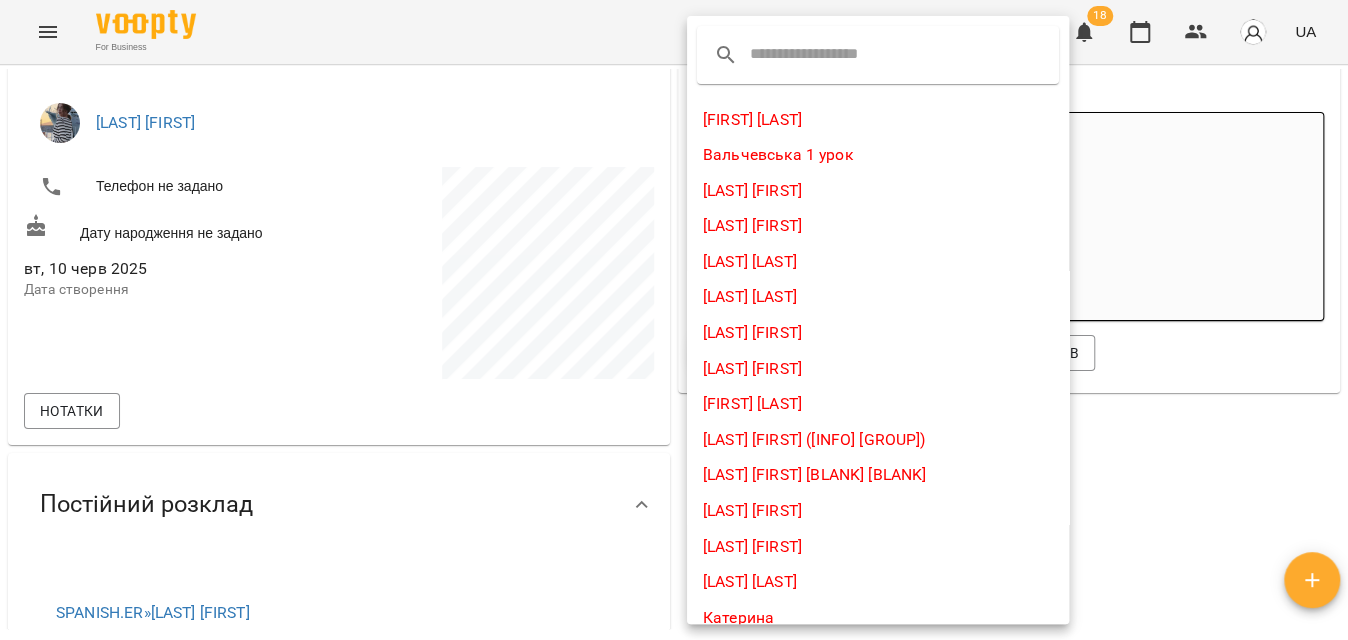 click at bounding box center [829, 55] 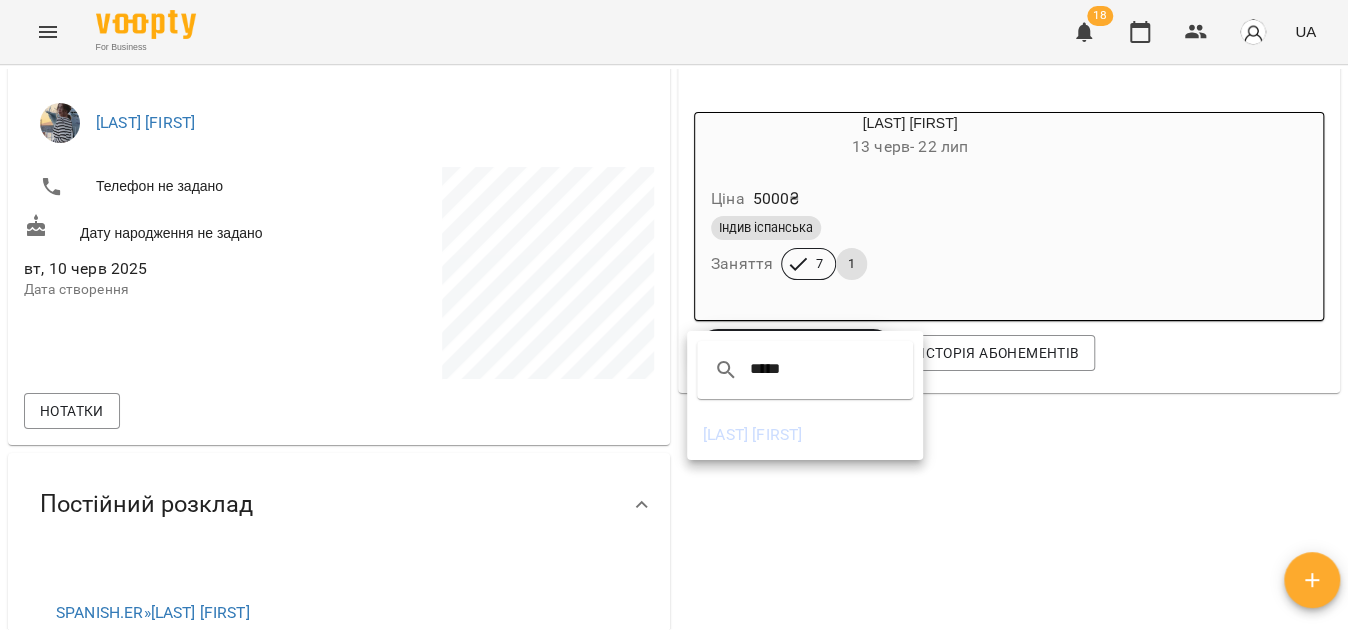 type on "*****" 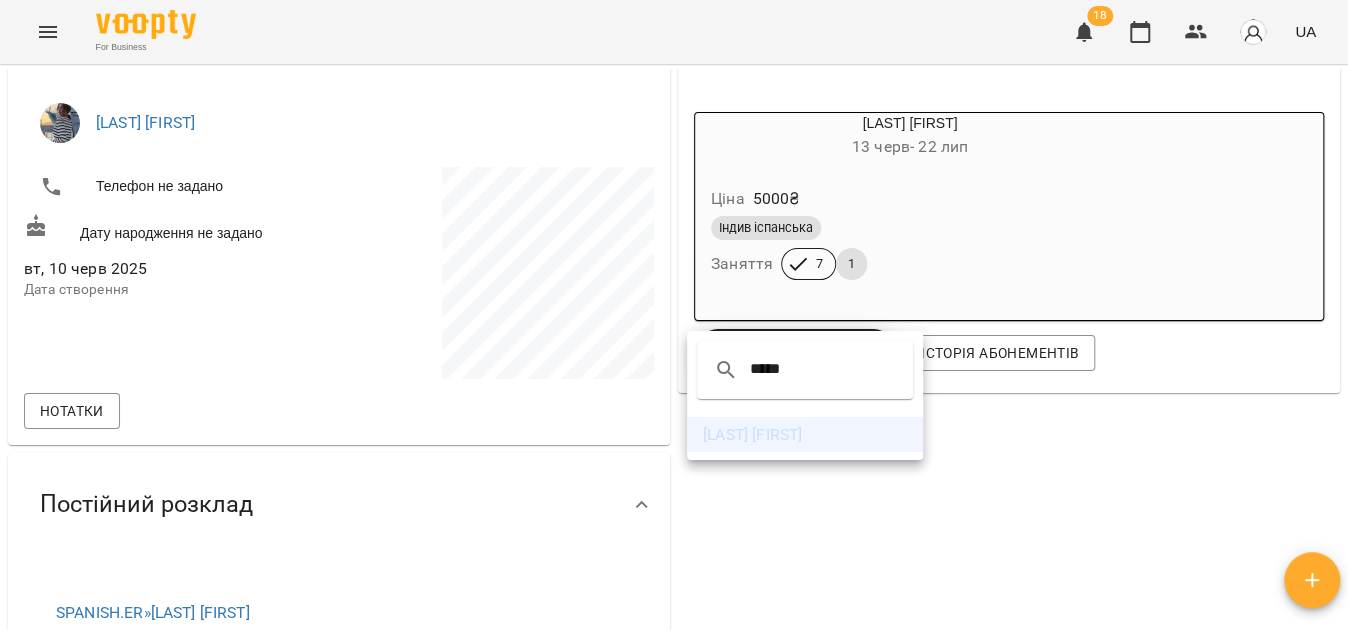 click on "[LAST] [FIRST]" at bounding box center (805, 435) 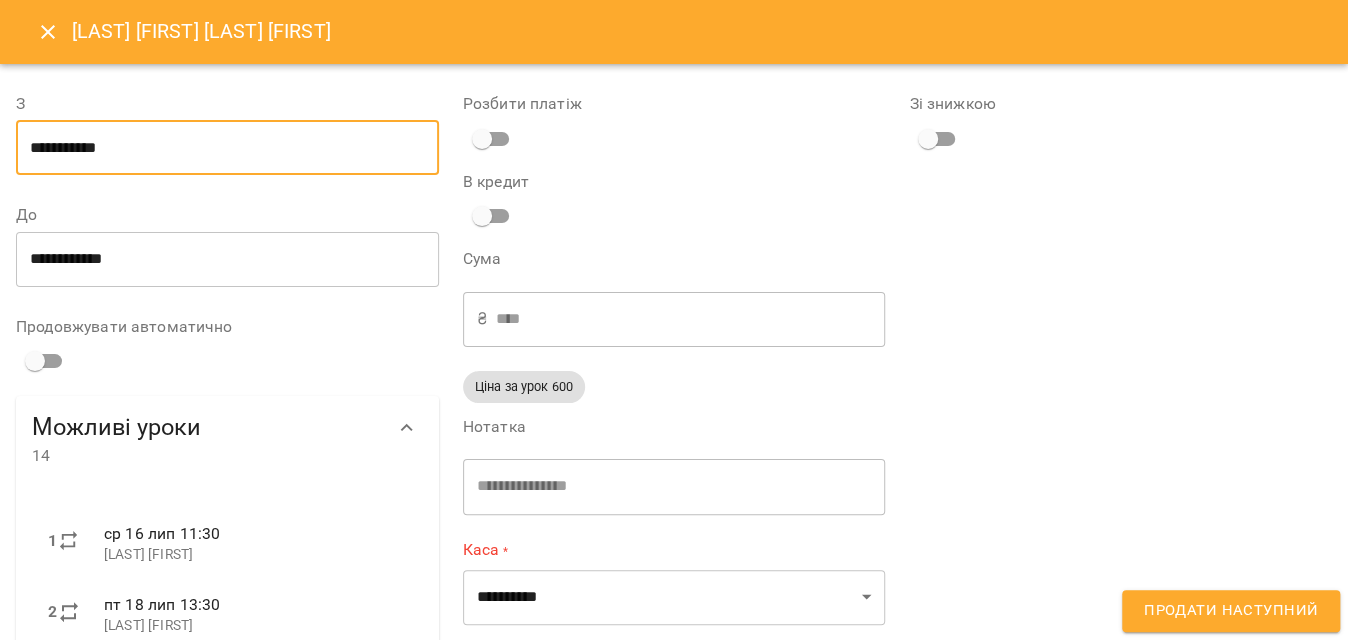 click on "**********" at bounding box center (227, 148) 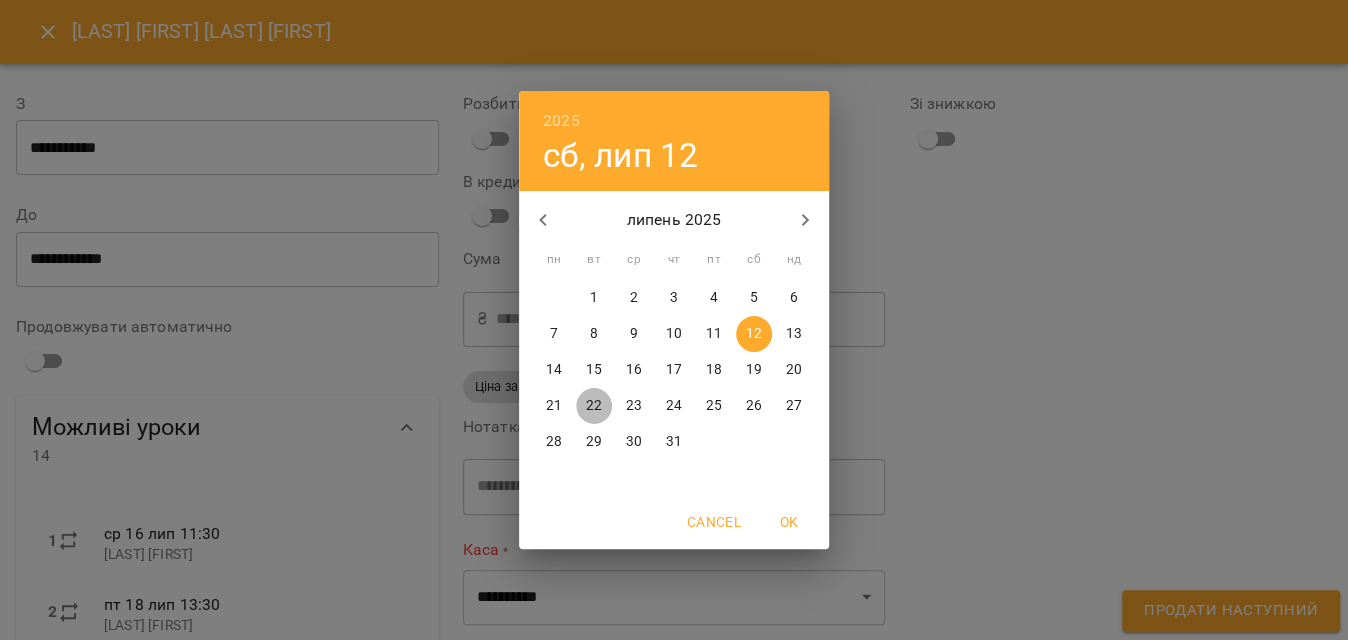 click on "22" at bounding box center [594, 406] 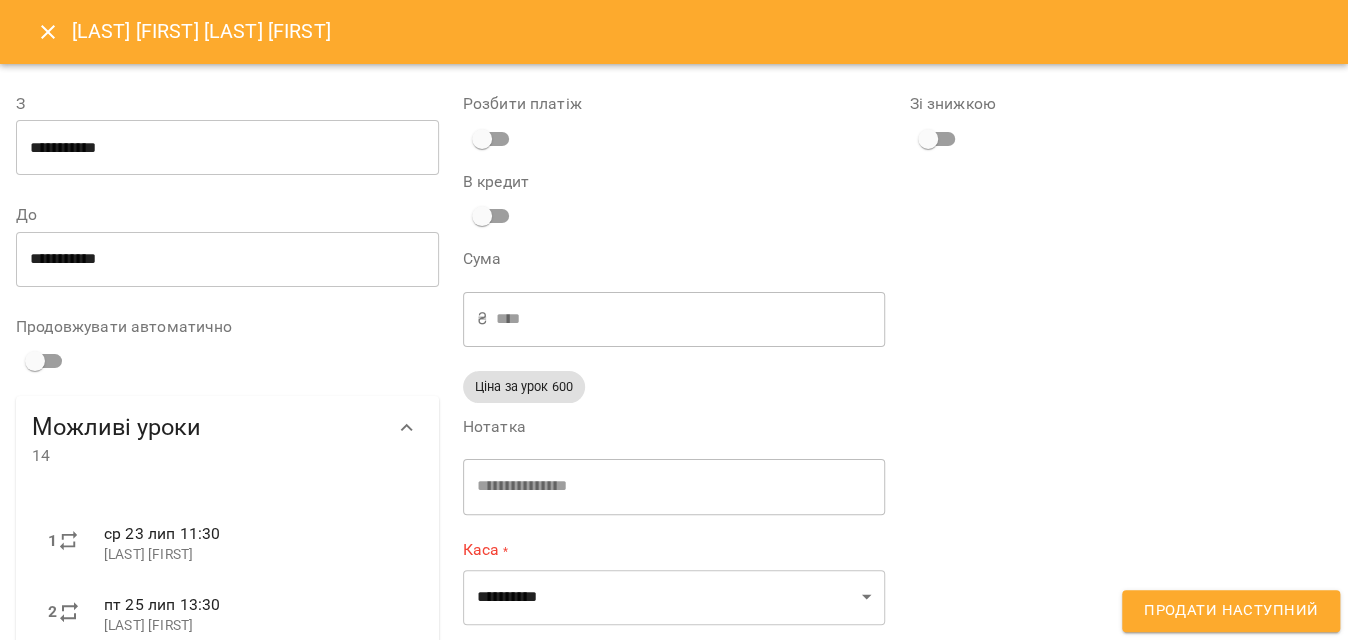 scroll, scrollTop: 560, scrollLeft: 0, axis: vertical 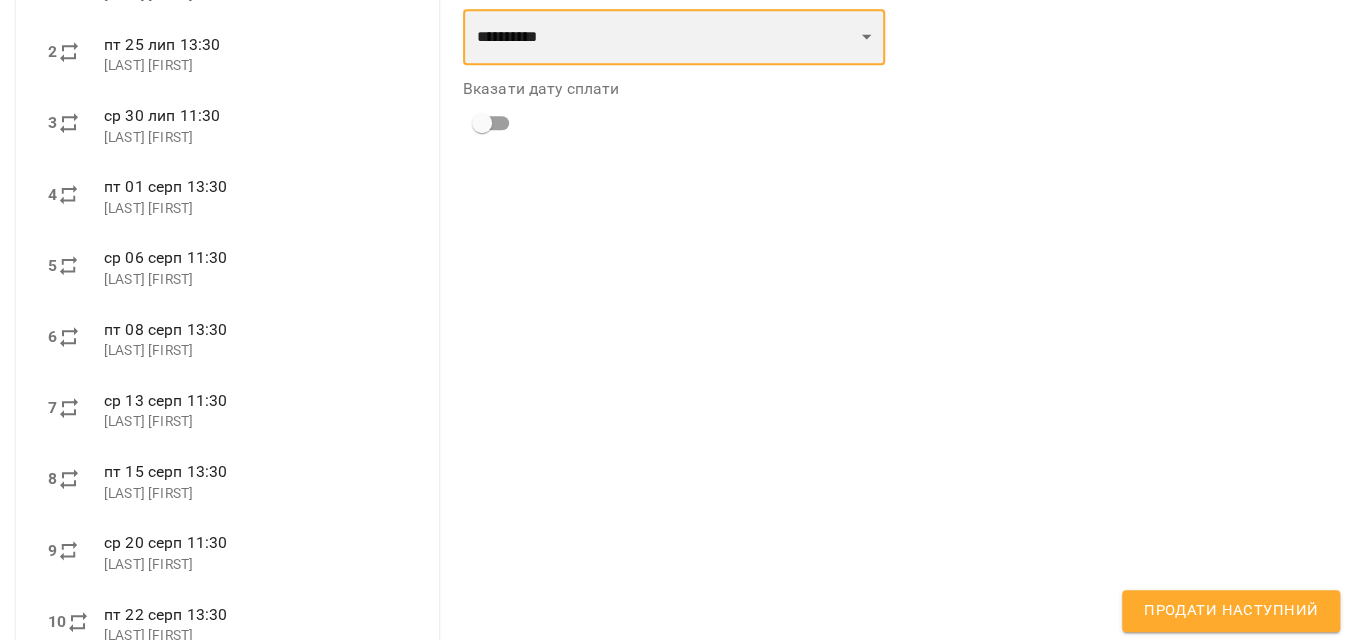 click on "**********" at bounding box center [674, 37] 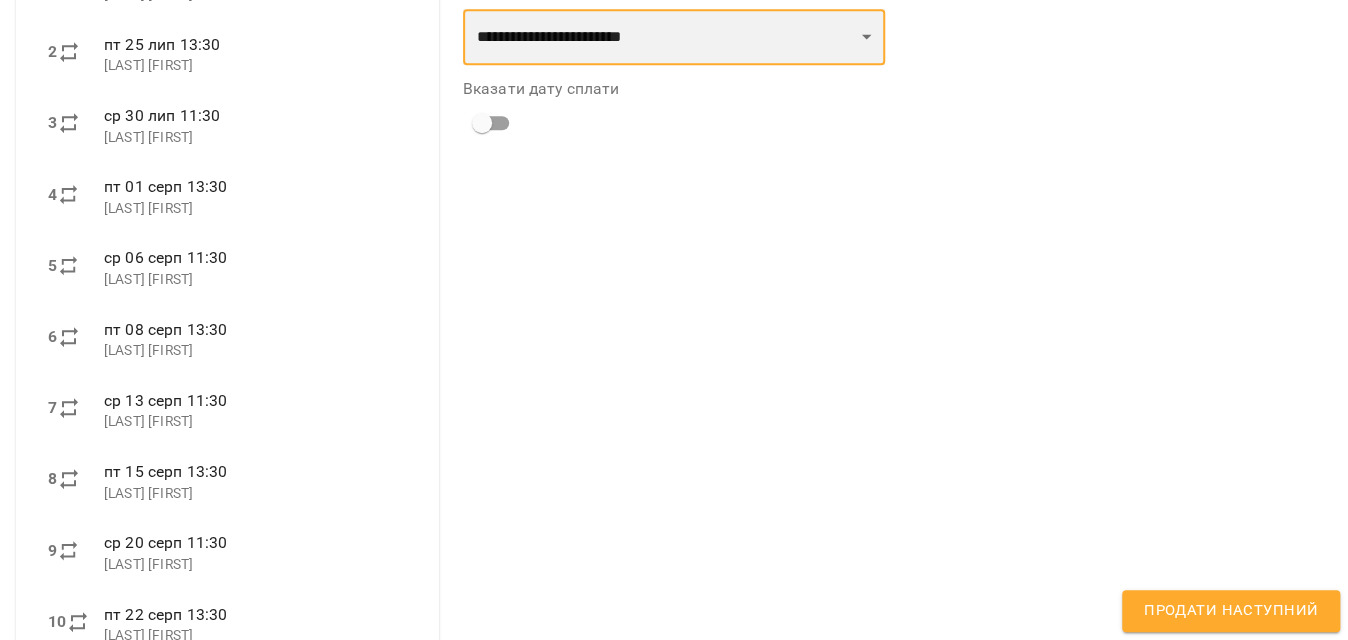 click on "**********" at bounding box center (674, 37) 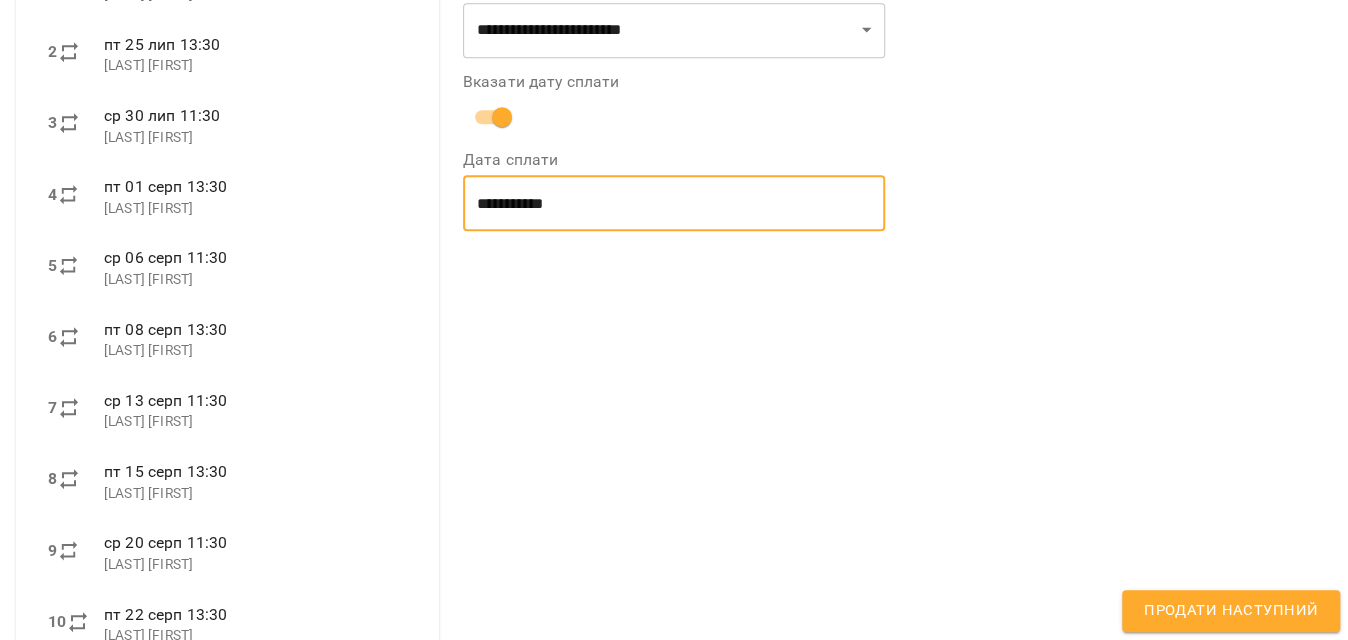 click on "**********" at bounding box center [674, 203] 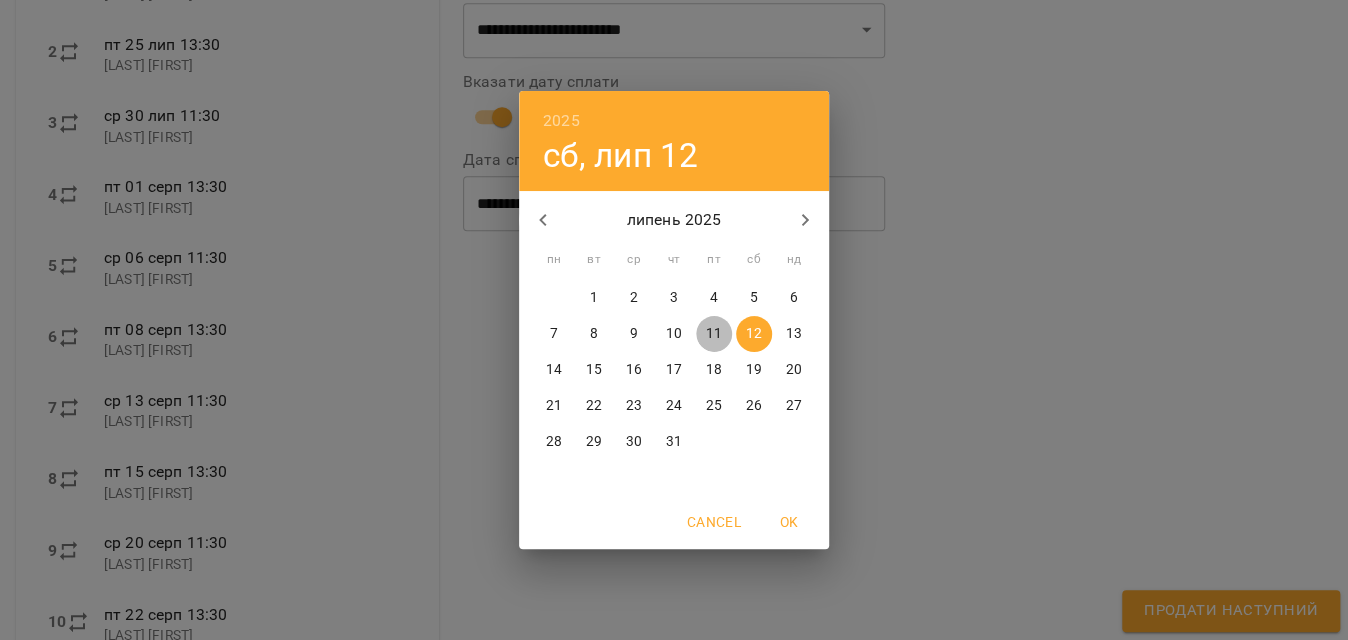 click on "11" at bounding box center [714, 334] 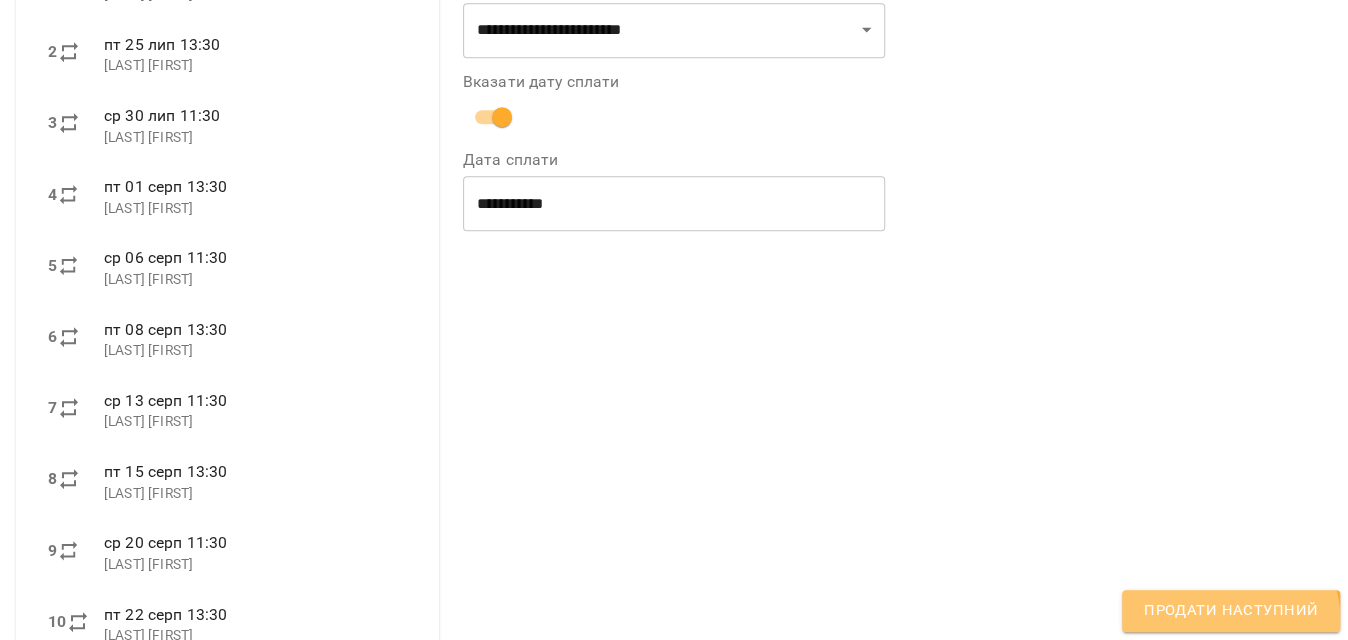 click on "Продати наступний" at bounding box center [1231, 611] 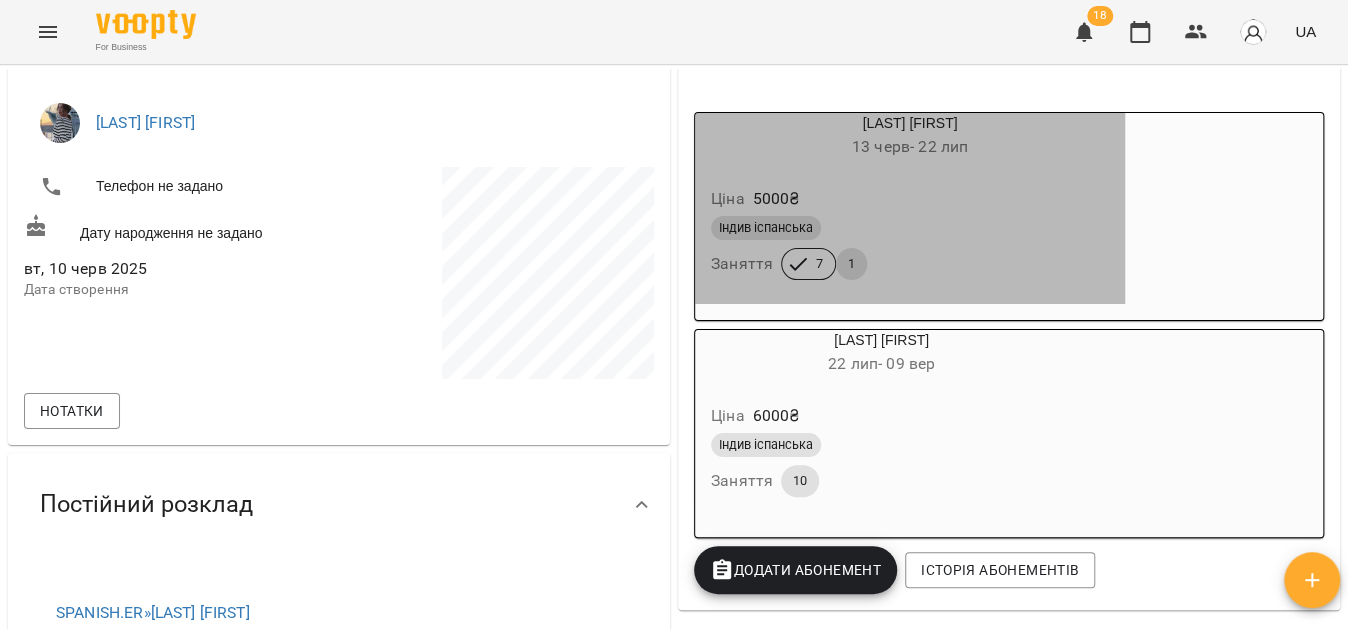 click on "Ціна 5000 ₴ Індив іспанська Заняття 7 1" at bounding box center [910, 237] 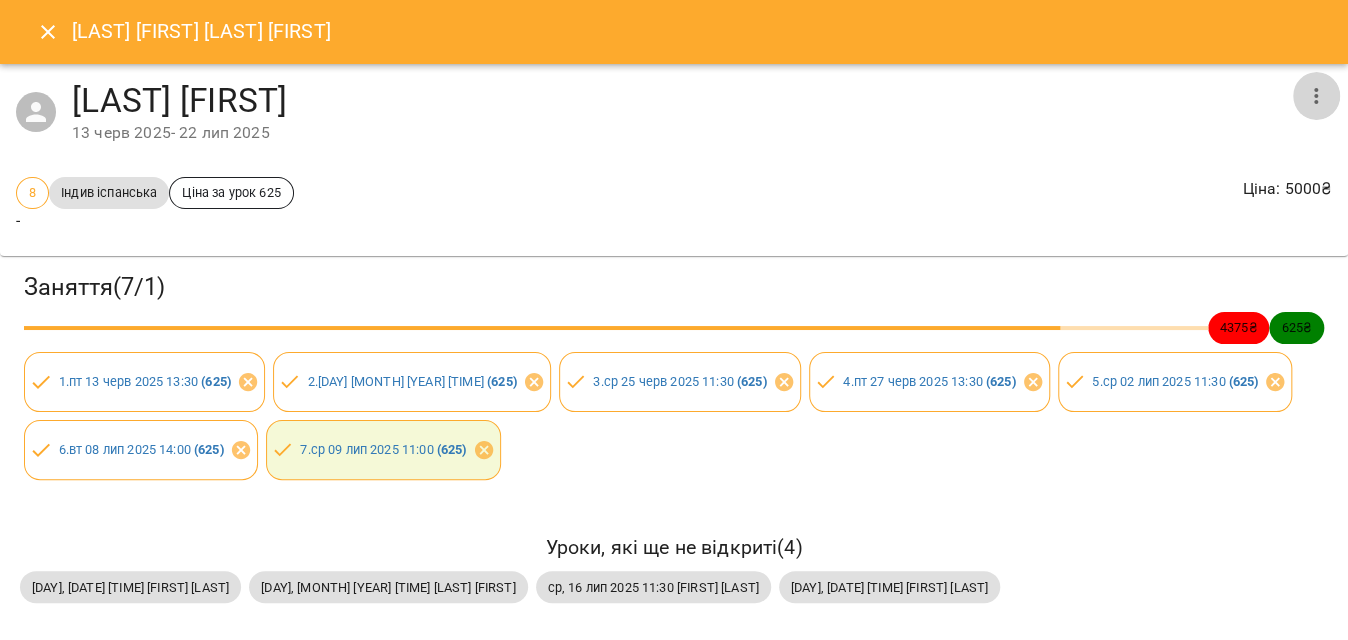 click 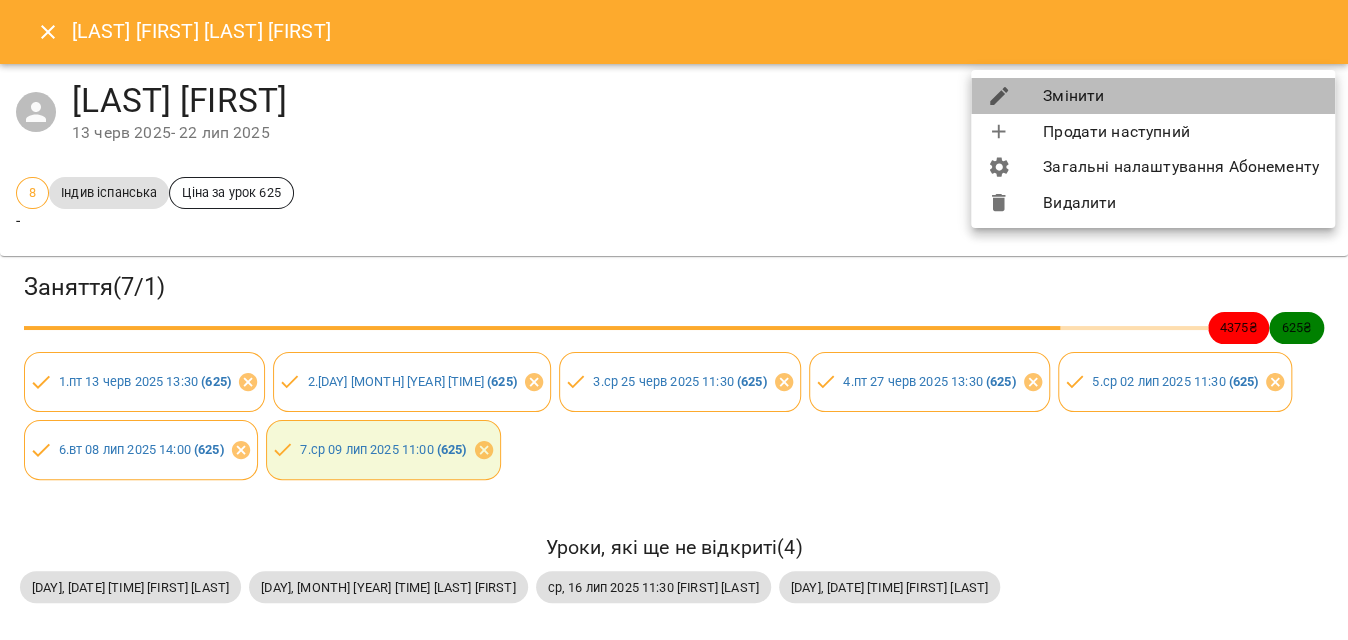 click on "Змінити" at bounding box center (1153, 96) 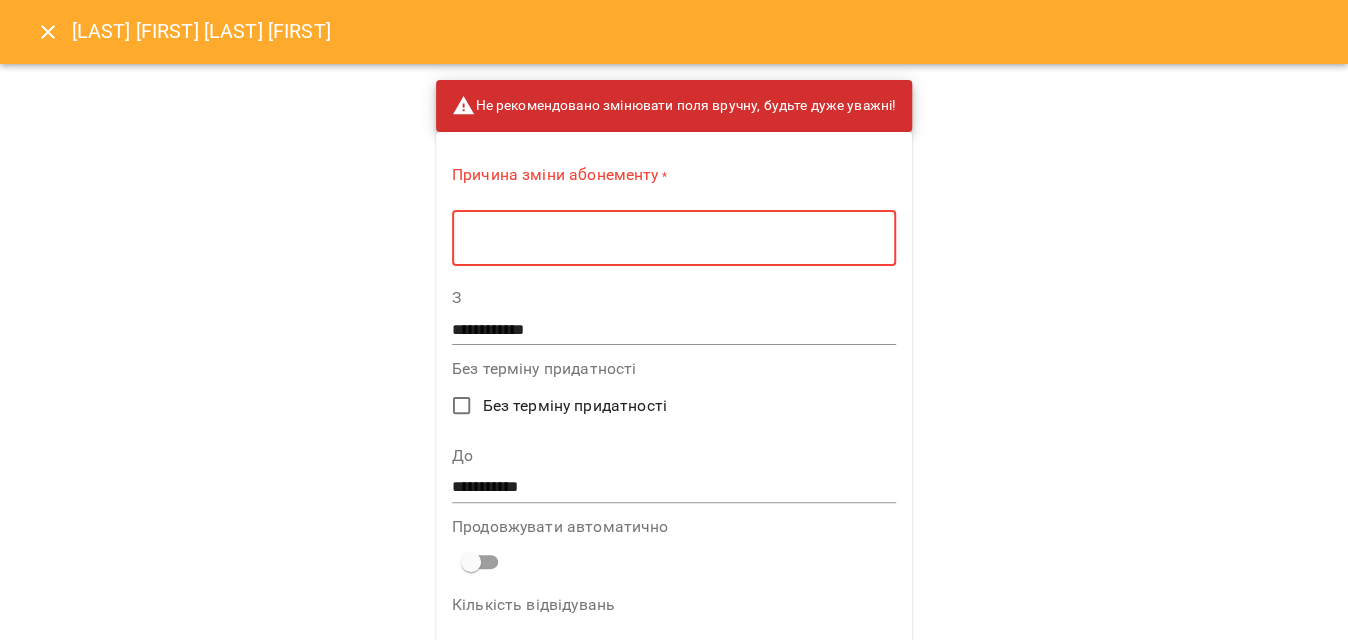 click at bounding box center (674, 238) 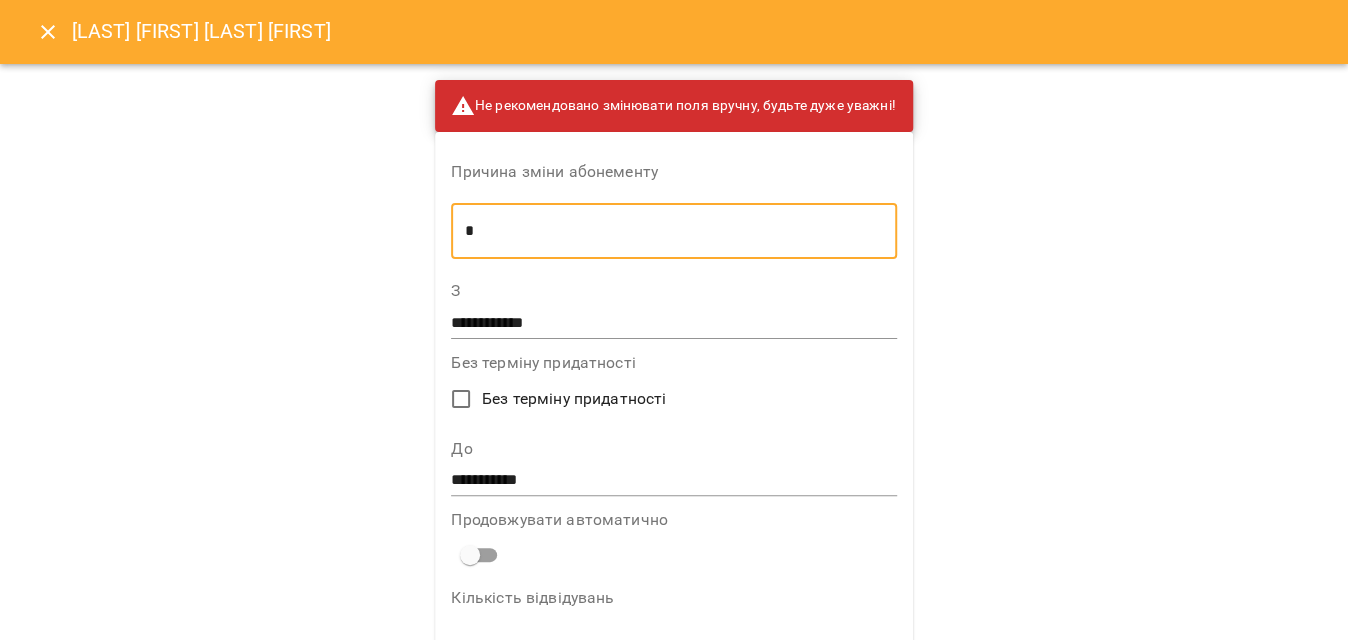 type on "*" 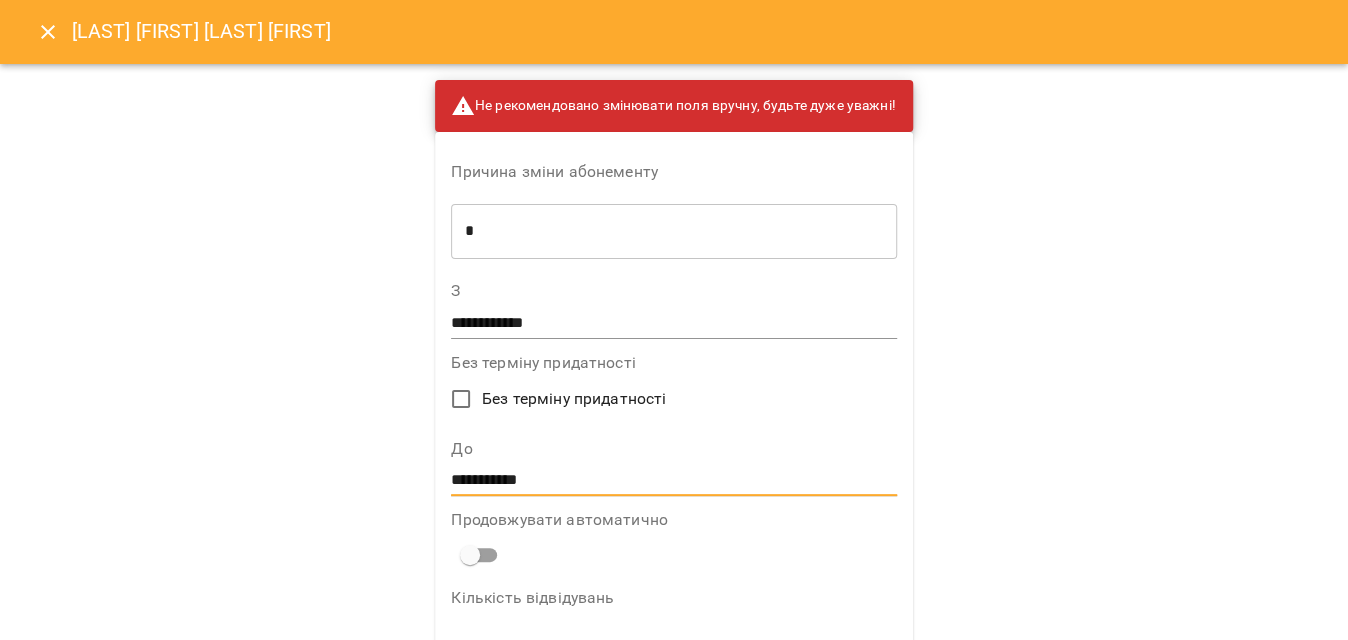 click on "**********" at bounding box center (673, 481) 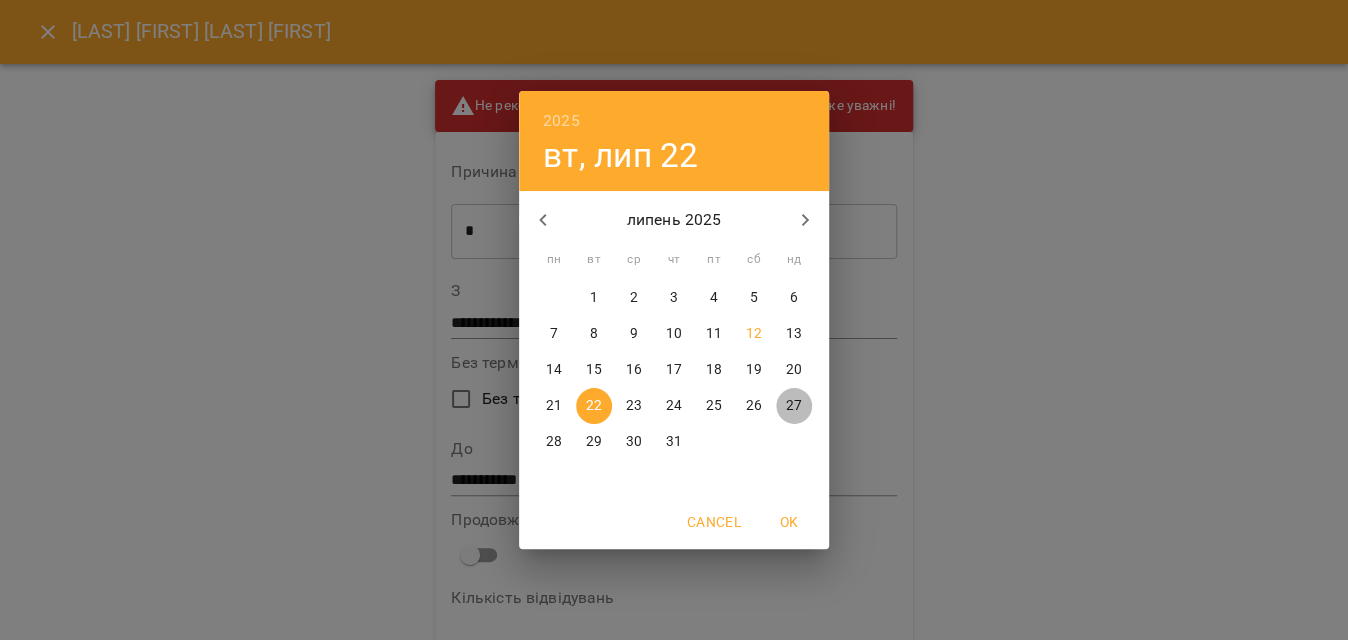 click on "27" at bounding box center (794, 406) 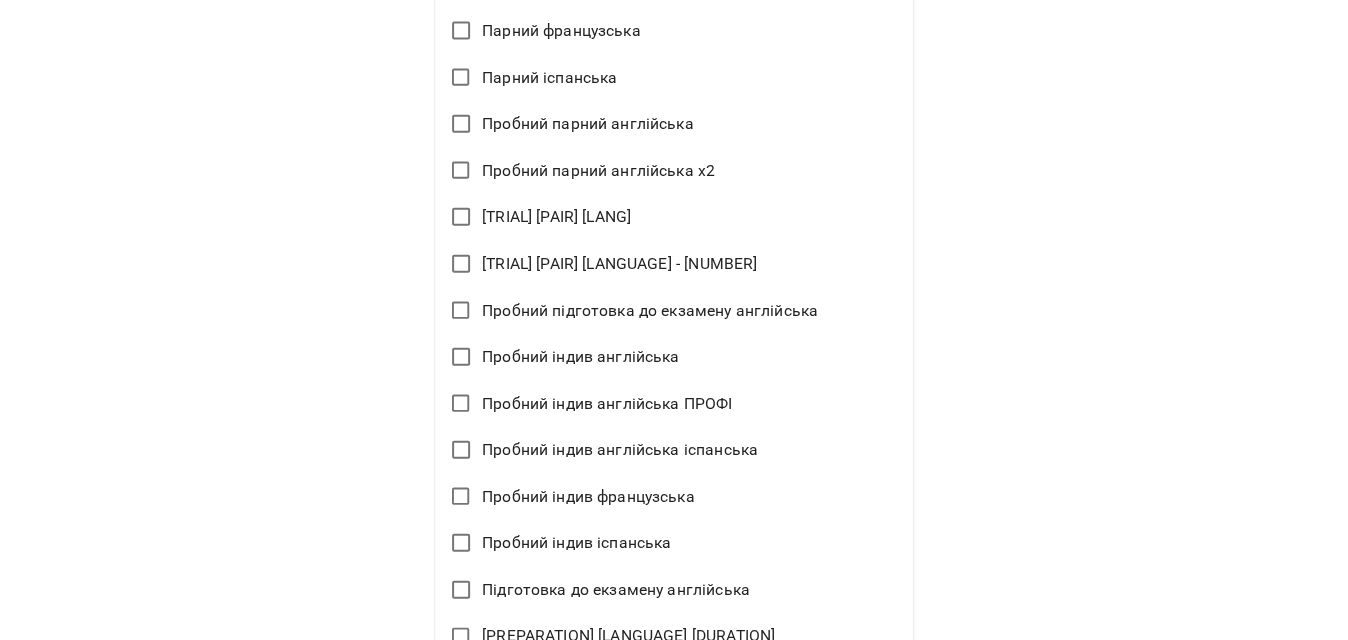 scroll, scrollTop: 2494, scrollLeft: 0, axis: vertical 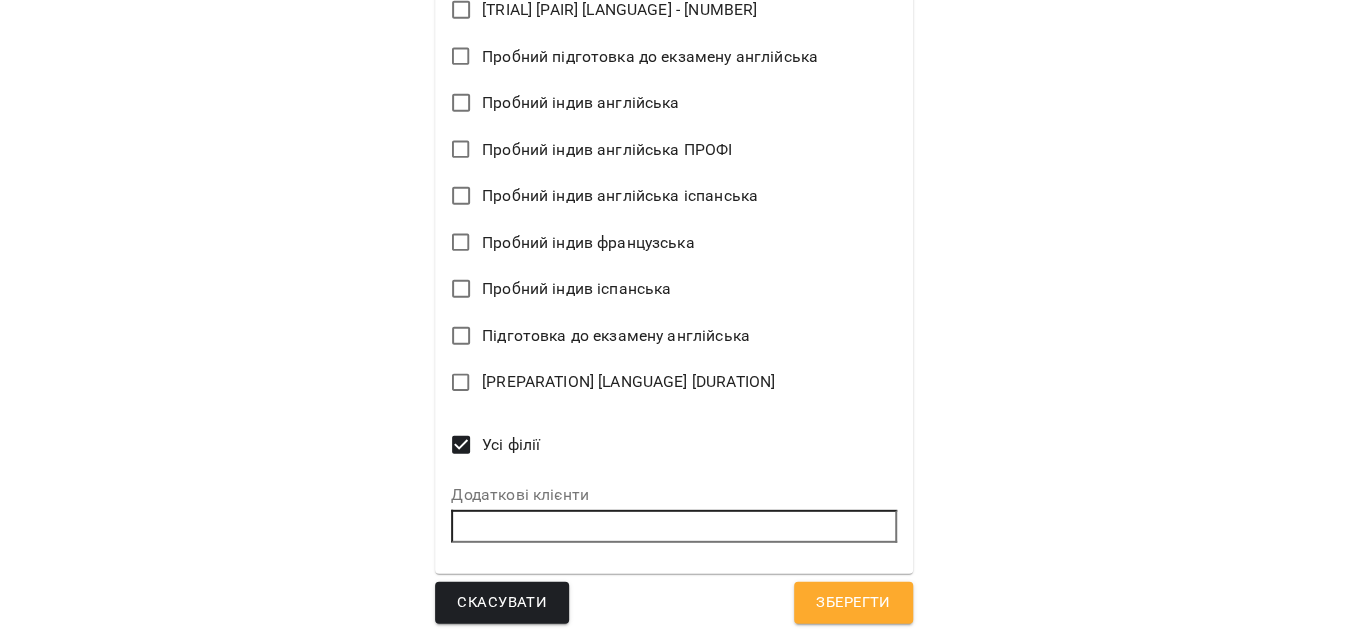 click on "Зберегти" at bounding box center (853, 603) 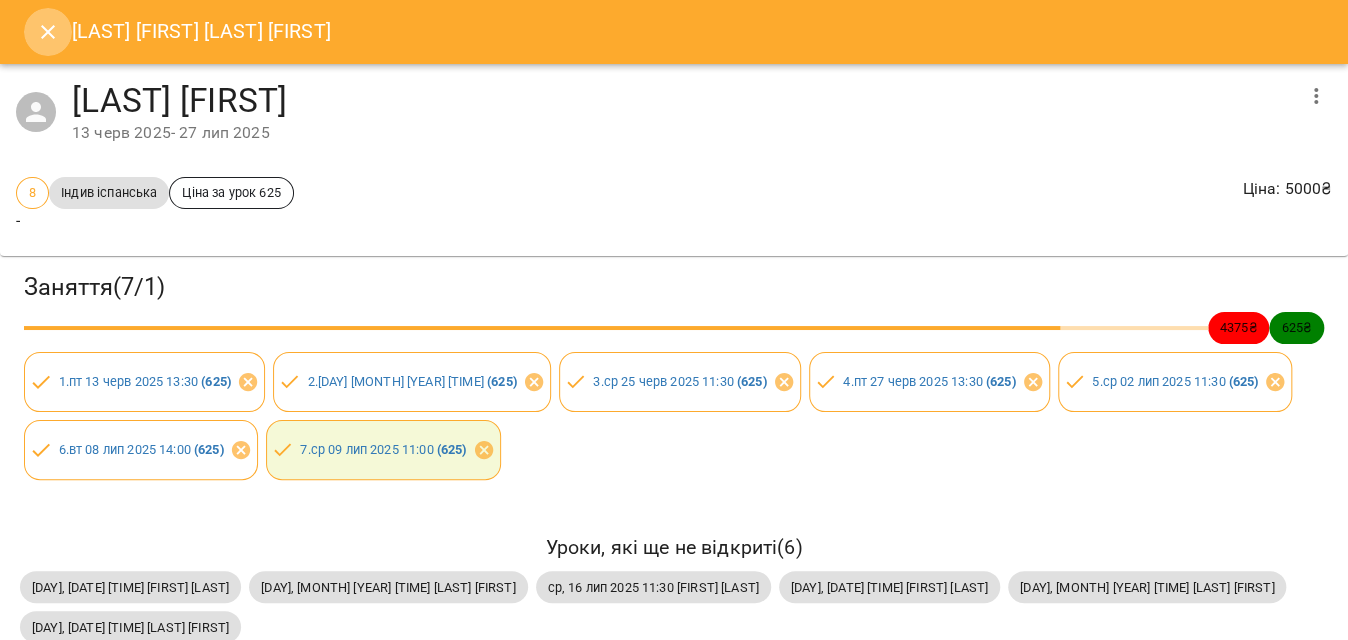 click 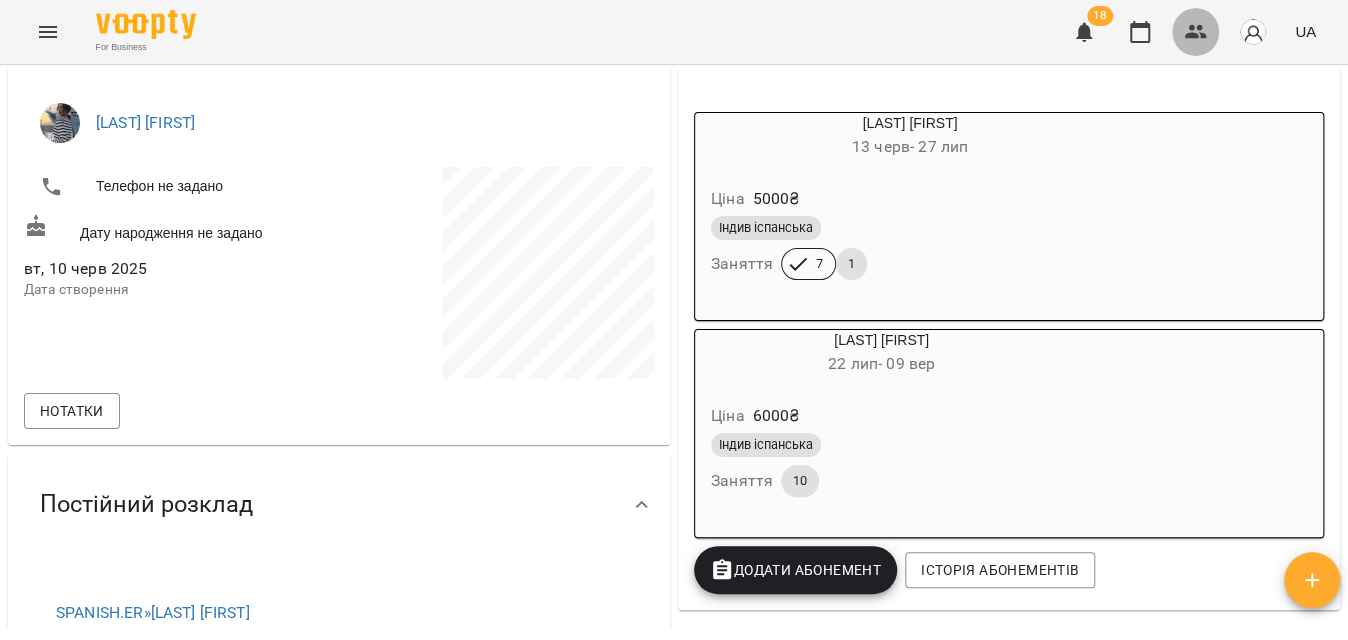 click 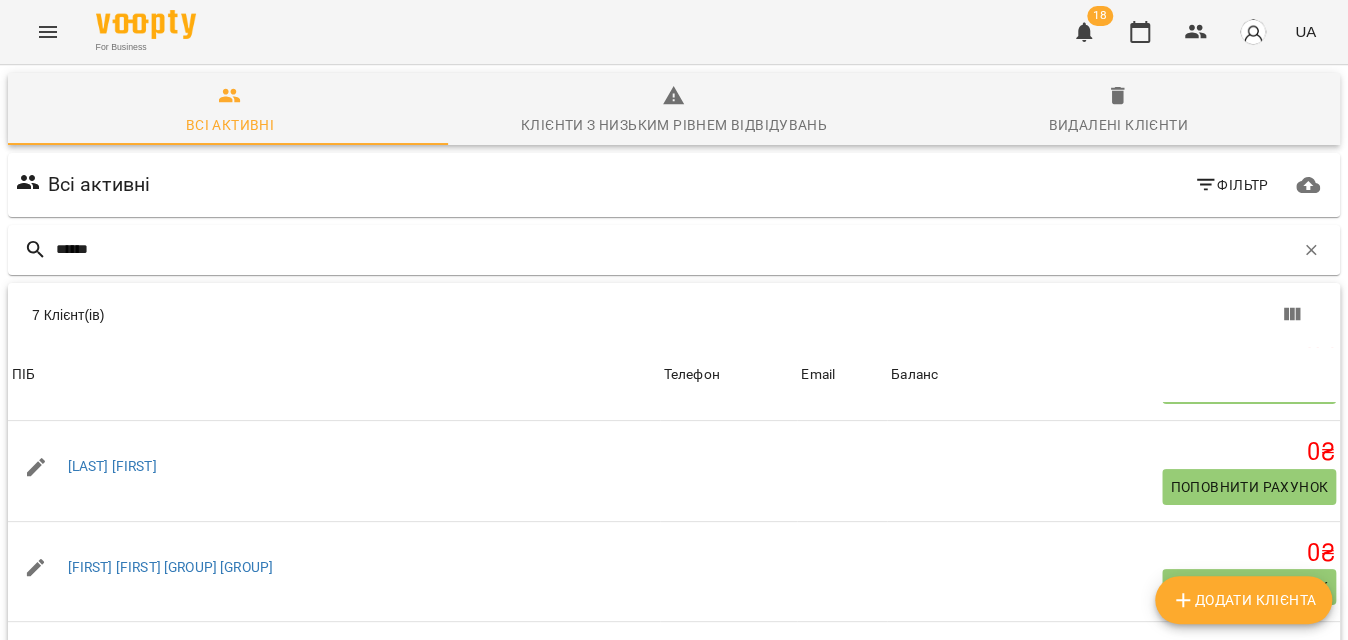 scroll, scrollTop: 213, scrollLeft: 0, axis: vertical 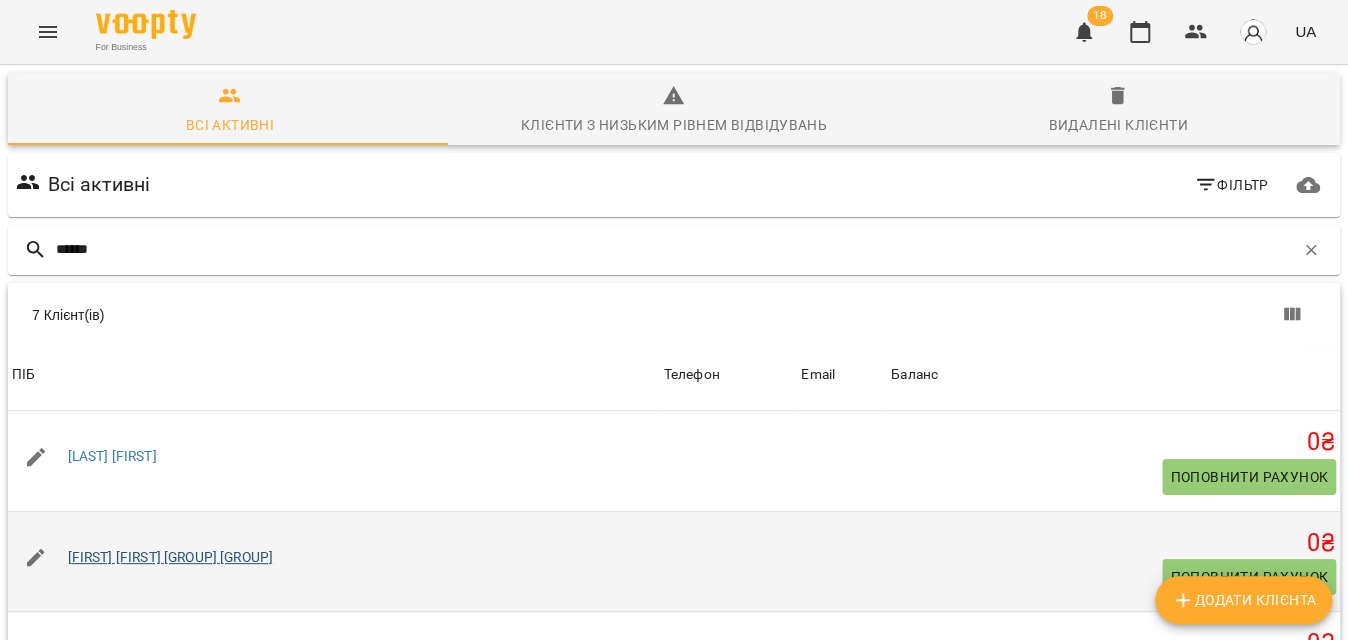 type on "******" 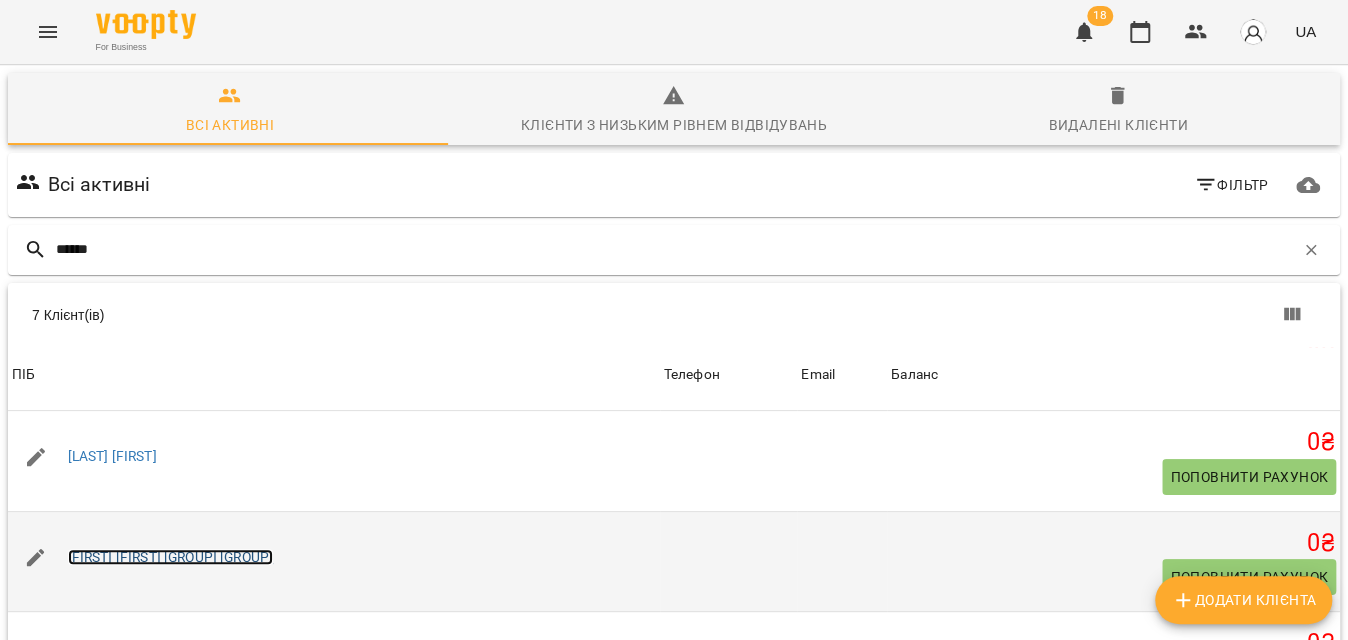 click on "[FIRST] [FIRST] [GROUP] [GROUP]" at bounding box center (171, 557) 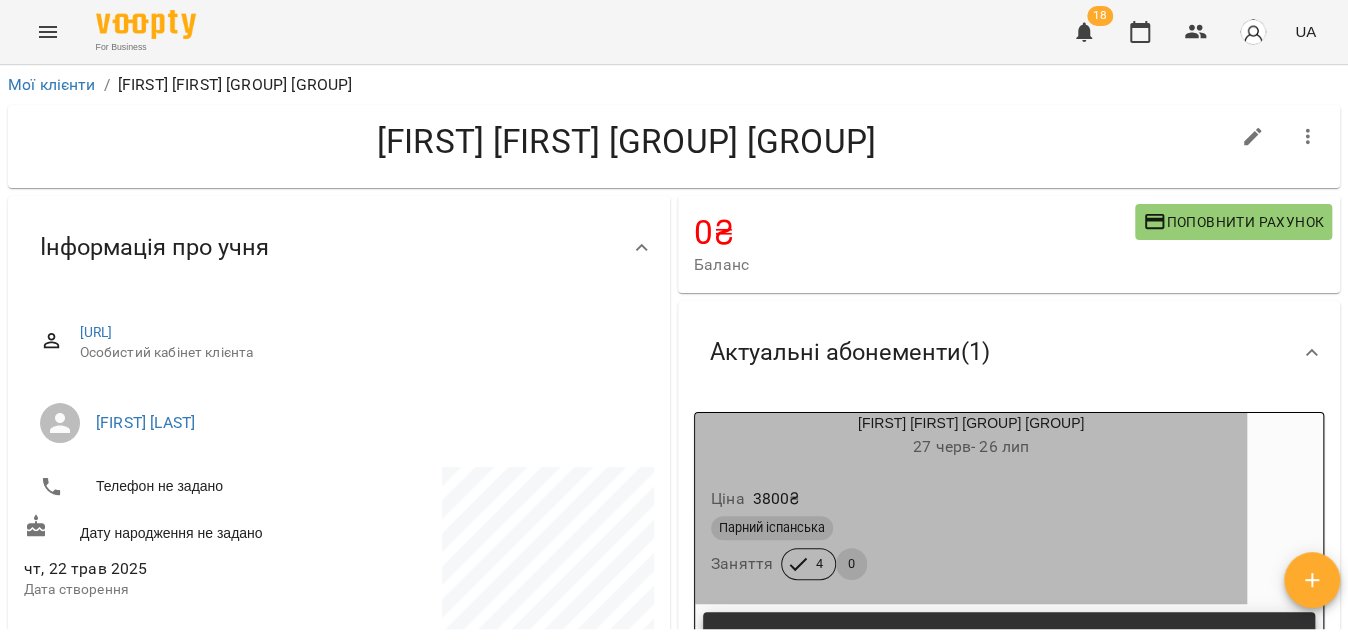click on "Парний іспанська" at bounding box center (971, 528) 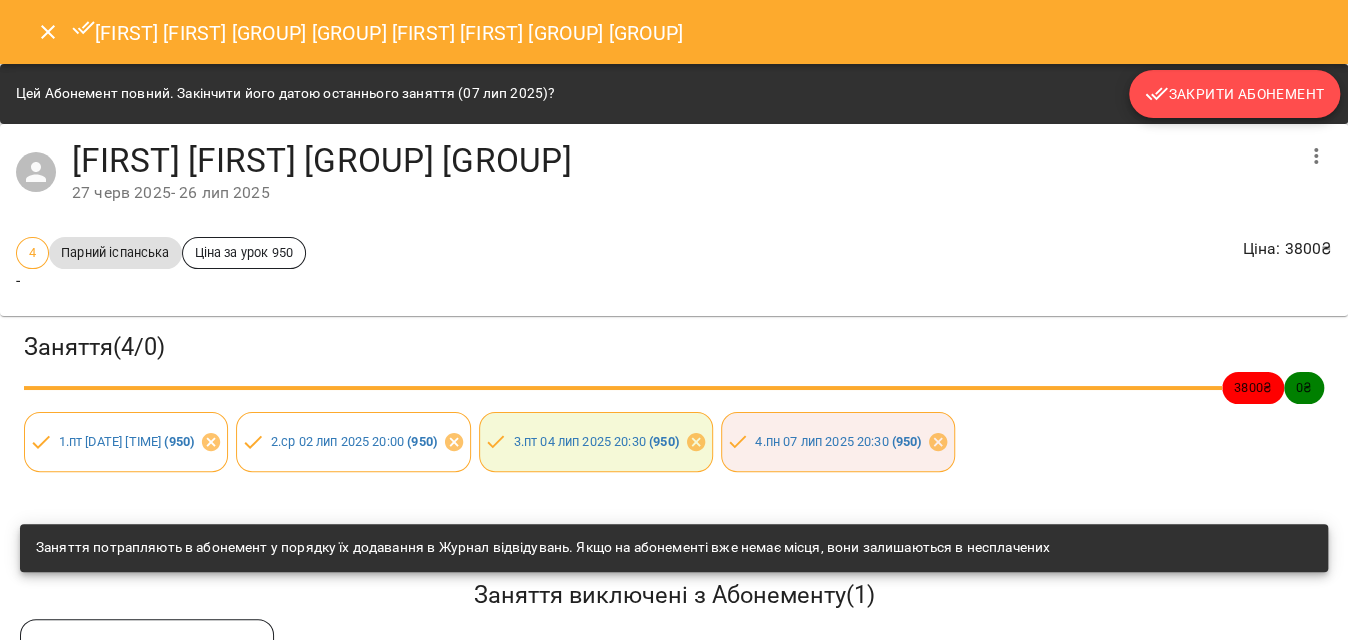 click on "Закрити Абонемент" at bounding box center (1234, 94) 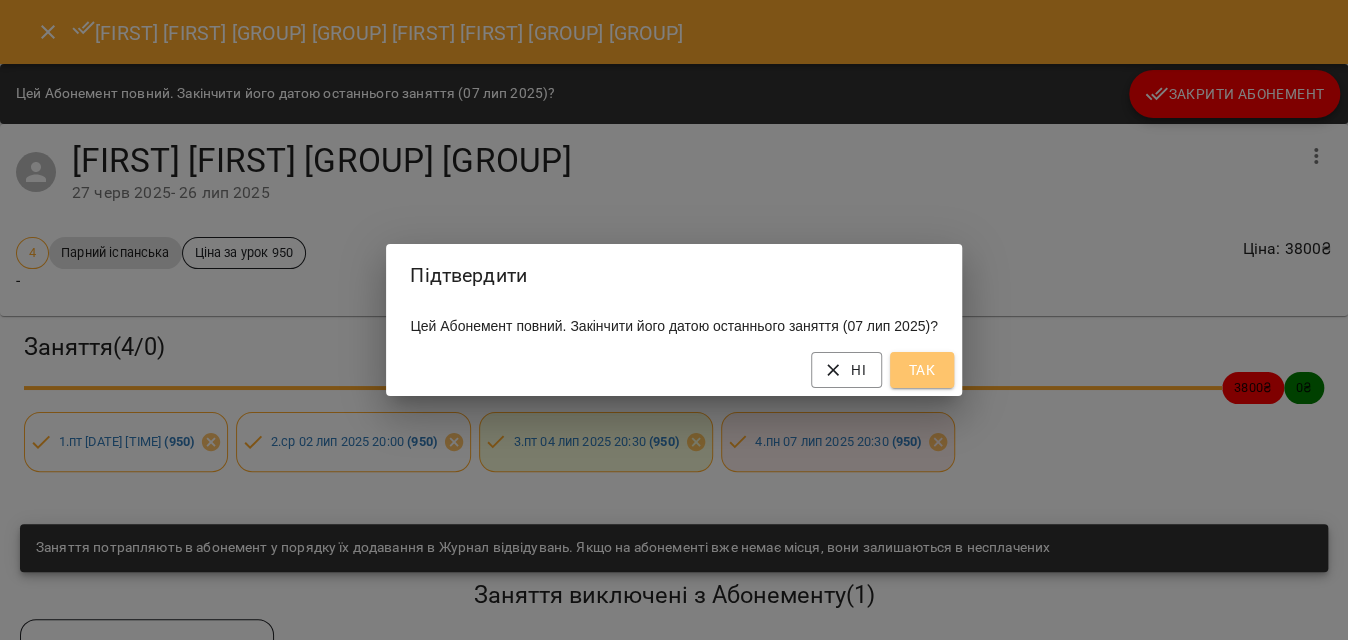 click on "Так" at bounding box center [922, 370] 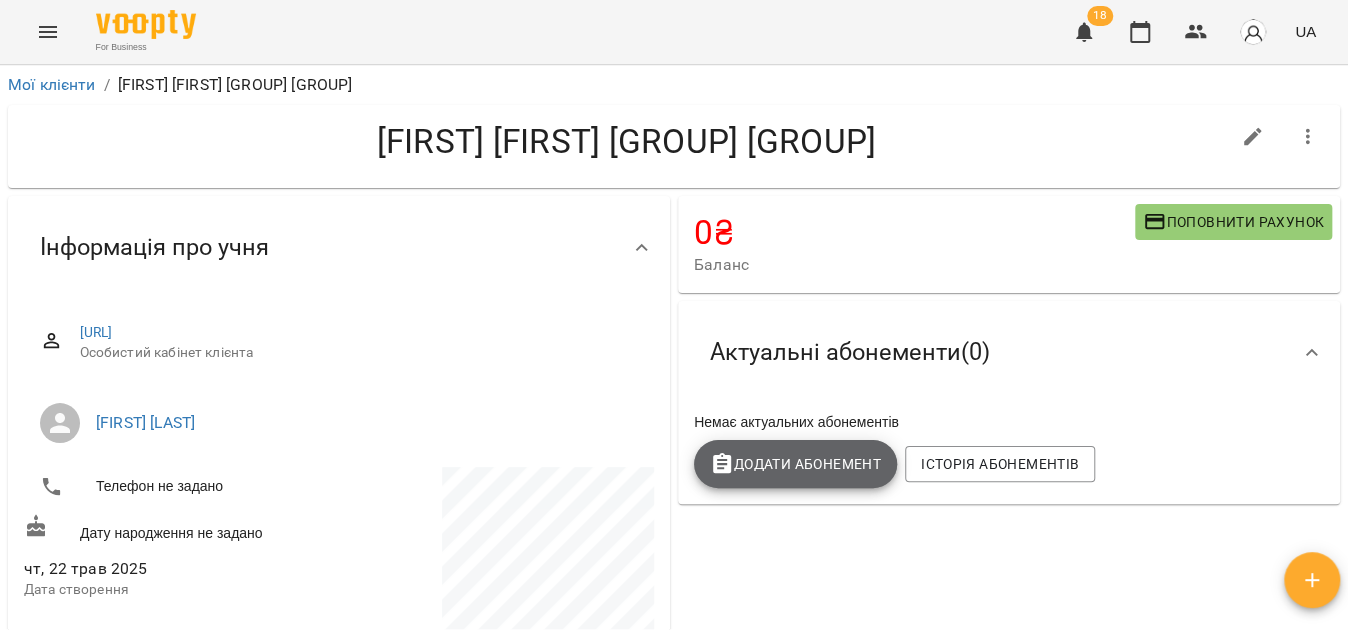 click on "Додати Абонемент" at bounding box center [795, 464] 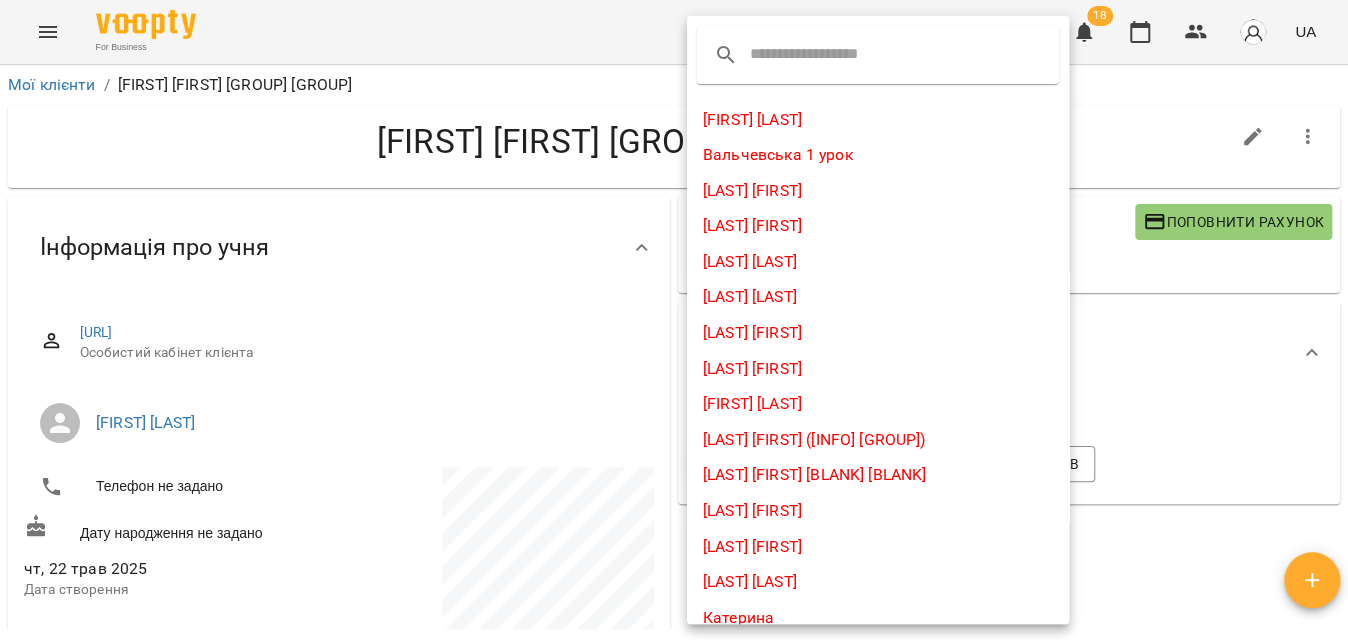 click at bounding box center [829, 55] 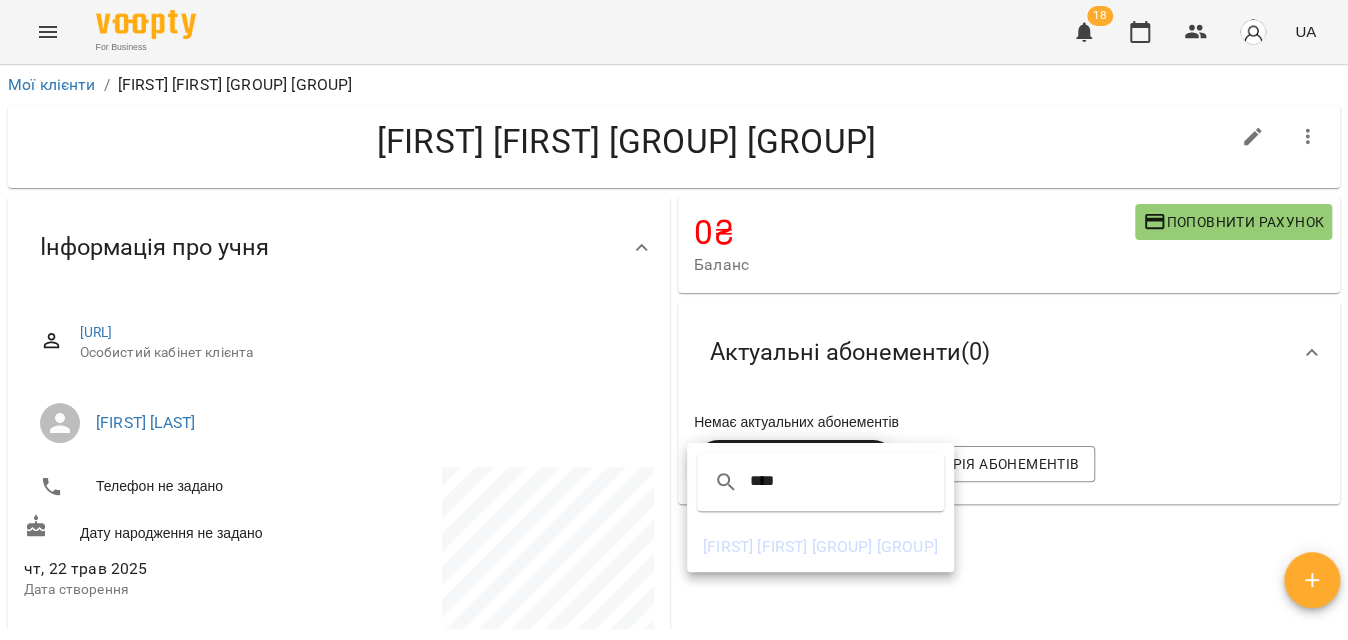 type on "****" 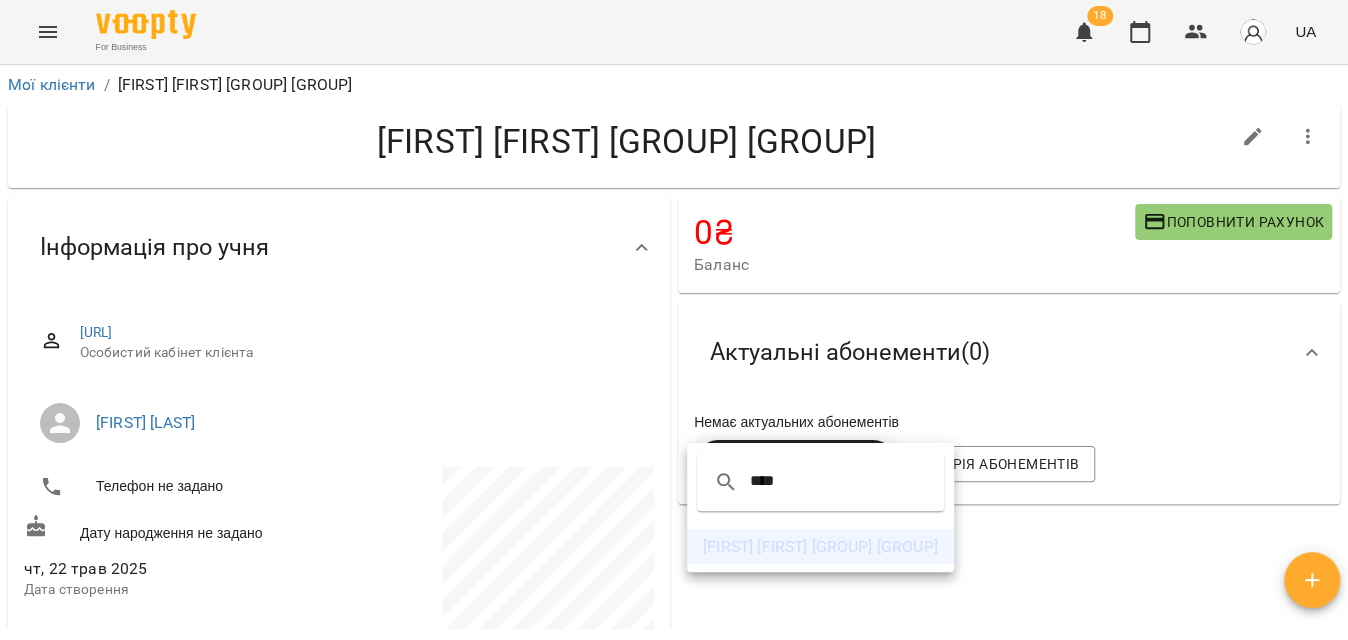 click on "[FIRST] [FIRST] [GROUP] [GROUP]" at bounding box center (820, 547) 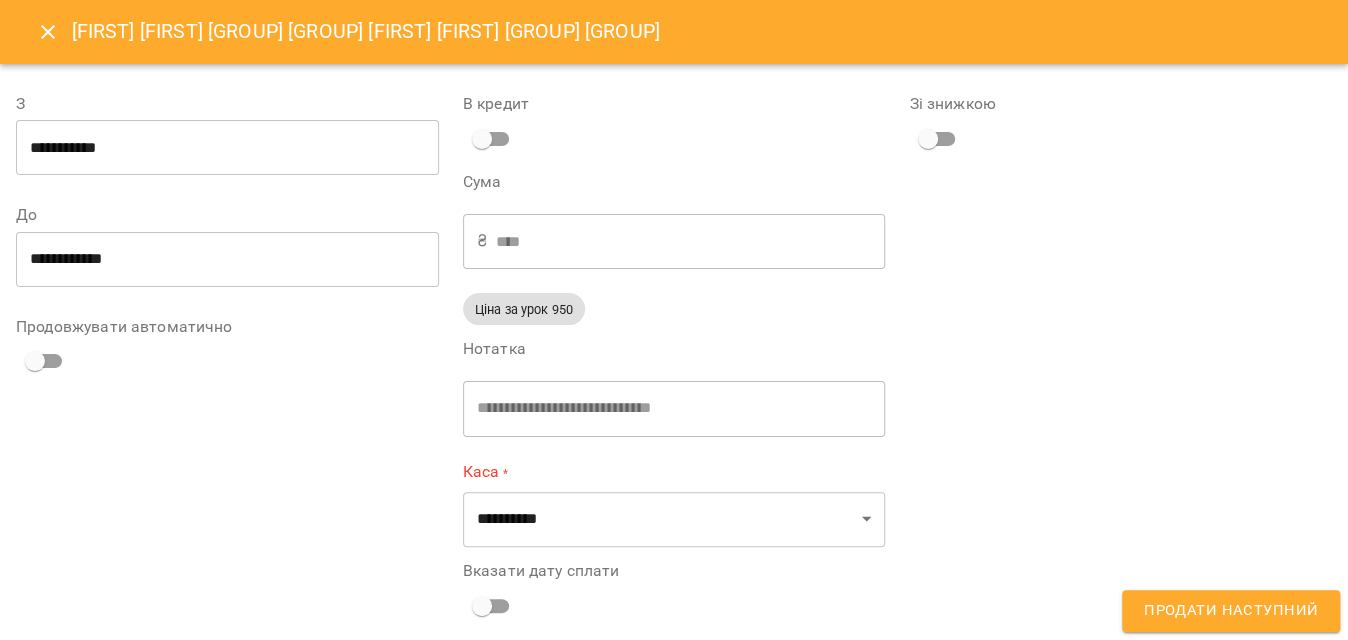 type on "**********" 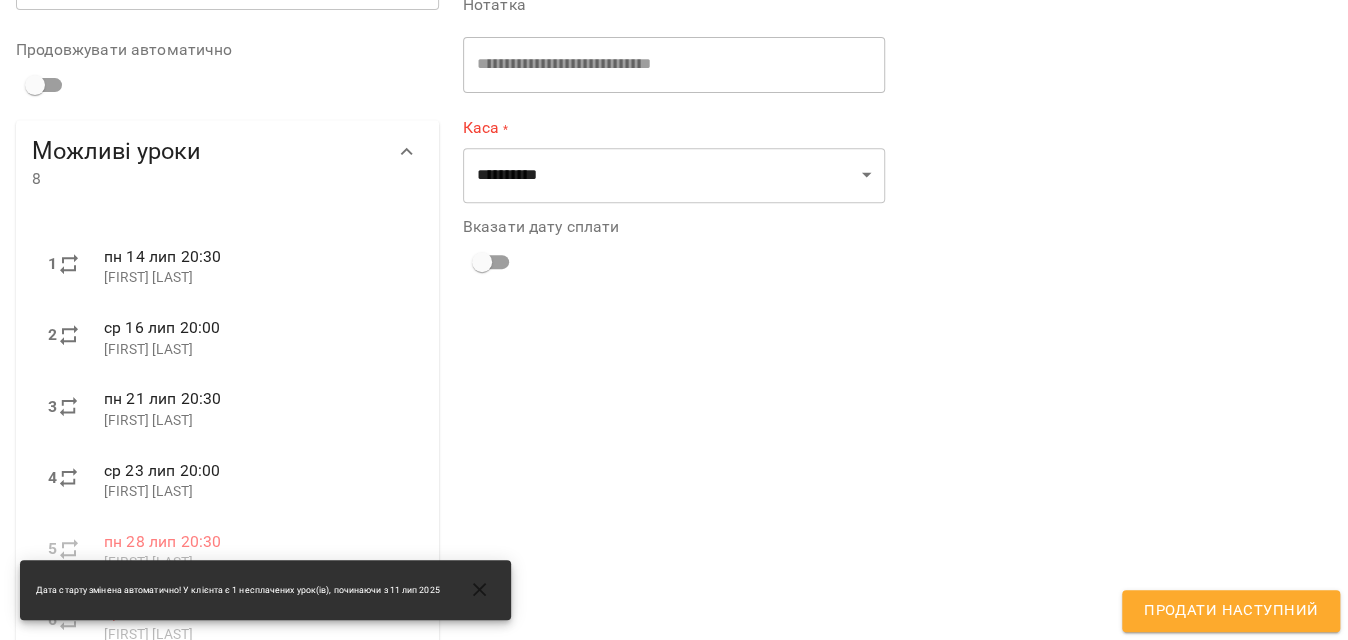 scroll, scrollTop: 320, scrollLeft: 0, axis: vertical 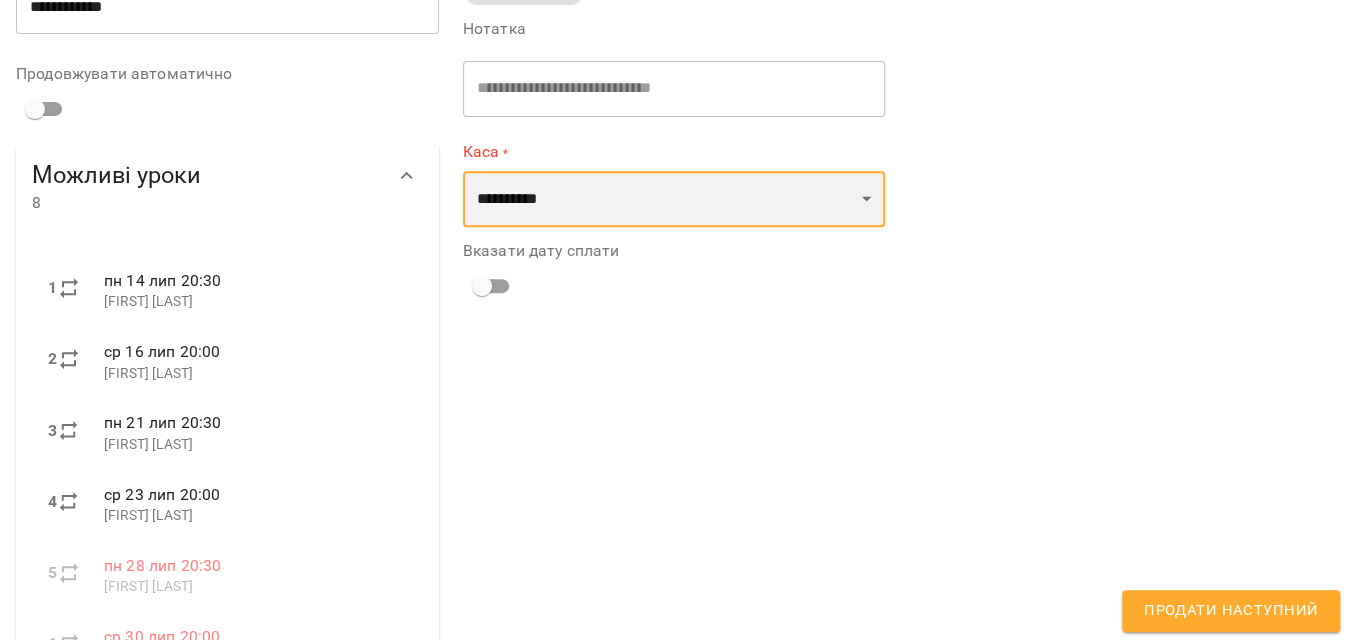 click on "**********" at bounding box center (674, 199) 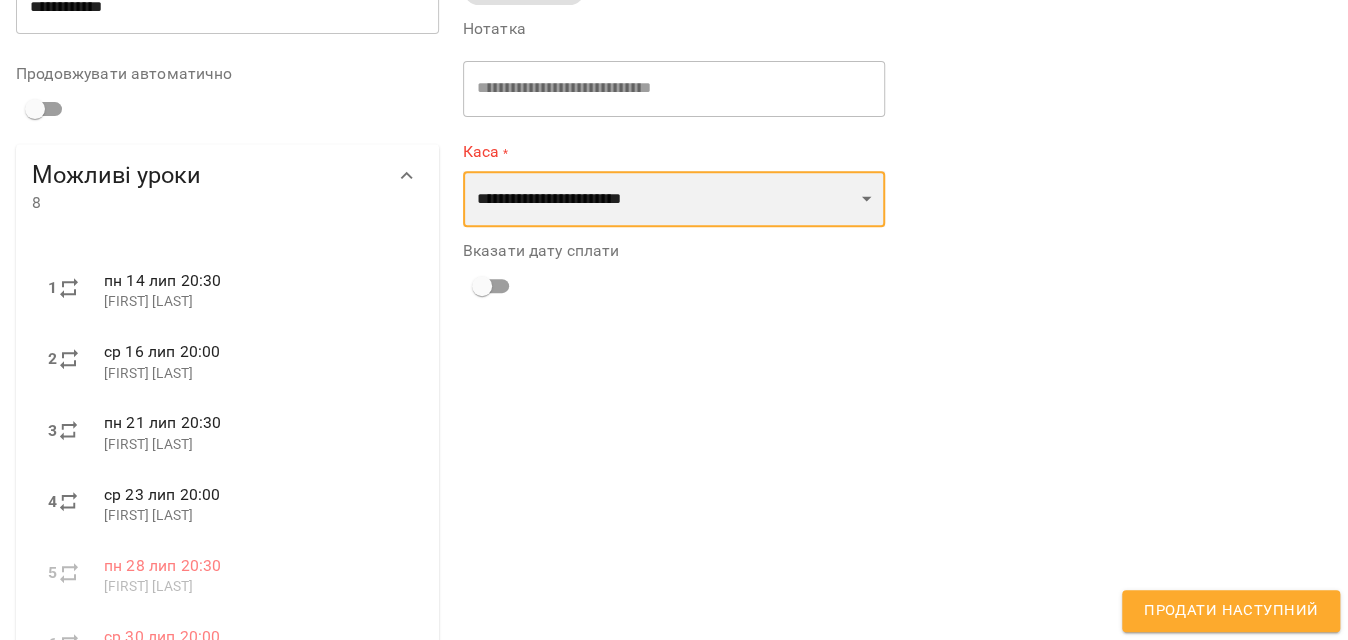 click on "**********" at bounding box center (674, 199) 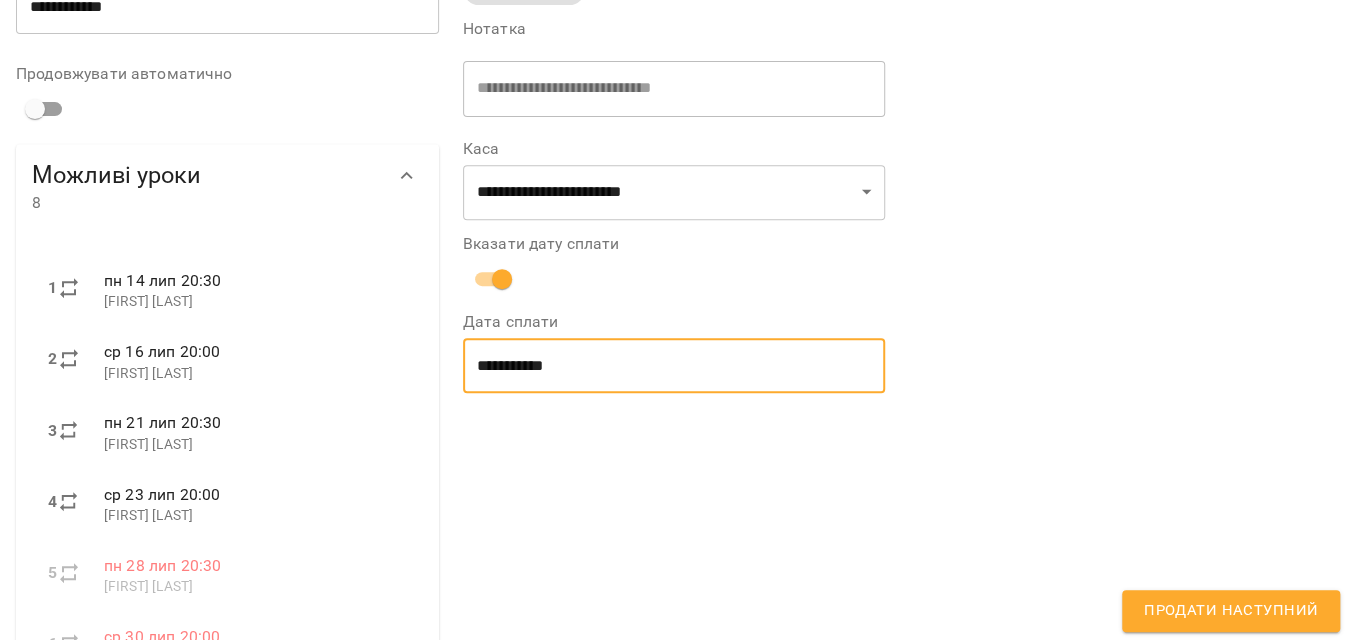 click on "**********" at bounding box center (674, 366) 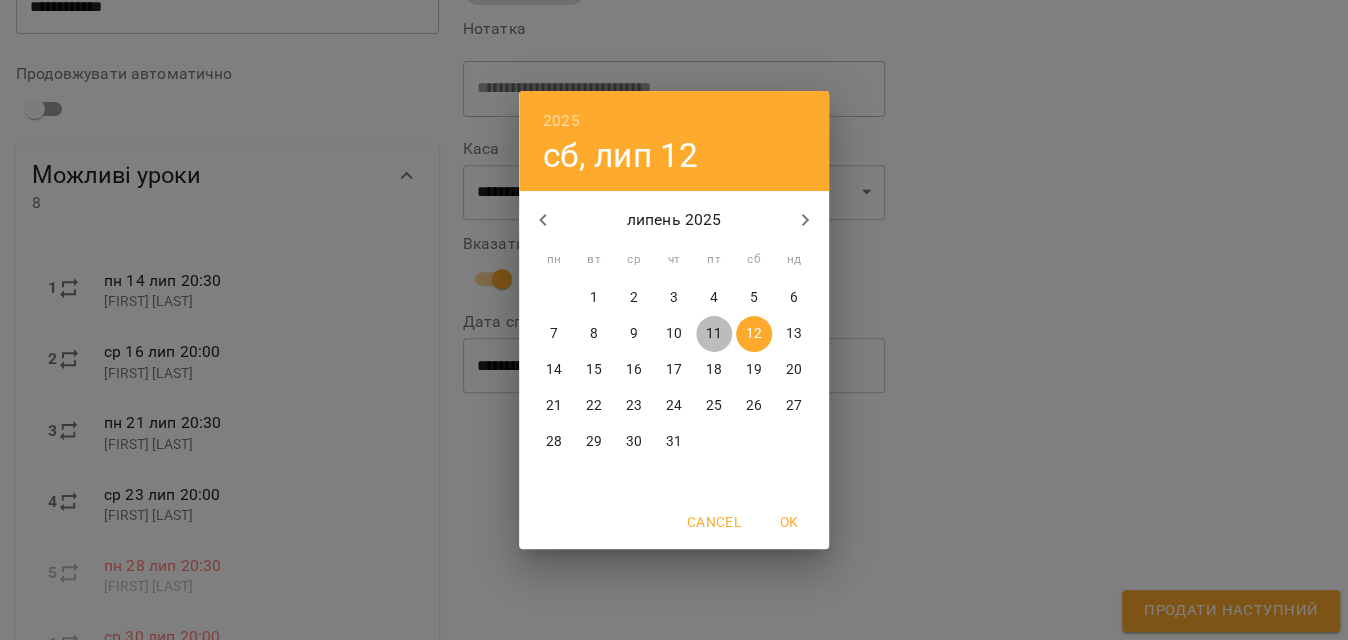 click on "11" at bounding box center [714, 334] 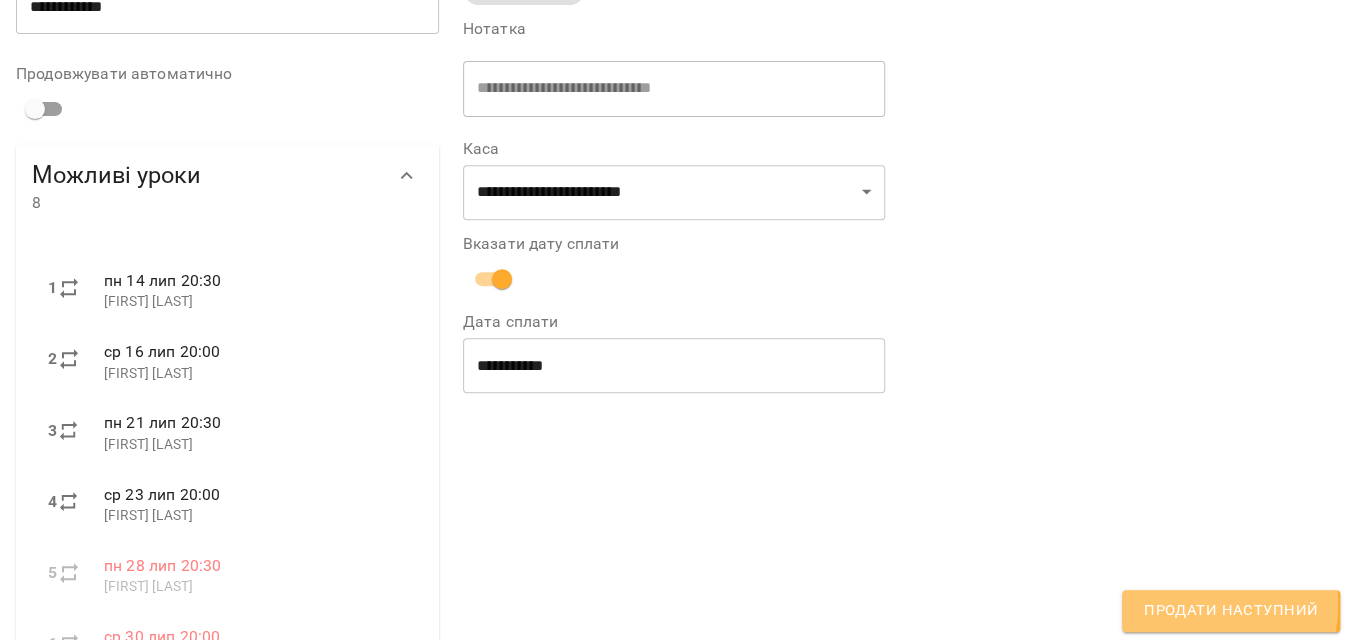 click on "Продати наступний" at bounding box center (1231, 611) 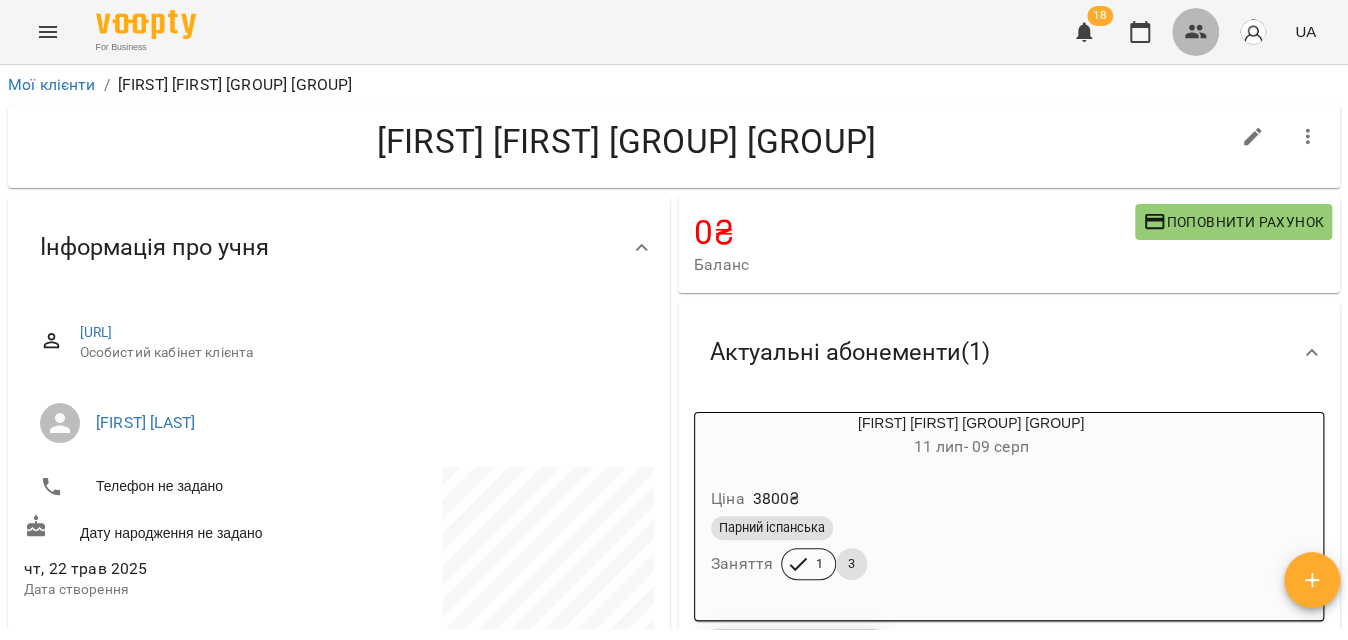 click at bounding box center [1196, 32] 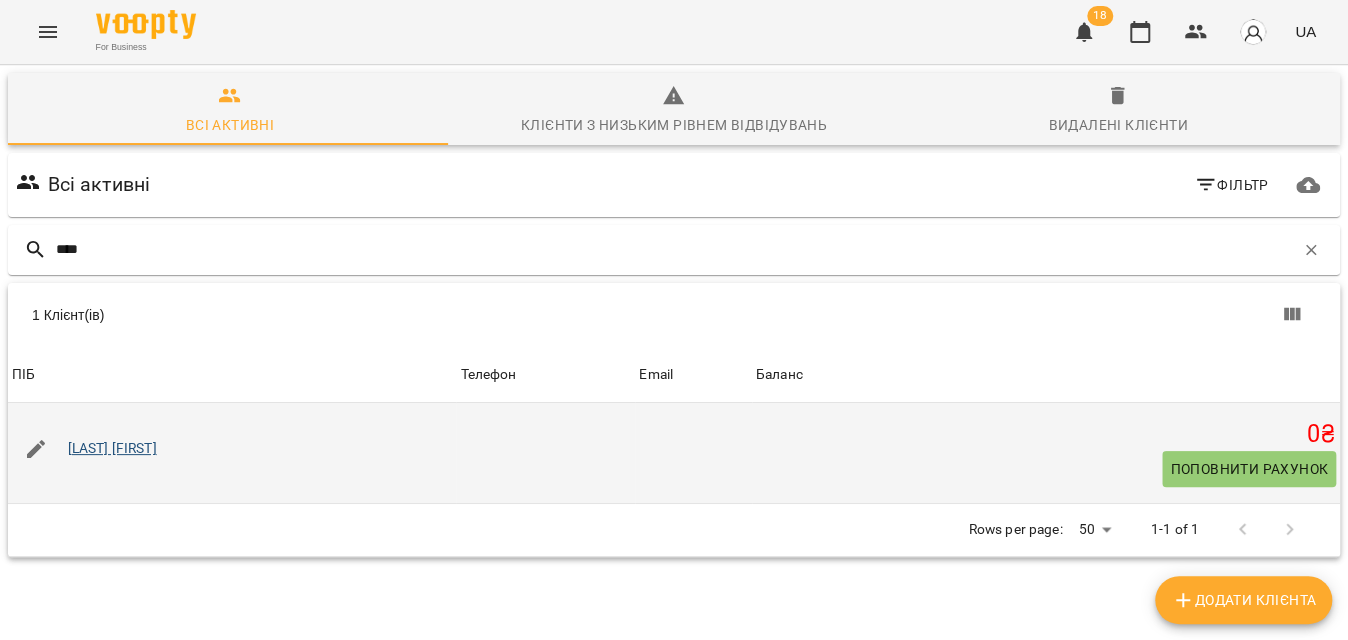 type on "****" 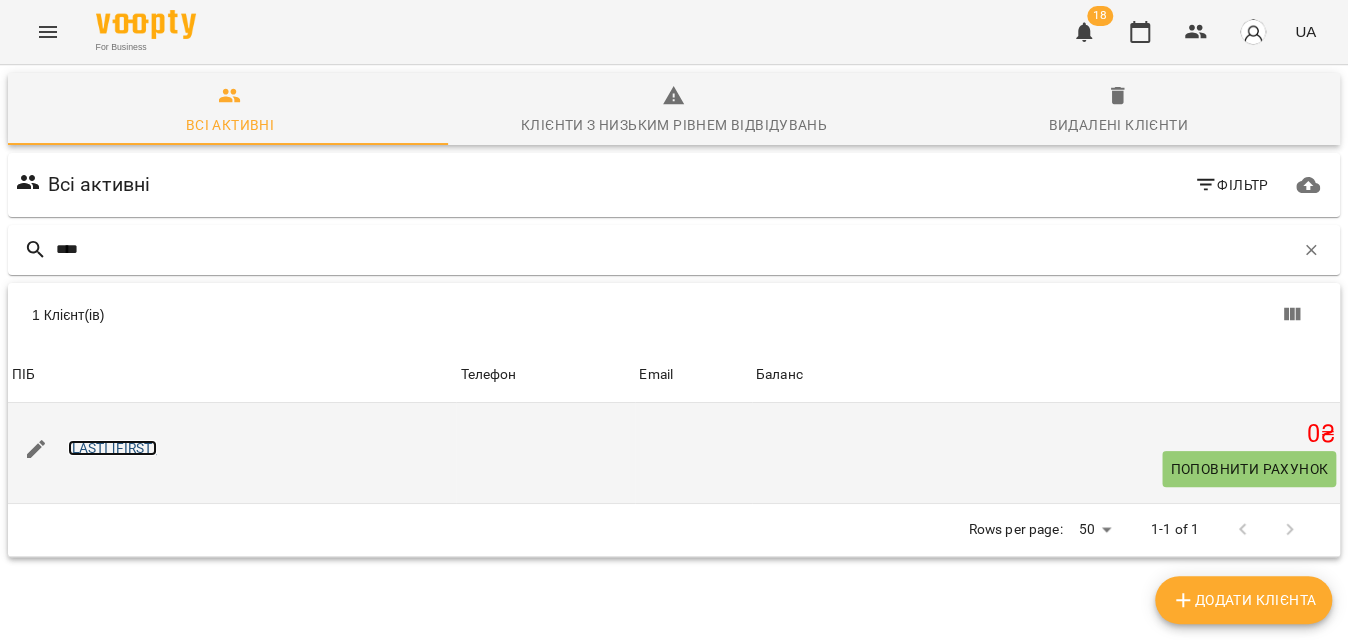 click on "[LAST] [FIRST]" at bounding box center (112, 448) 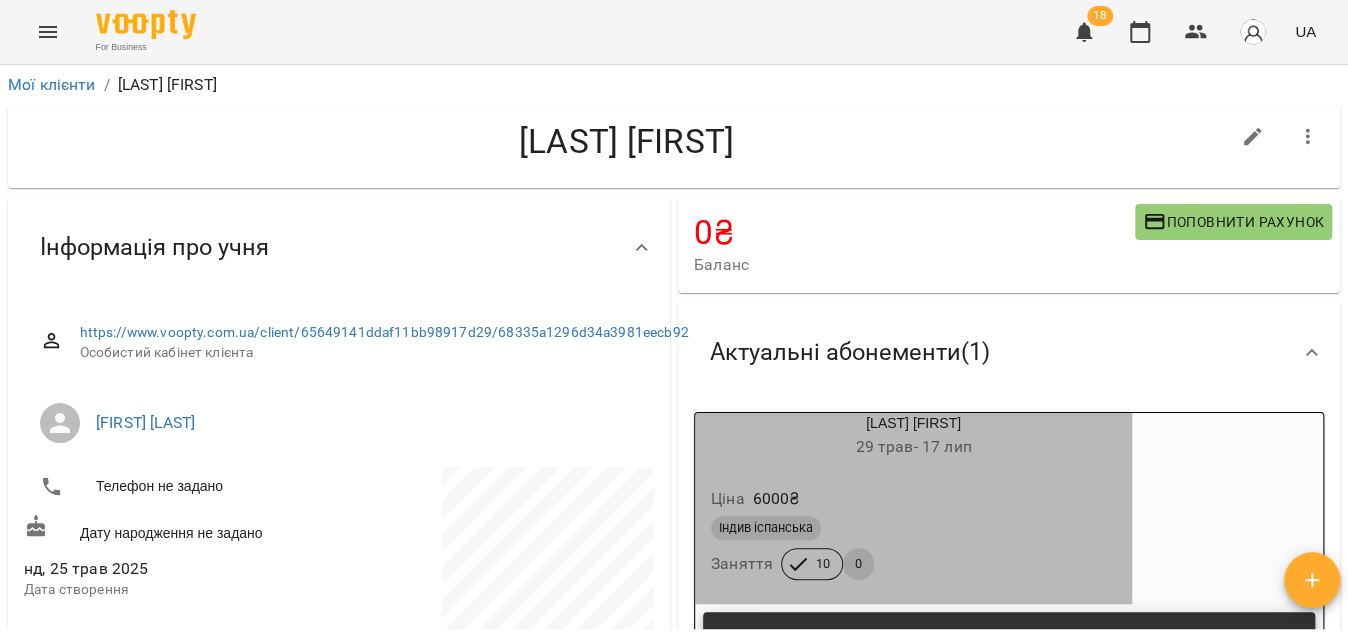 click on "Ціна 6000 ₴" at bounding box center [913, 499] 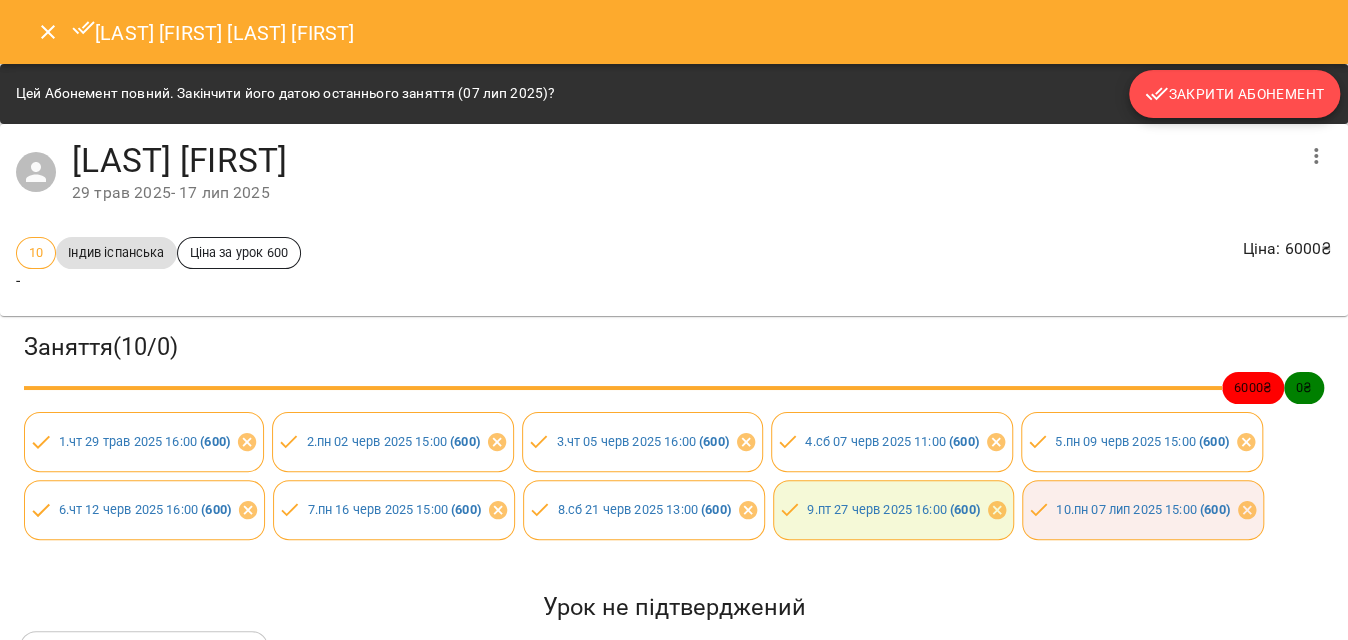 click on "Закрити Абонемент" at bounding box center [1234, 94] 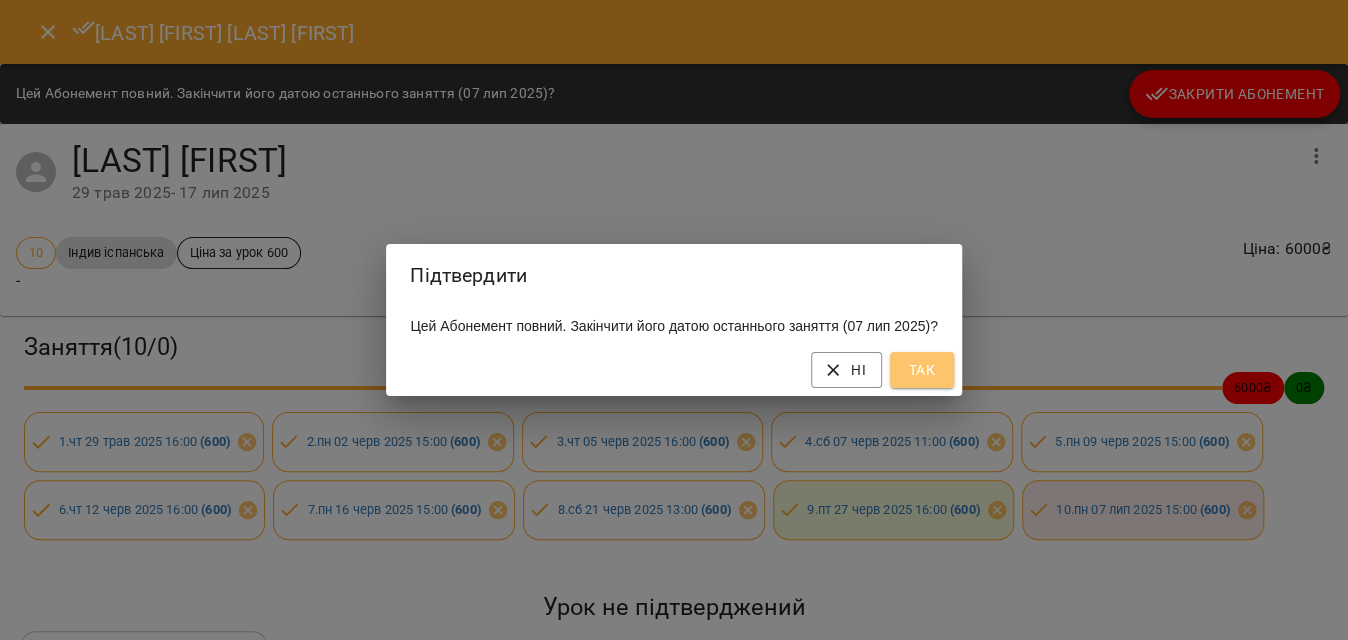 click on "Так" at bounding box center (922, 370) 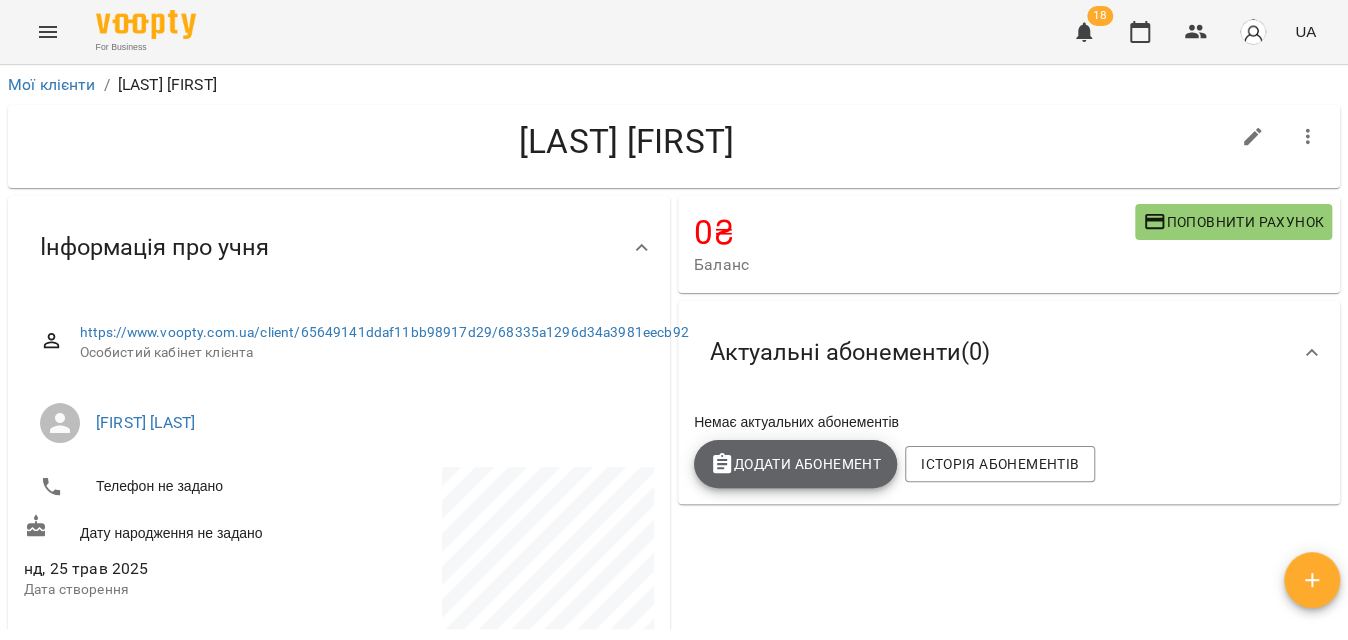 click on "Додати Абонемент" at bounding box center [795, 464] 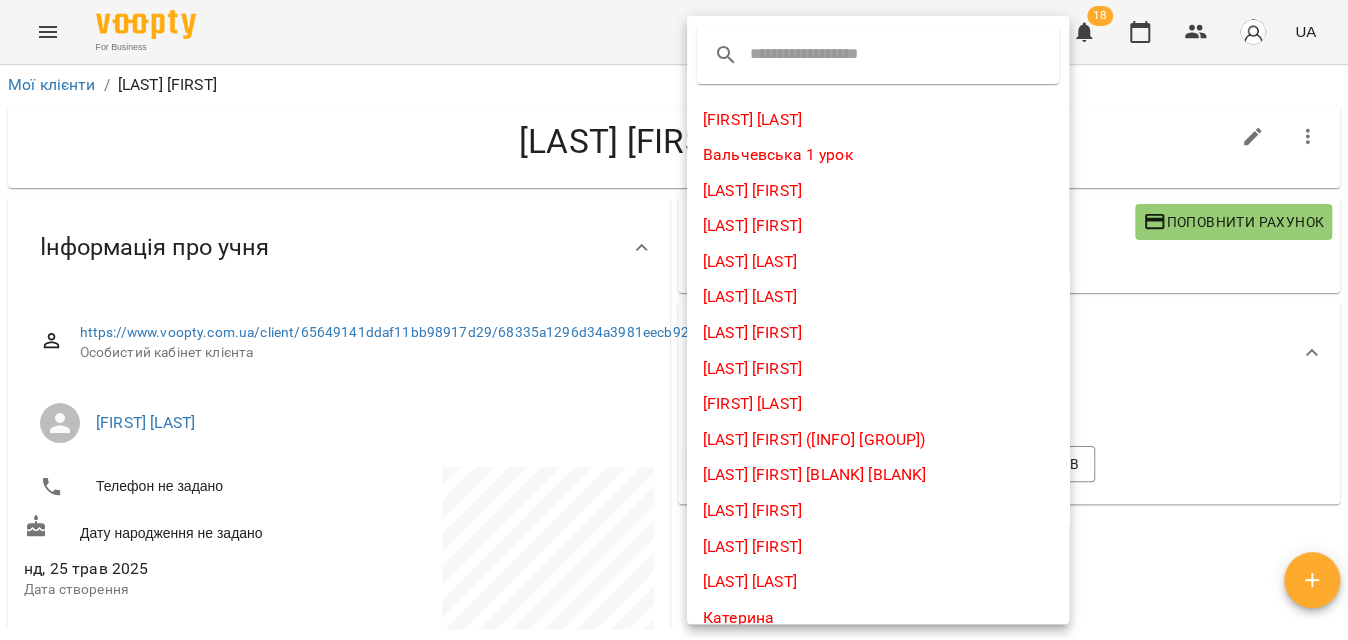click at bounding box center (829, 55) 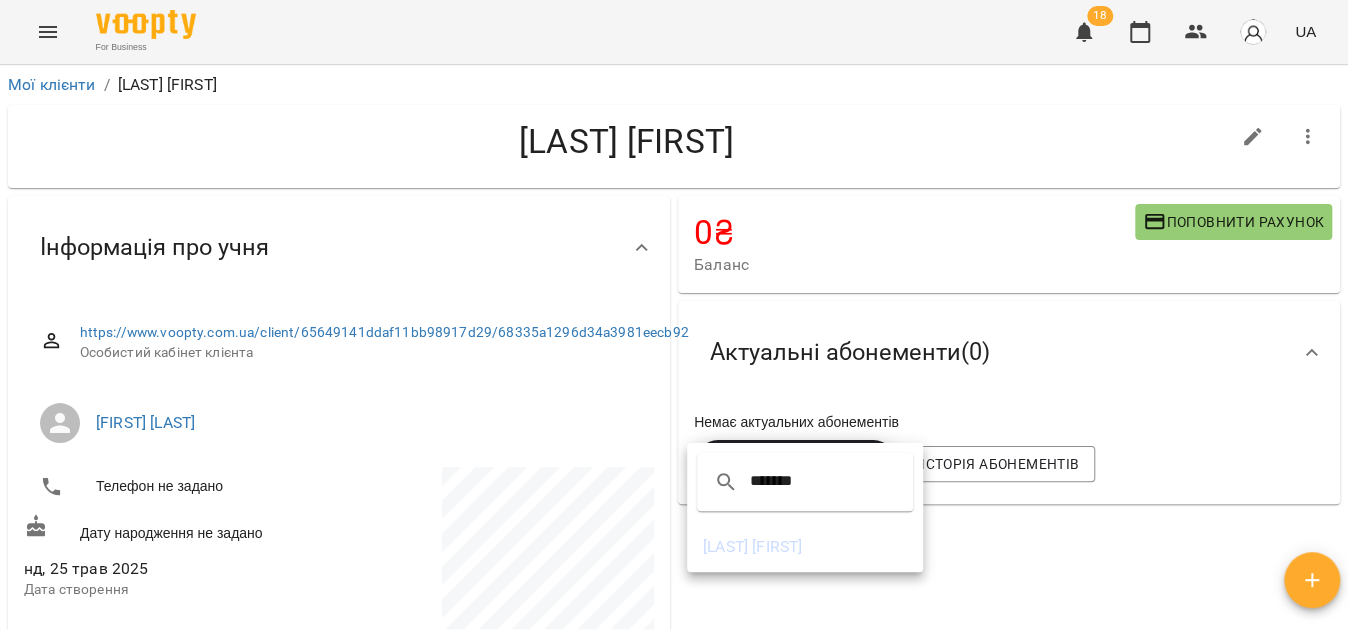 type on "*******" 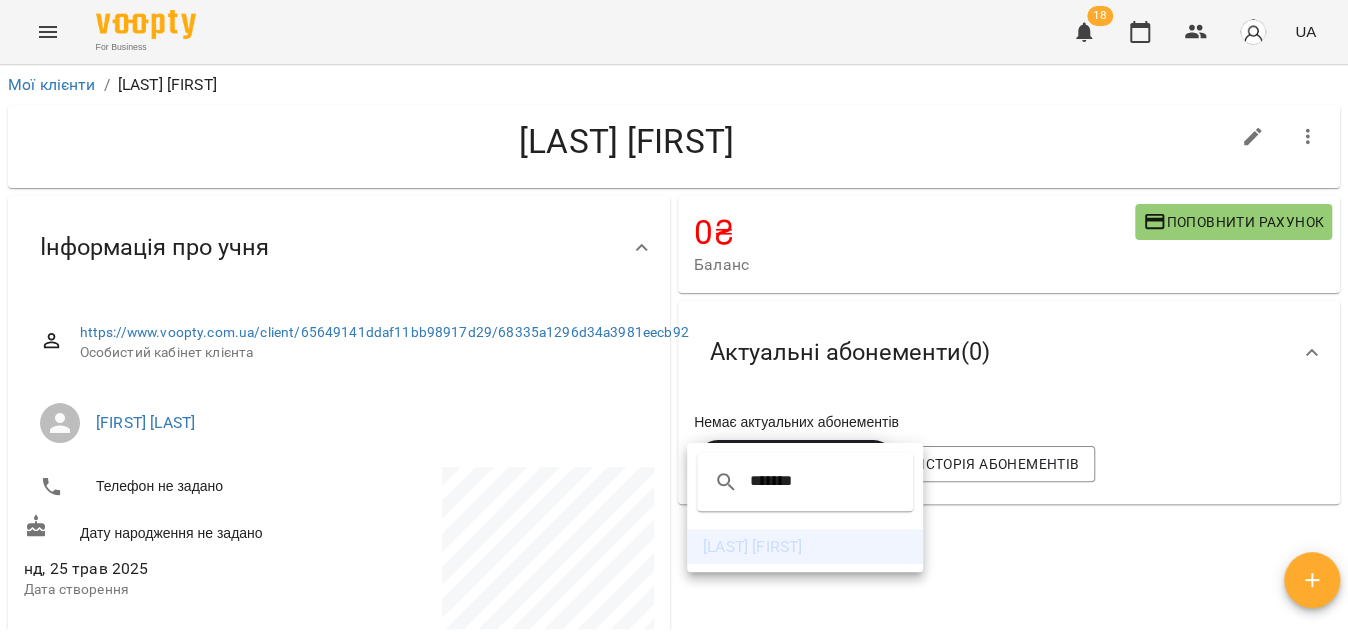 click on "[LAST] [FIRST]" at bounding box center (805, 547) 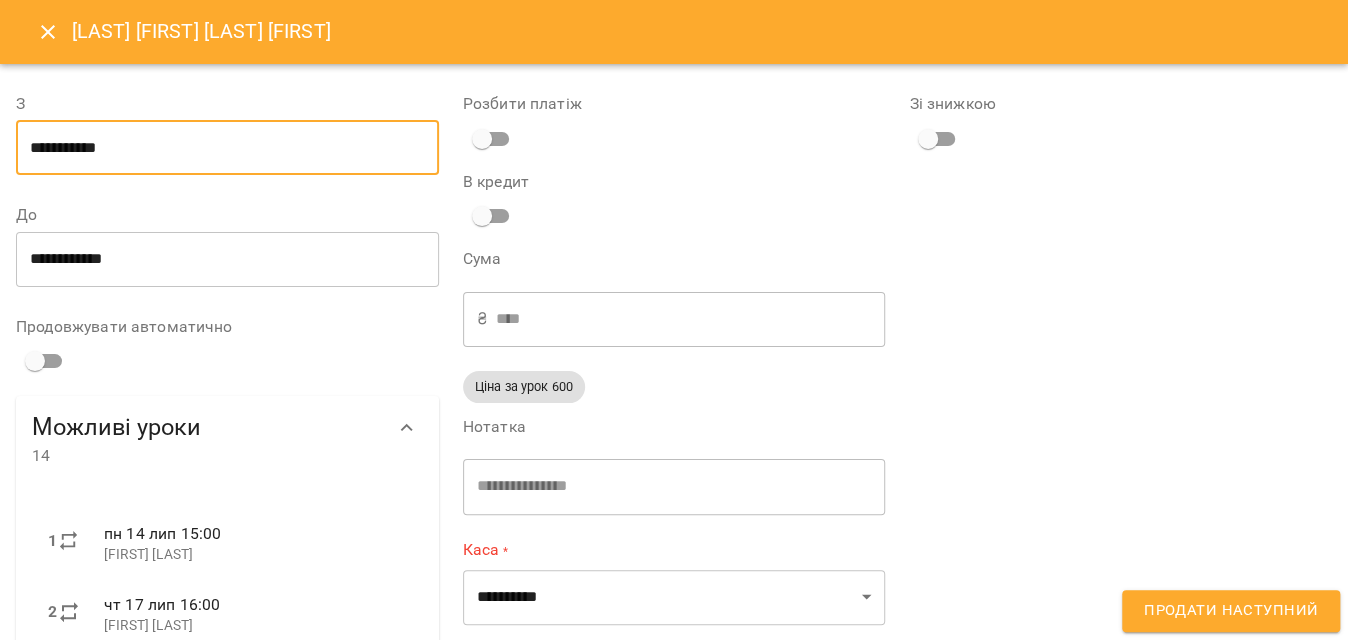 click on "**********" at bounding box center (227, 148) 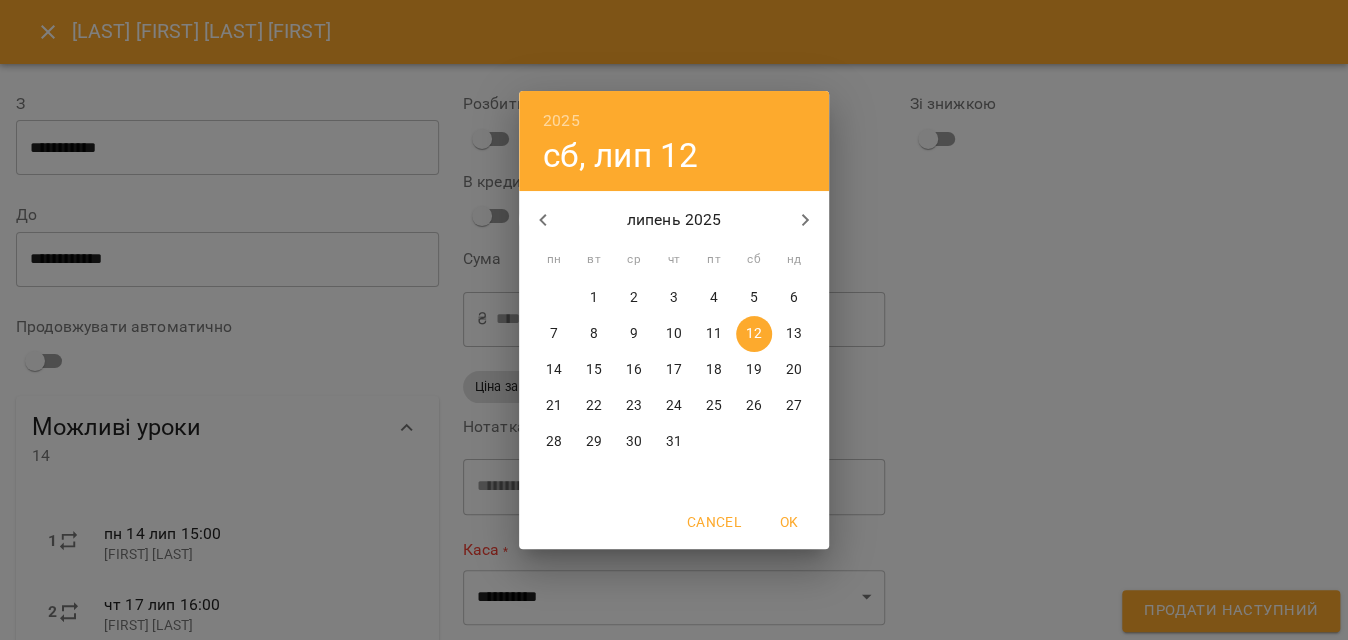 click on "2025 сб, лип 12 липень 2025 пн вт ср чт пт сб нд 30 1 2 3 4 5 6 7 8 9 10 11 12 13 14 15 16 17 18 19 20 21 22 23 24 25 26 27 28 29 30 31 1 2 3 Cancel OK" at bounding box center [674, 320] 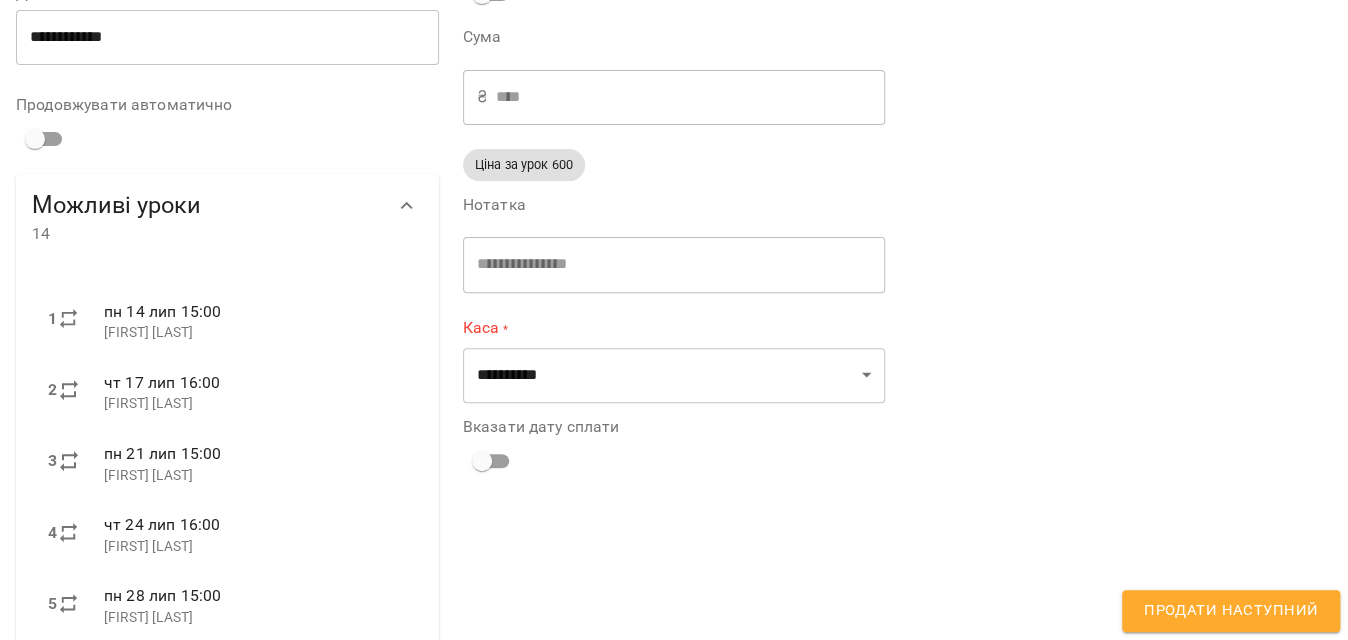 scroll, scrollTop: 173, scrollLeft: 0, axis: vertical 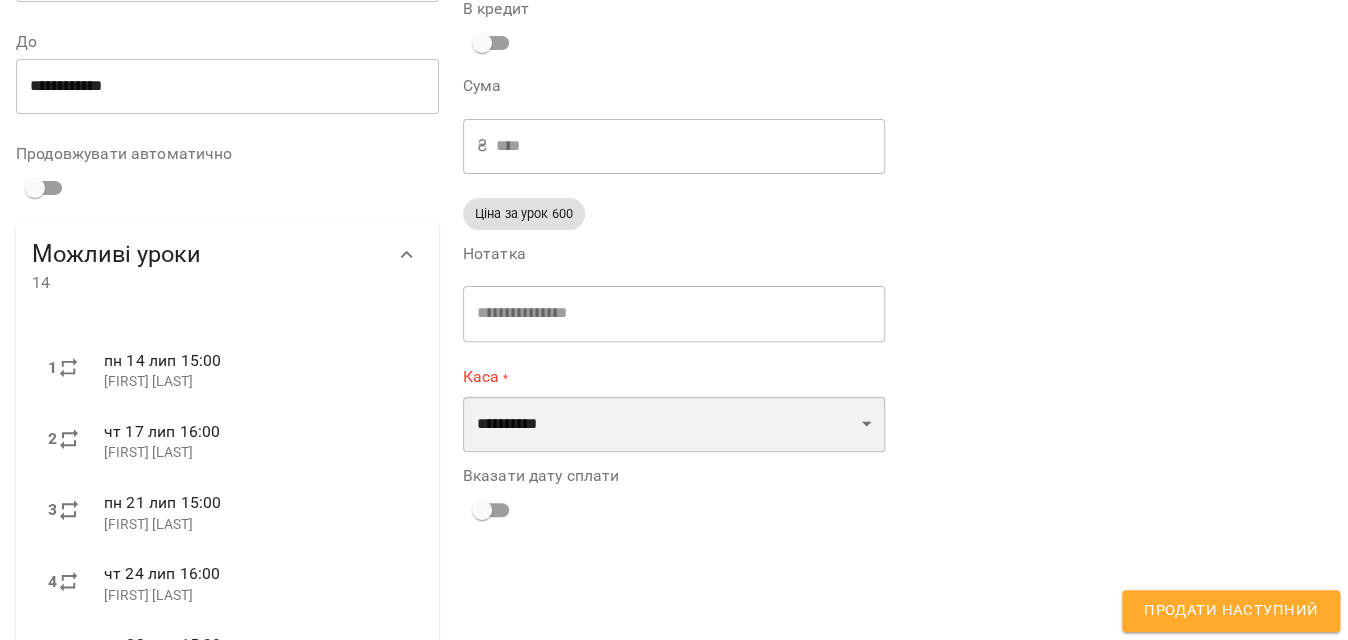 click on "**********" at bounding box center [674, 424] 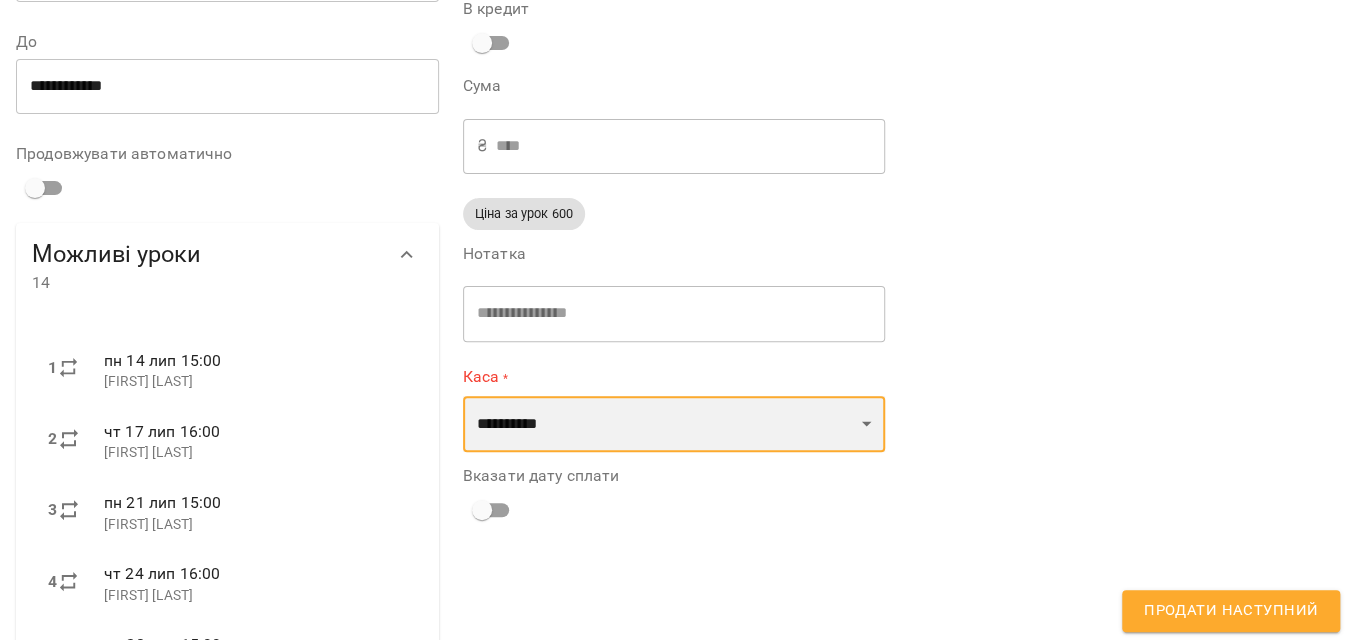 select on "****" 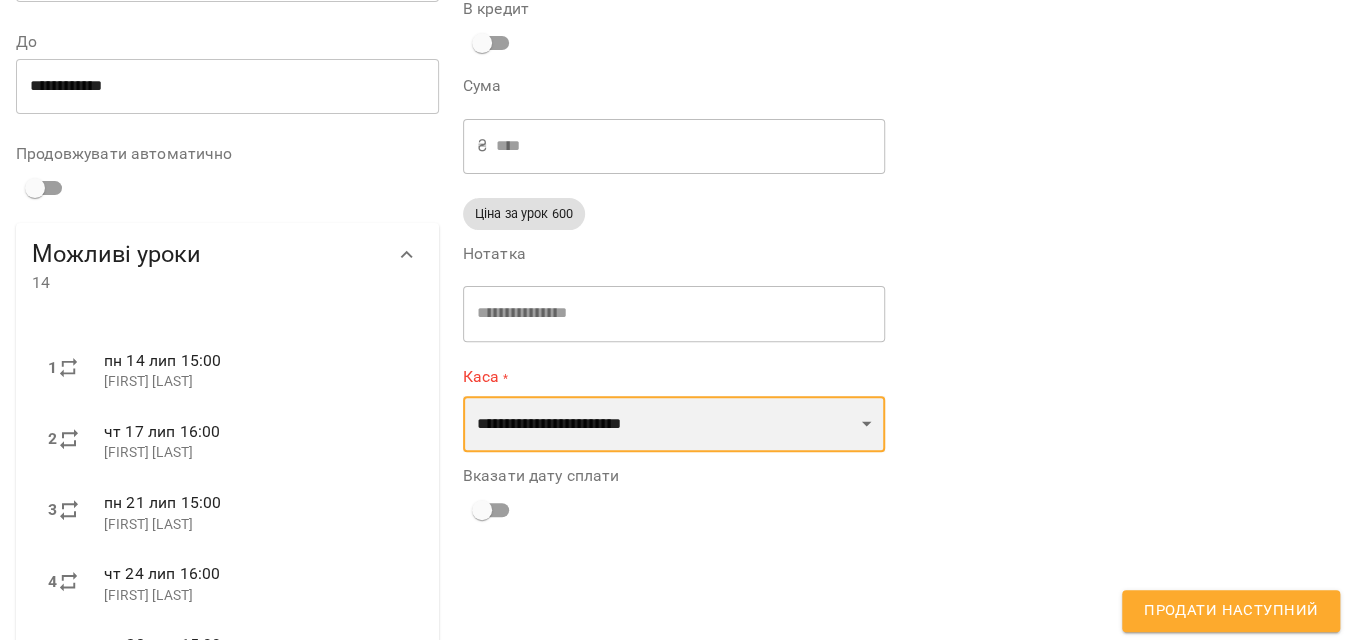 click on "**********" at bounding box center [674, 424] 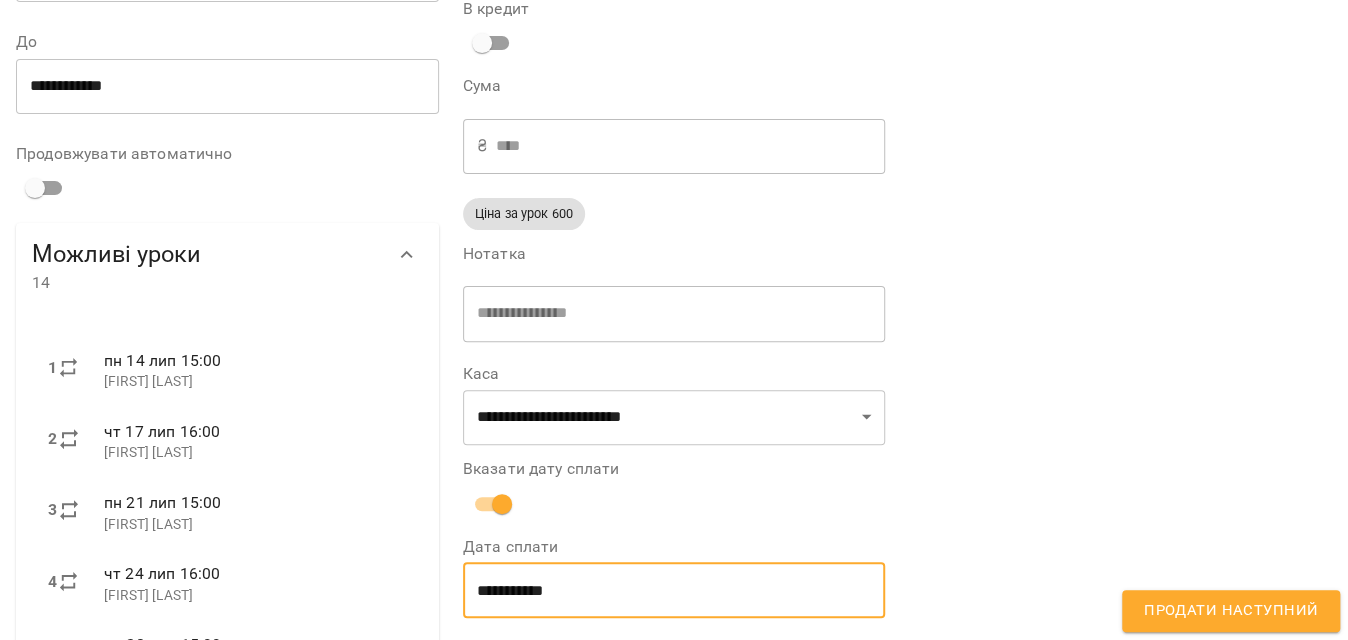 click on "**********" at bounding box center [674, 590] 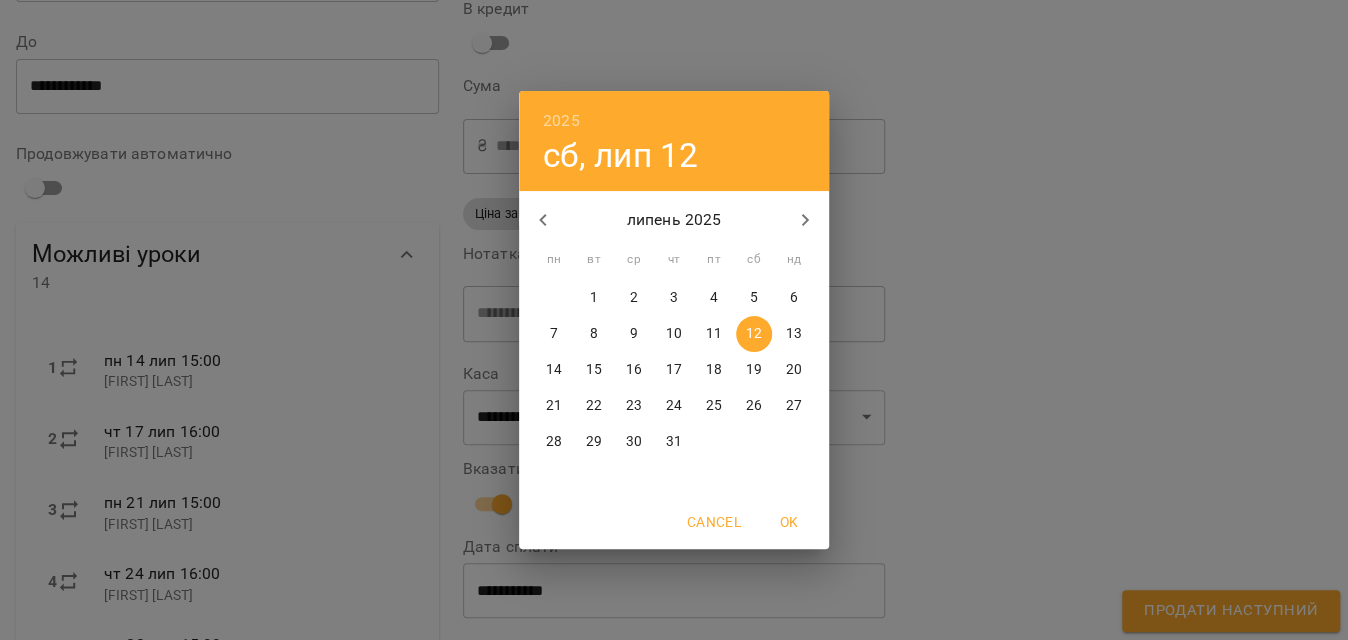 click on "11" at bounding box center [714, 334] 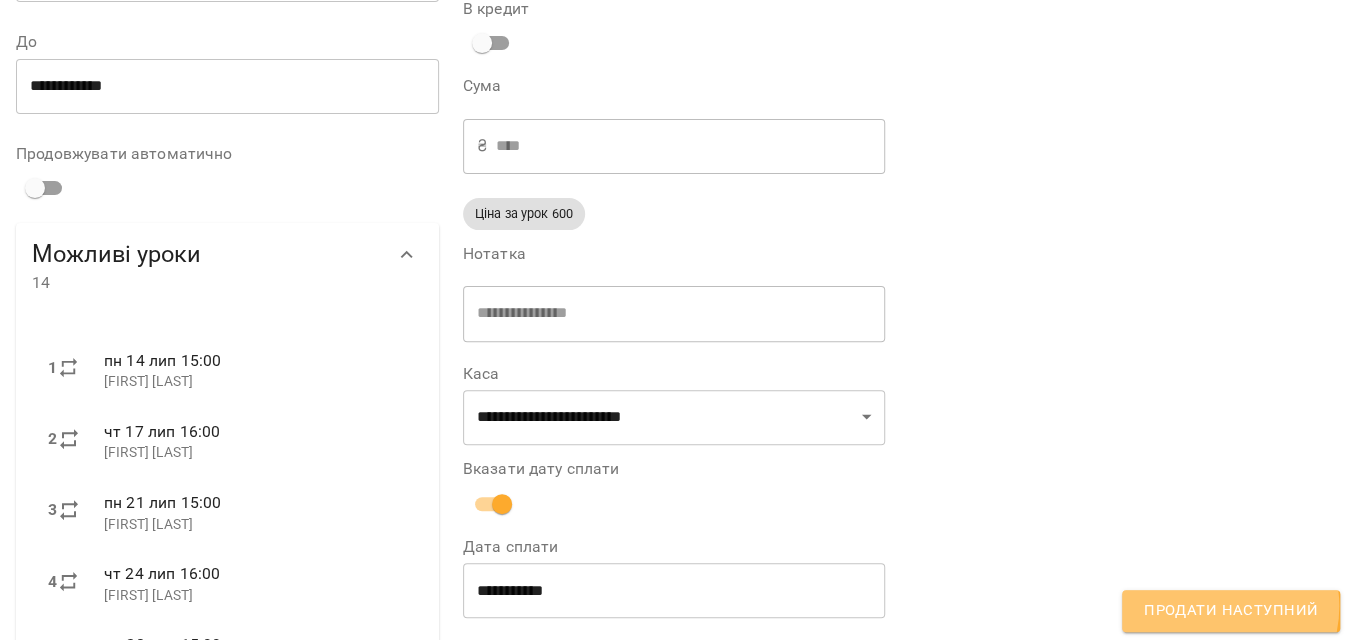 click on "Продати наступний" at bounding box center [1231, 611] 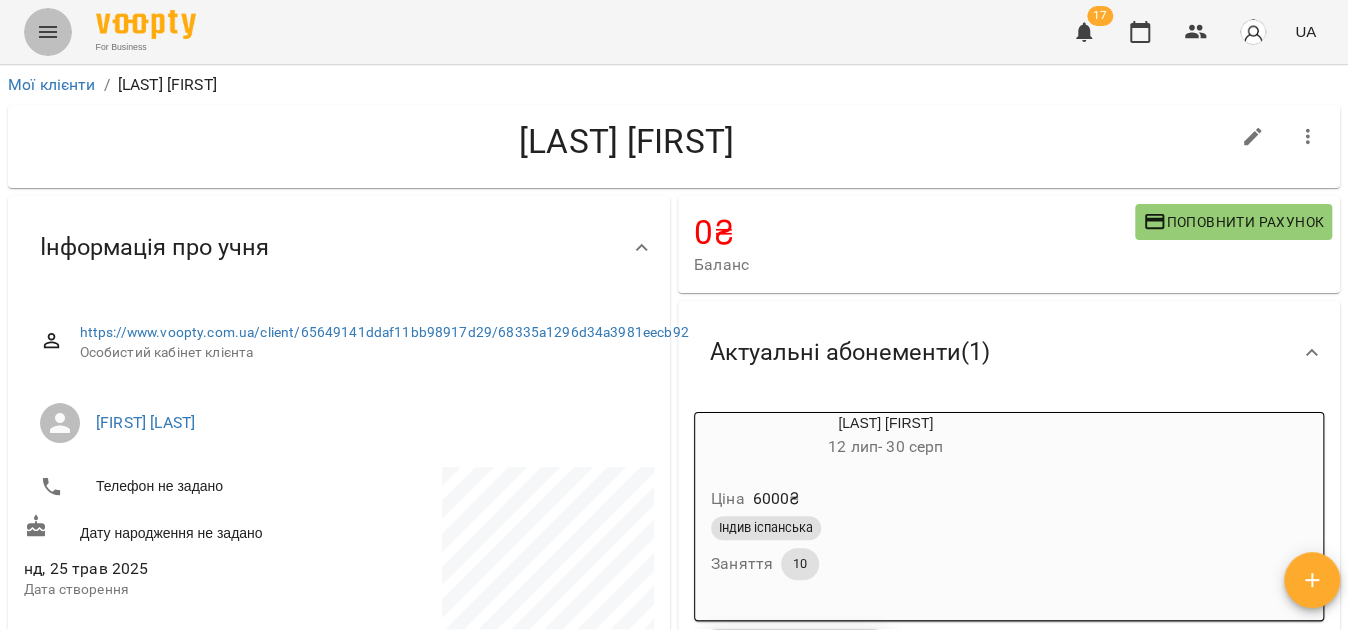 click 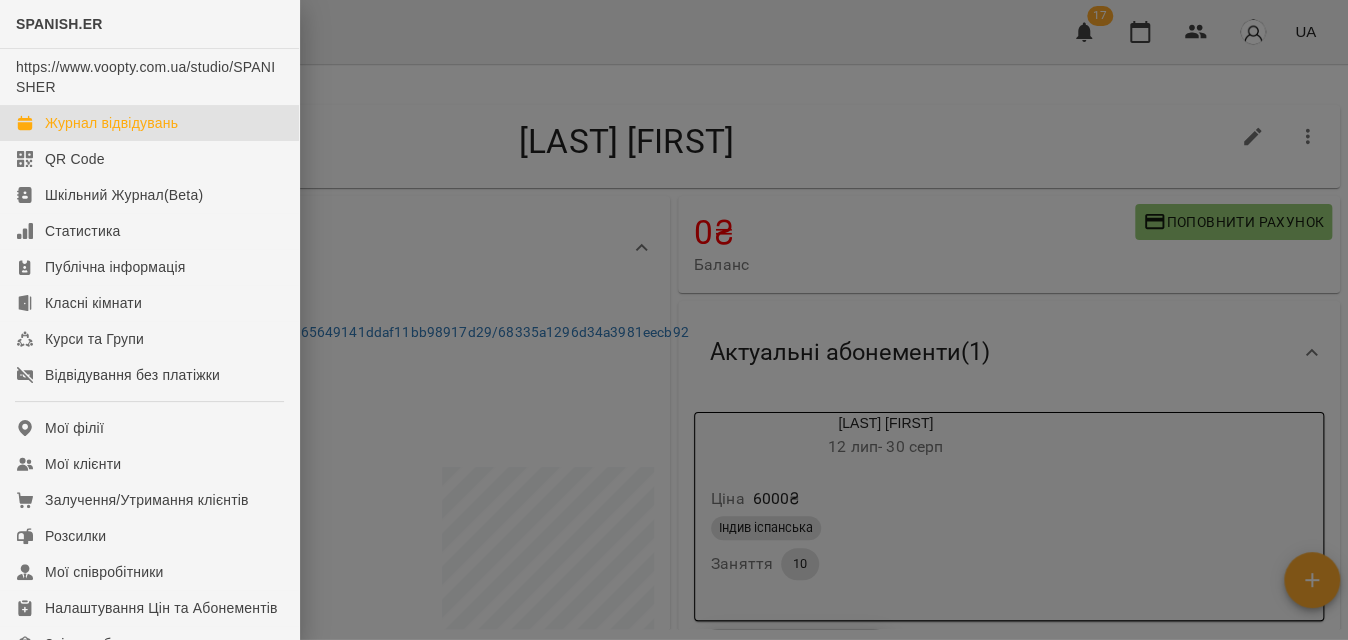 click on "Журнал відвідувань" at bounding box center (111, 123) 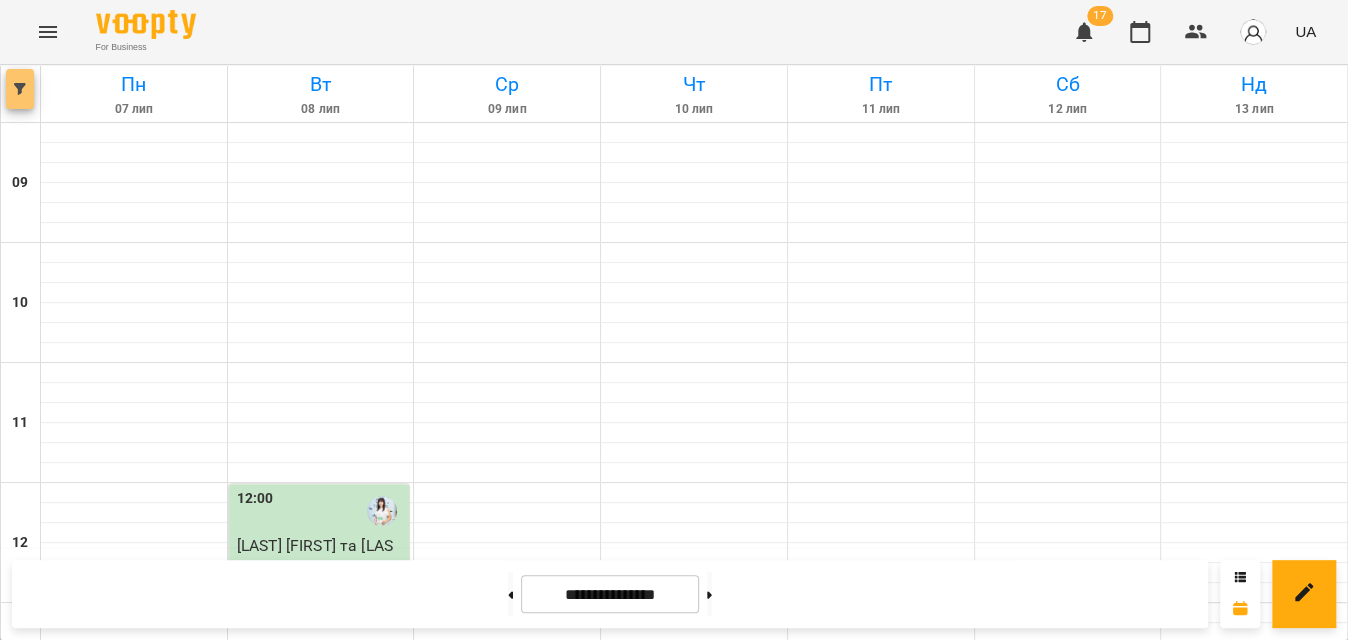 click at bounding box center [20, 89] 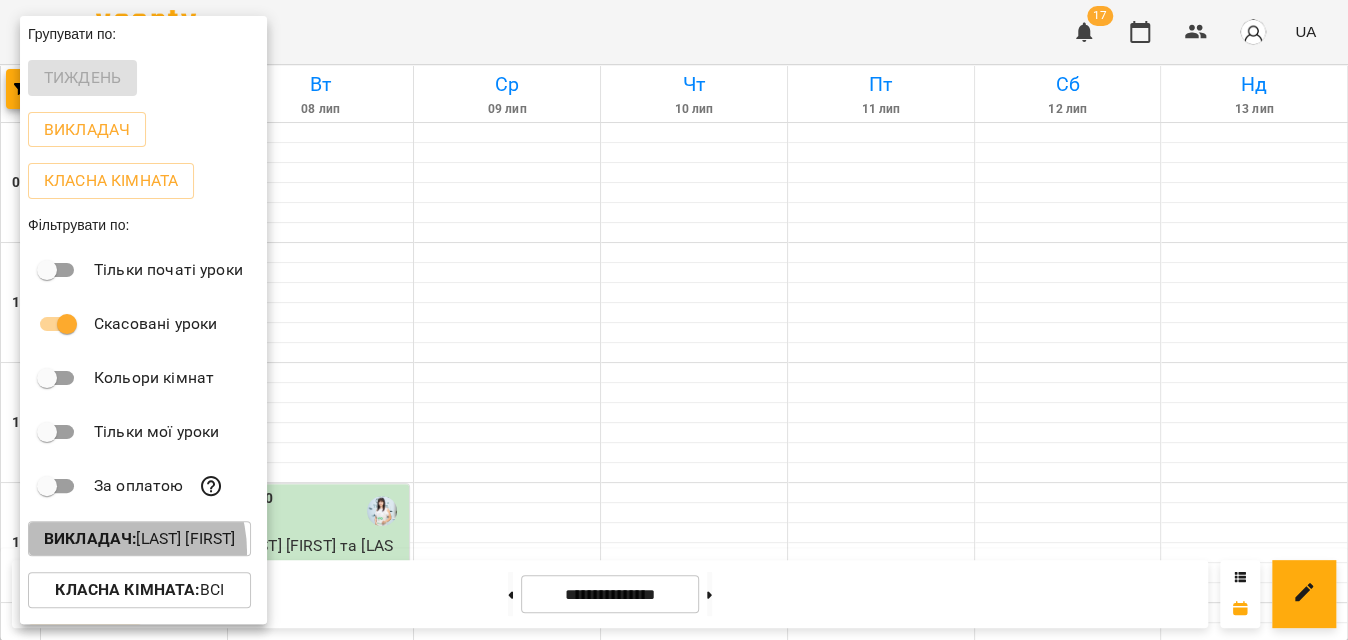 click on "Викладач : [FIRST] [LAST]" at bounding box center (139, 539) 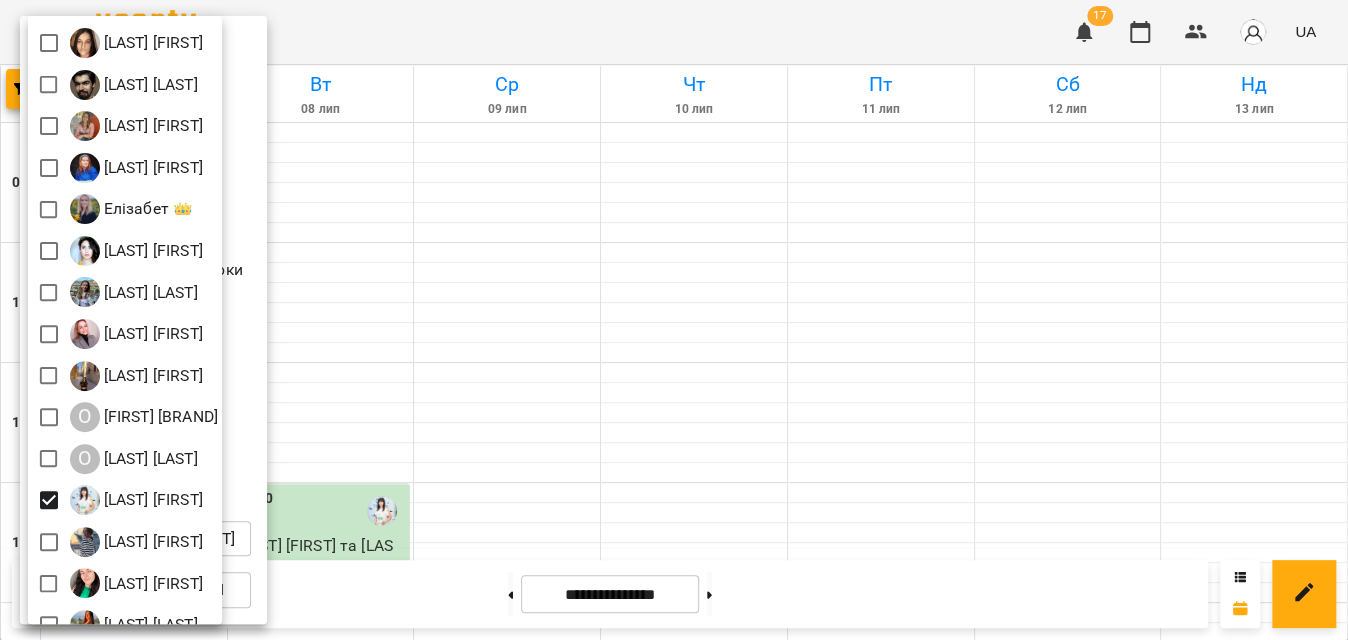 scroll, scrollTop: 161, scrollLeft: 0, axis: vertical 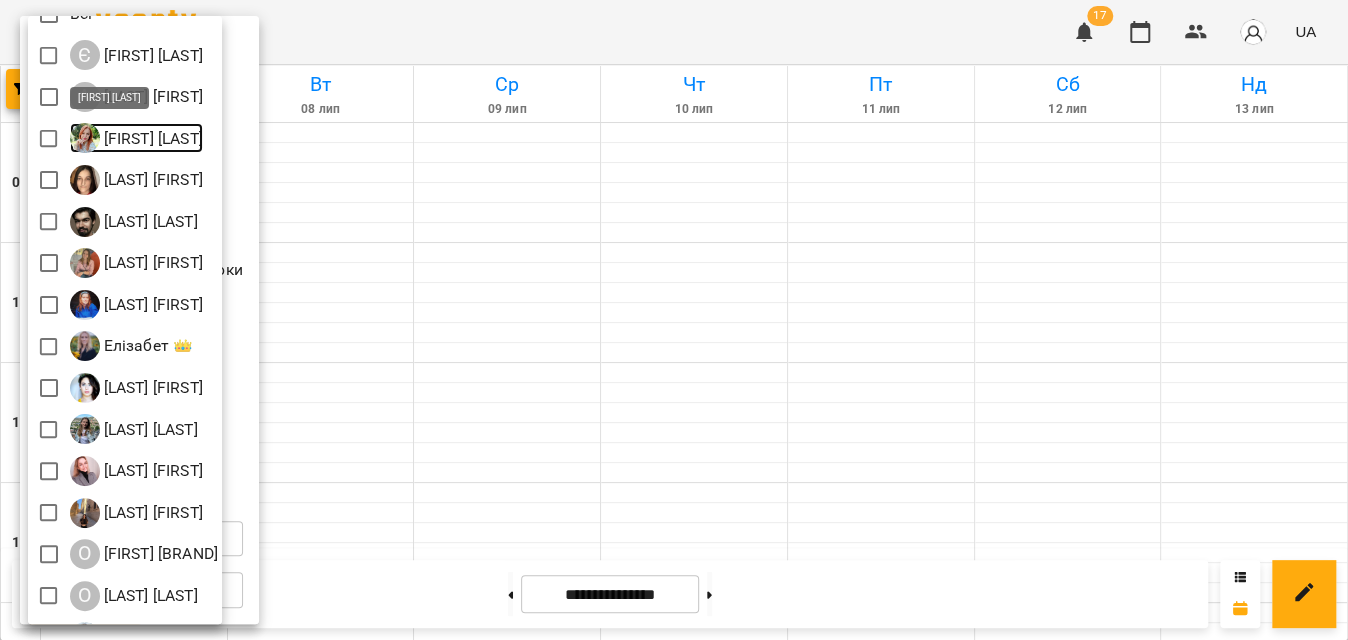 click on "[FIRST] [LAST]" at bounding box center (136, 138) 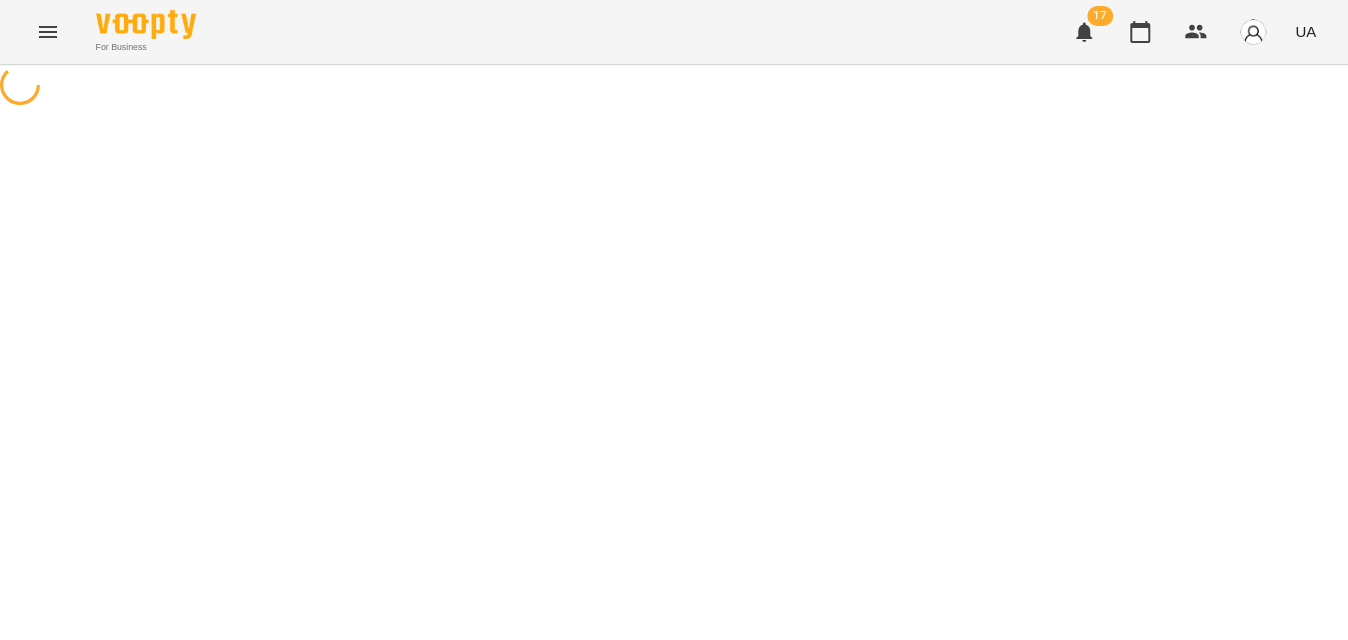 scroll, scrollTop: 0, scrollLeft: 0, axis: both 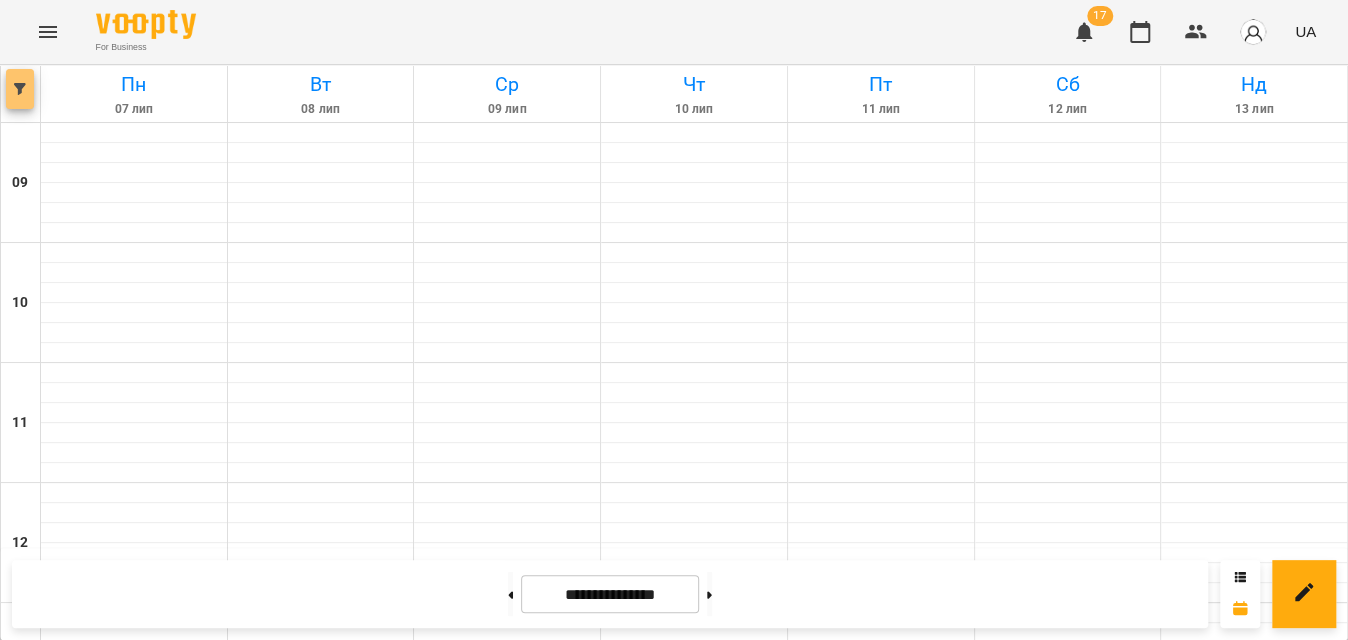 click 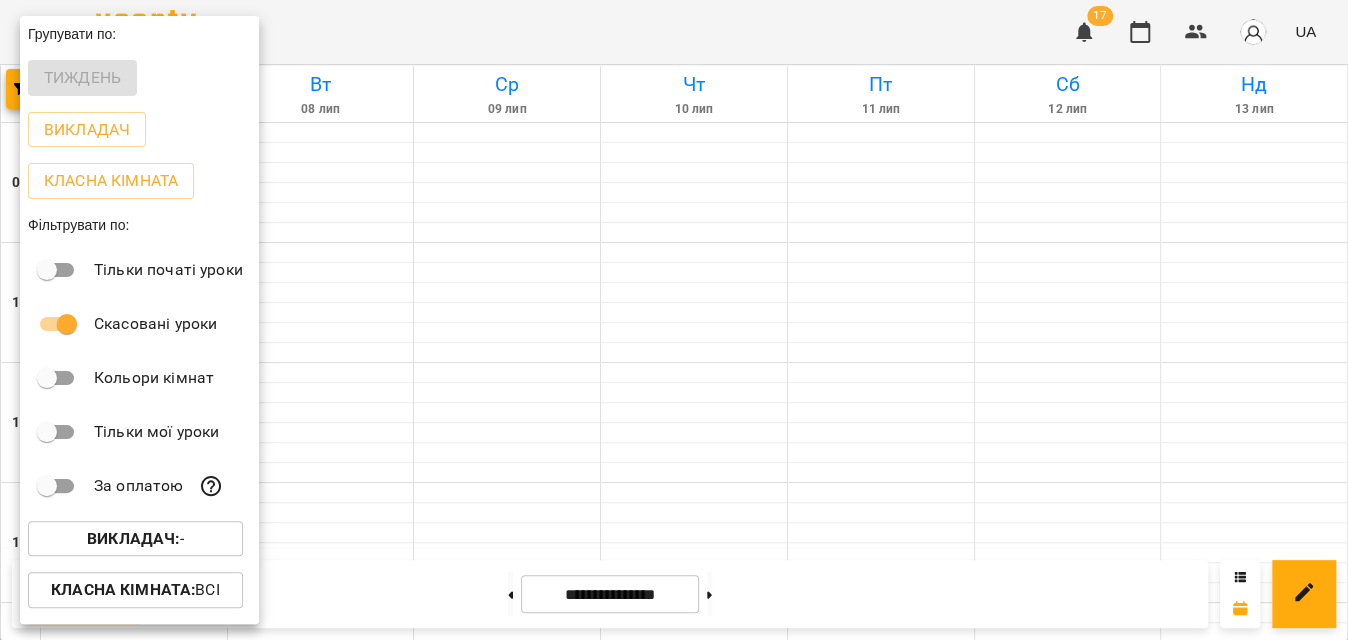 click on "Викладач :" at bounding box center [133, 538] 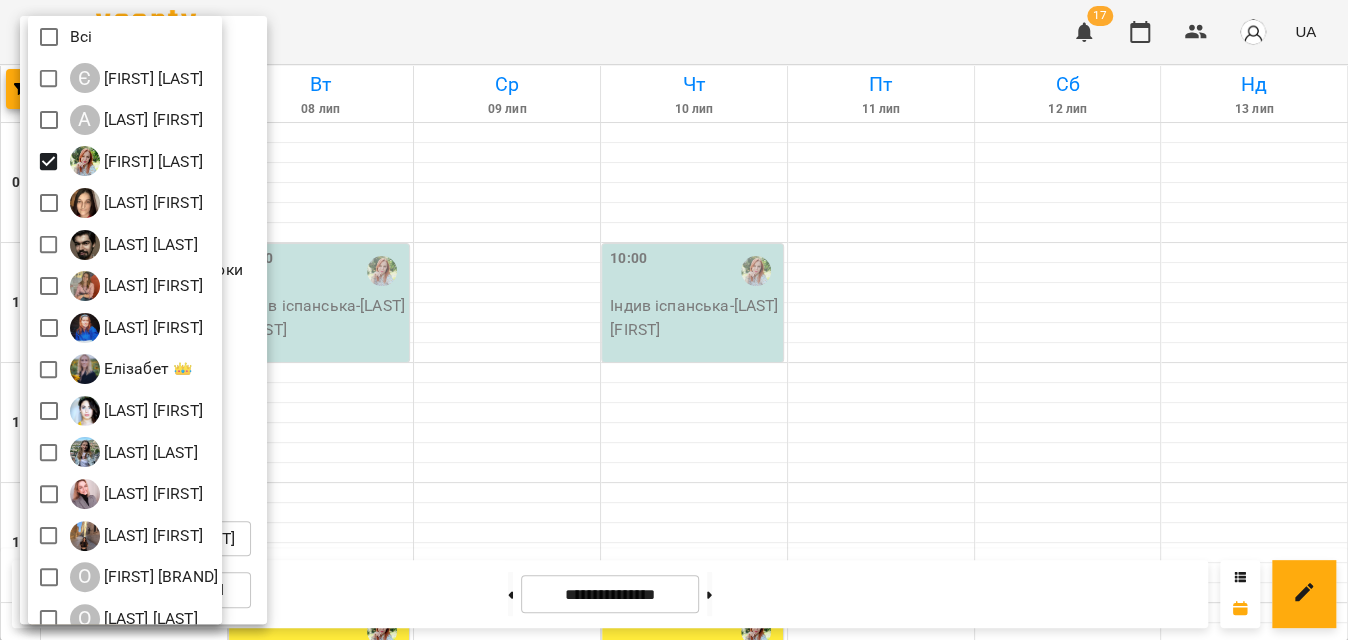 click at bounding box center [674, 320] 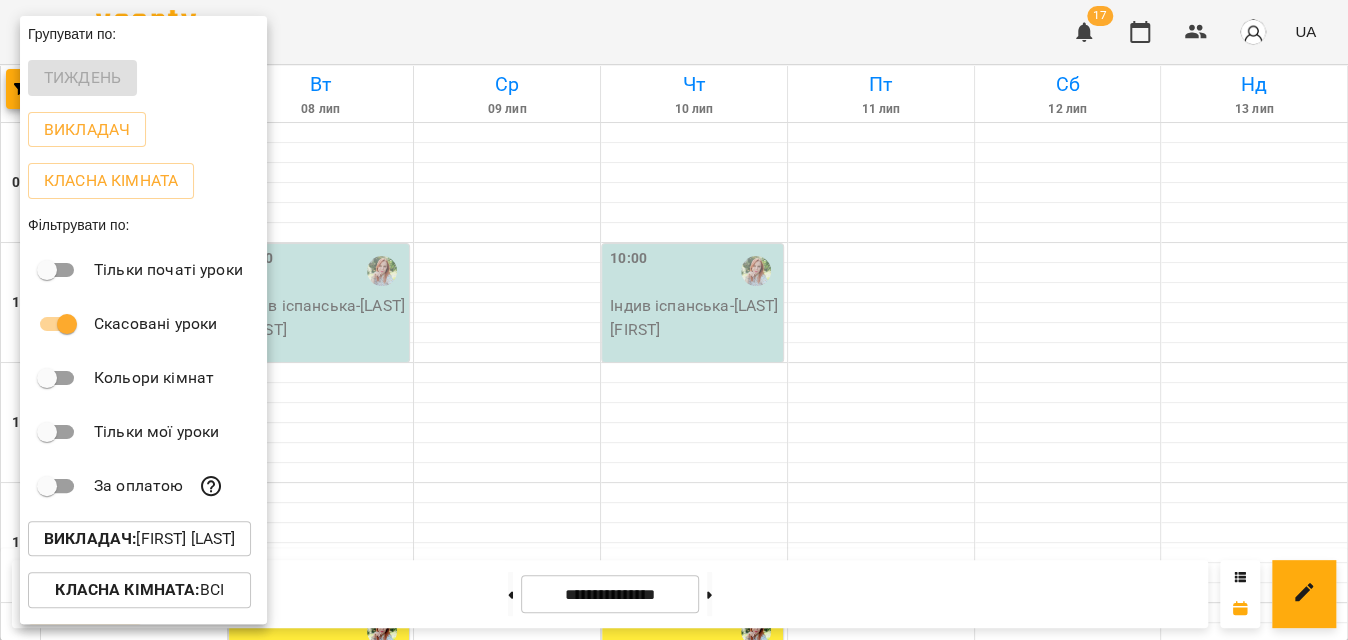 click at bounding box center [674, 320] 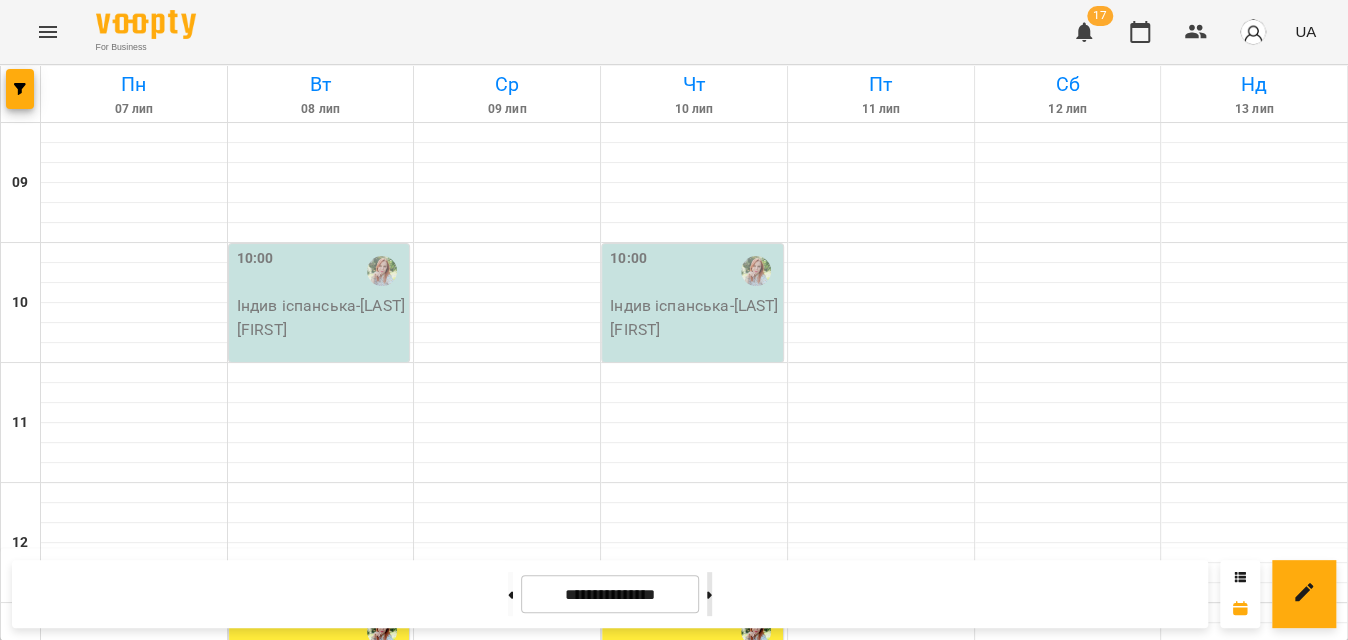 click at bounding box center [709, 594] 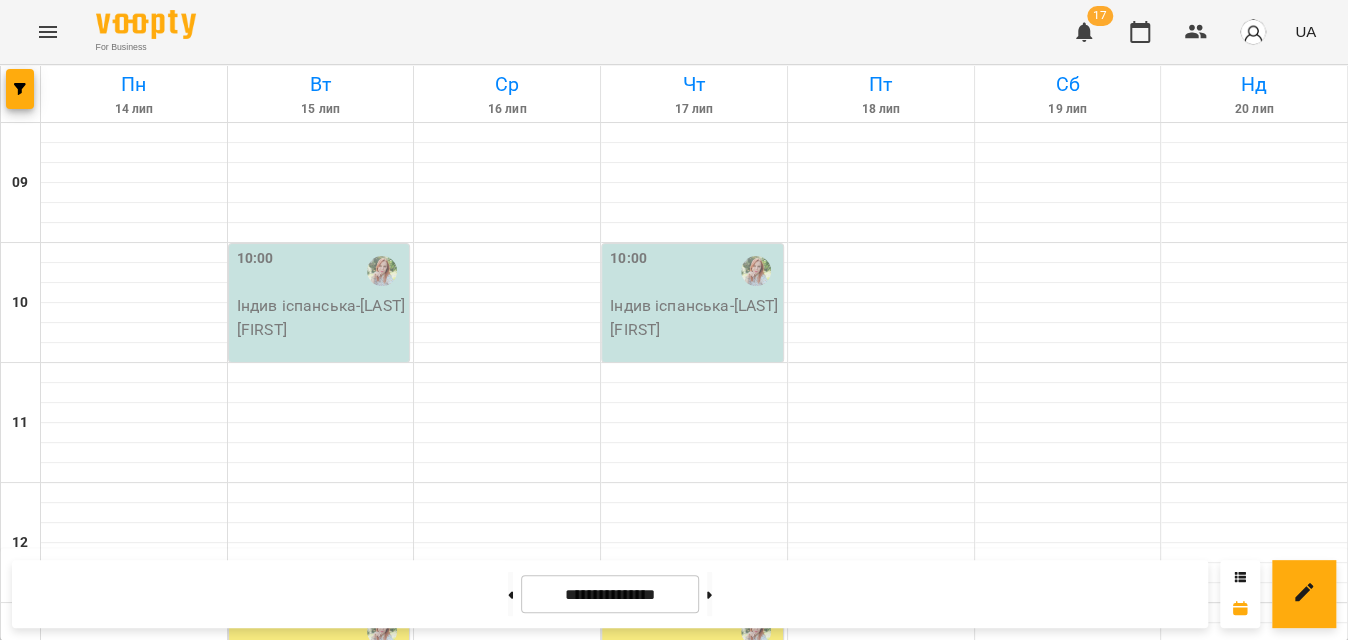 scroll, scrollTop: 556, scrollLeft: 0, axis: vertical 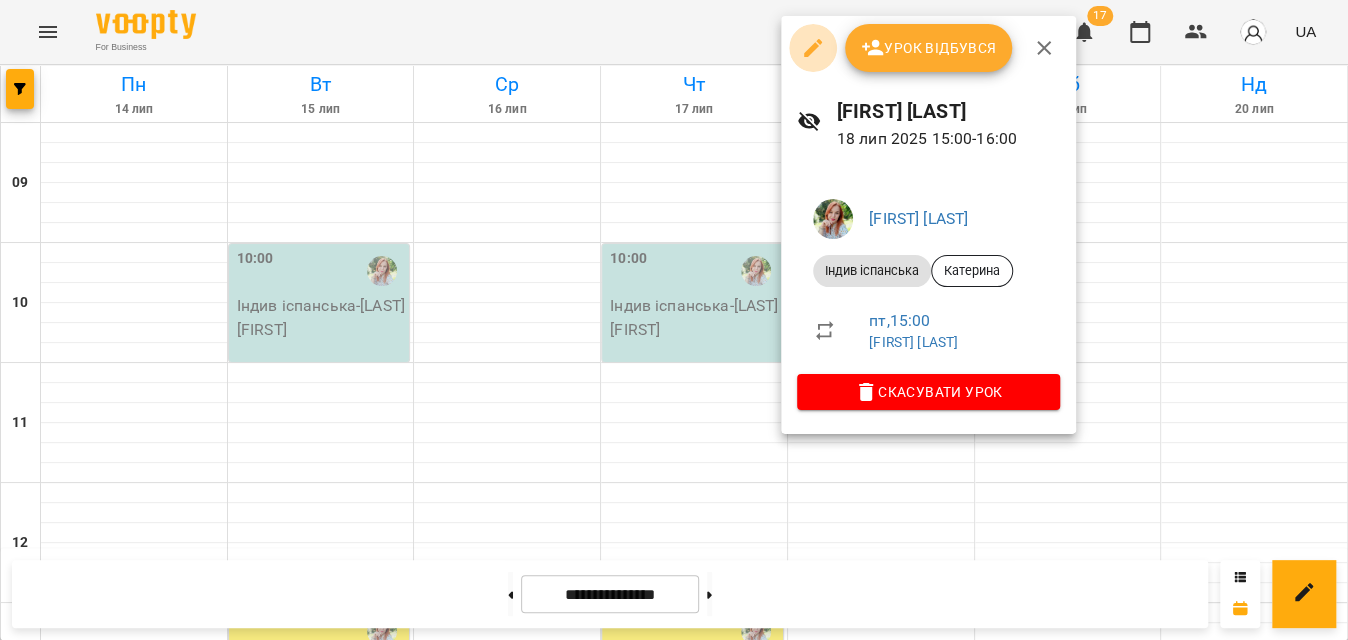 click at bounding box center (813, 48) 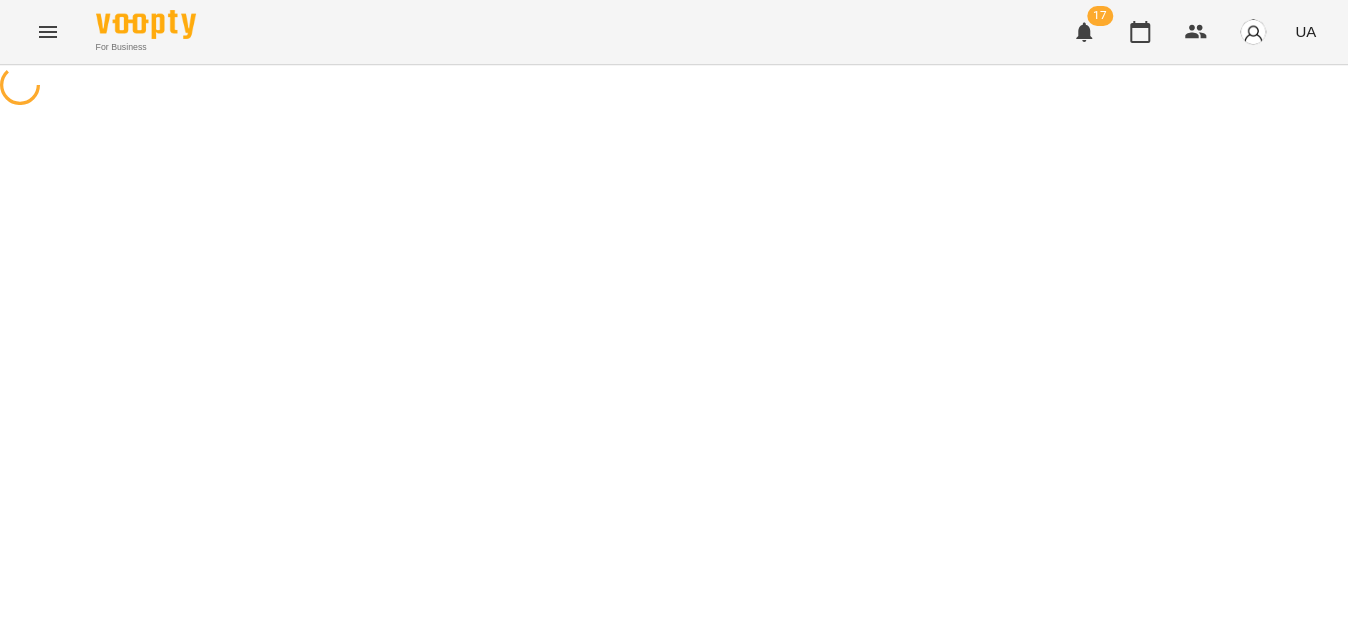 select on "**********" 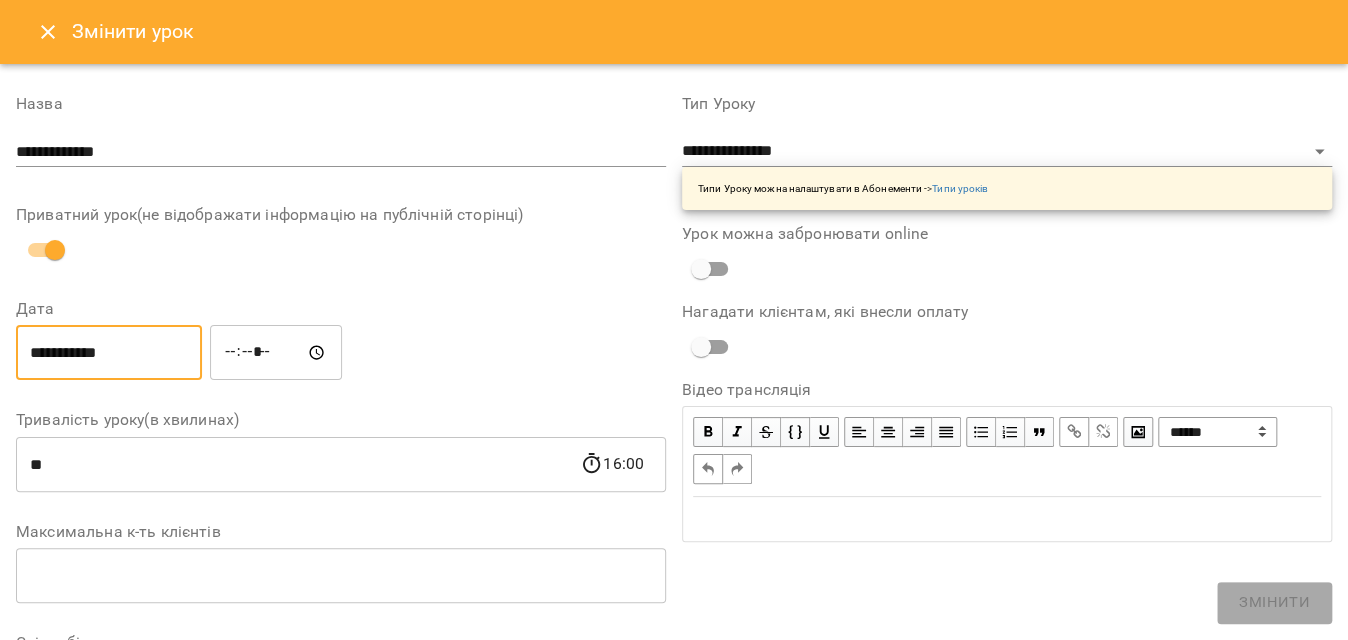 click on "**********" at bounding box center [109, 353] 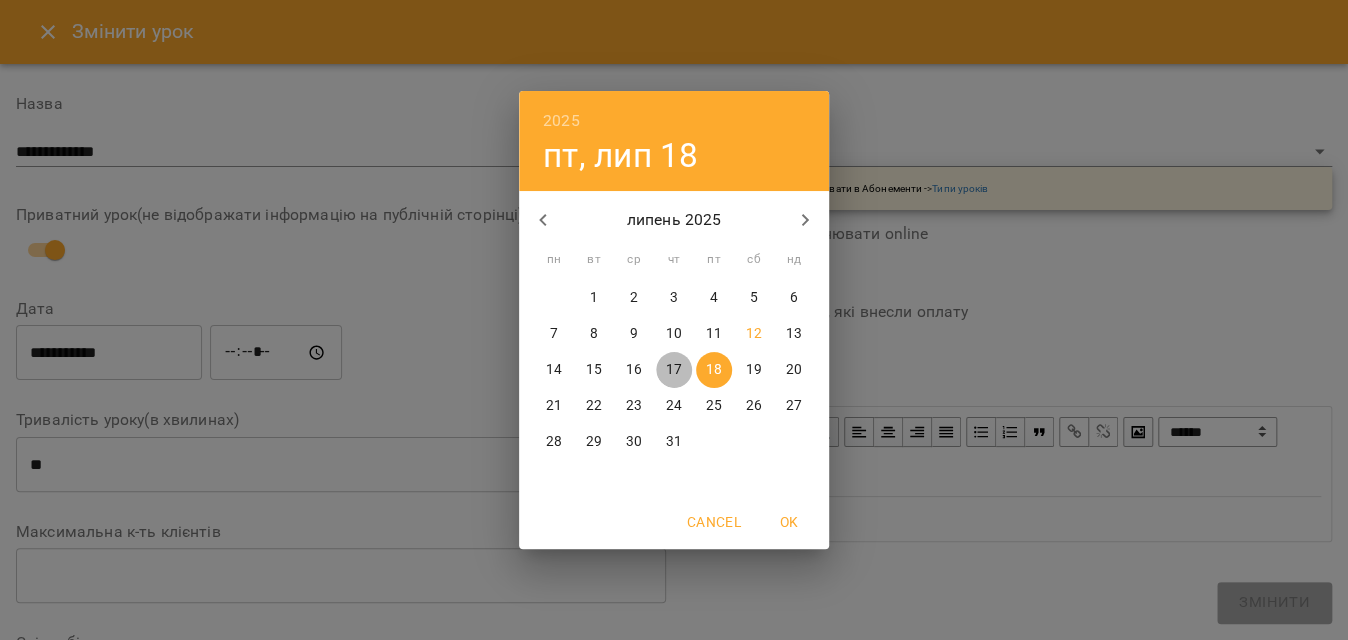 click on "17" at bounding box center [674, 370] 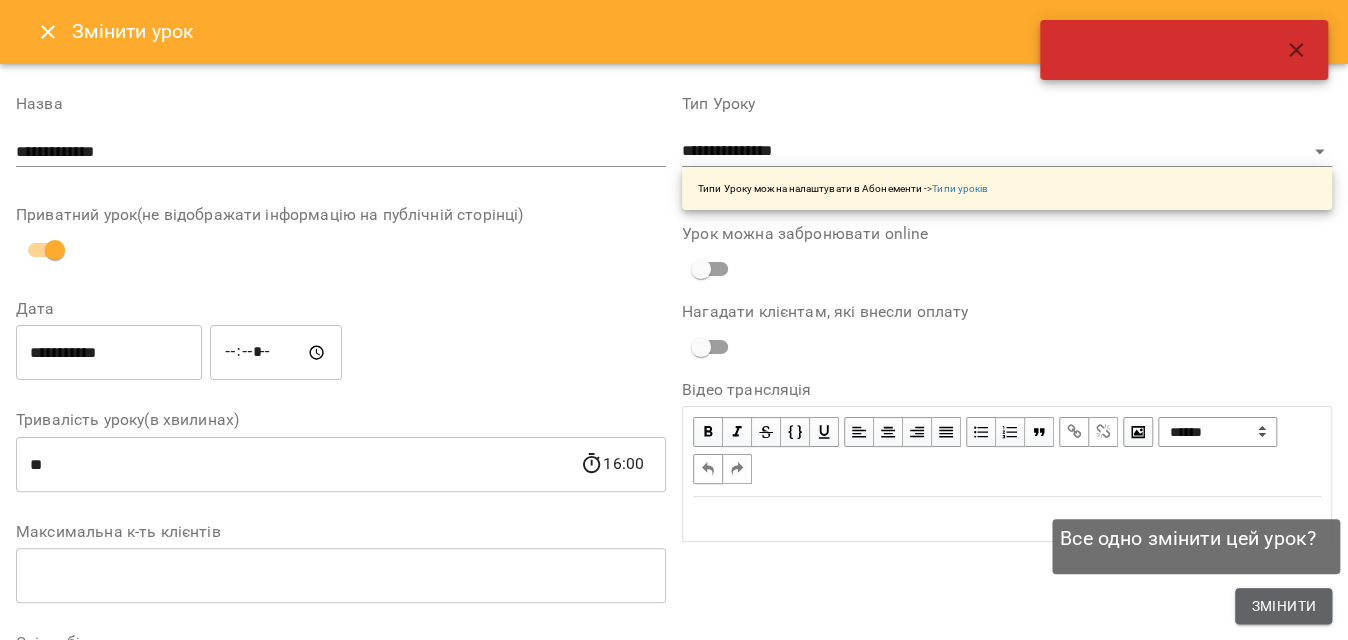 click on "Змінити" at bounding box center [1283, 606] 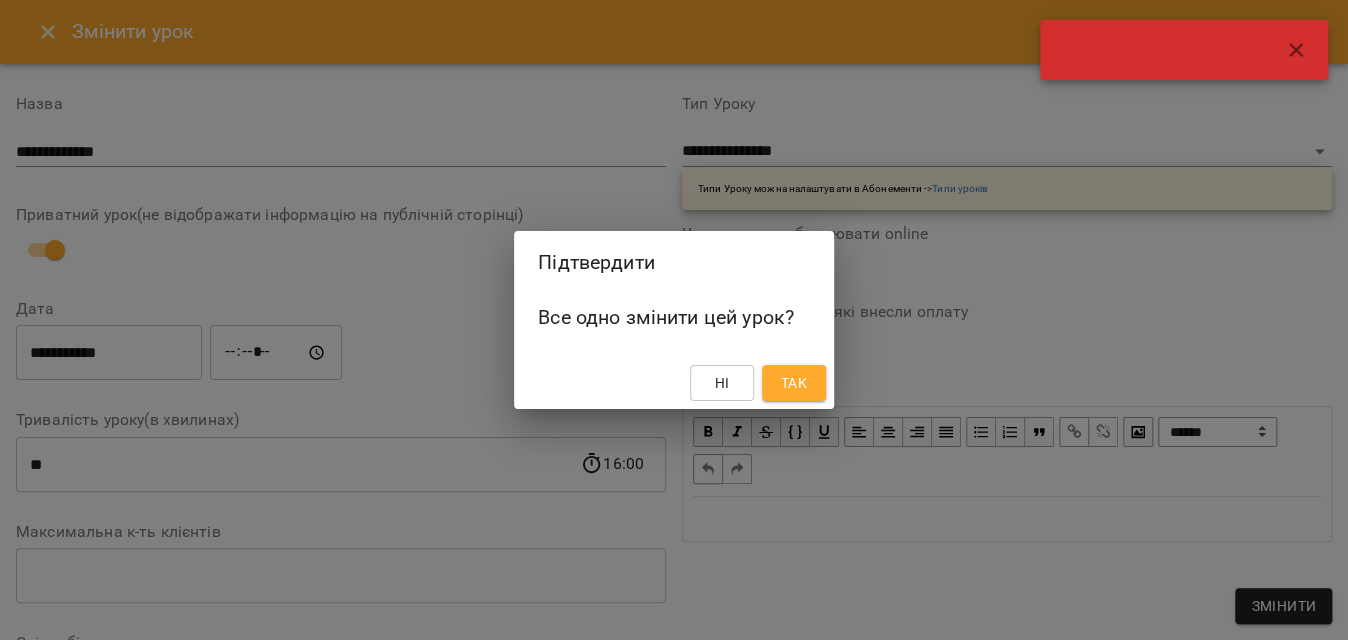 click on "Так" at bounding box center (794, 383) 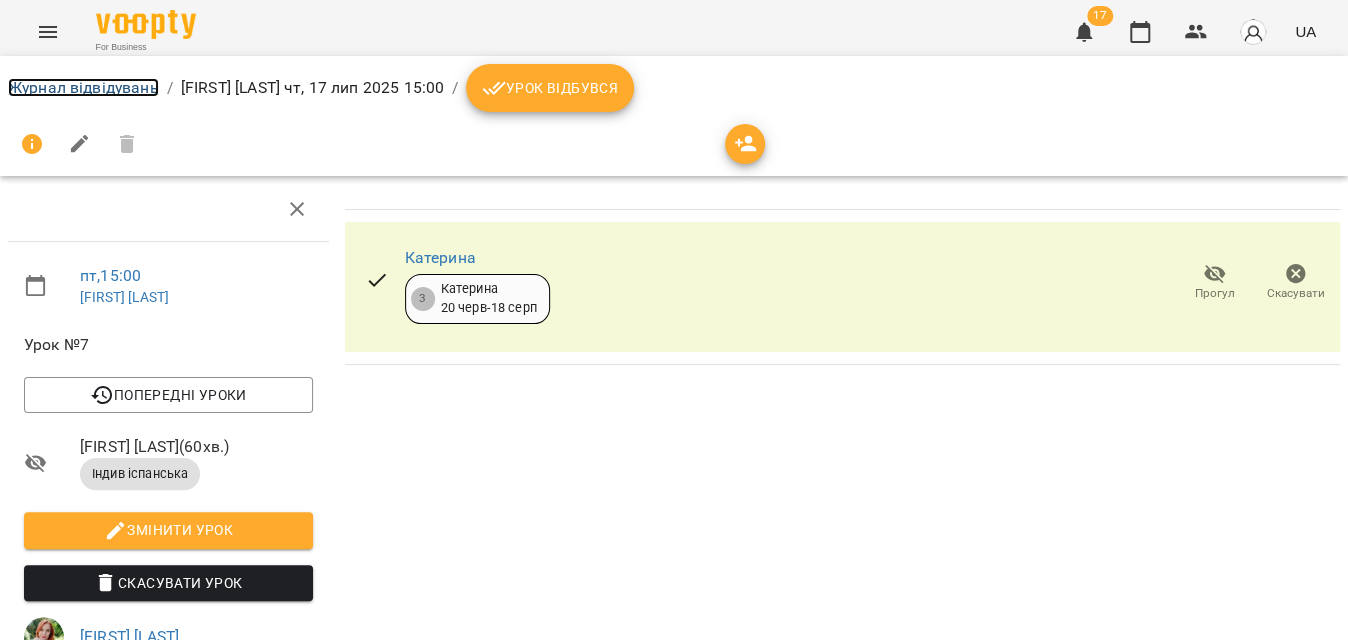 click on "Журнал відвідувань" at bounding box center (83, 87) 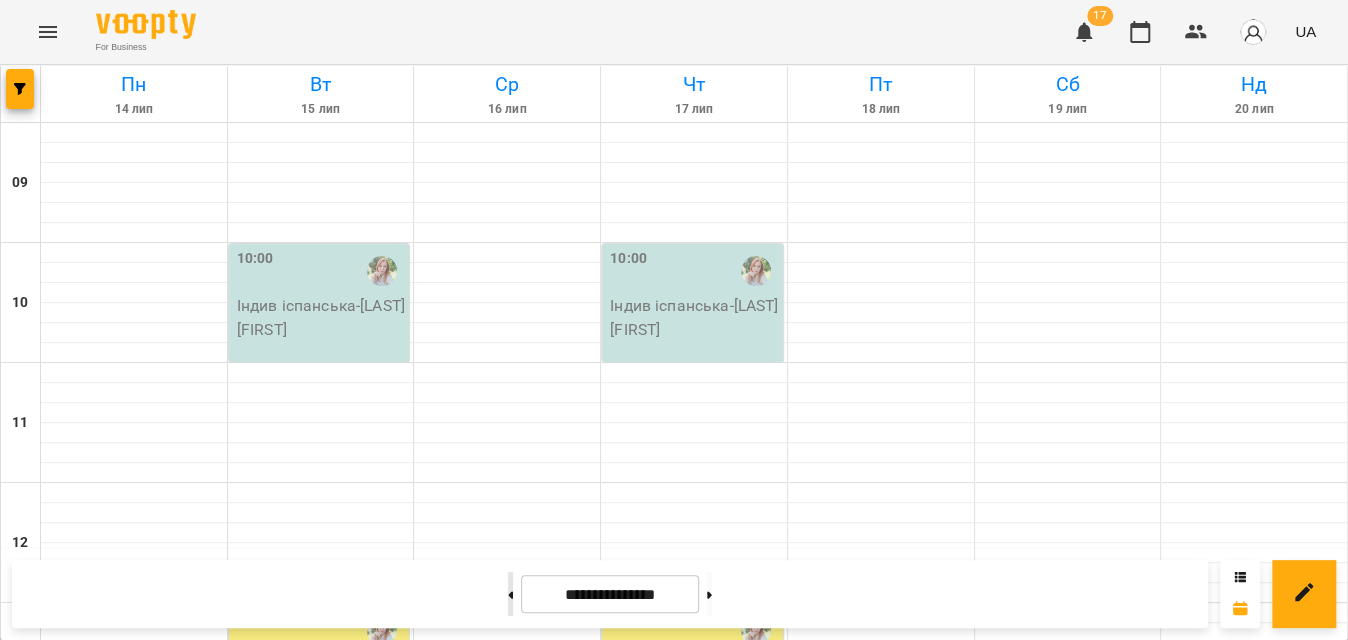 click at bounding box center (510, 594) 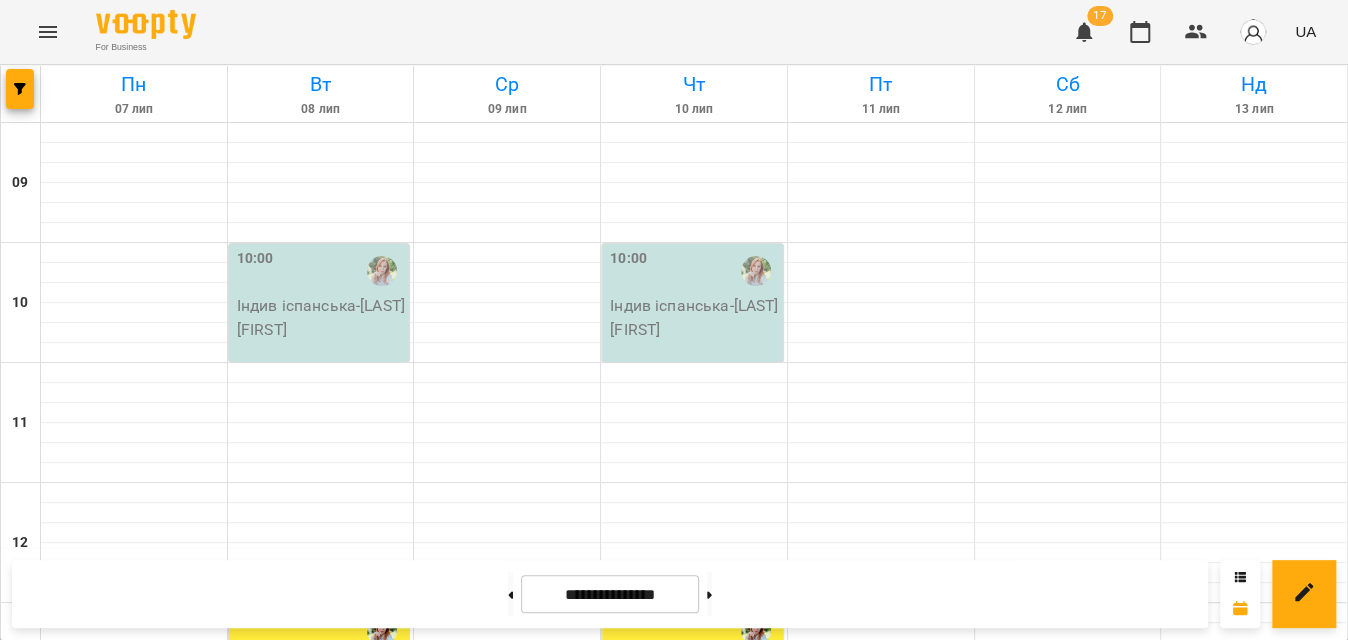click at bounding box center (1084, 32) 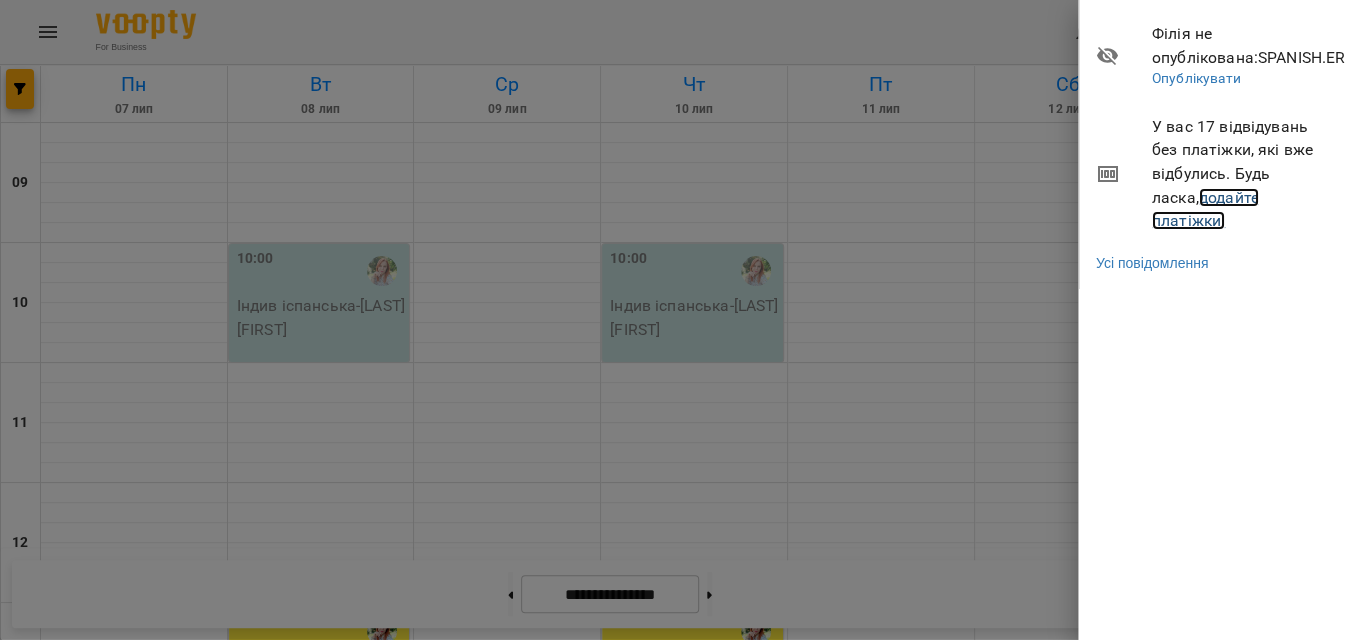 click on "додайте платіжки!" at bounding box center (1205, 209) 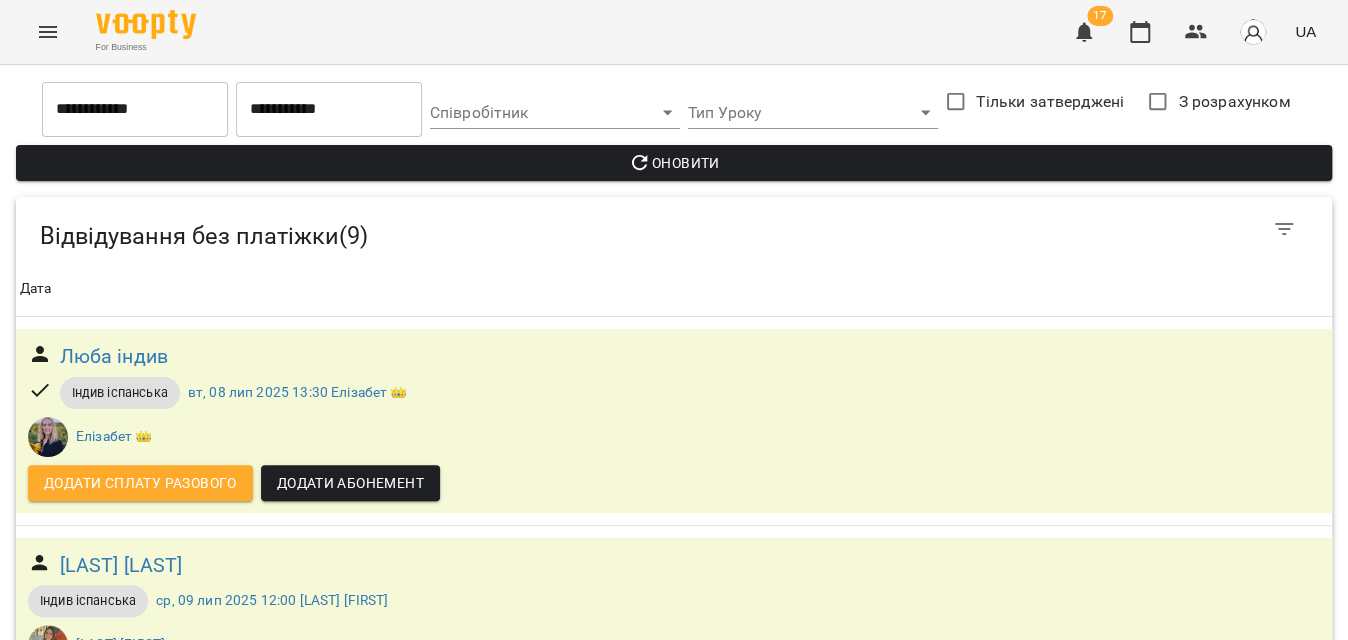 scroll, scrollTop: 426, scrollLeft: 0, axis: vertical 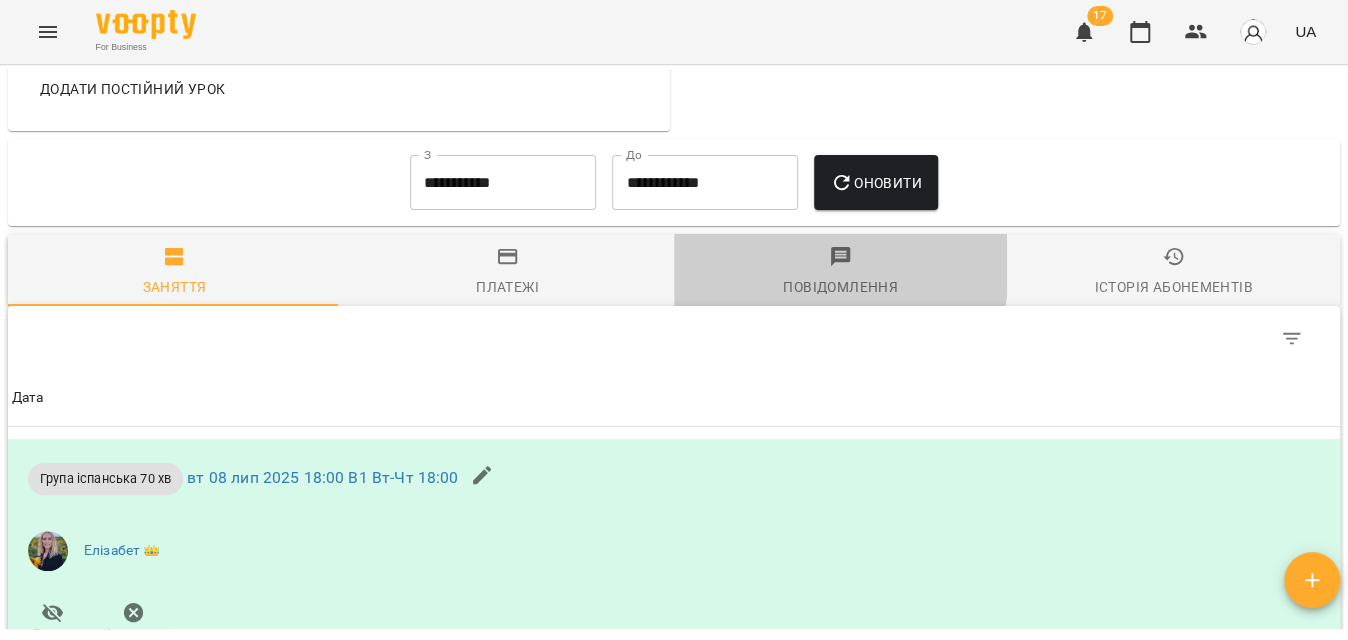 click on "Повідомлення" at bounding box center [840, 272] 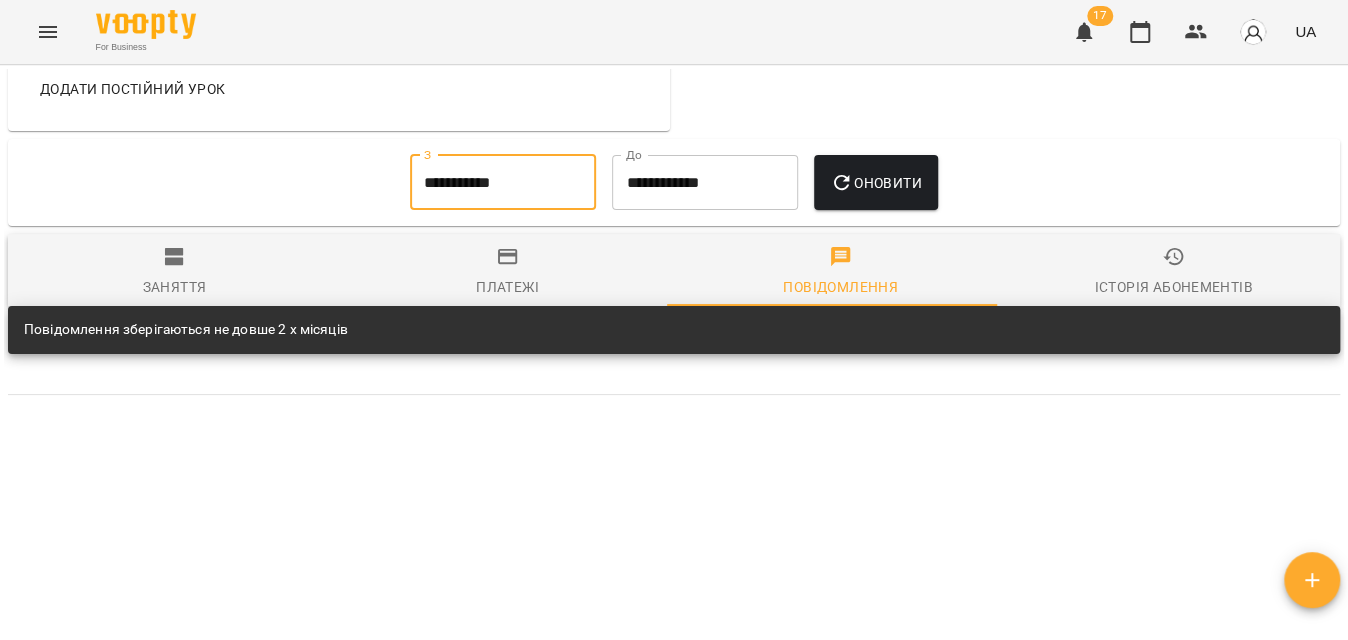 click on "**********" at bounding box center [503, 183] 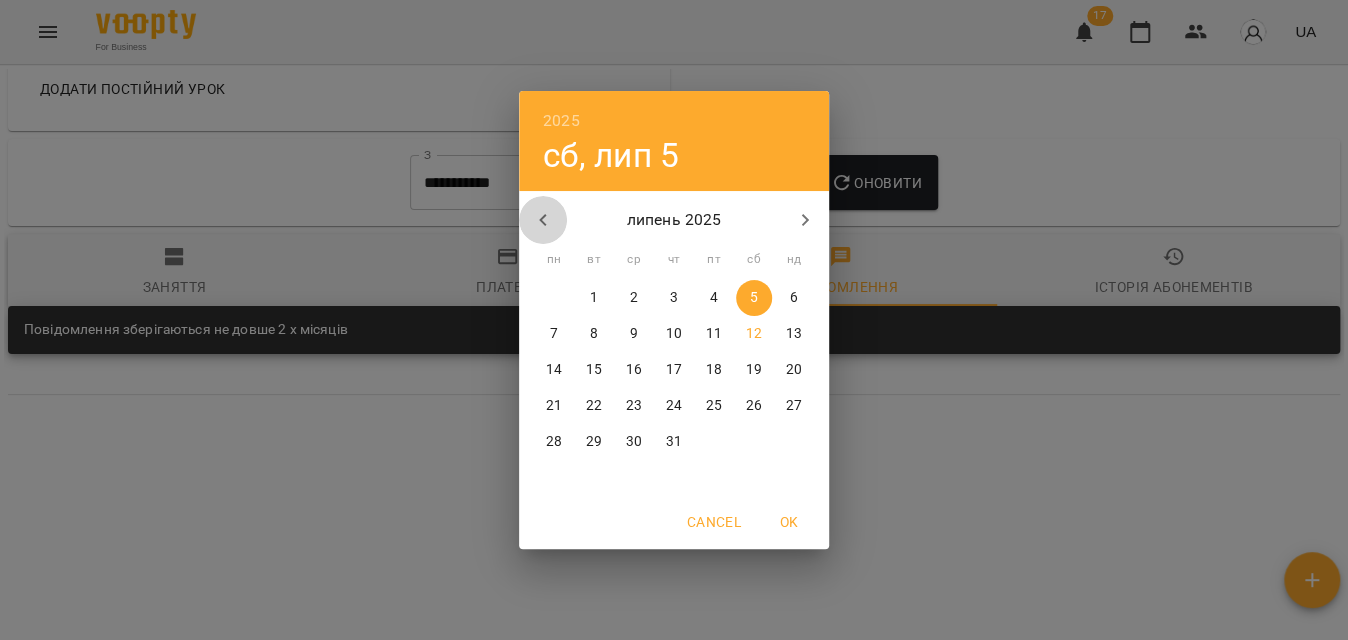 click at bounding box center (543, 220) 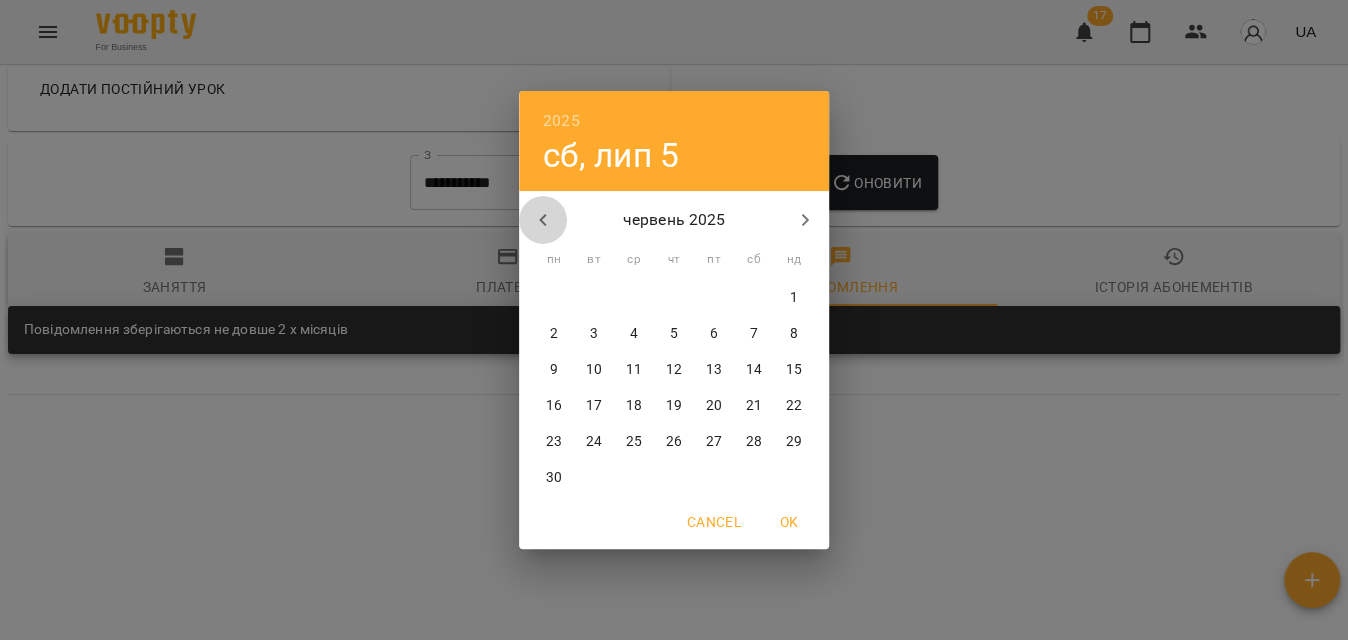 click at bounding box center [543, 220] 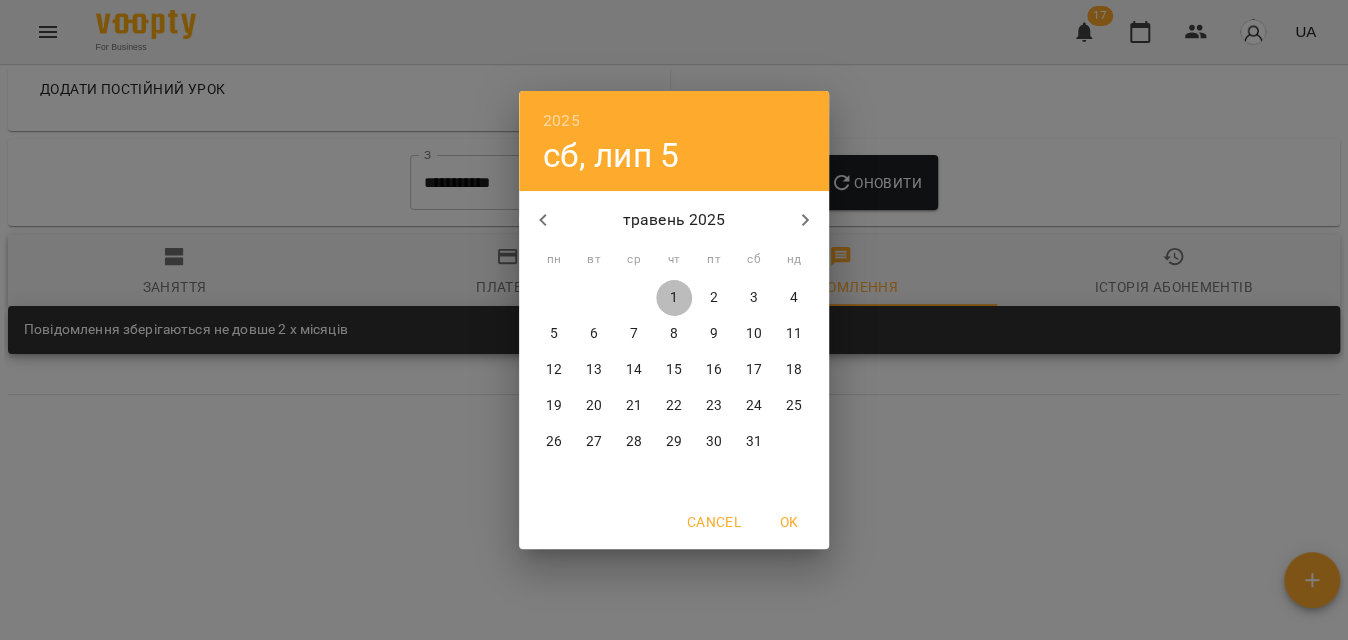 click on "1" at bounding box center (674, 298) 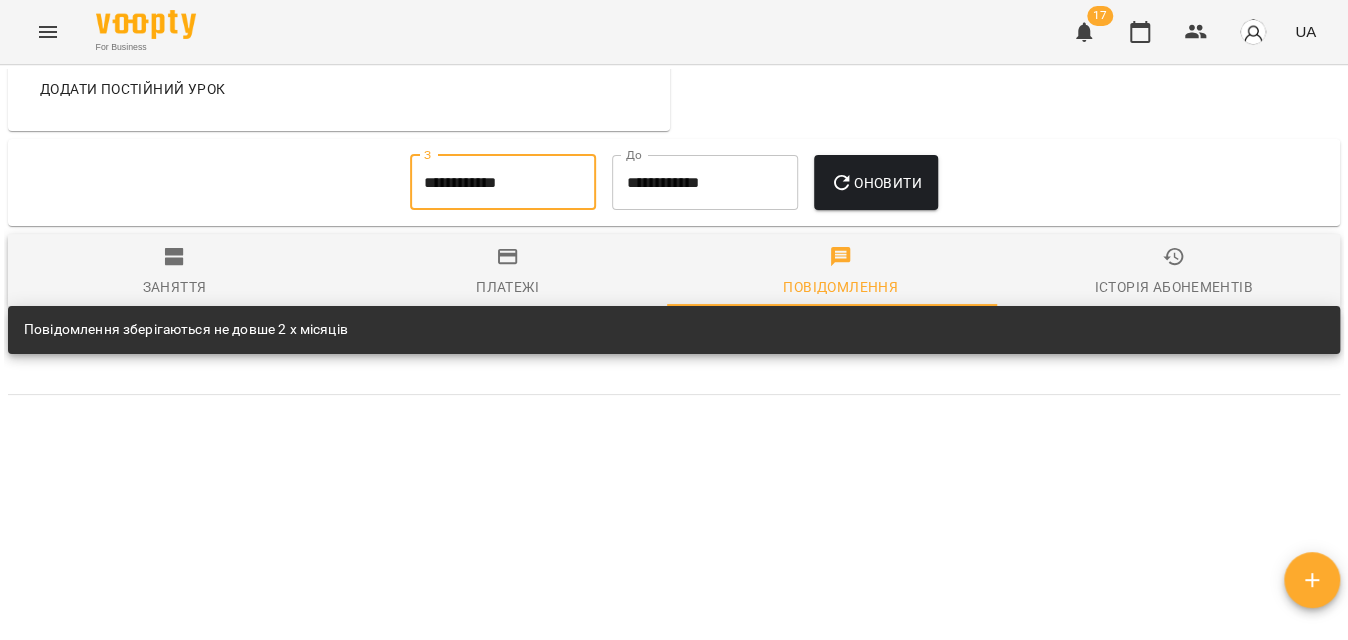click on "Оновити" at bounding box center (875, 183) 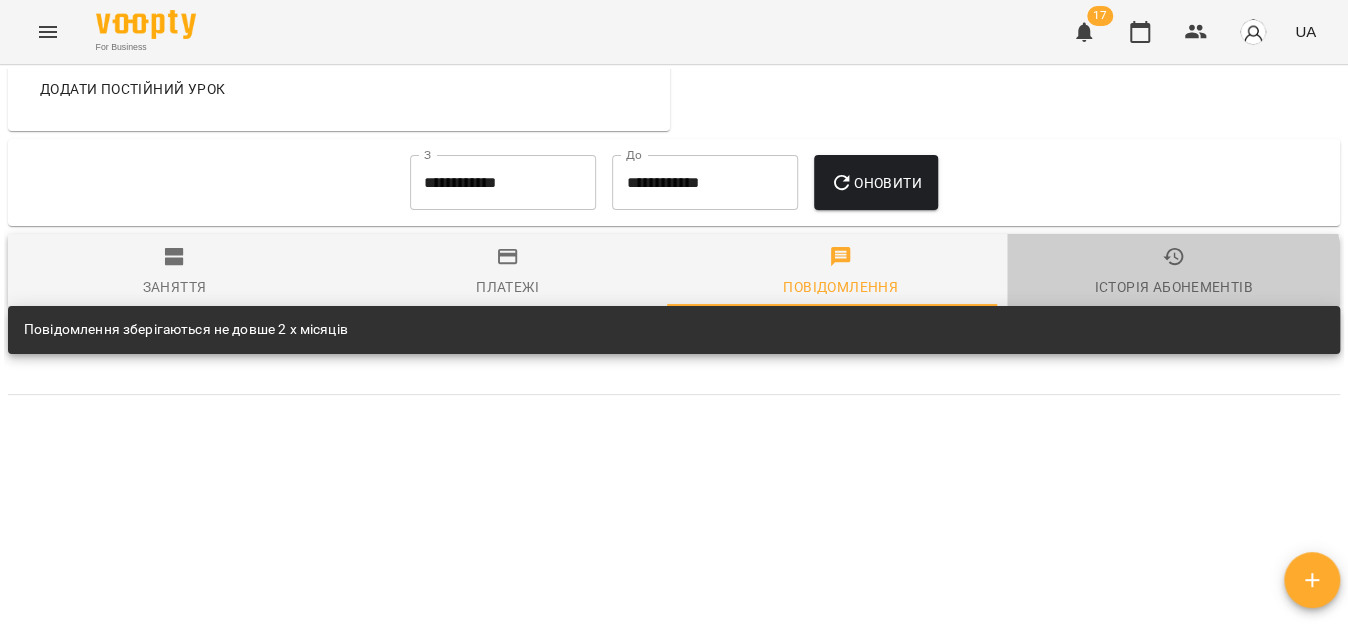 click on "Історія абонементів" at bounding box center (1173, 287) 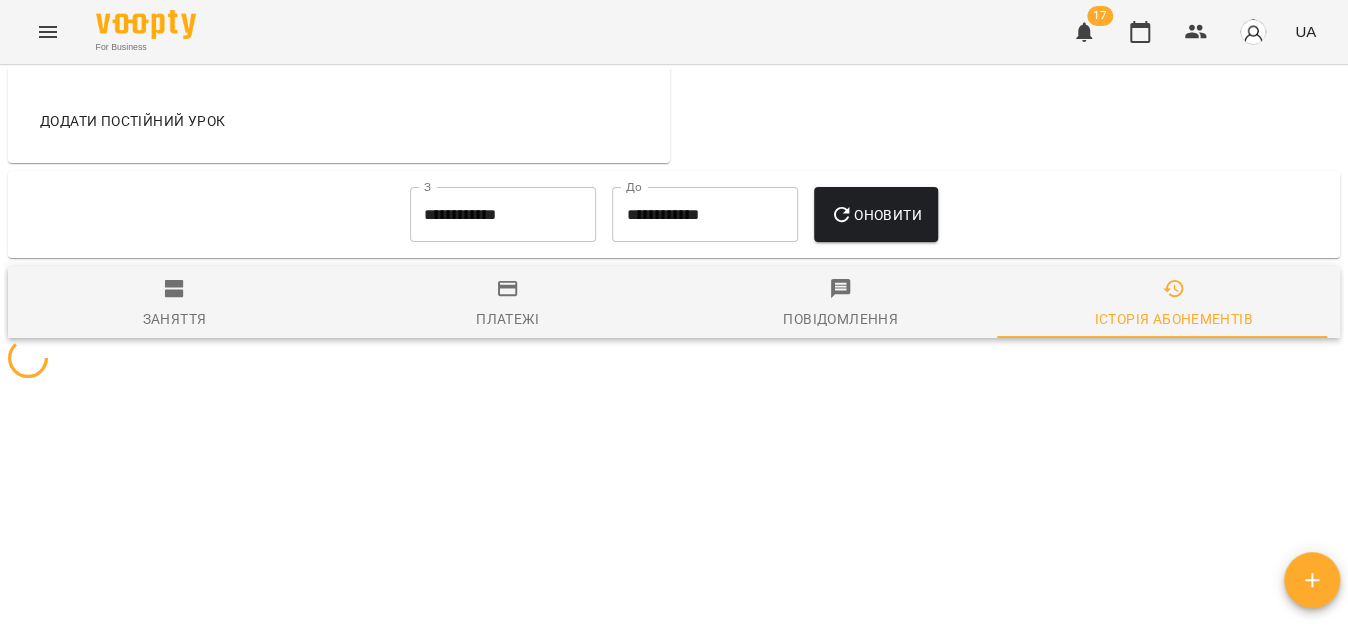 scroll, scrollTop: 1240, scrollLeft: 0, axis: vertical 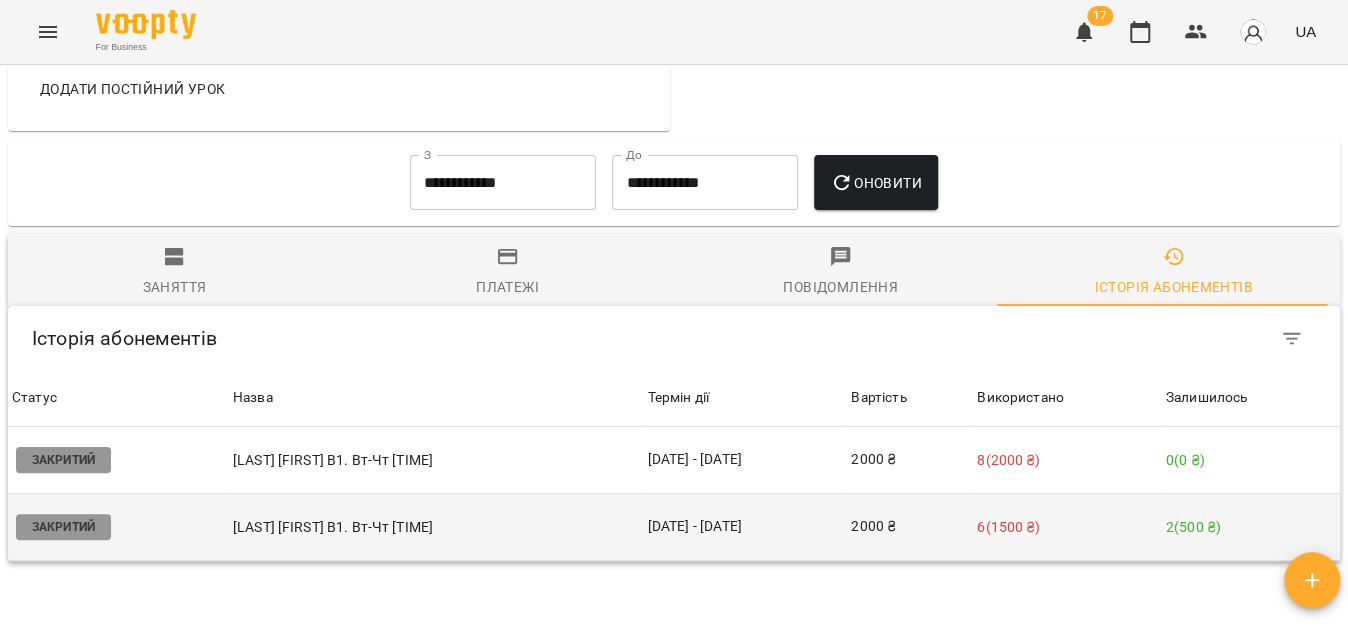 click on "6  ( 1500   ₴ )" at bounding box center [1067, 527] 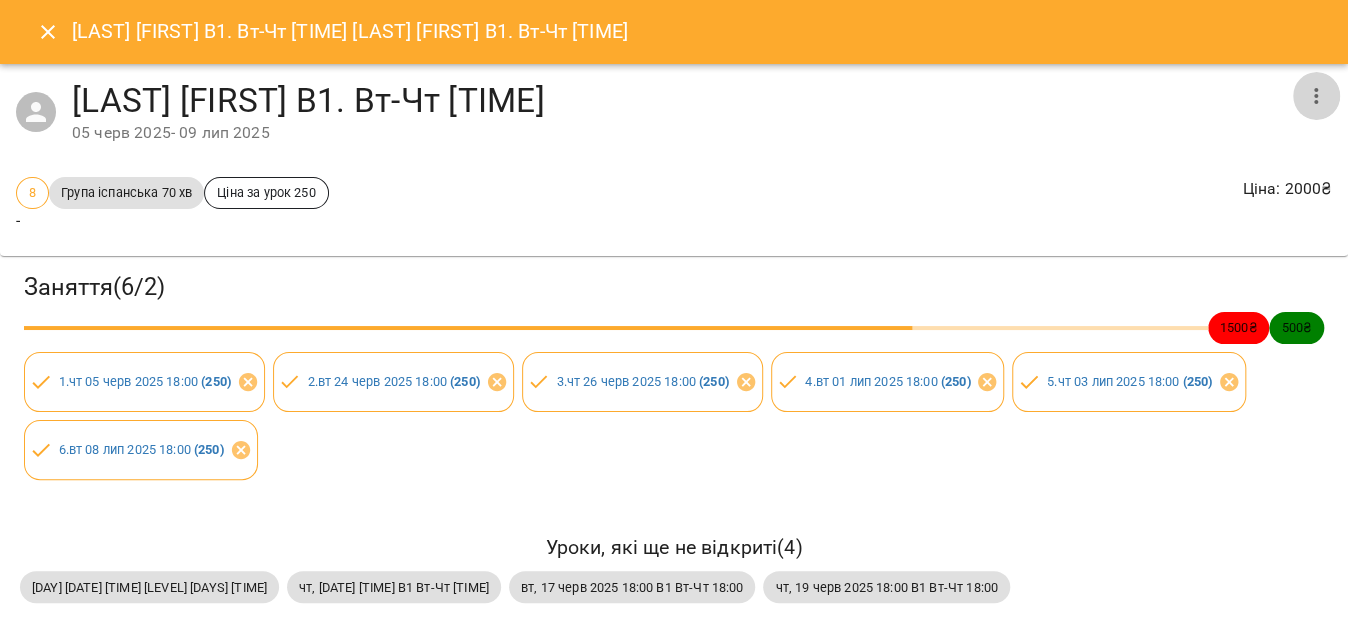 click 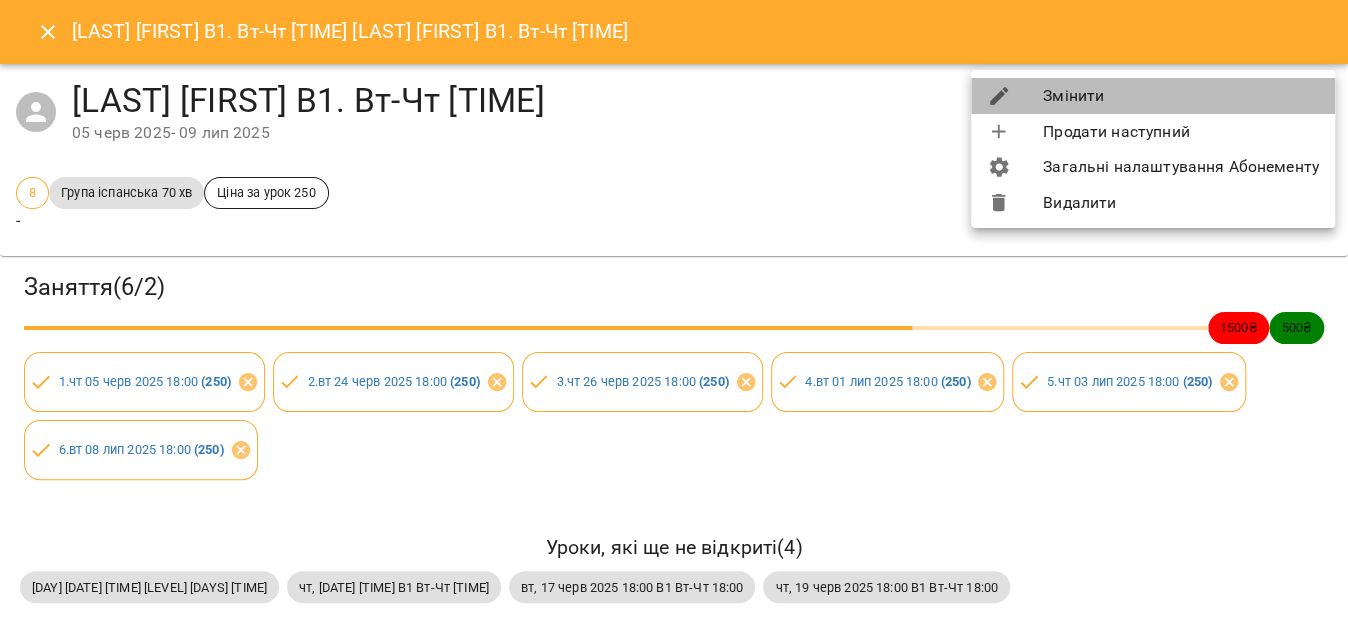 click on "Змінити" at bounding box center [1153, 96] 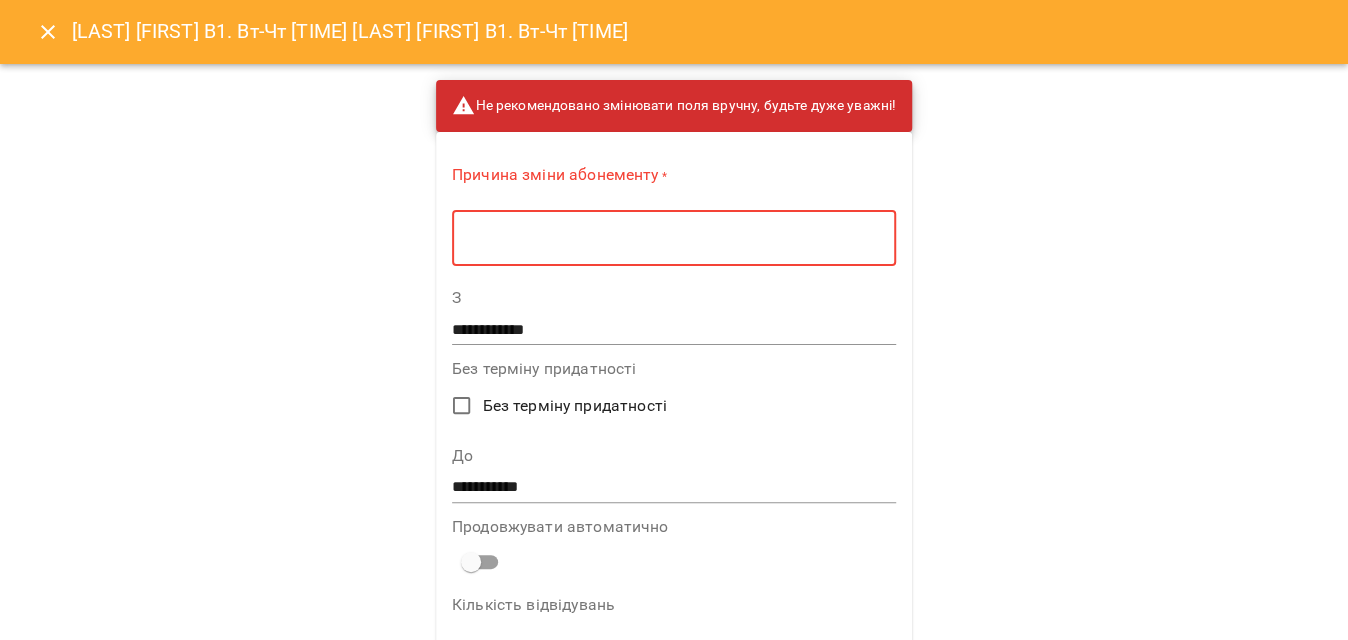 click at bounding box center [674, 238] 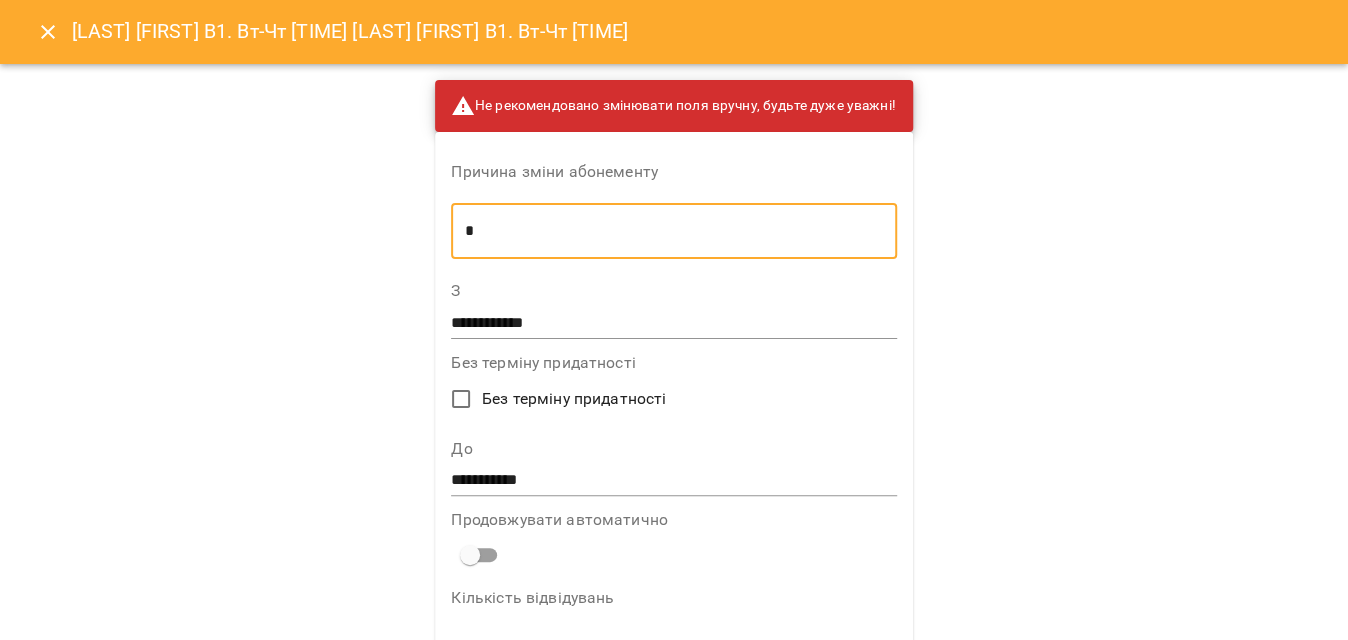 type on "*" 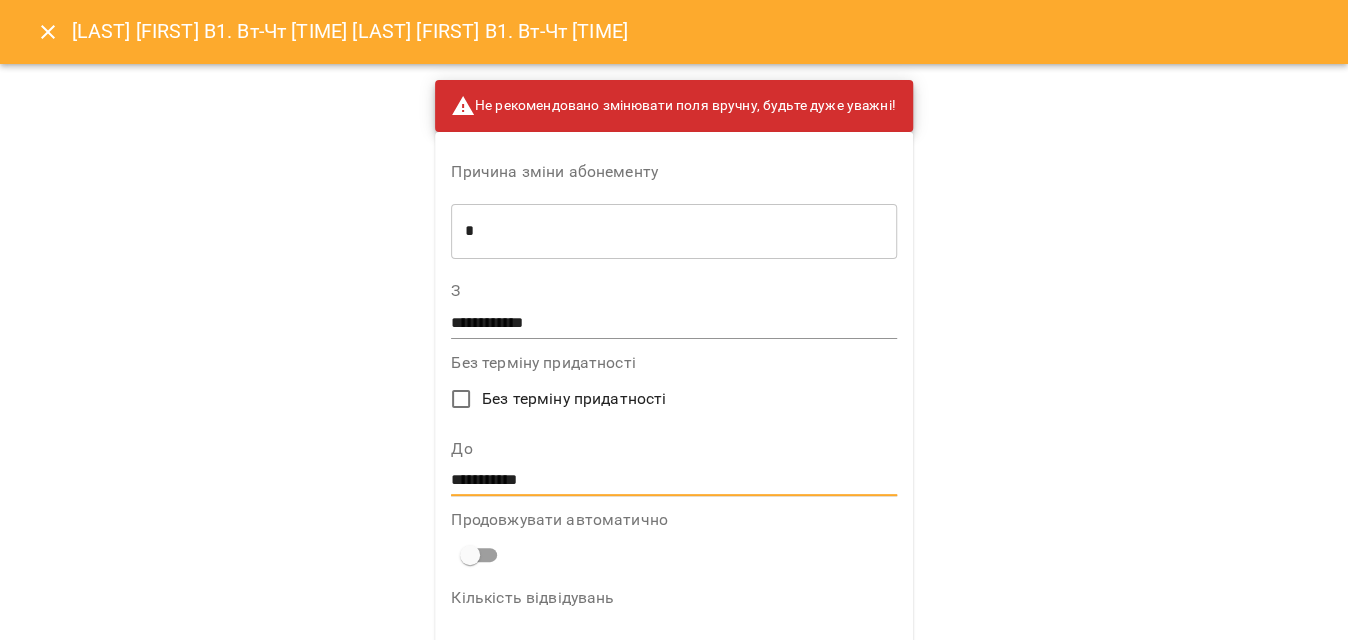 click on "**********" at bounding box center (673, 481) 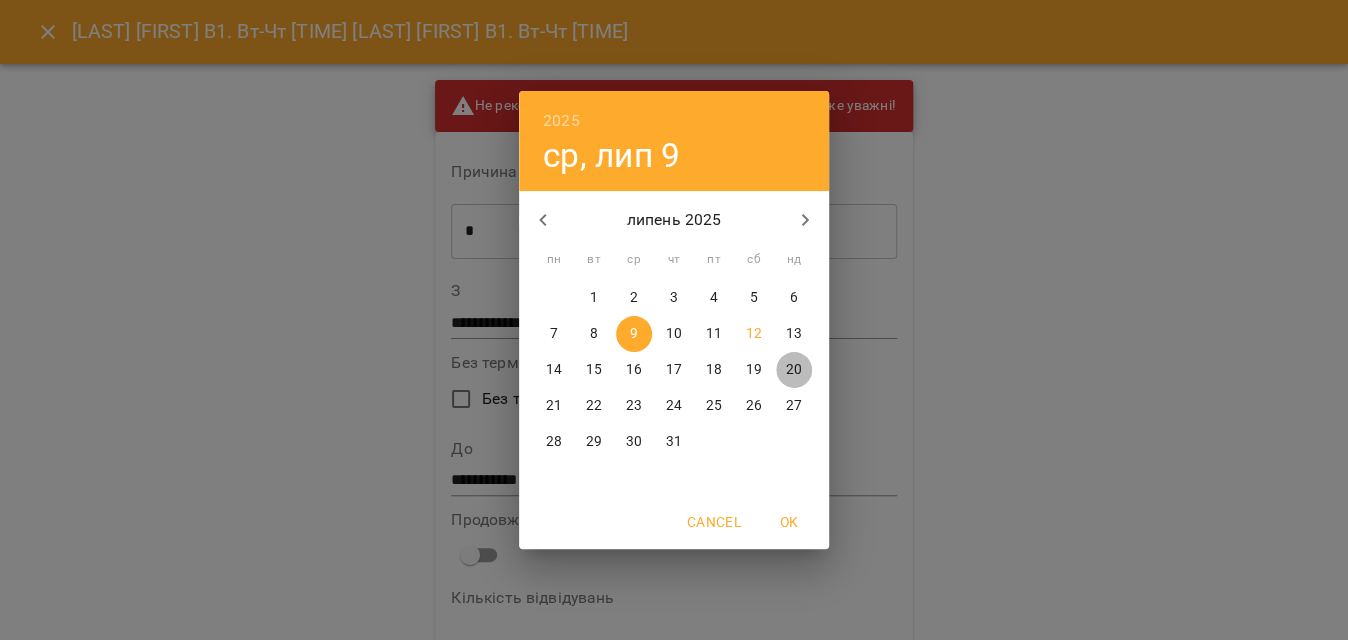click on "20" at bounding box center [794, 370] 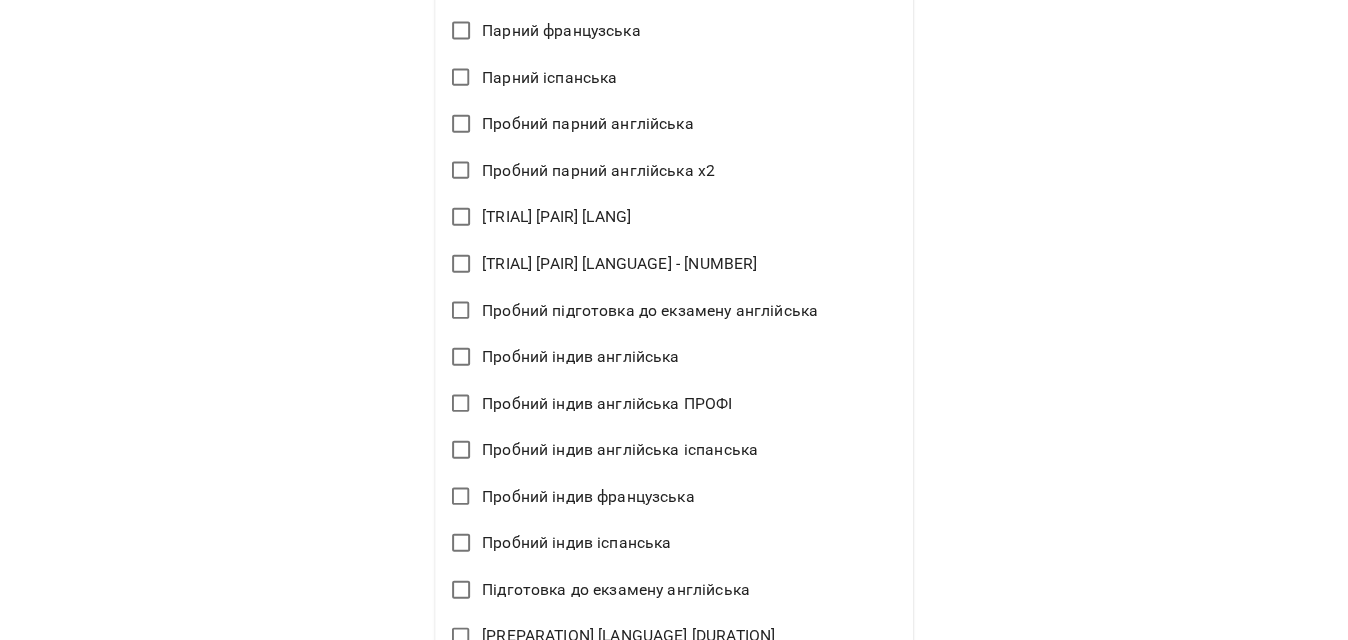 scroll, scrollTop: 2494, scrollLeft: 0, axis: vertical 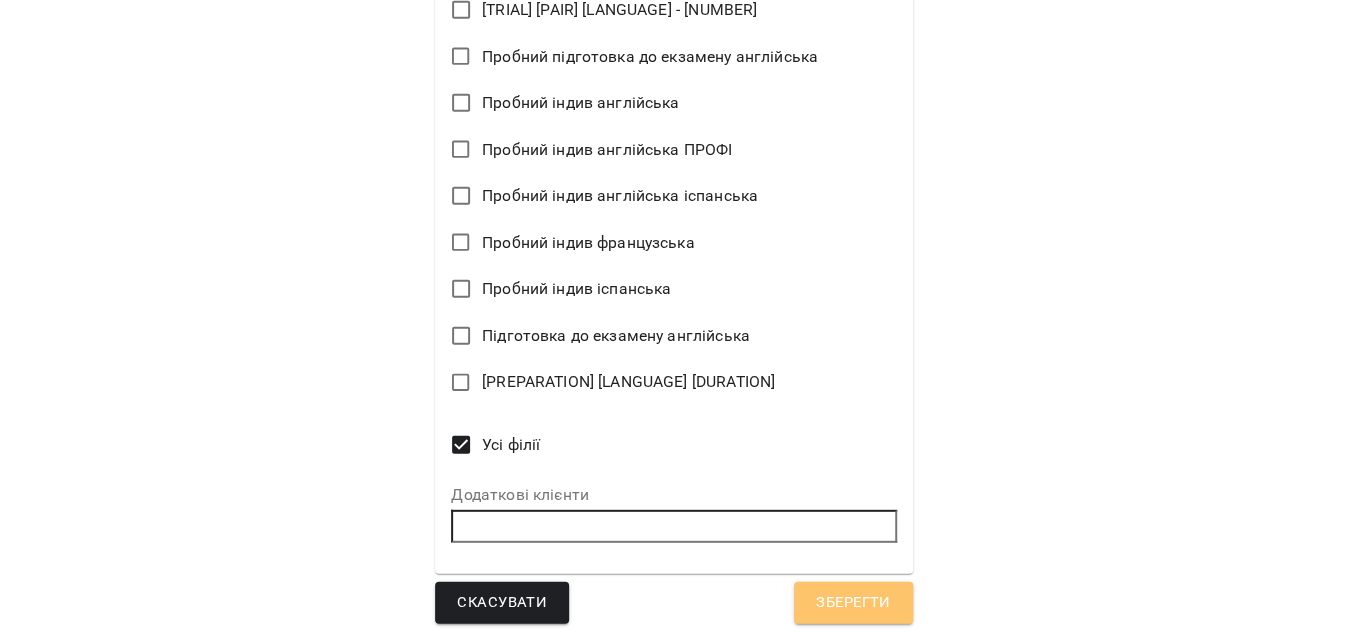 click on "Зберегти" at bounding box center (853, 603) 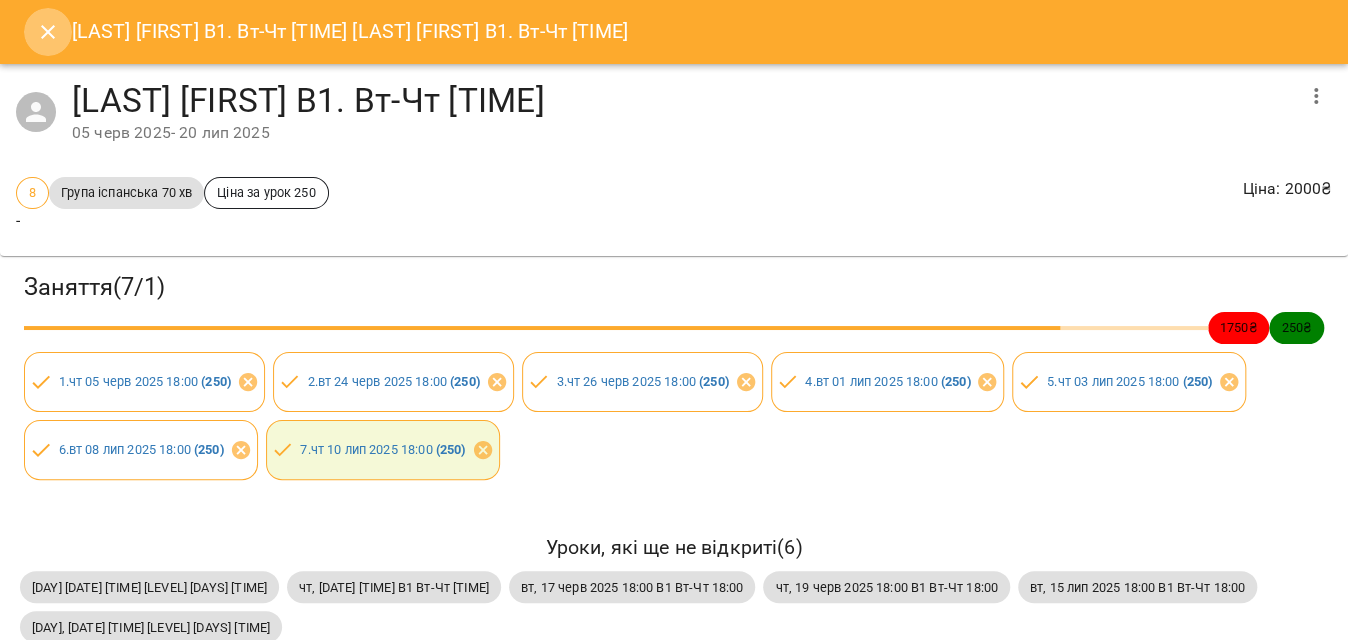 click 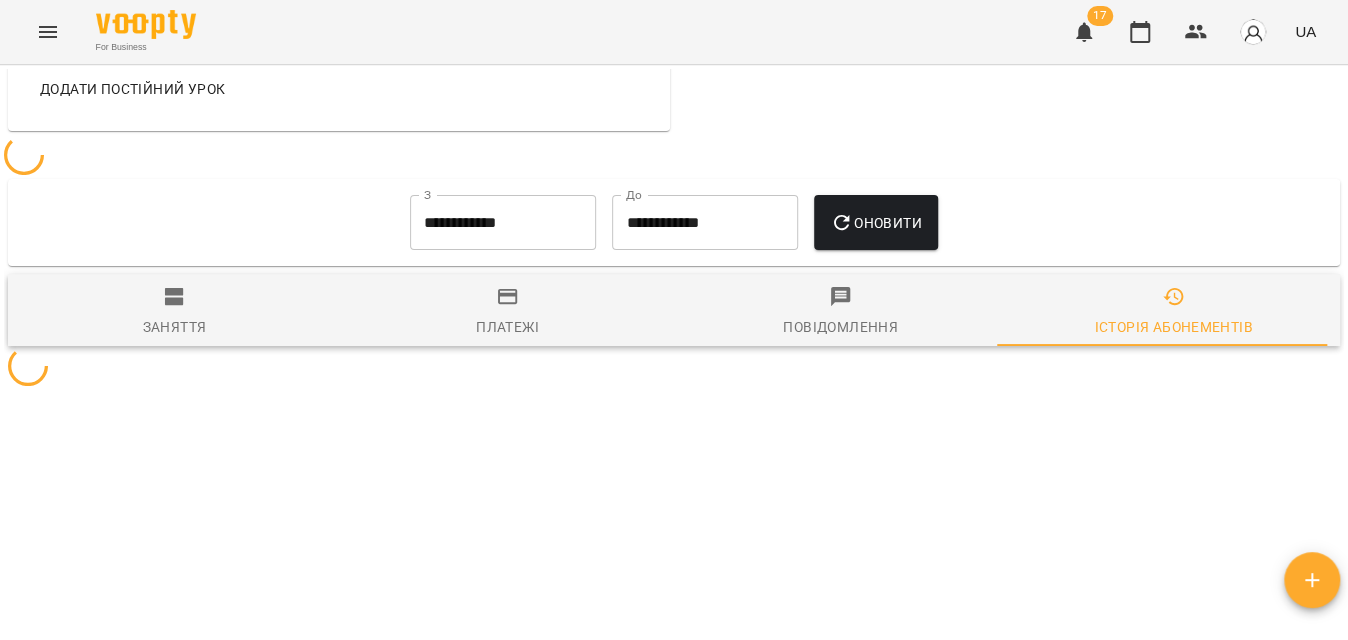 scroll, scrollTop: 1226, scrollLeft: 0, axis: vertical 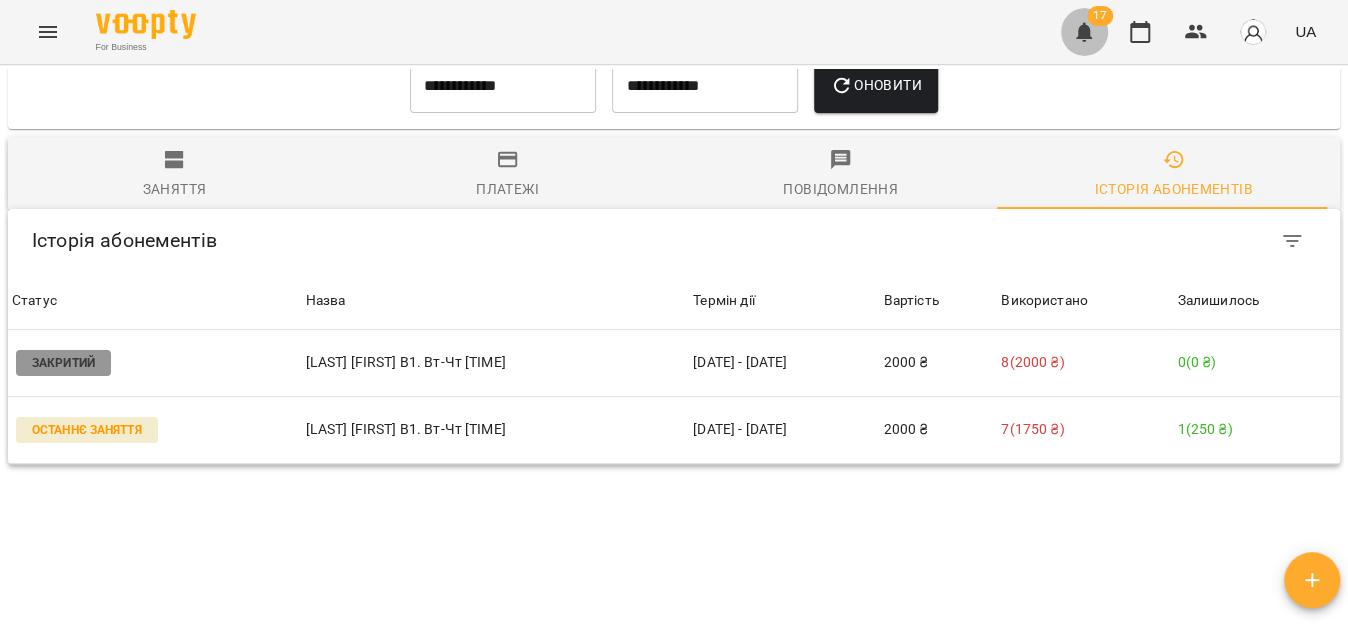 click 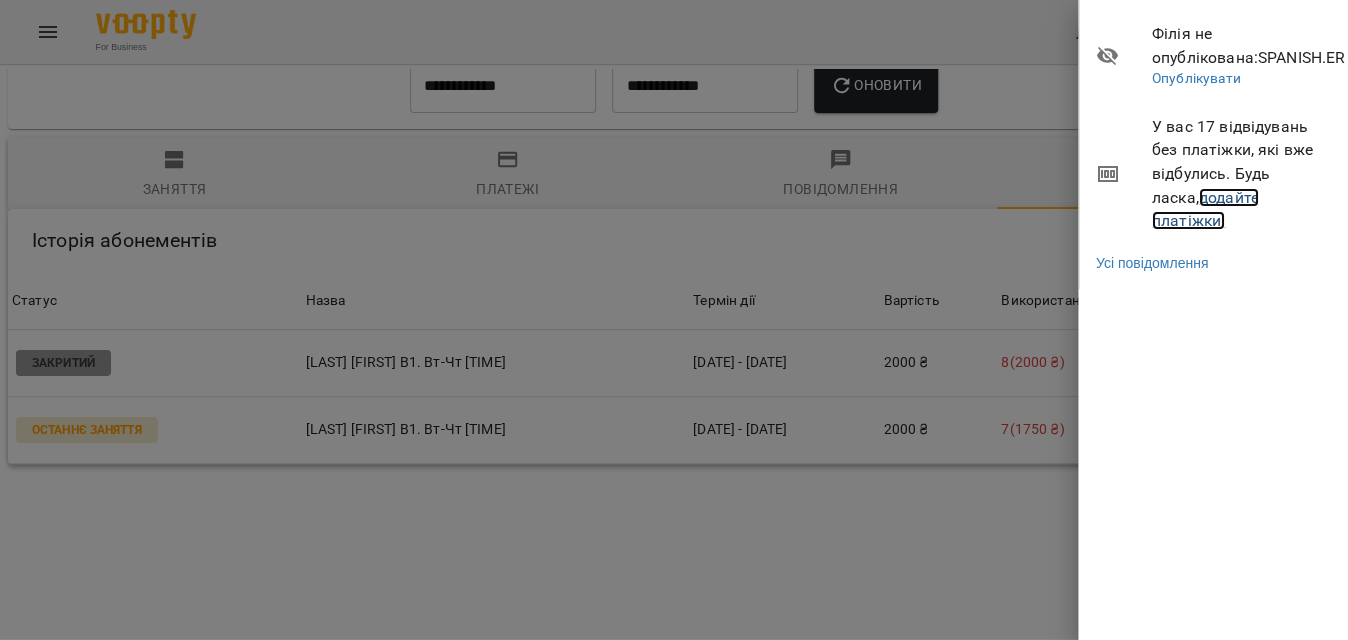 click on "додайте платіжки!" at bounding box center [1205, 209] 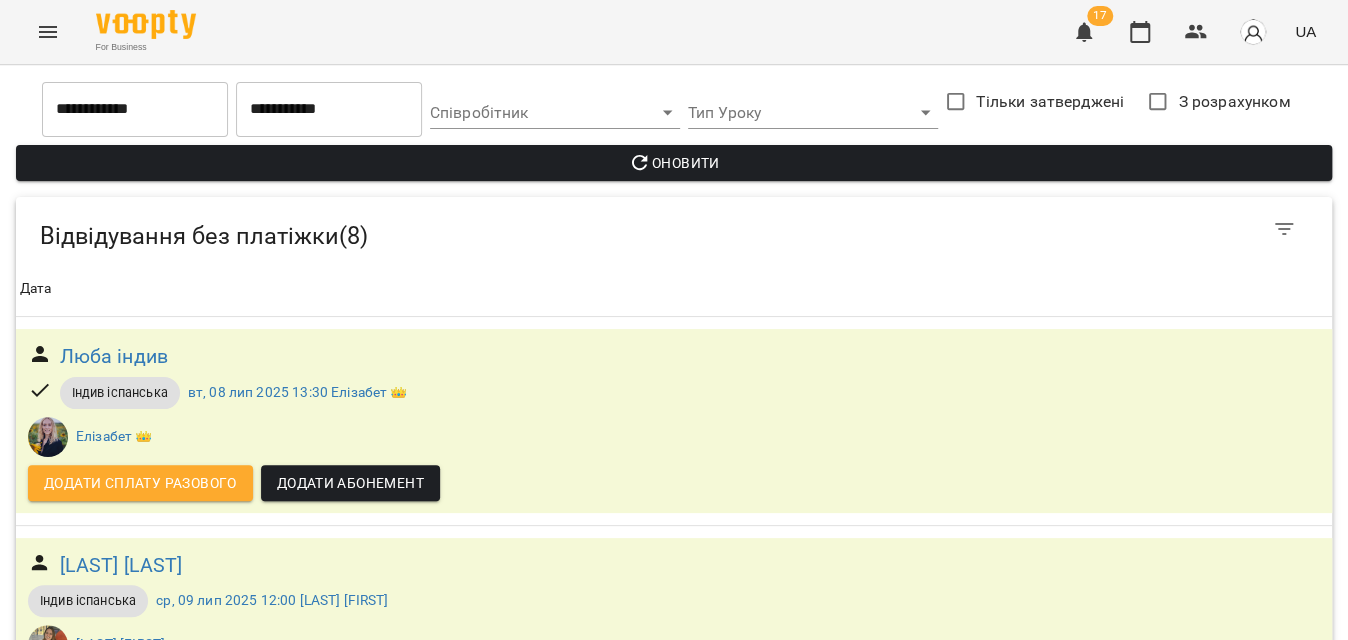 scroll, scrollTop: 854, scrollLeft: 0, axis: vertical 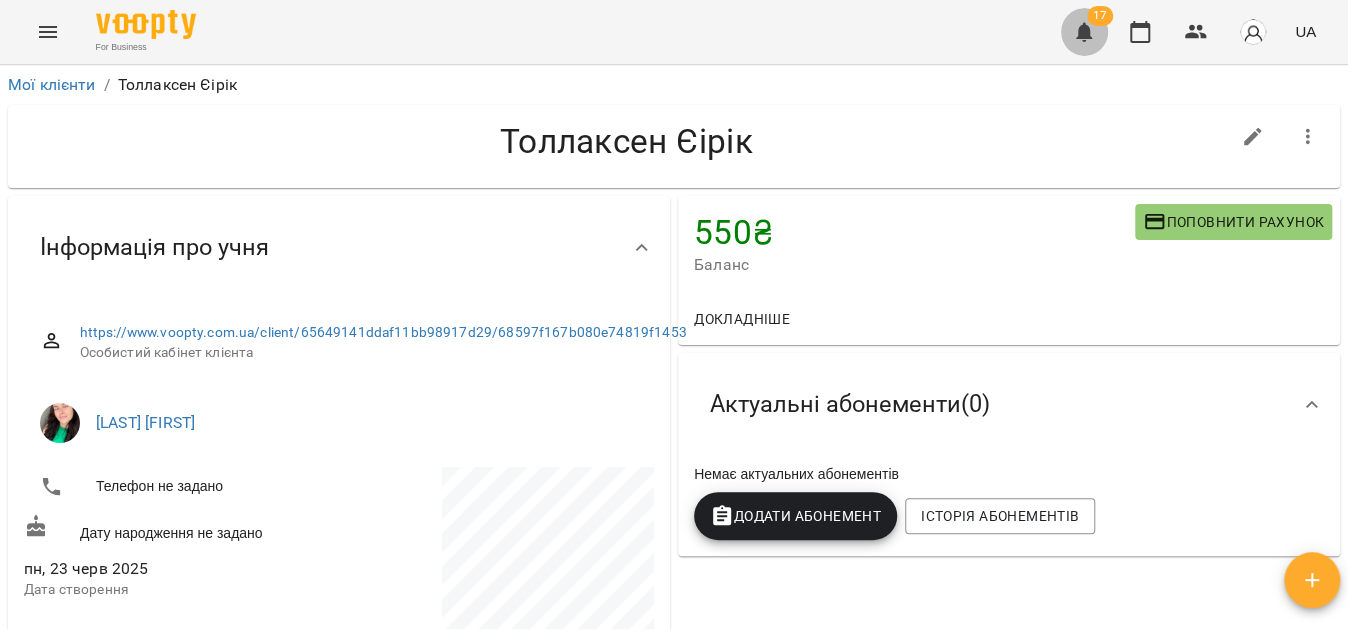 click 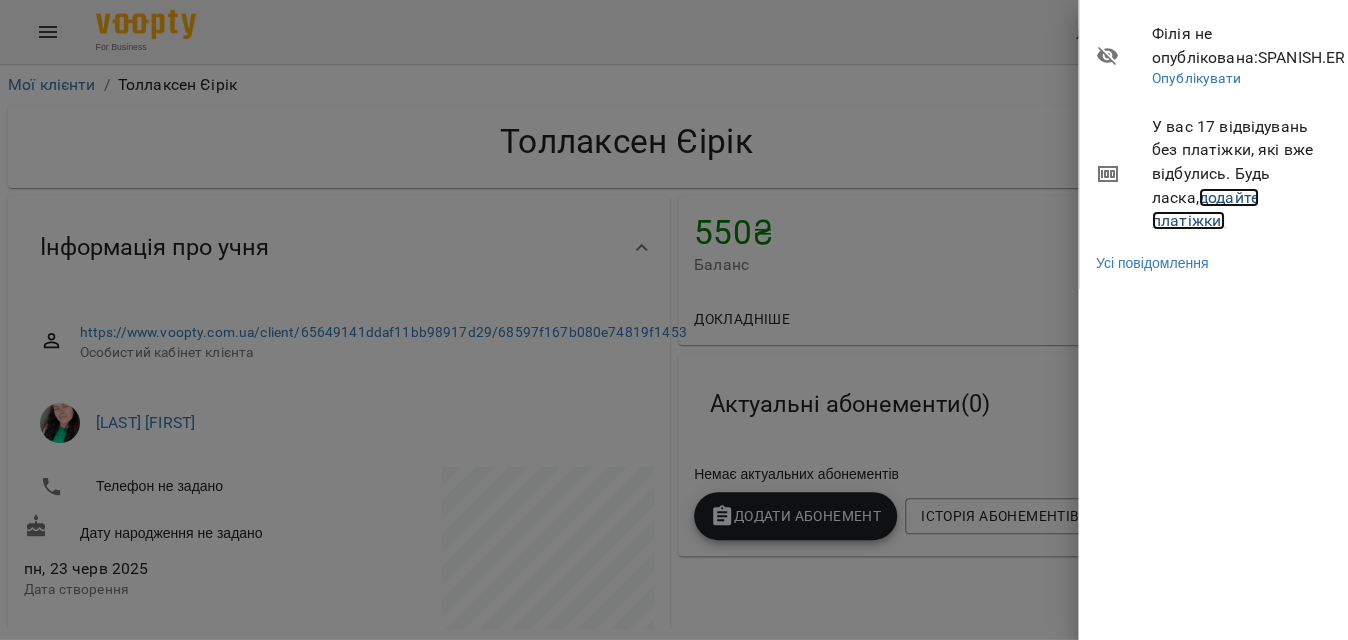 click on "додайте платіжки!" at bounding box center [1205, 209] 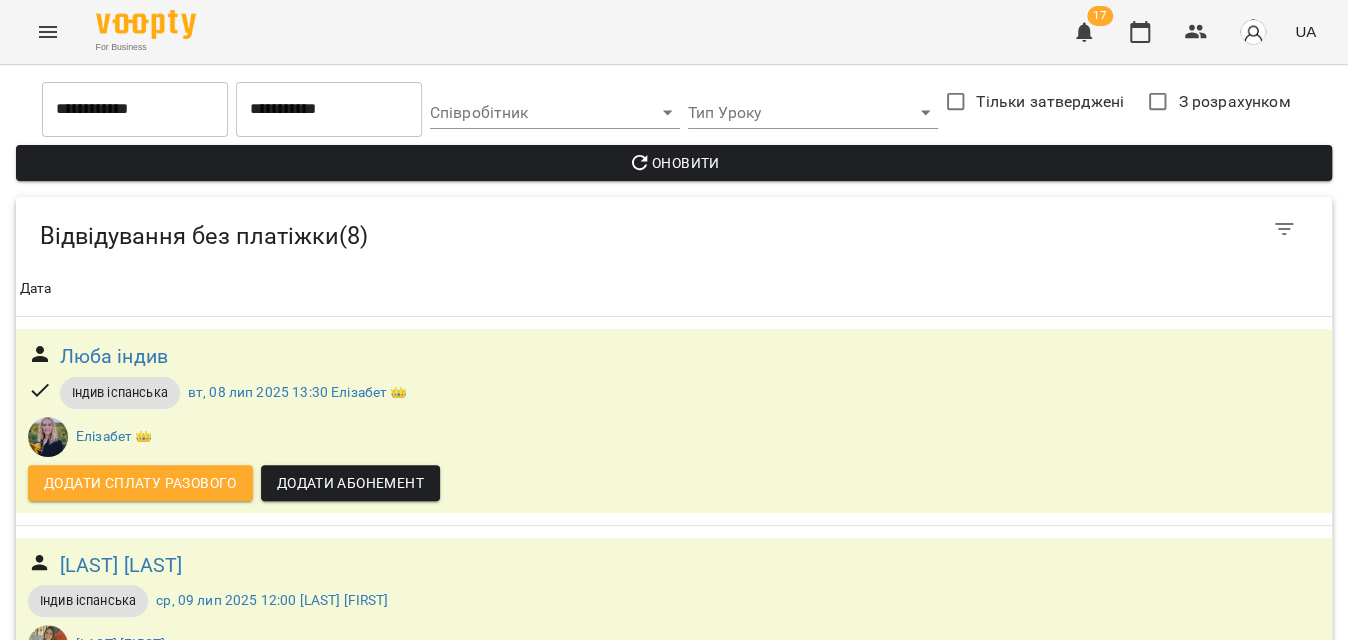 scroll, scrollTop: 936, scrollLeft: 0, axis: vertical 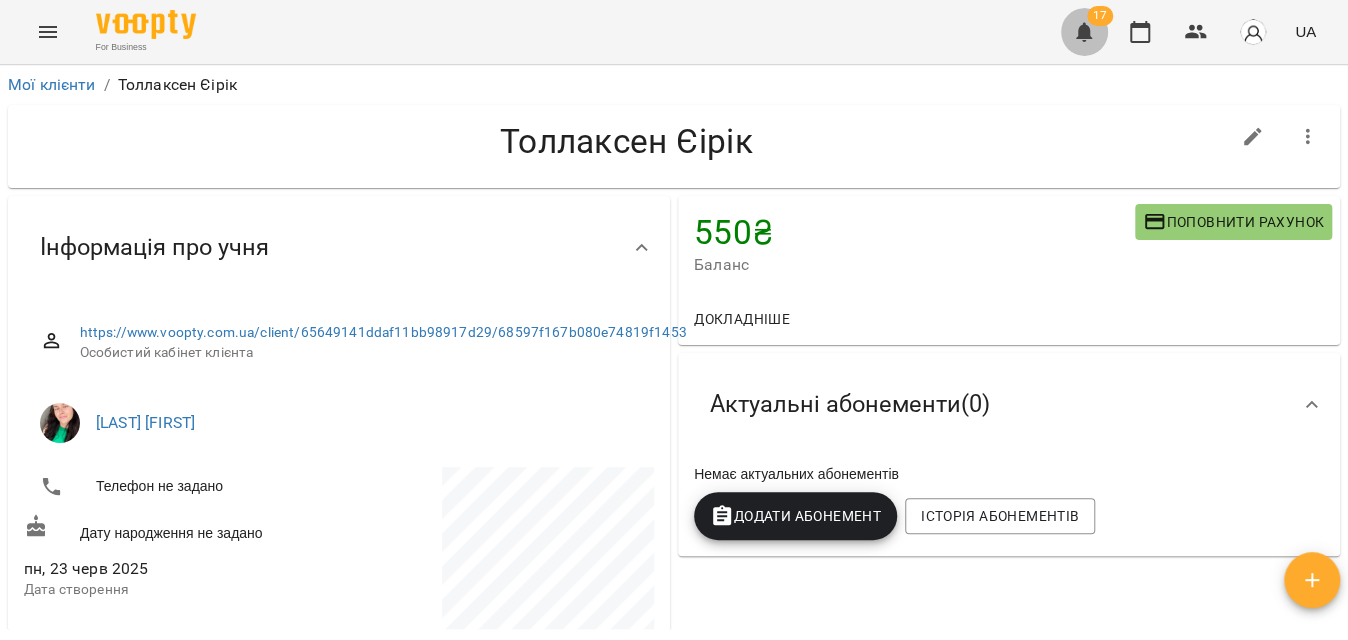 click 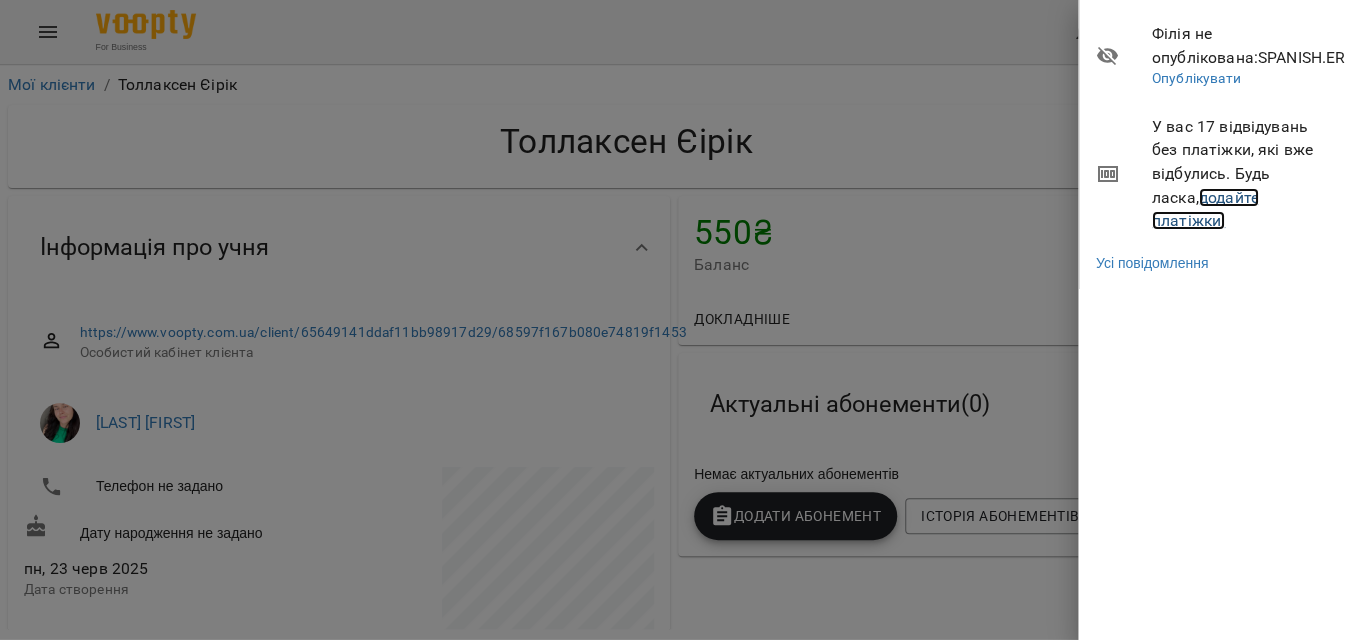 click on "додайте платіжки!" at bounding box center [1205, 209] 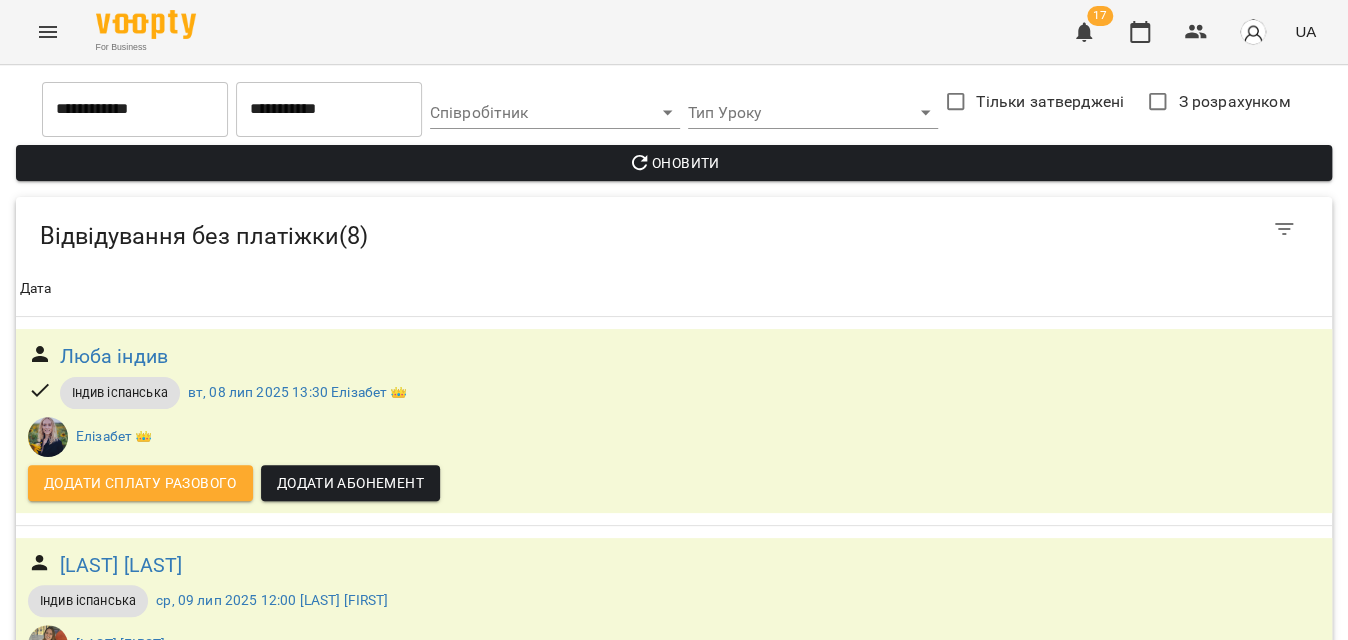 scroll, scrollTop: 876, scrollLeft: 0, axis: vertical 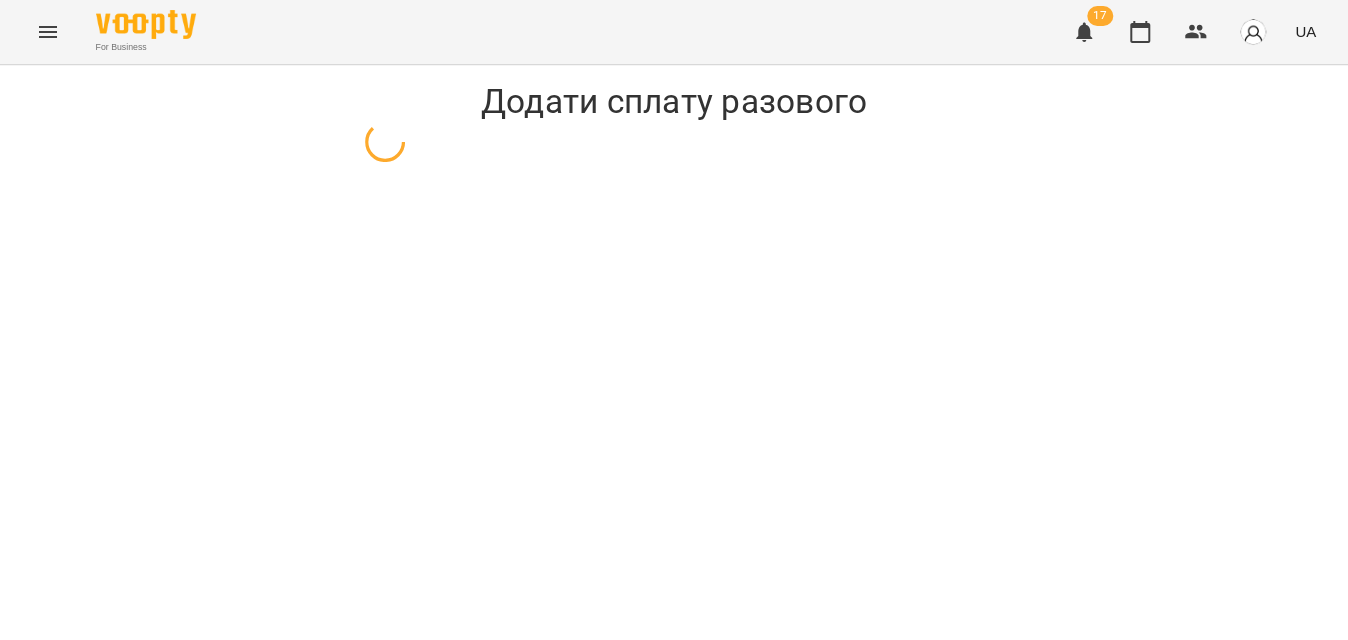 select on "**********" 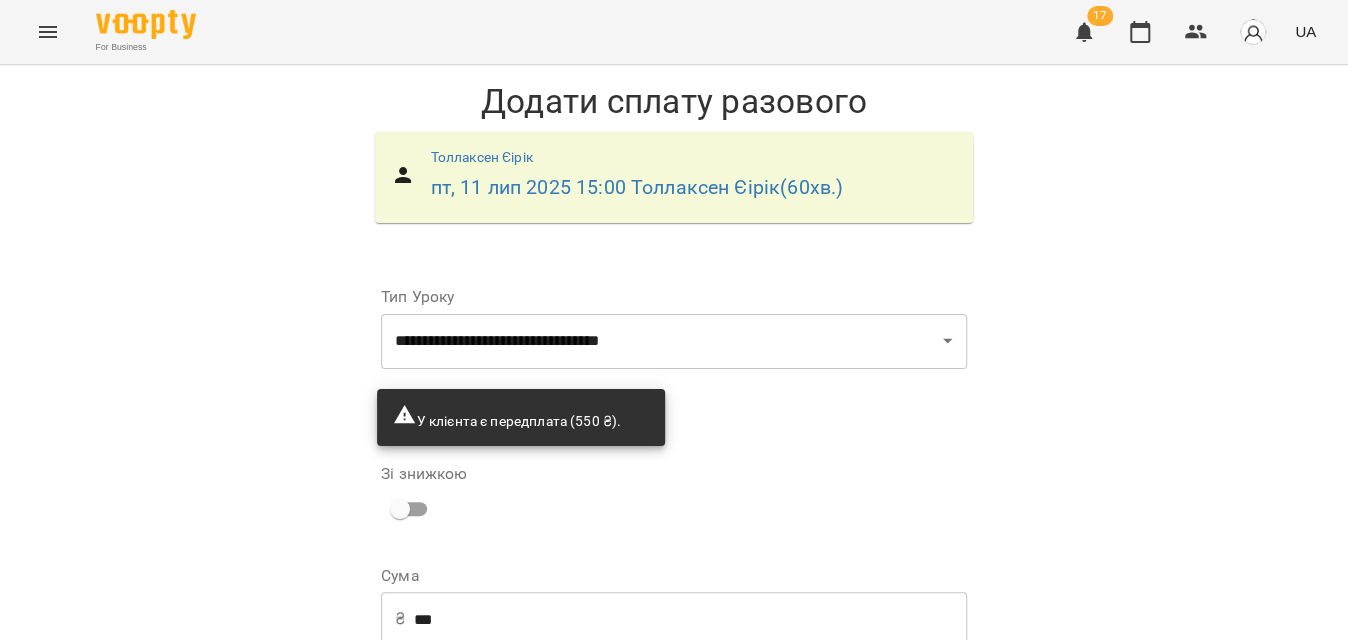 scroll, scrollTop: 160, scrollLeft: 0, axis: vertical 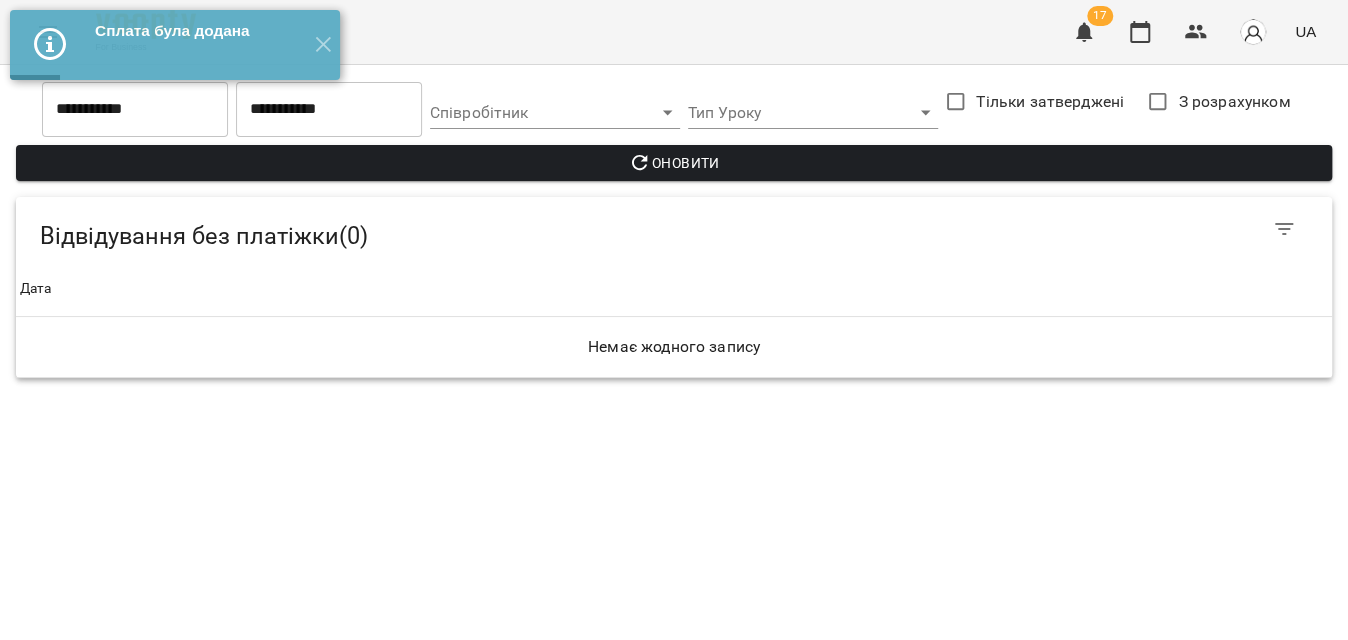 click at bounding box center (1084, 32) 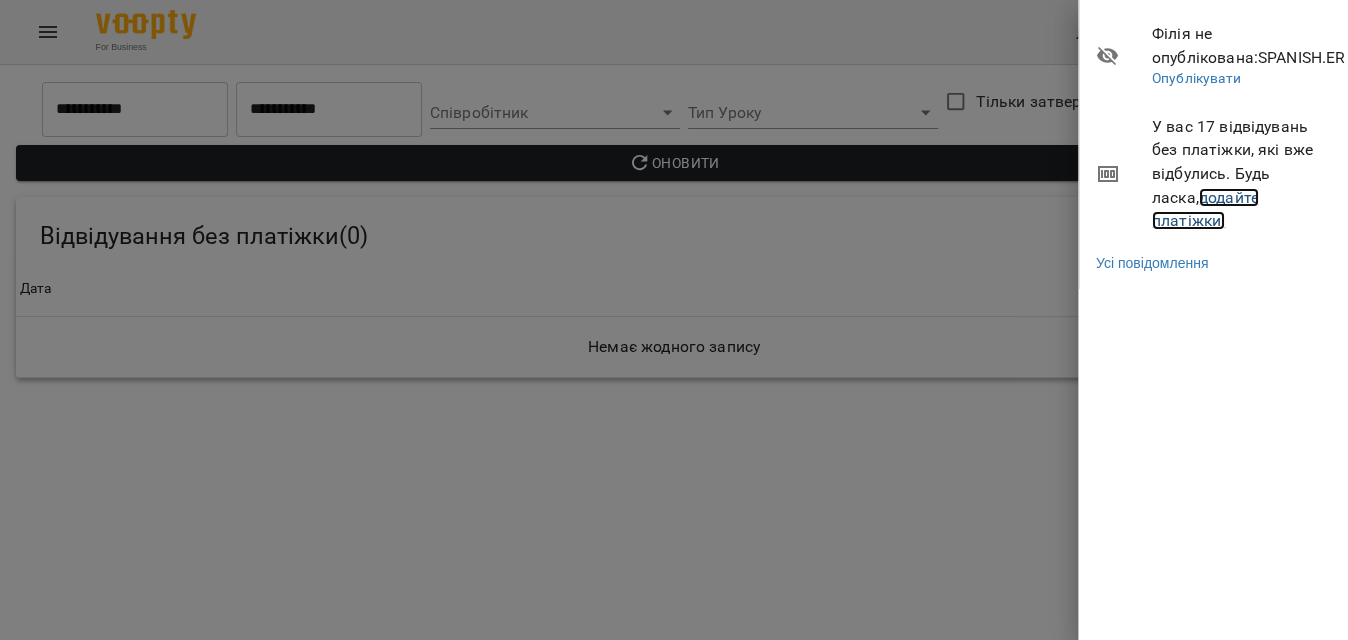 click on "додайте платіжки!" at bounding box center [1205, 209] 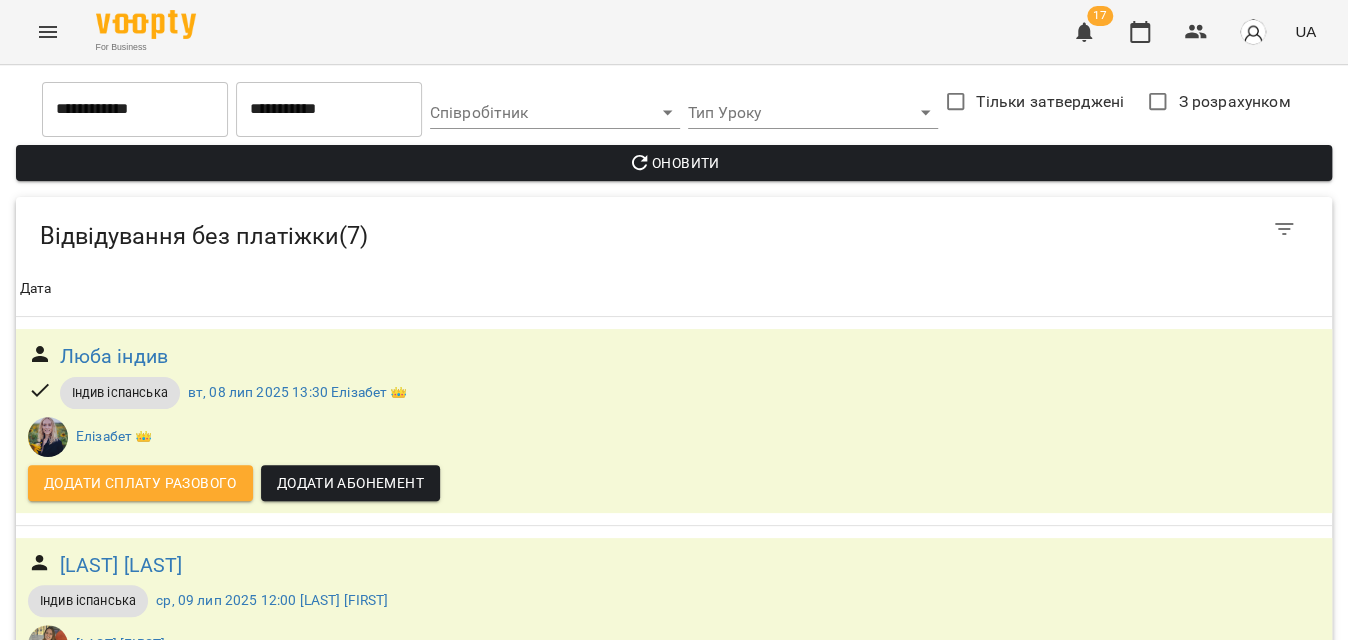 scroll, scrollTop: 1097, scrollLeft: 0, axis: vertical 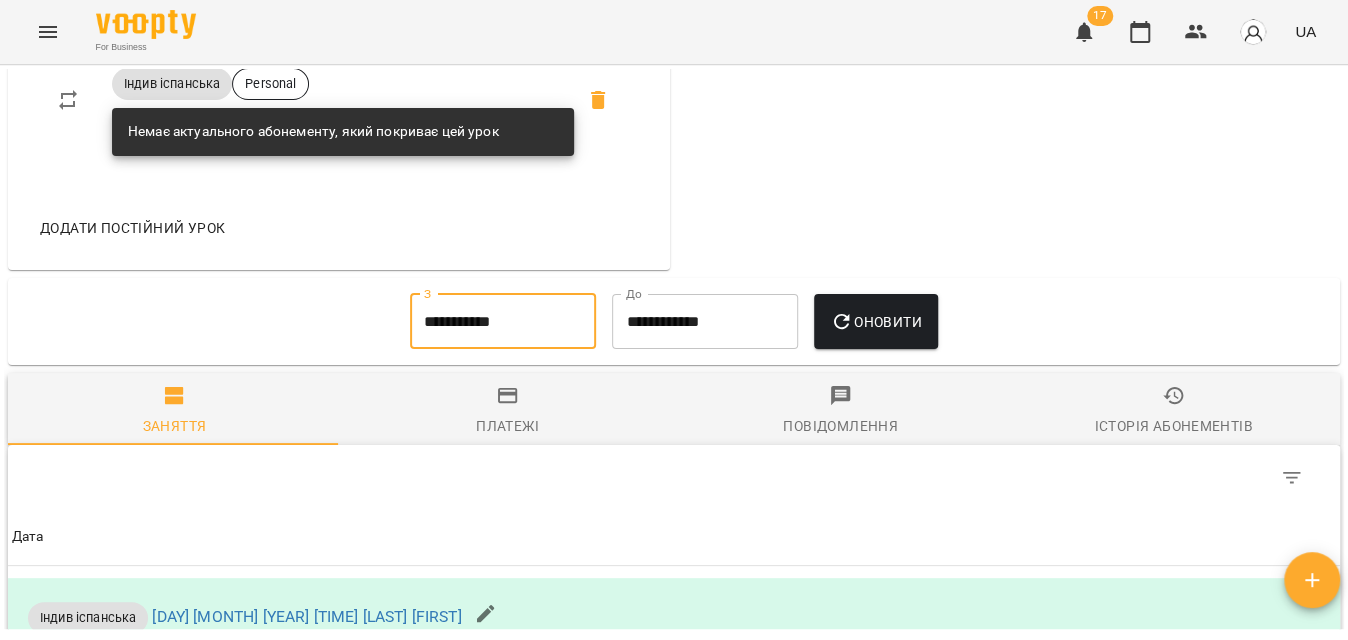 click on "**********" at bounding box center (503, 322) 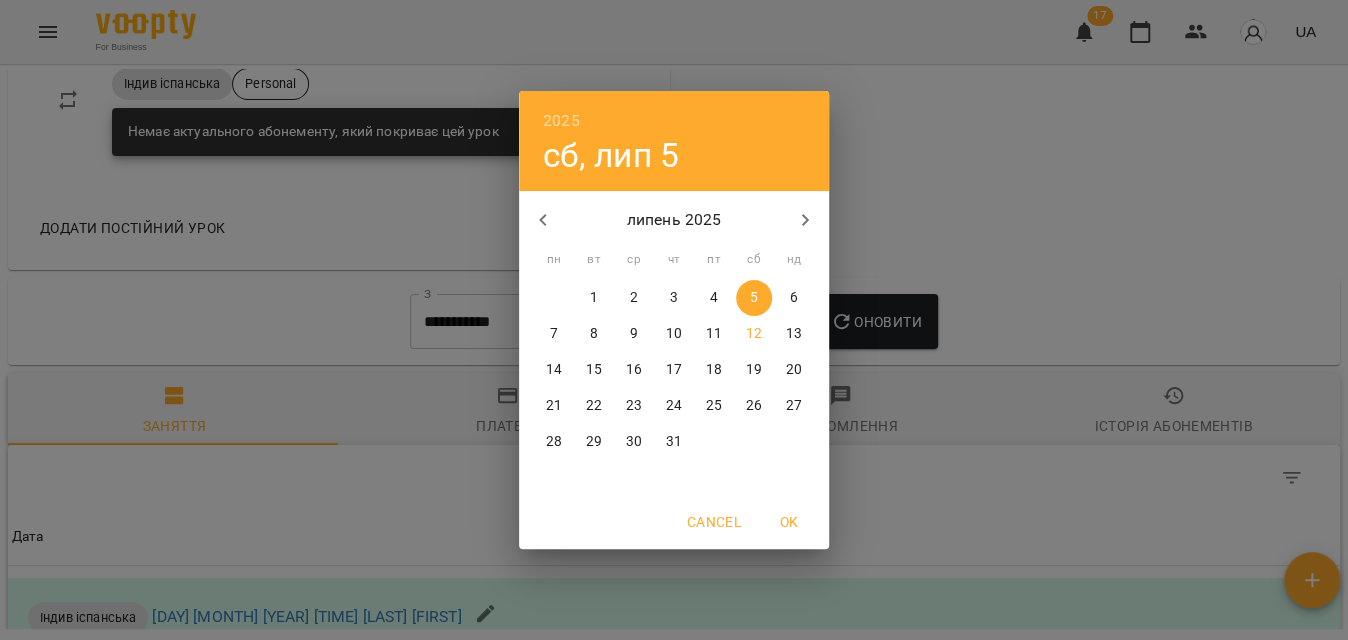 click 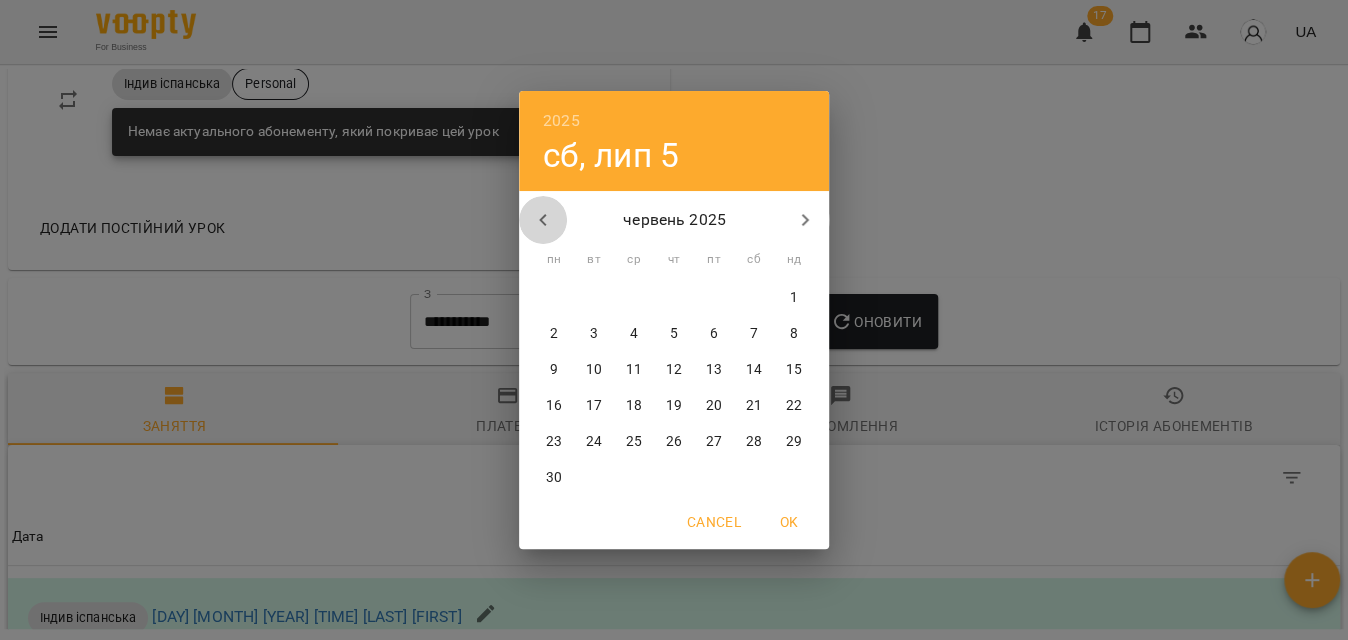 click 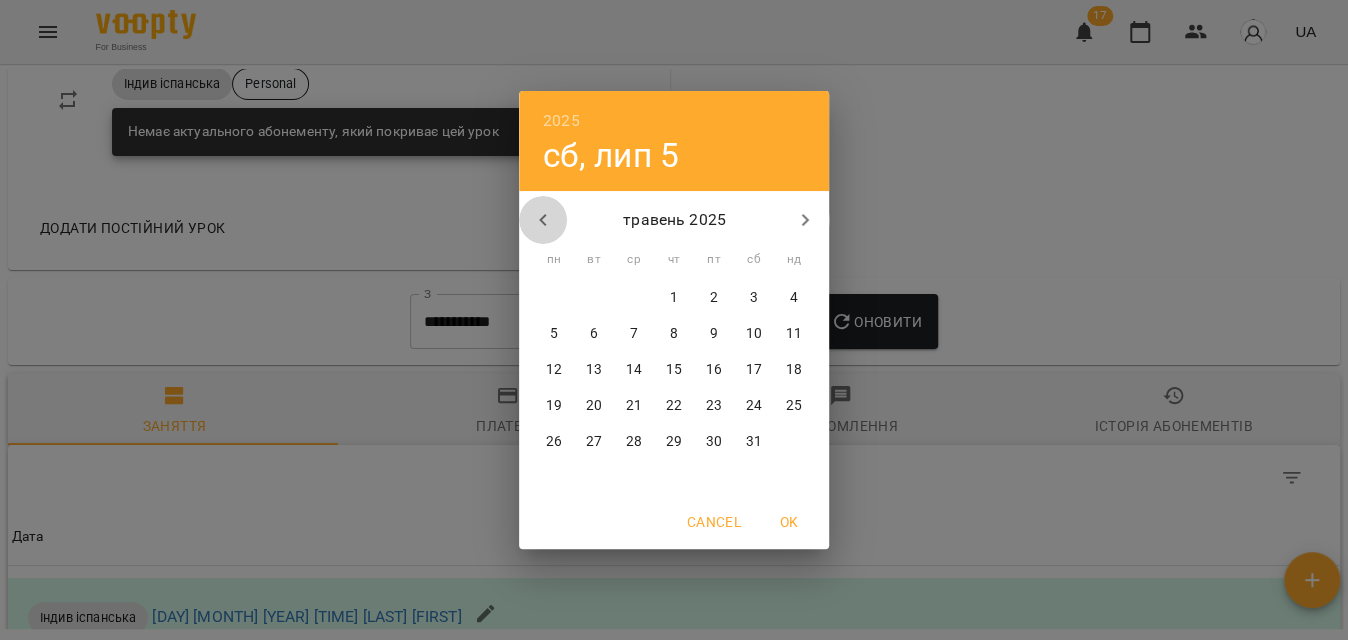 click 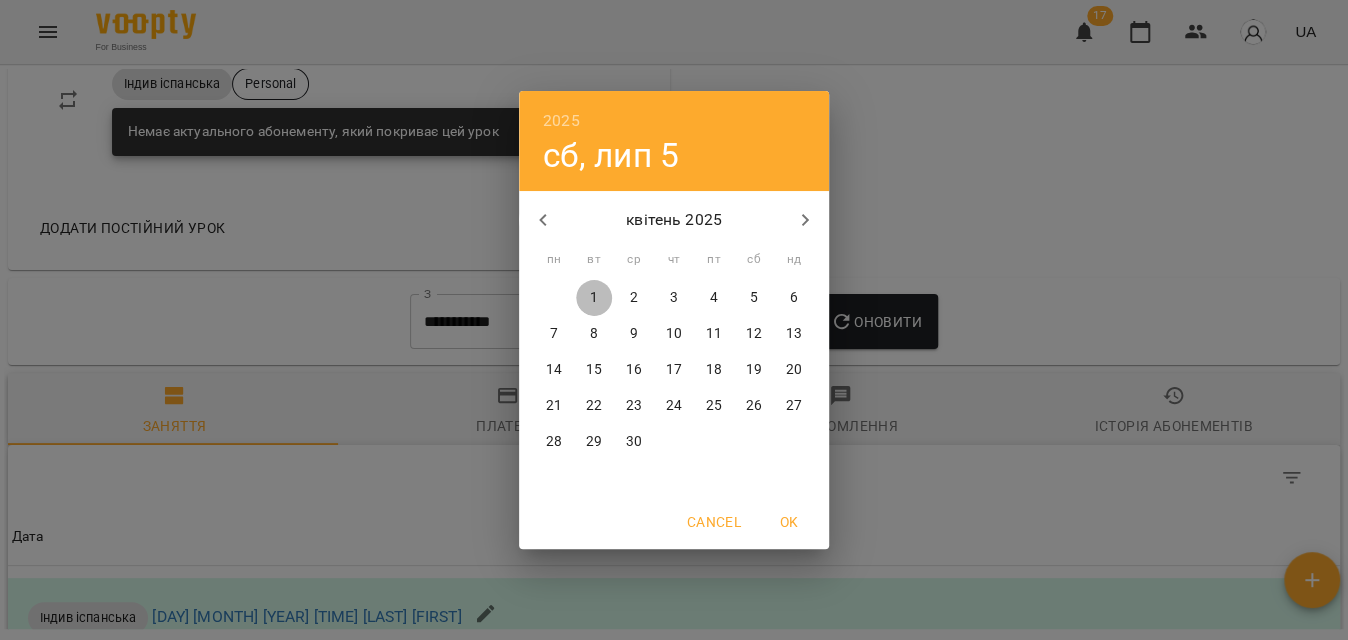 click on "1" at bounding box center (594, 298) 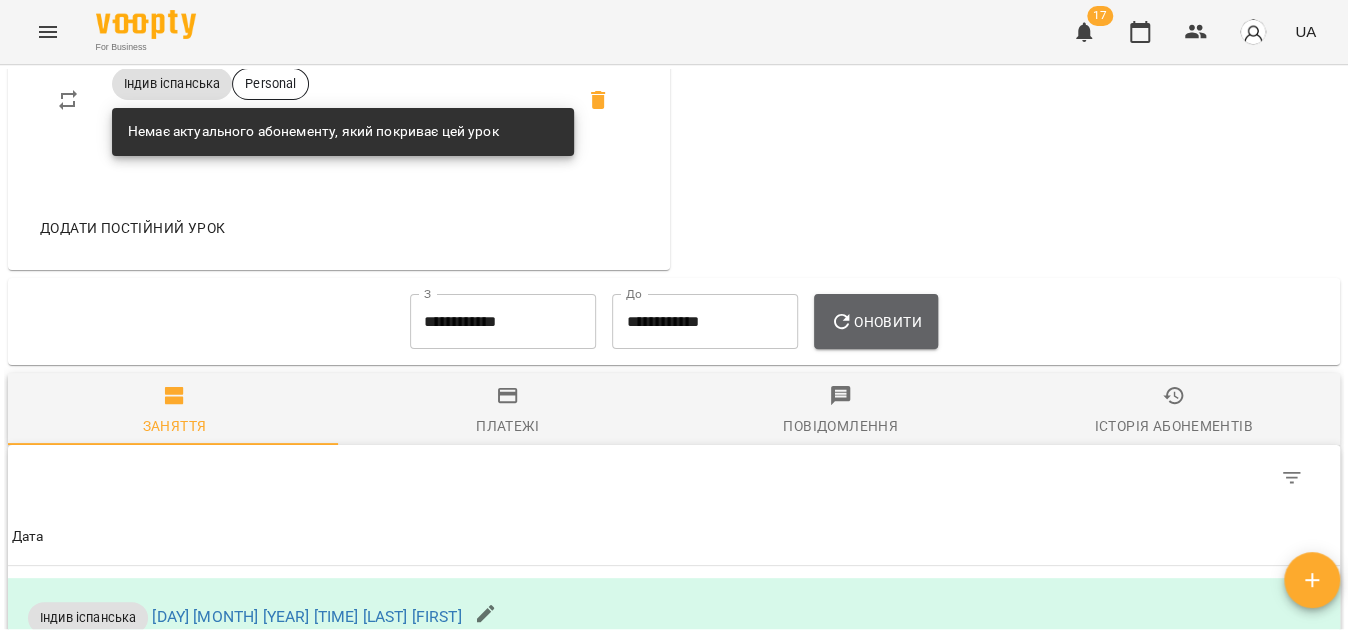 click on "Оновити" at bounding box center [875, 322] 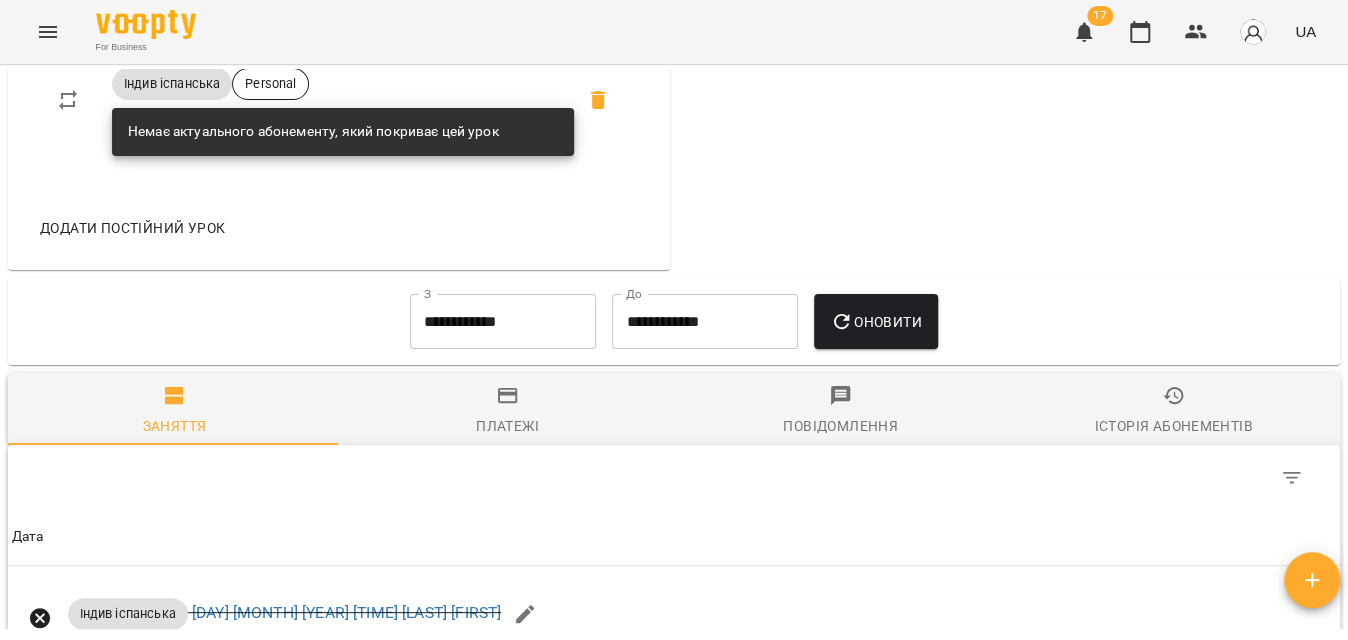 click 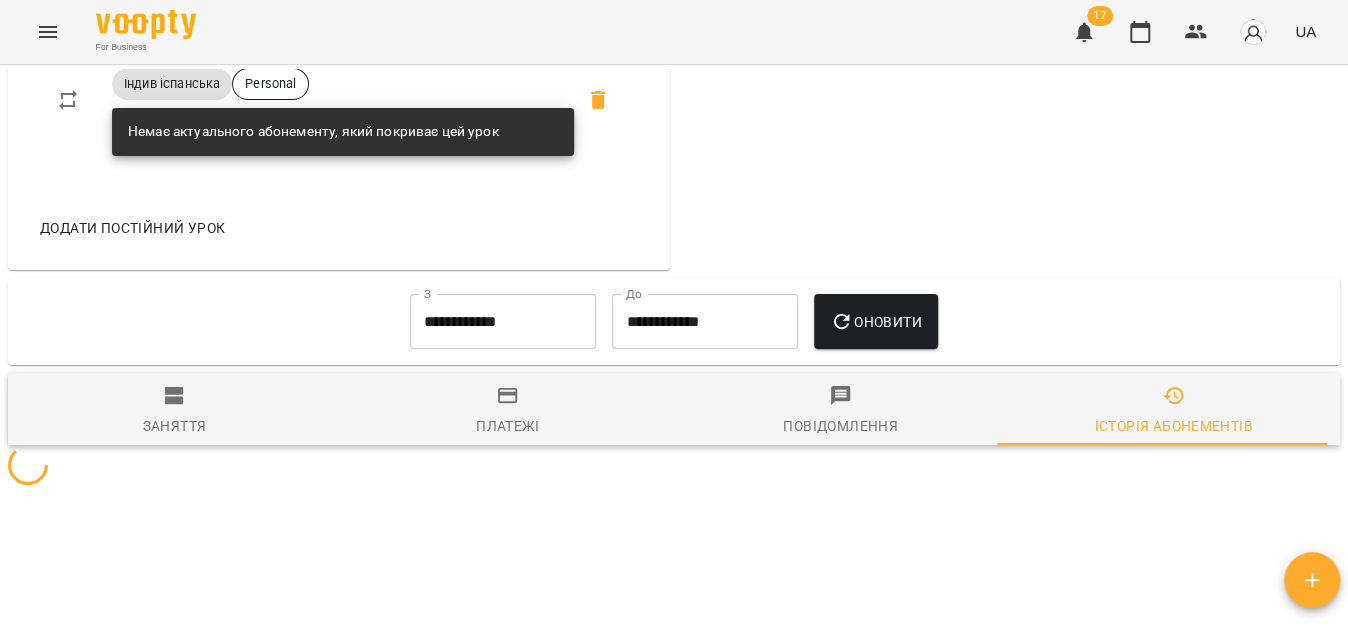 click 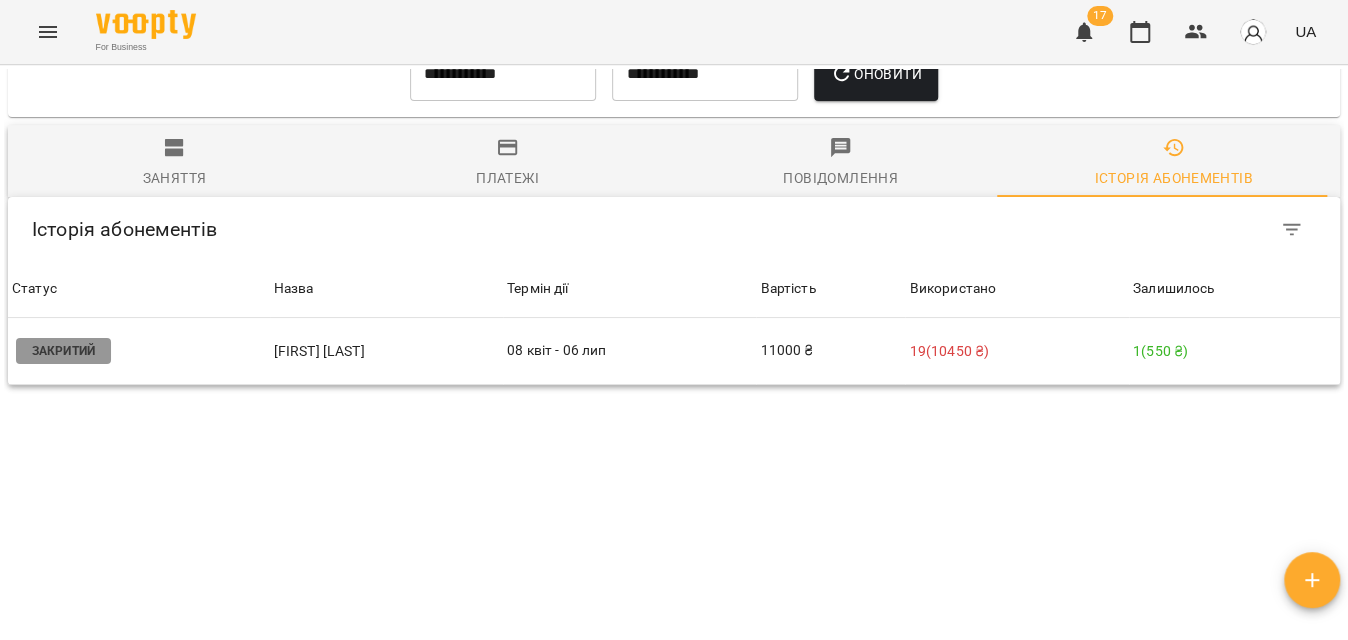 scroll, scrollTop: 1319, scrollLeft: 0, axis: vertical 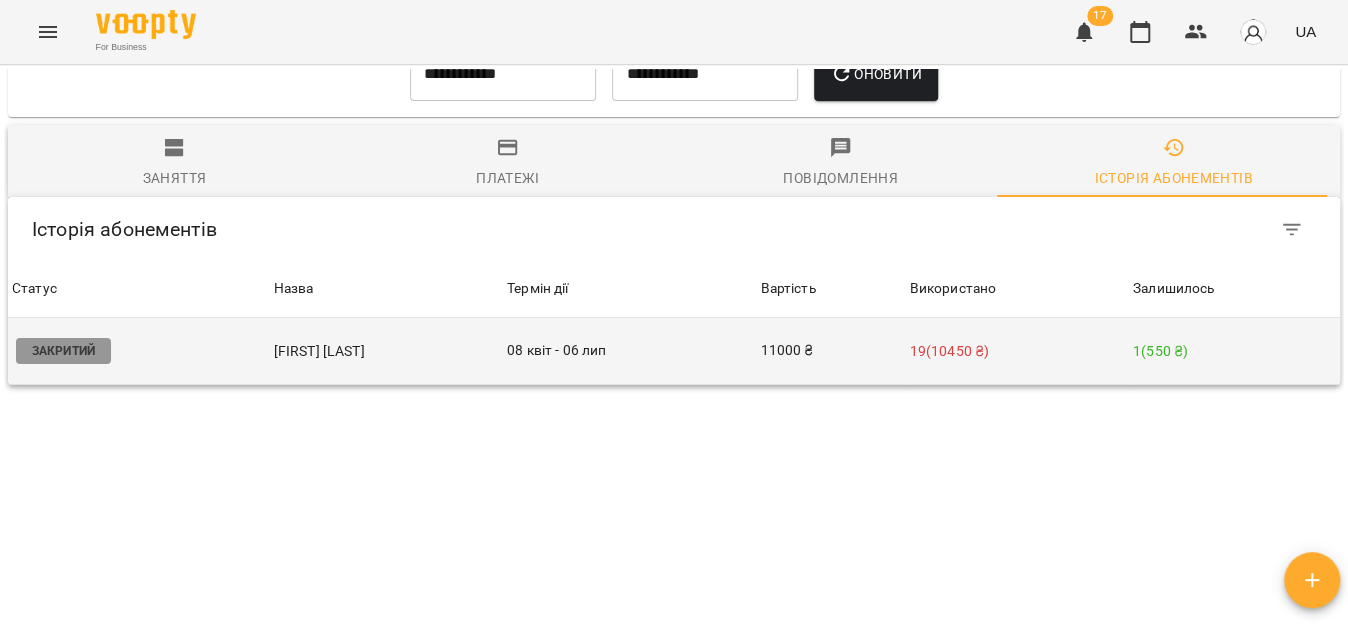 click on "19  ( 10450   ₴ )" at bounding box center [1016, 351] 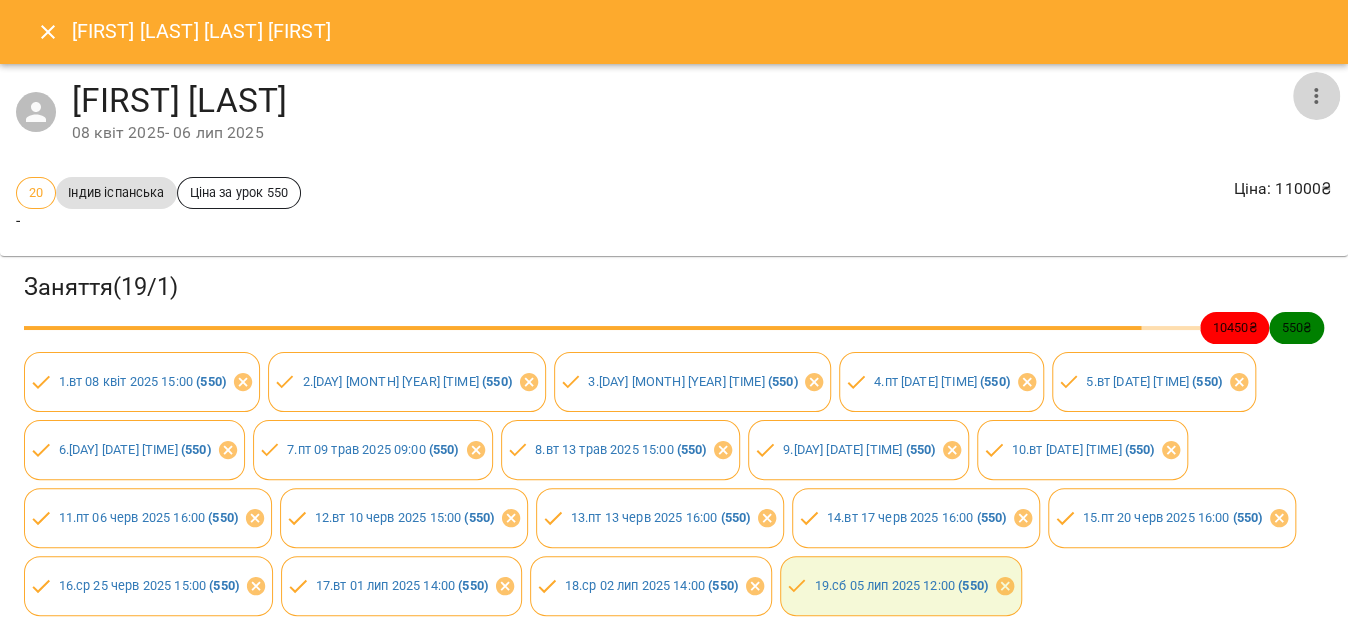 click at bounding box center [1316, 96] 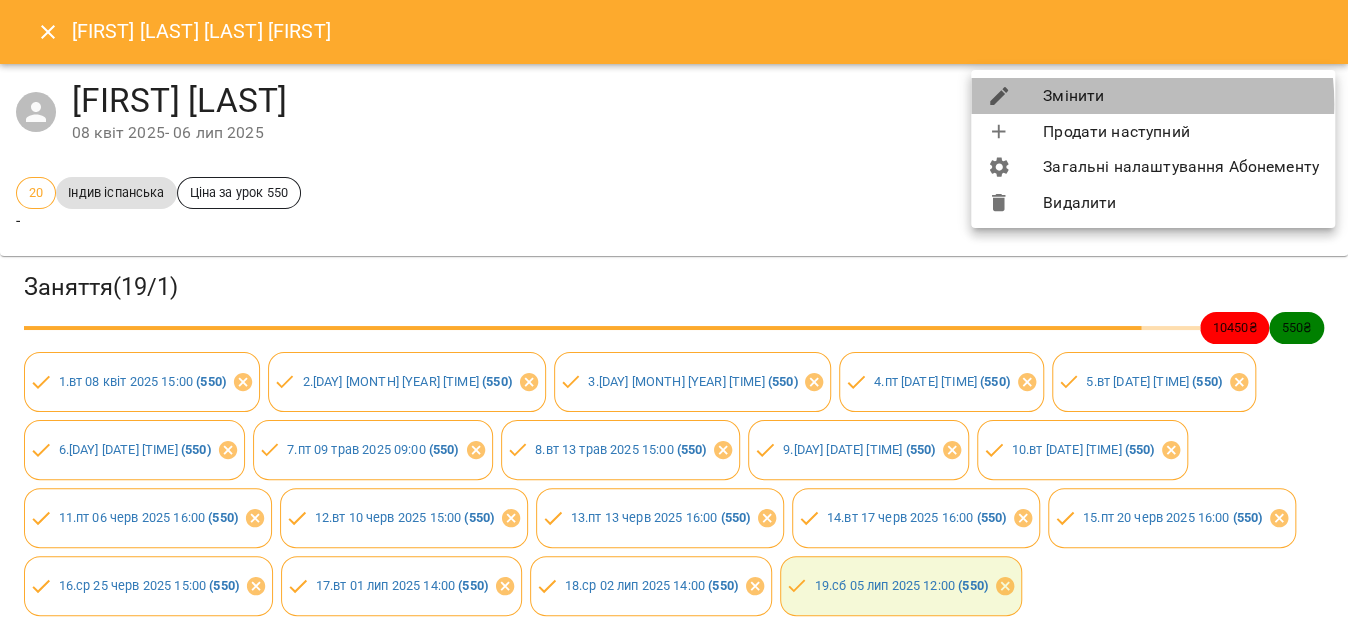 click on "Змінити" at bounding box center (1153, 96) 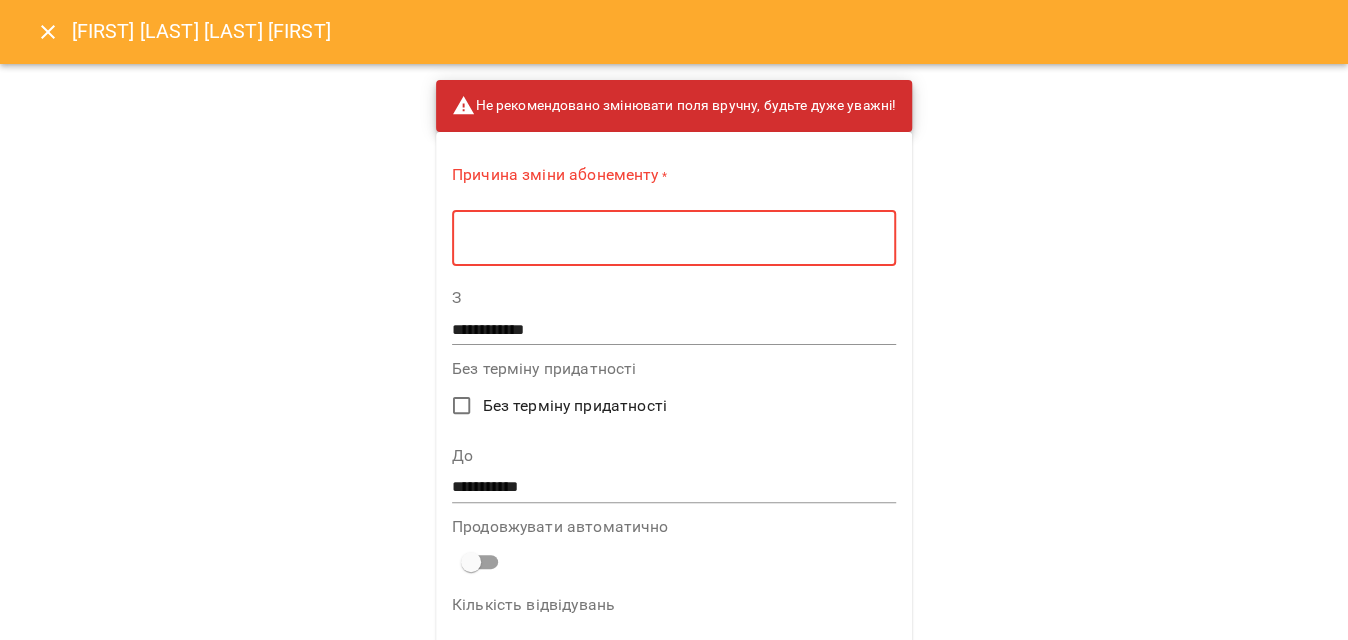 click at bounding box center [674, 238] 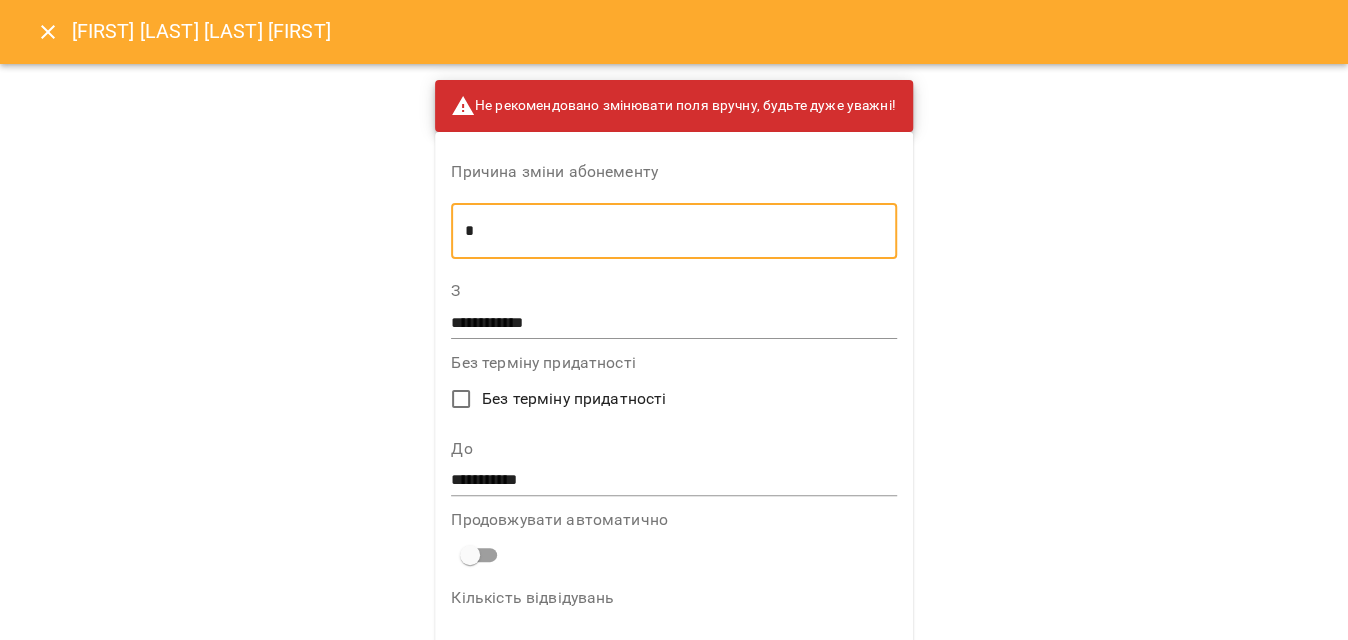 type on "*" 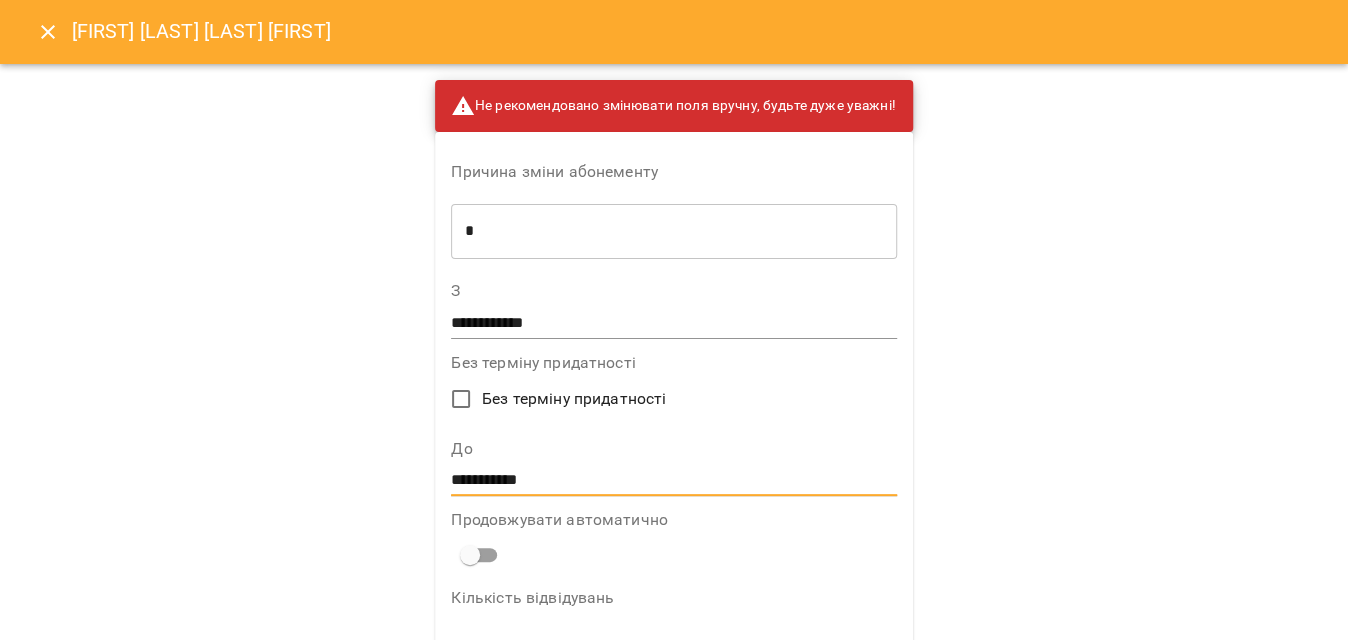 click on "**********" at bounding box center [673, 481] 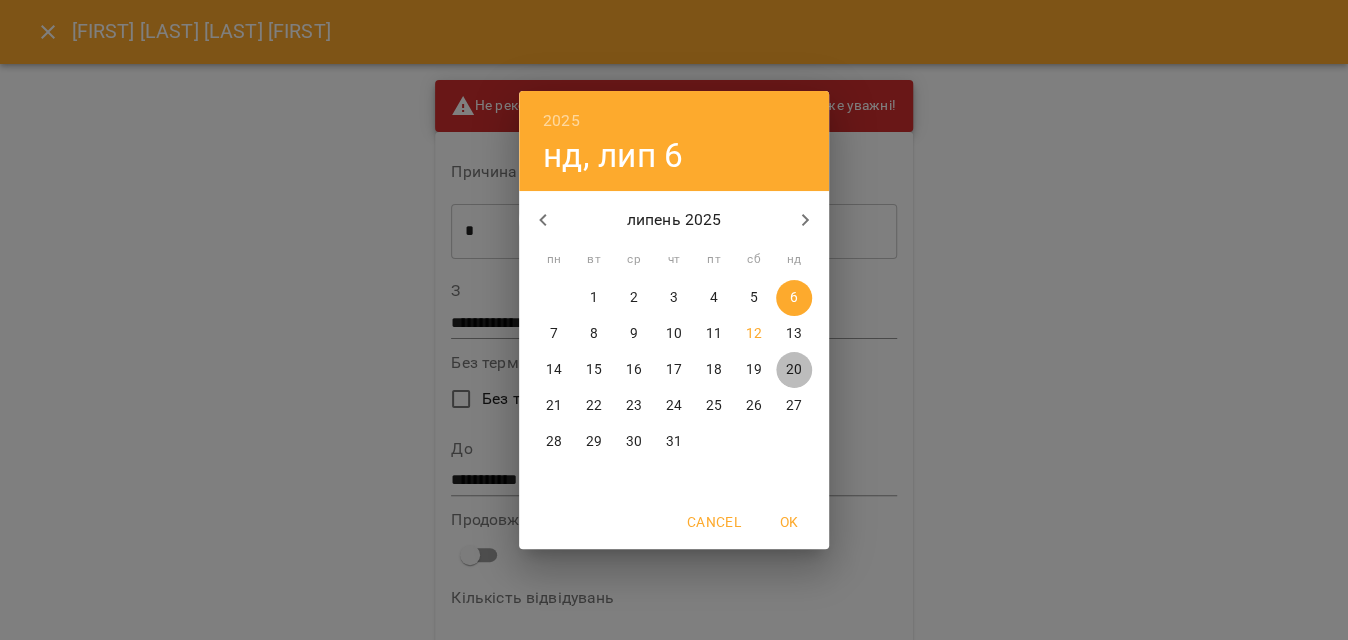 click on "20" at bounding box center (794, 370) 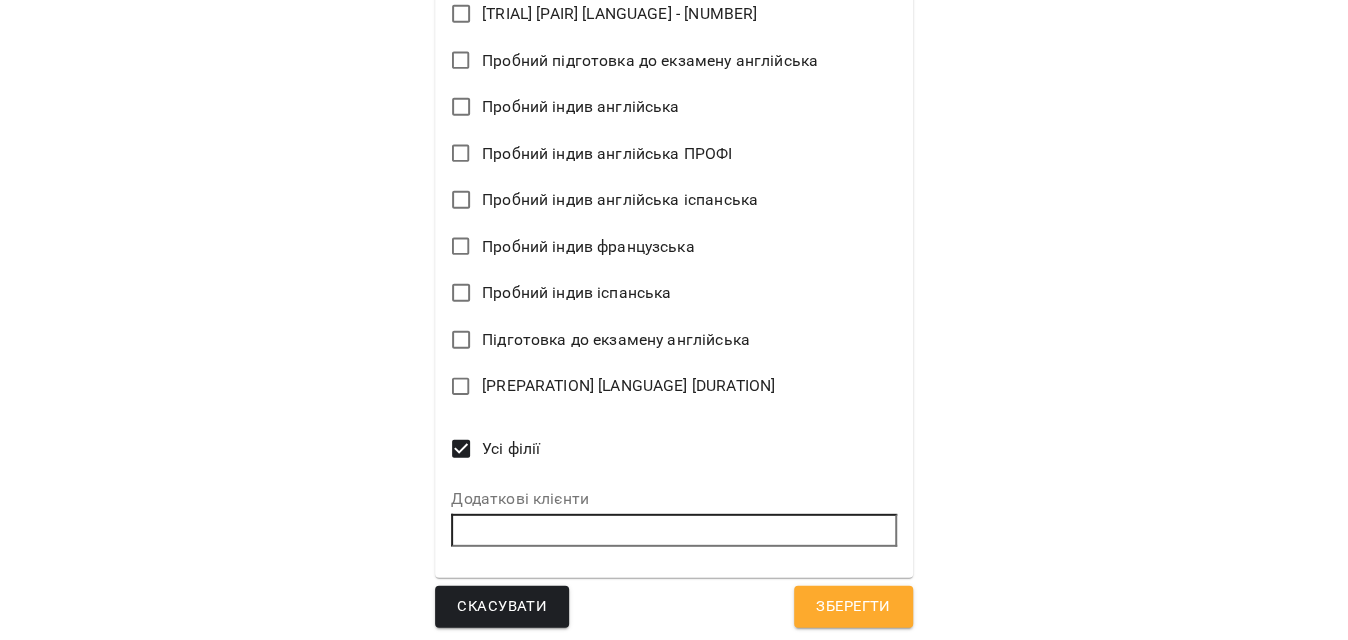 scroll, scrollTop: 2494, scrollLeft: 0, axis: vertical 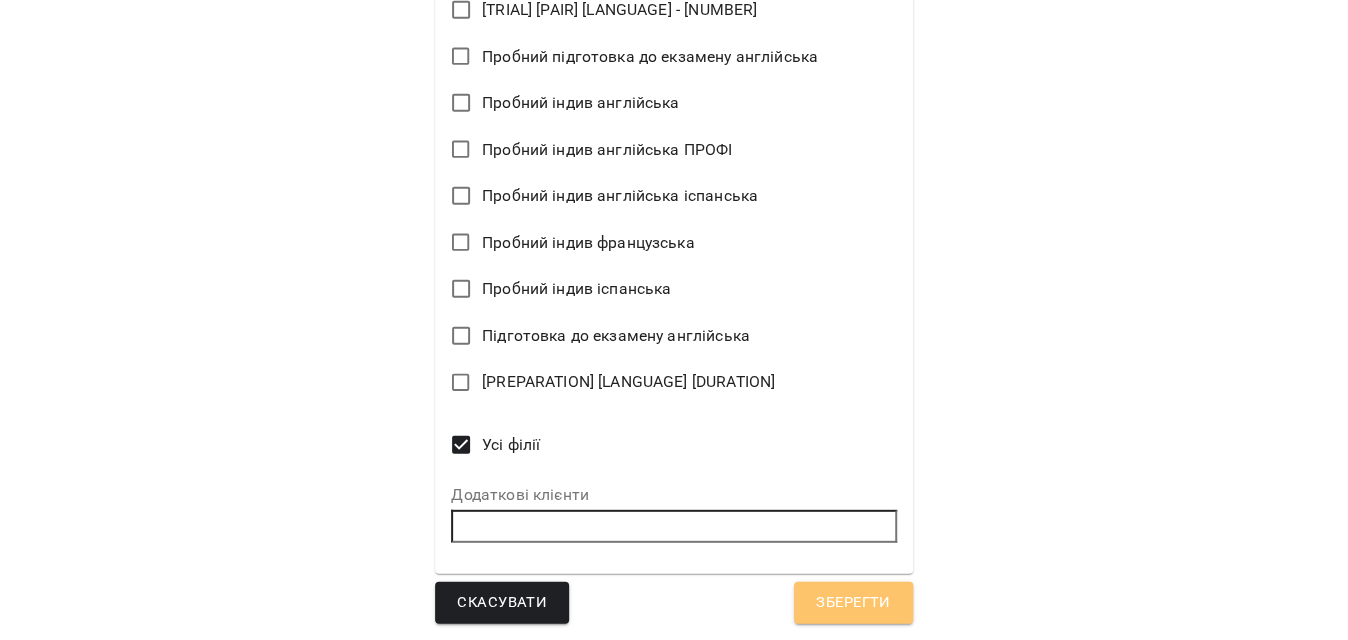 click on "Зберегти" at bounding box center [853, 603] 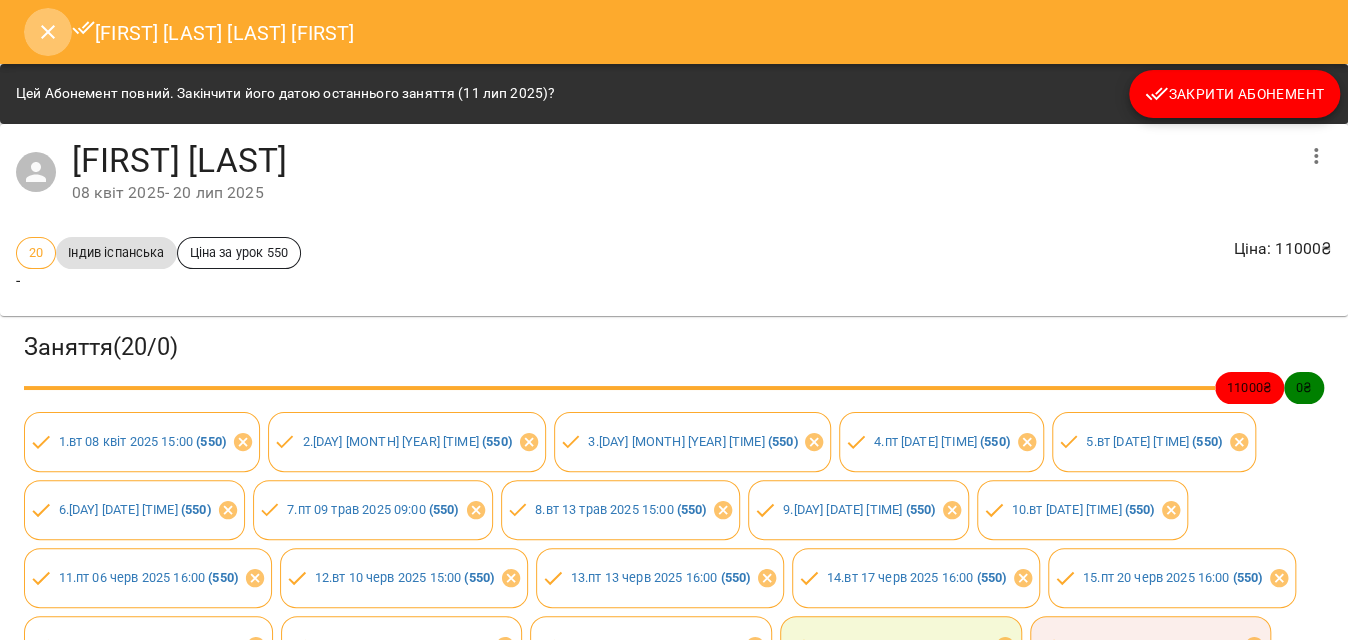 click 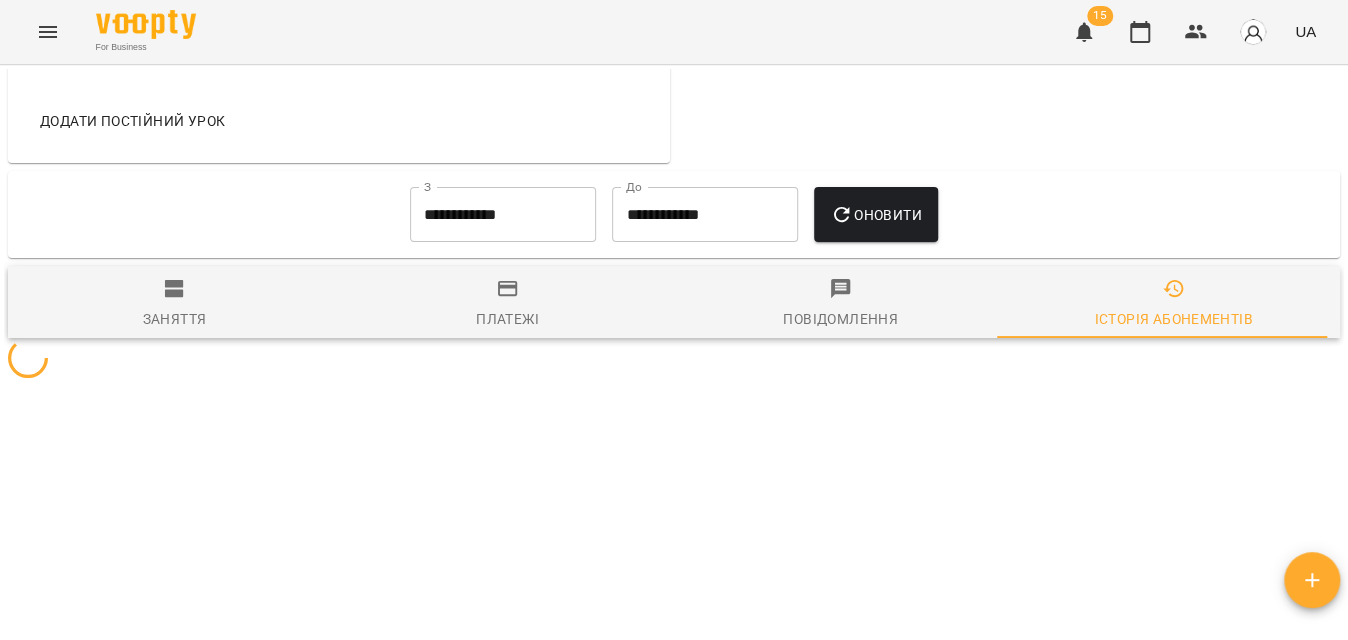scroll, scrollTop: 1178, scrollLeft: 0, axis: vertical 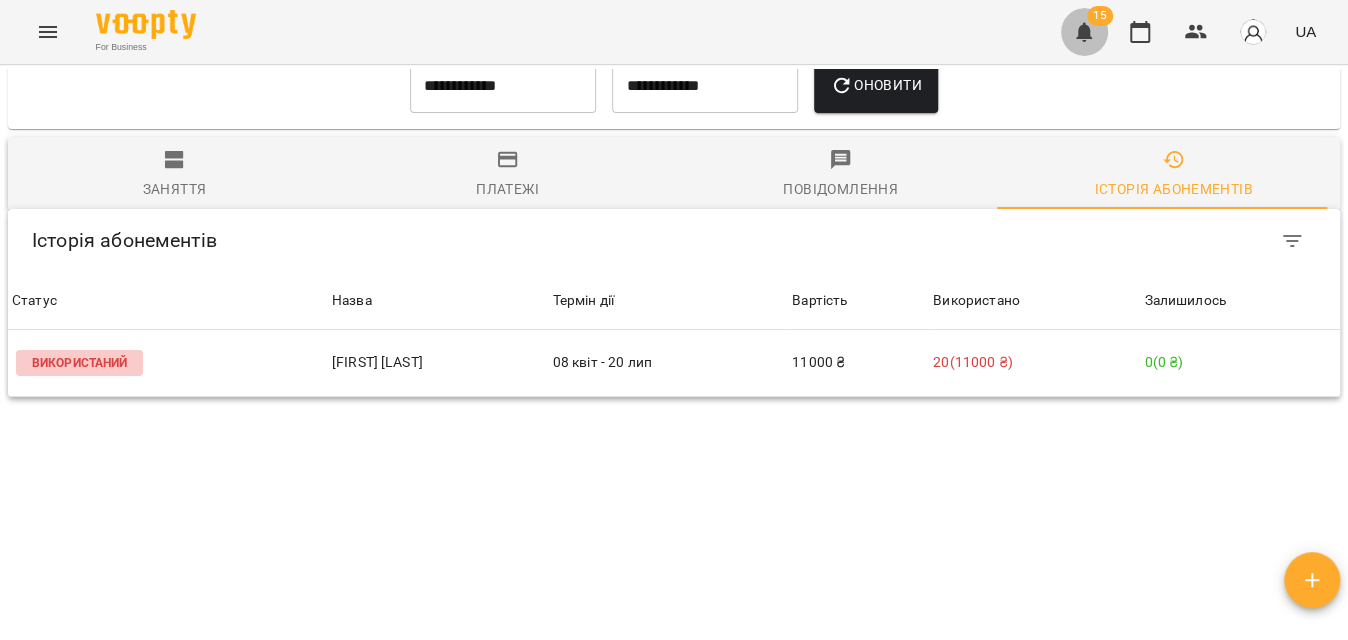click 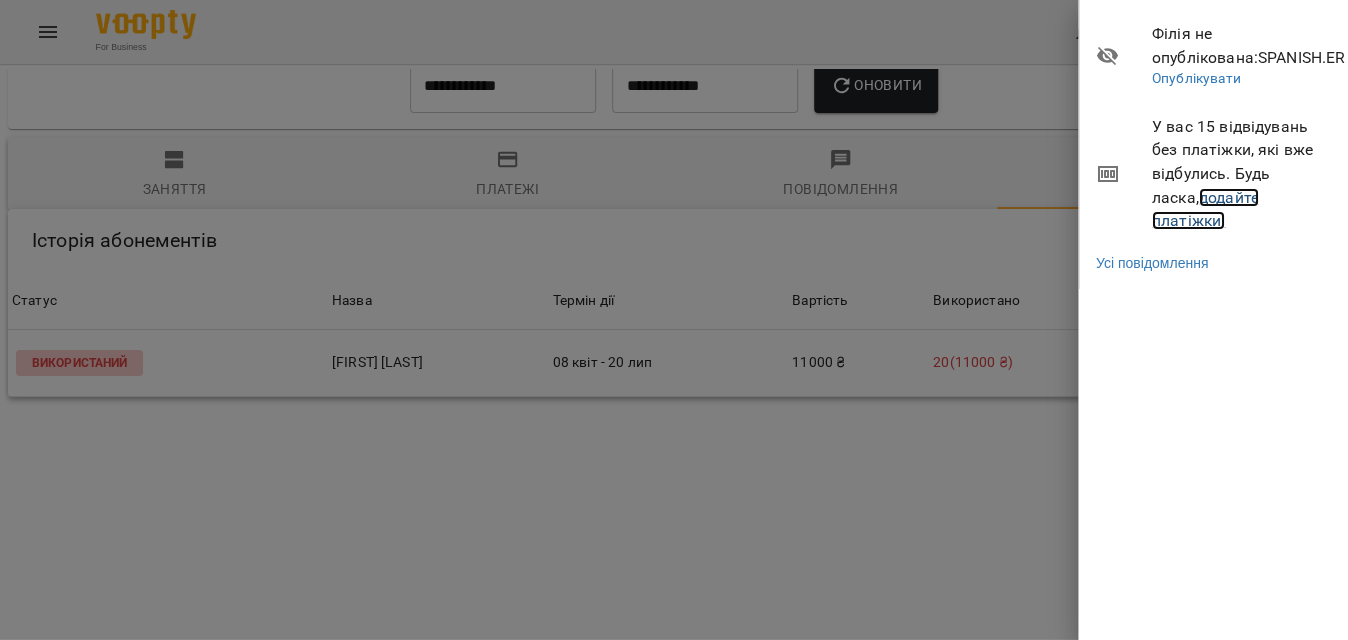 click on "додайте платіжки!" at bounding box center [1205, 209] 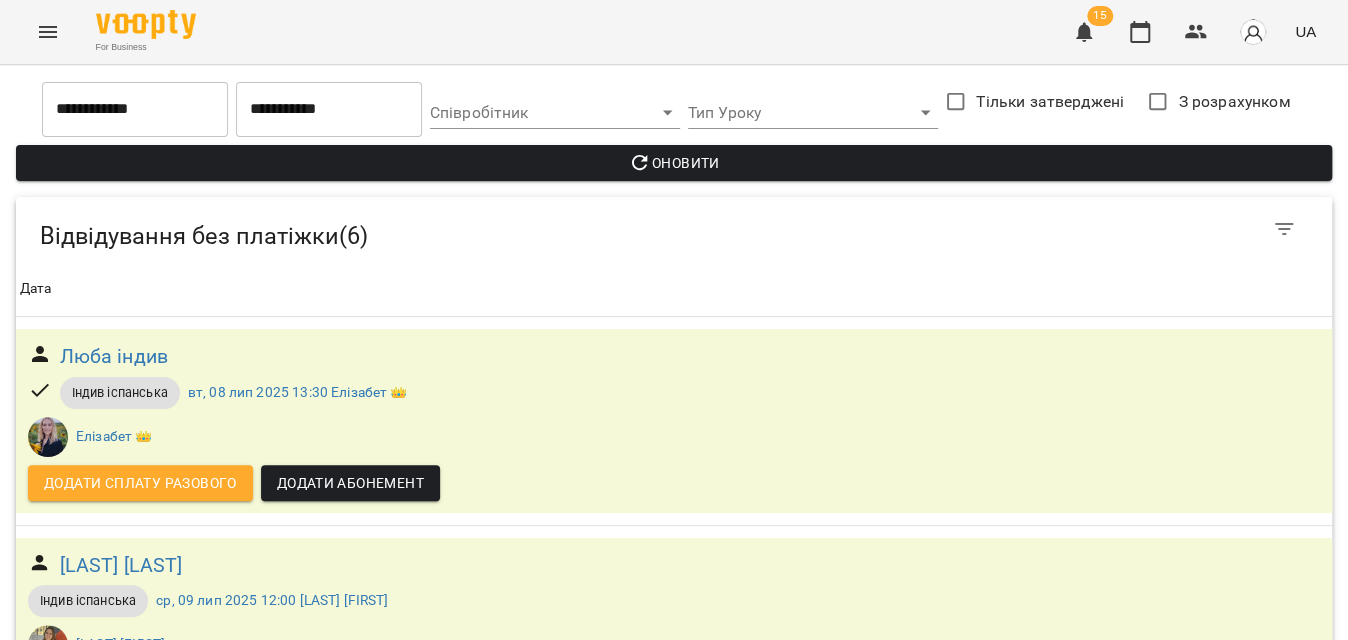 scroll, scrollTop: 888, scrollLeft: 0, axis: vertical 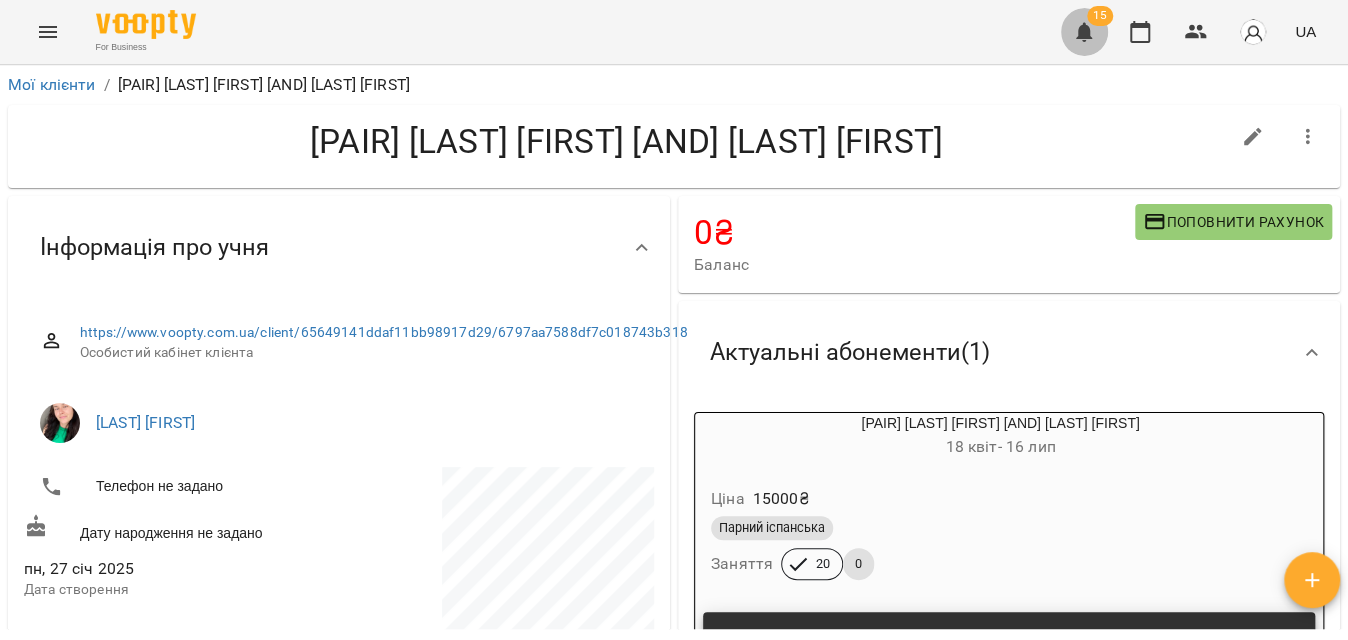click 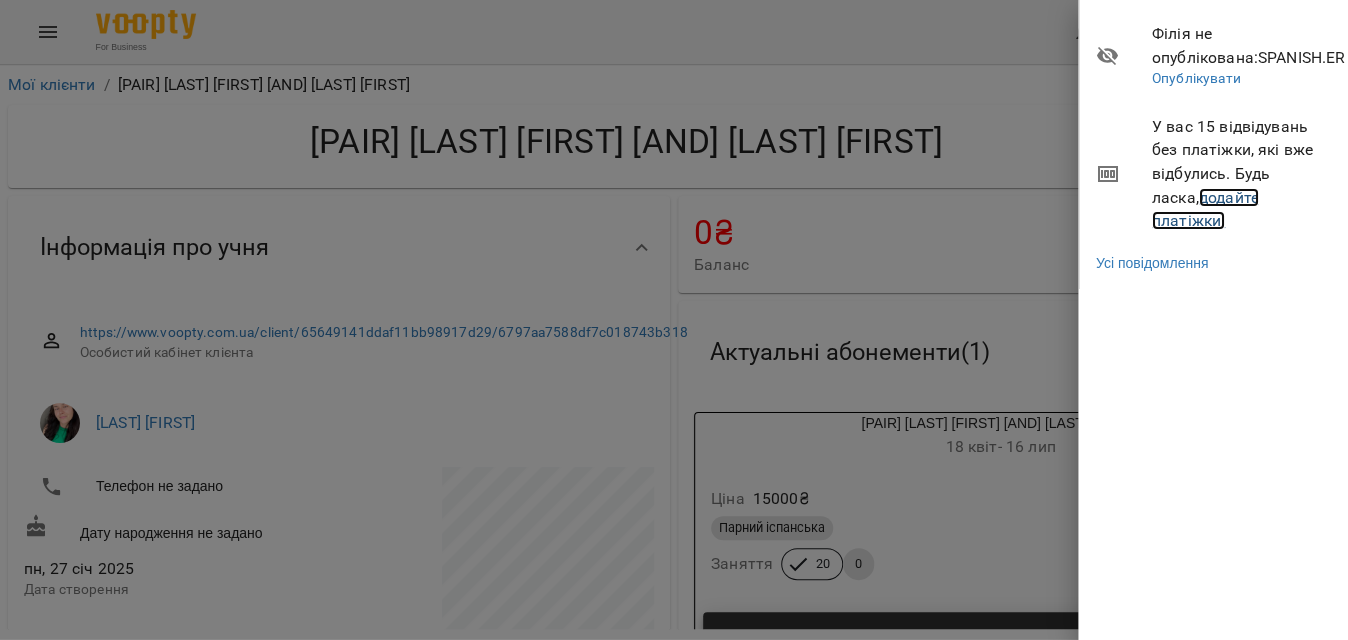 click on "додайте платіжки!" at bounding box center [1205, 209] 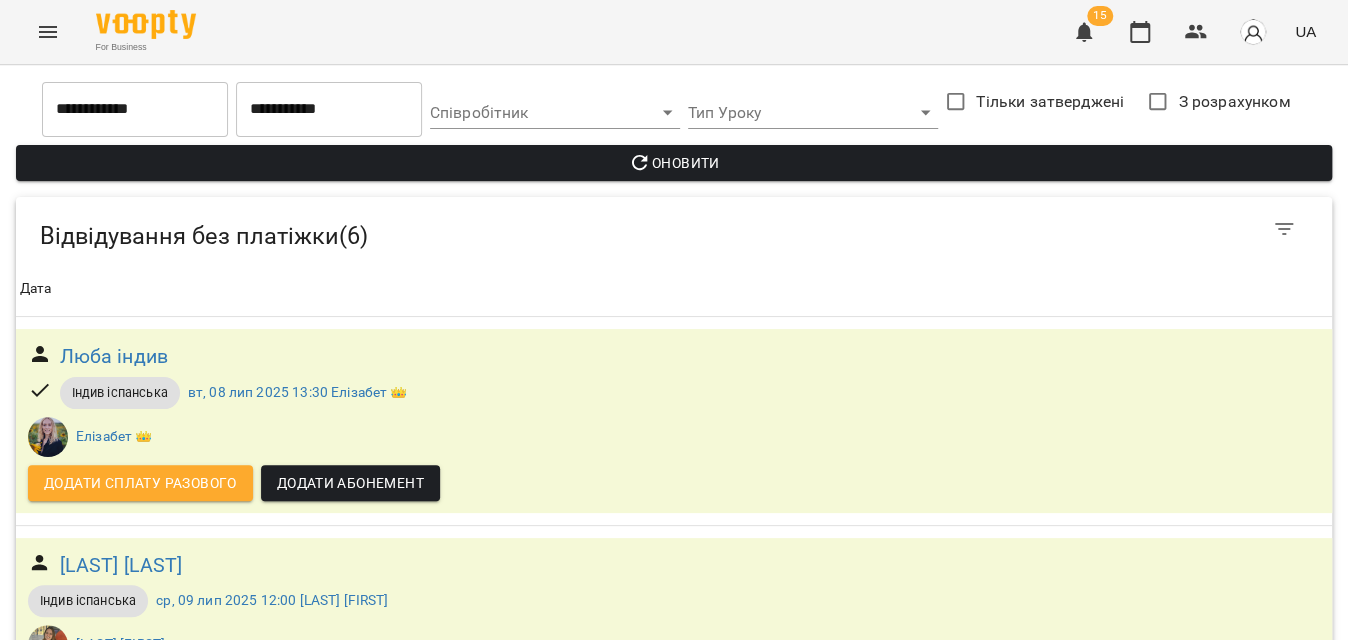 scroll, scrollTop: 886, scrollLeft: 0, axis: vertical 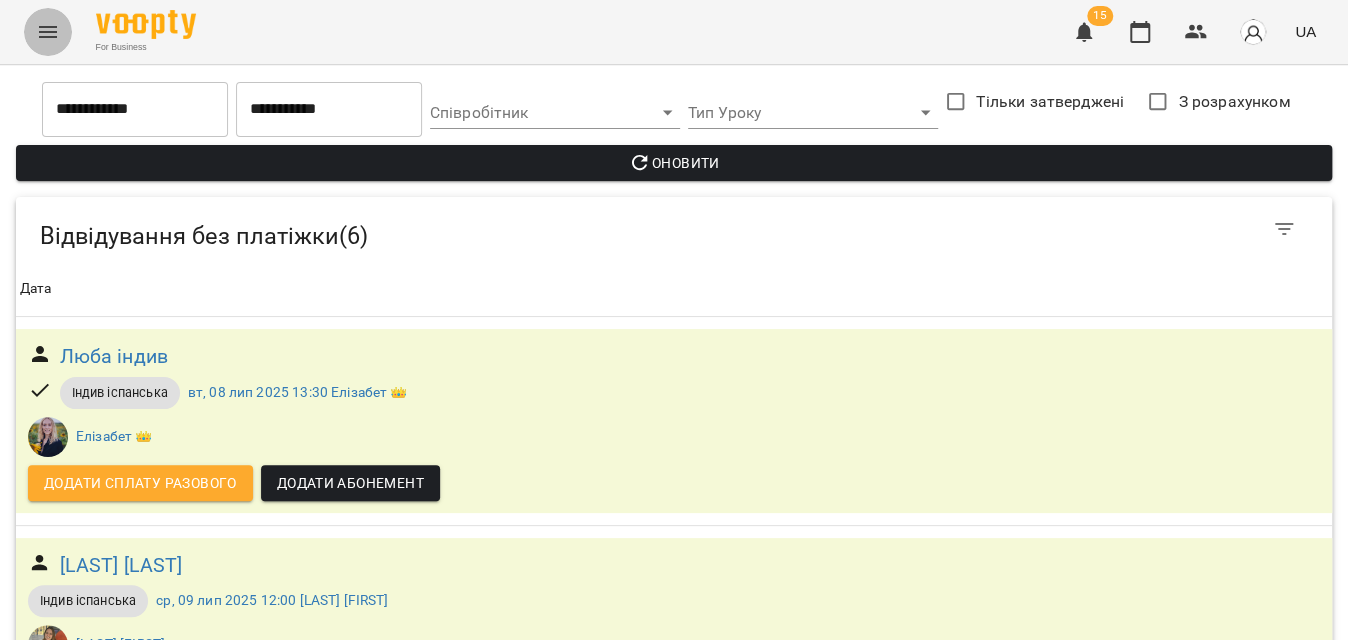 click 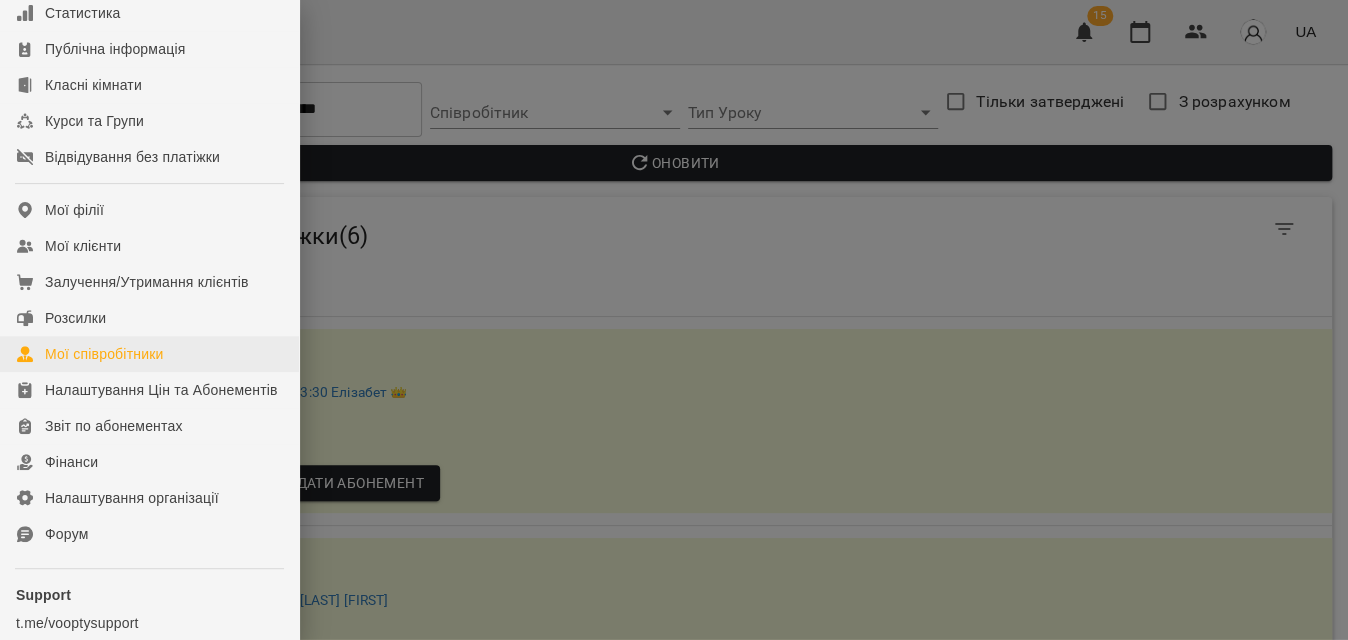 scroll, scrollTop: 254, scrollLeft: 0, axis: vertical 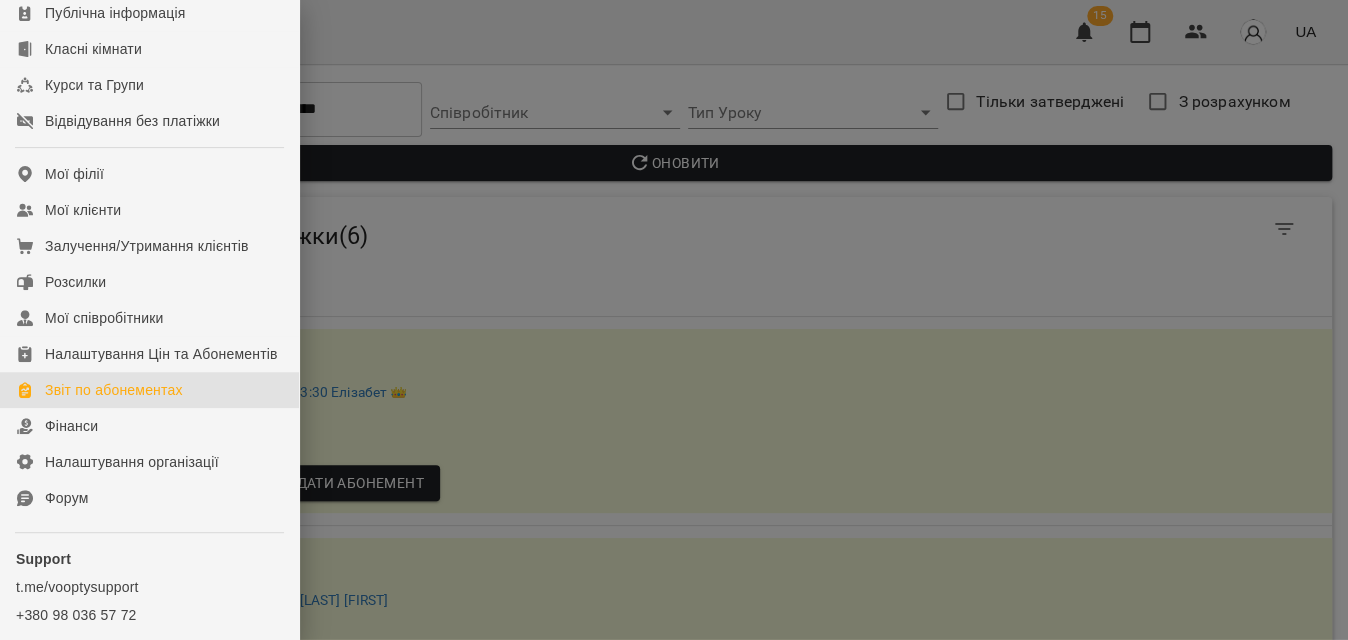 click on "Звіт по абонементах" at bounding box center [149, 390] 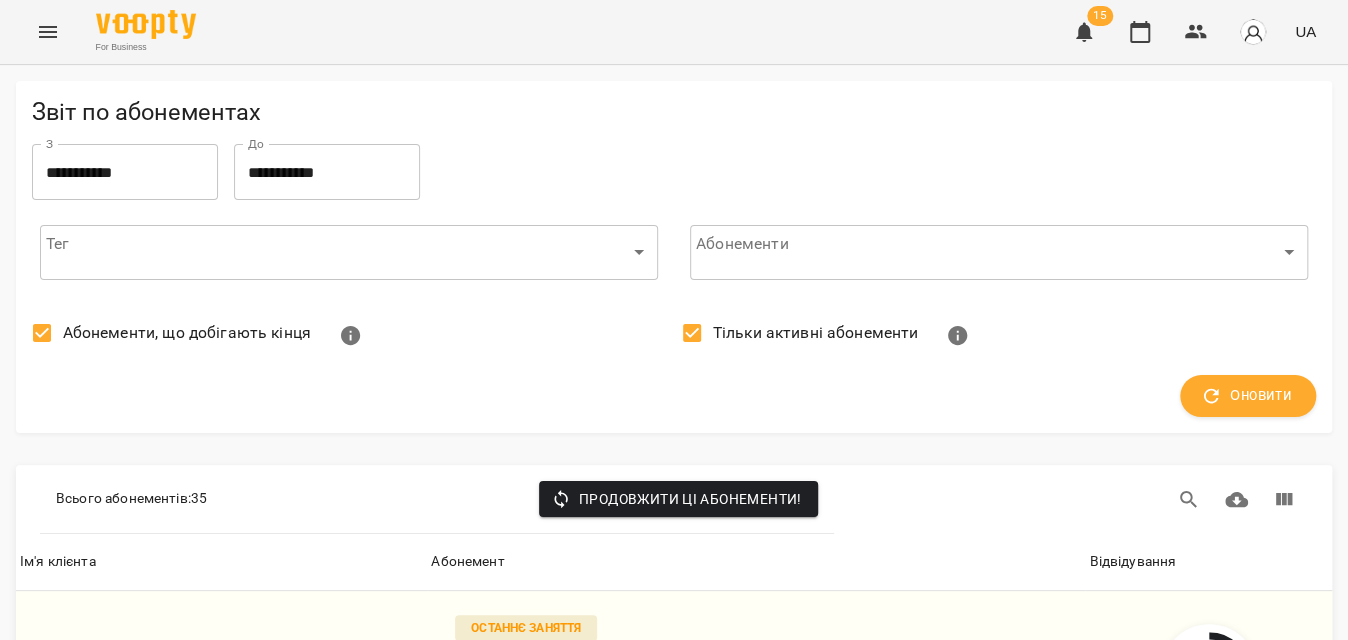click on "Абонементи, що добігають кінця" at bounding box center (187, 333) 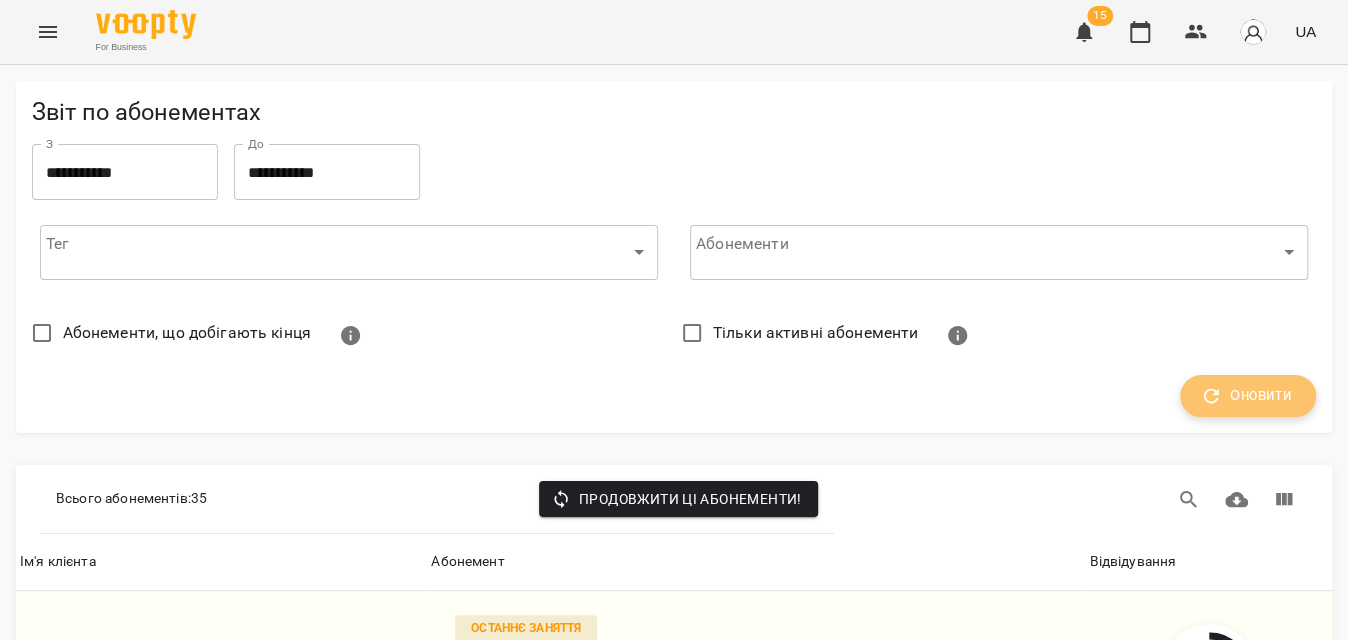 click on "Оновити" at bounding box center [1248, 396] 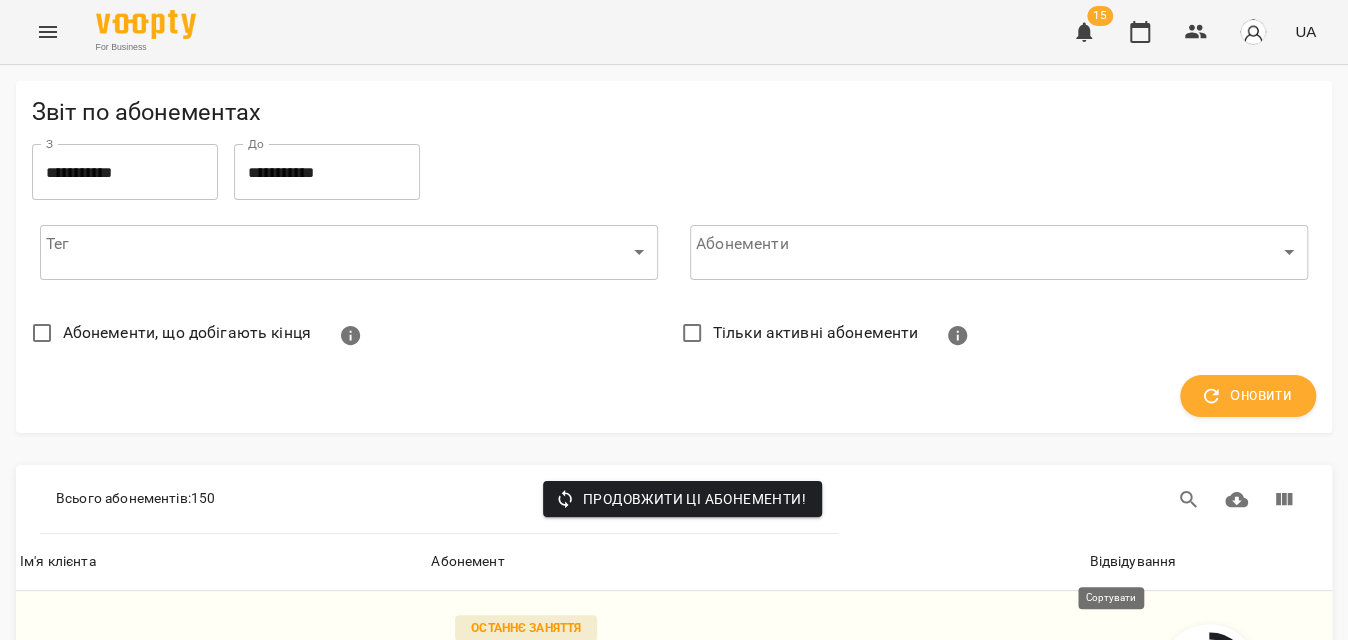 click on "Відвідування" at bounding box center (1132, 562) 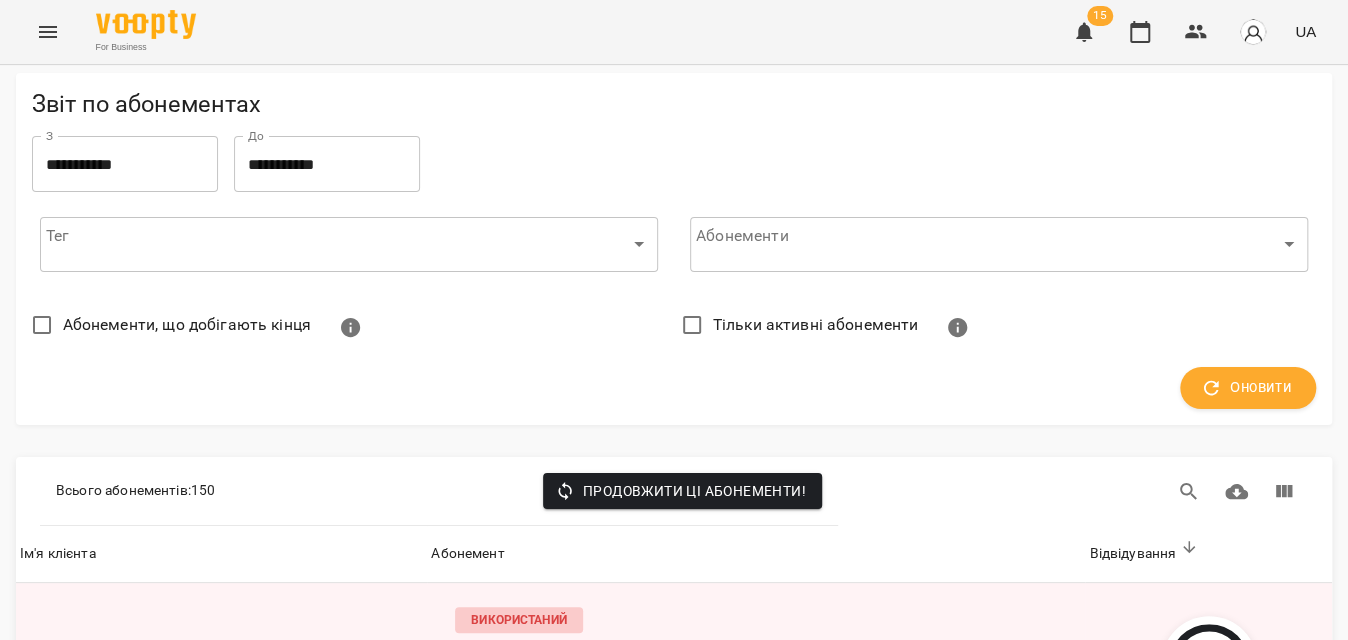 scroll, scrollTop: 712, scrollLeft: 0, axis: vertical 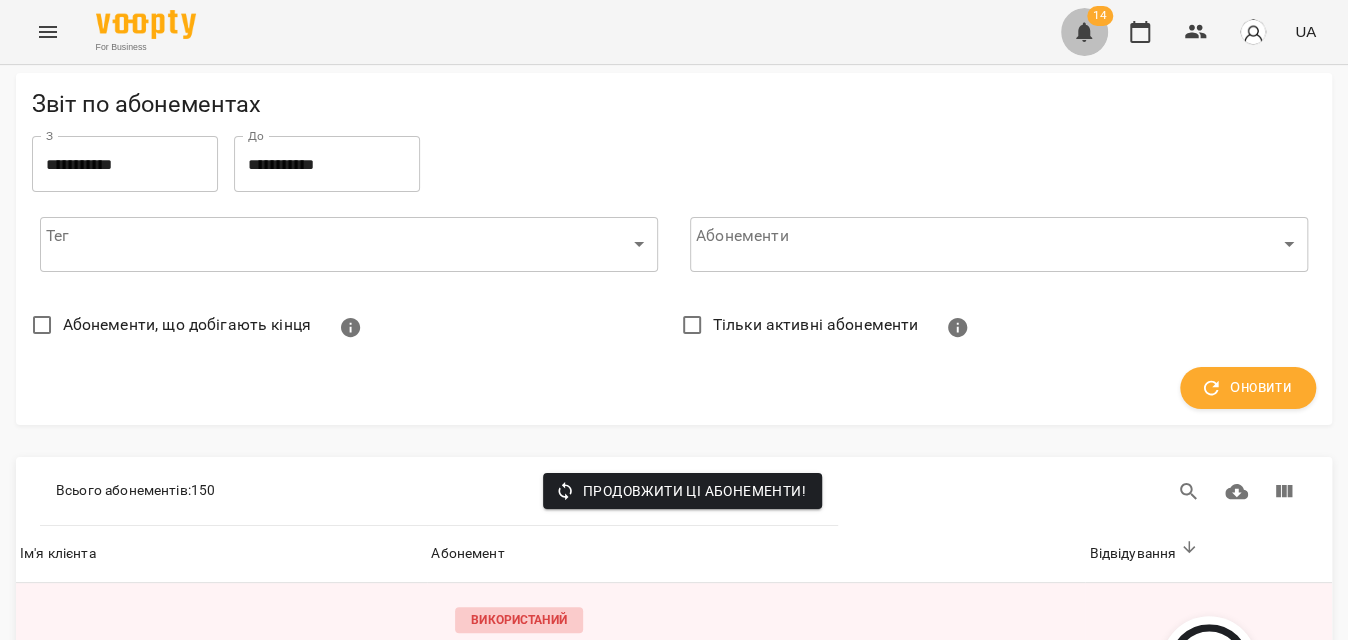 click 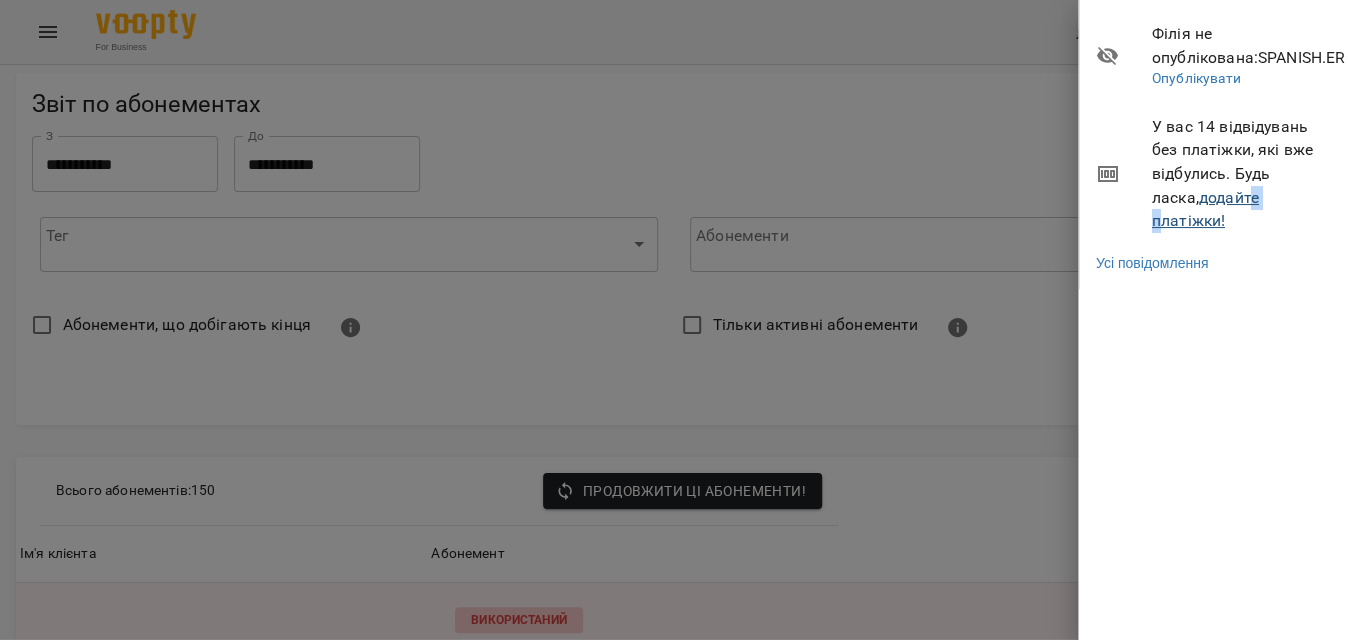 drag, startPoint x: 1224, startPoint y: 214, endPoint x: 1202, endPoint y: 194, distance: 29.732138 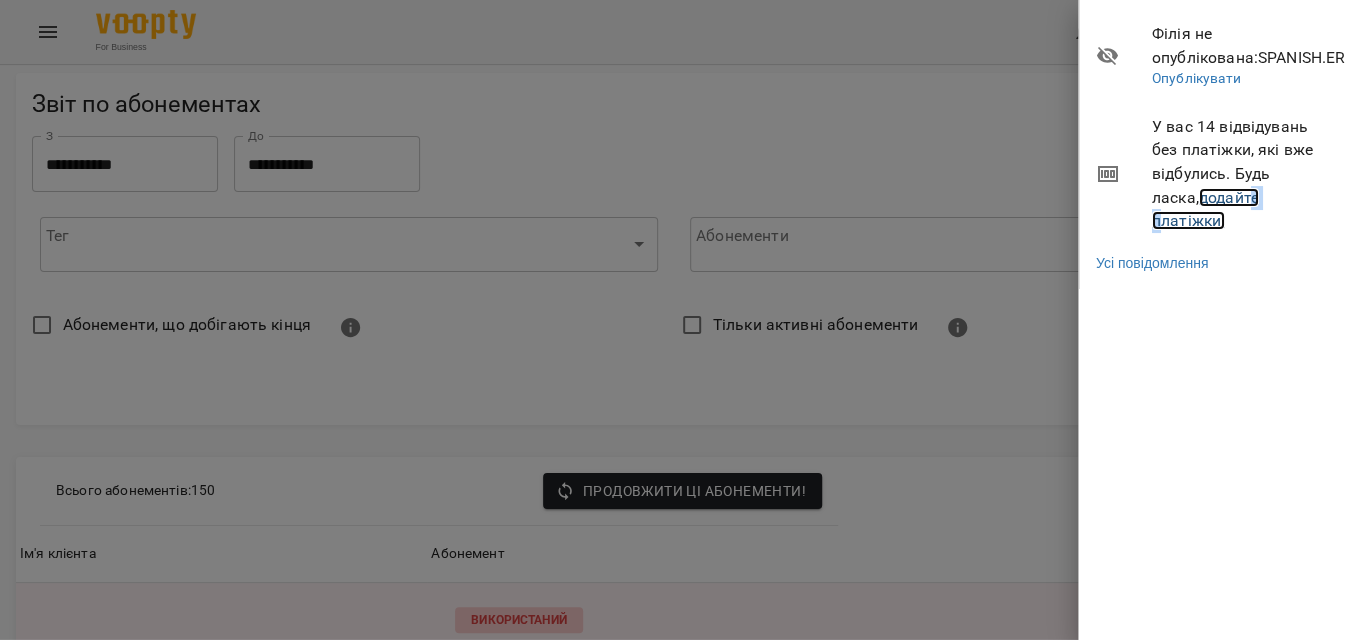 click on "додайте платіжки!" at bounding box center [1205, 209] 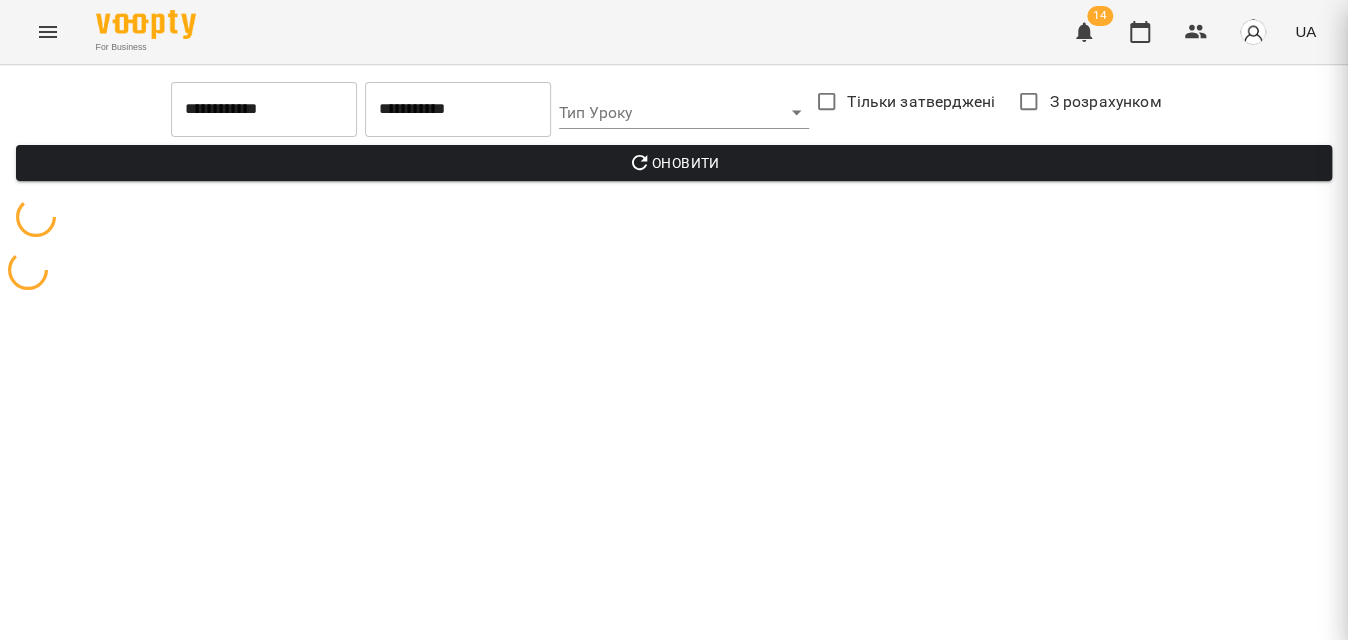 scroll, scrollTop: 0, scrollLeft: 0, axis: both 